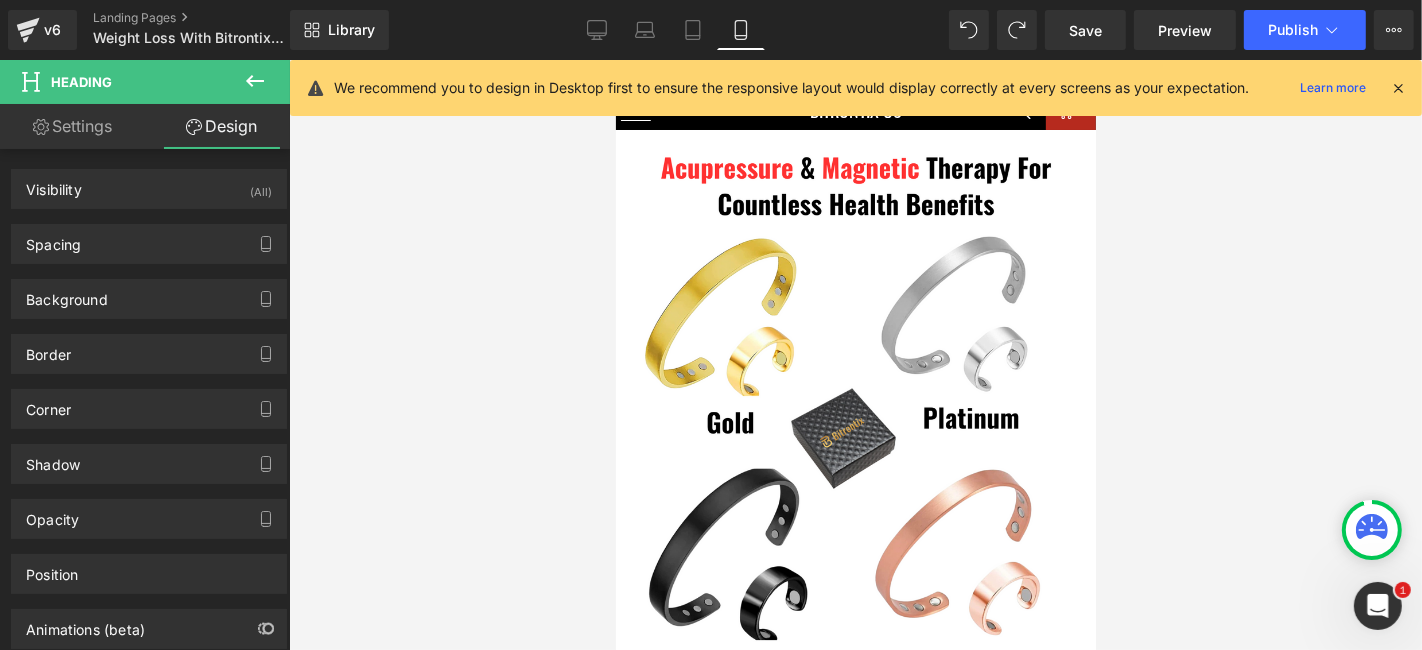 scroll, scrollTop: 1651, scrollLeft: 0, axis: vertical 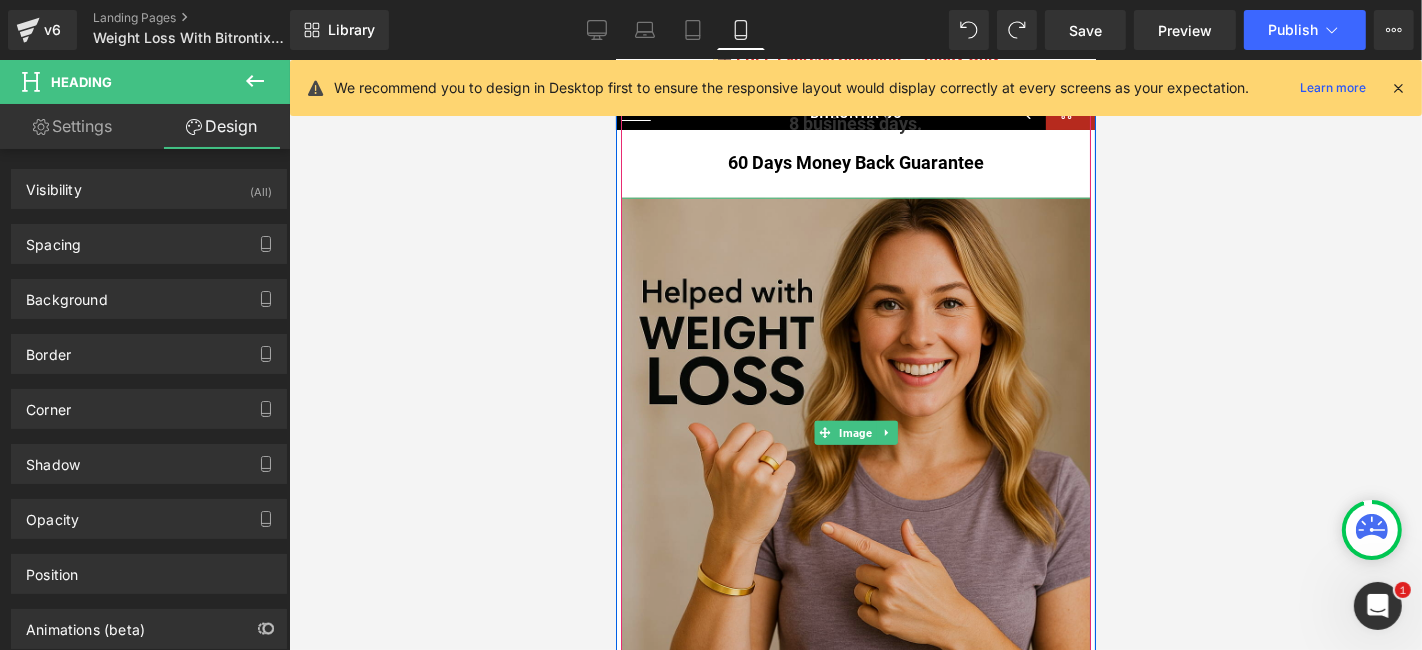 click at bounding box center (855, 432) 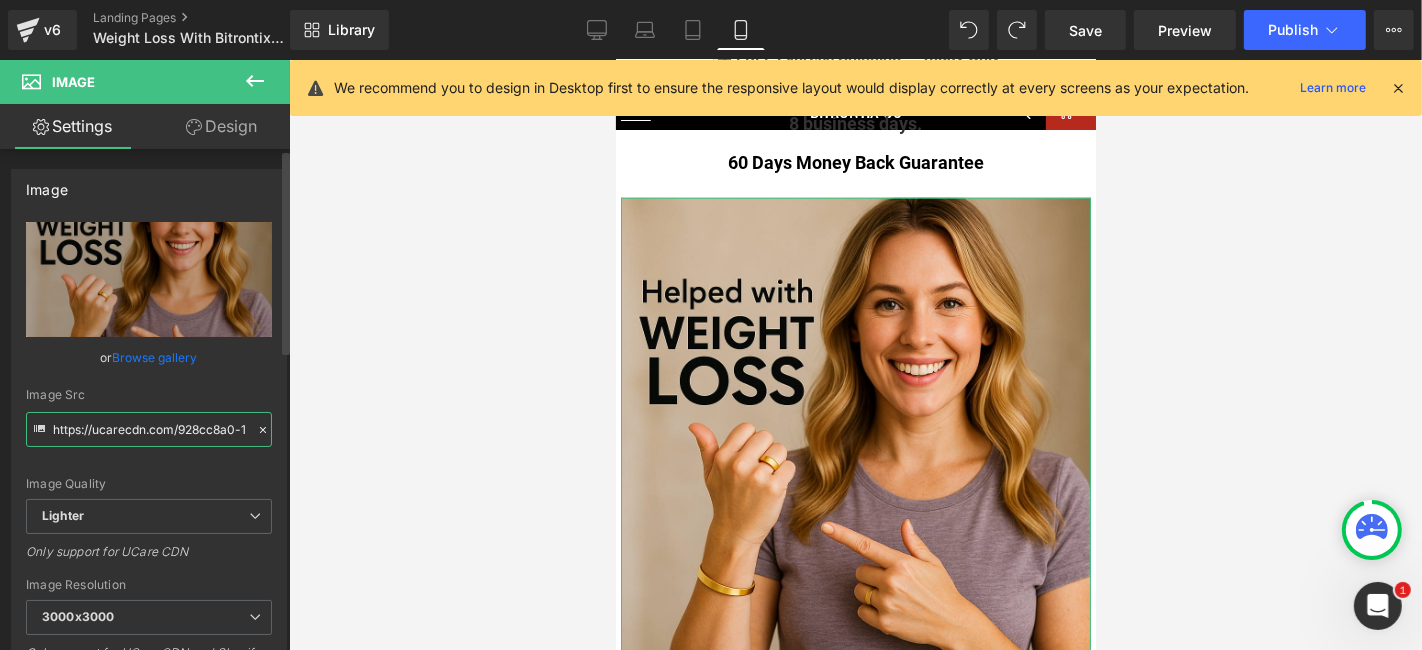 click on "https://ucarecdn.com/928cc8a0-1d7a-49a2-b7e2-16cb40ee8161/-/format/auto/-/preview/3000x3000/-/quality/lighter/91a82165-00fd-485c-98e0-509a2aae7746.png" at bounding box center [149, 429] 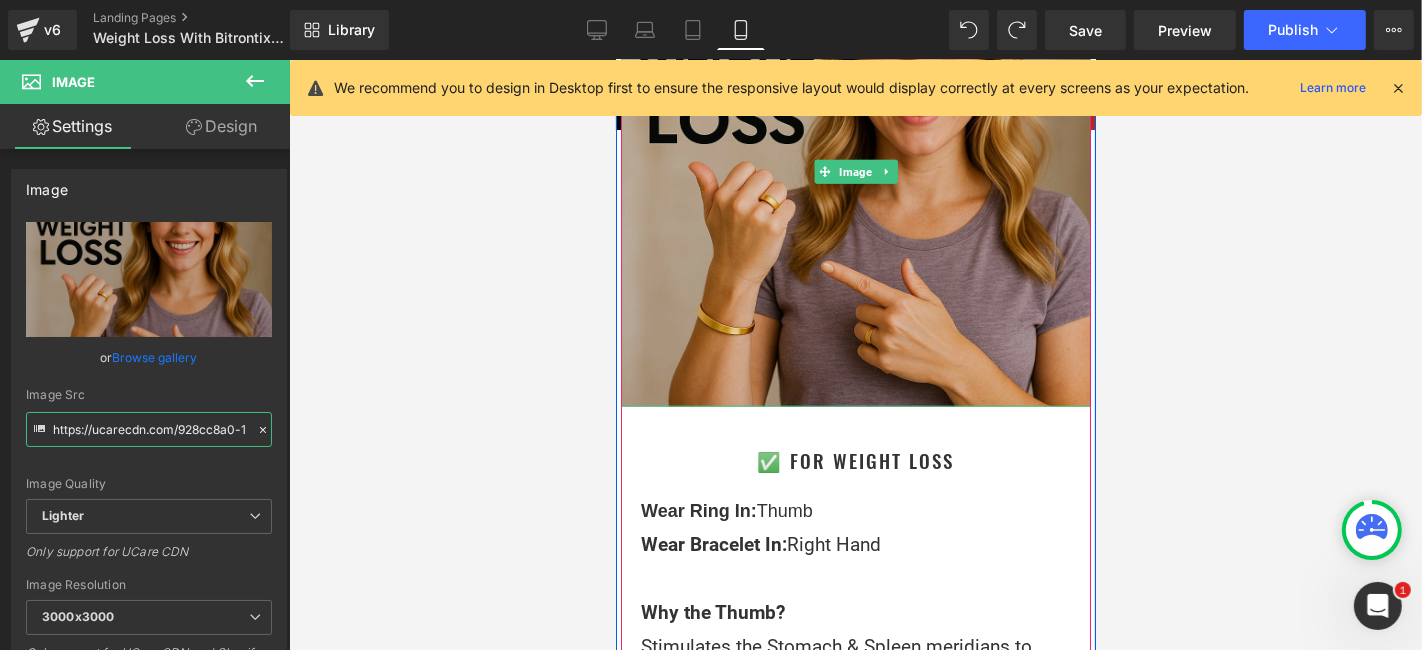 scroll, scrollTop: 1985, scrollLeft: 0, axis: vertical 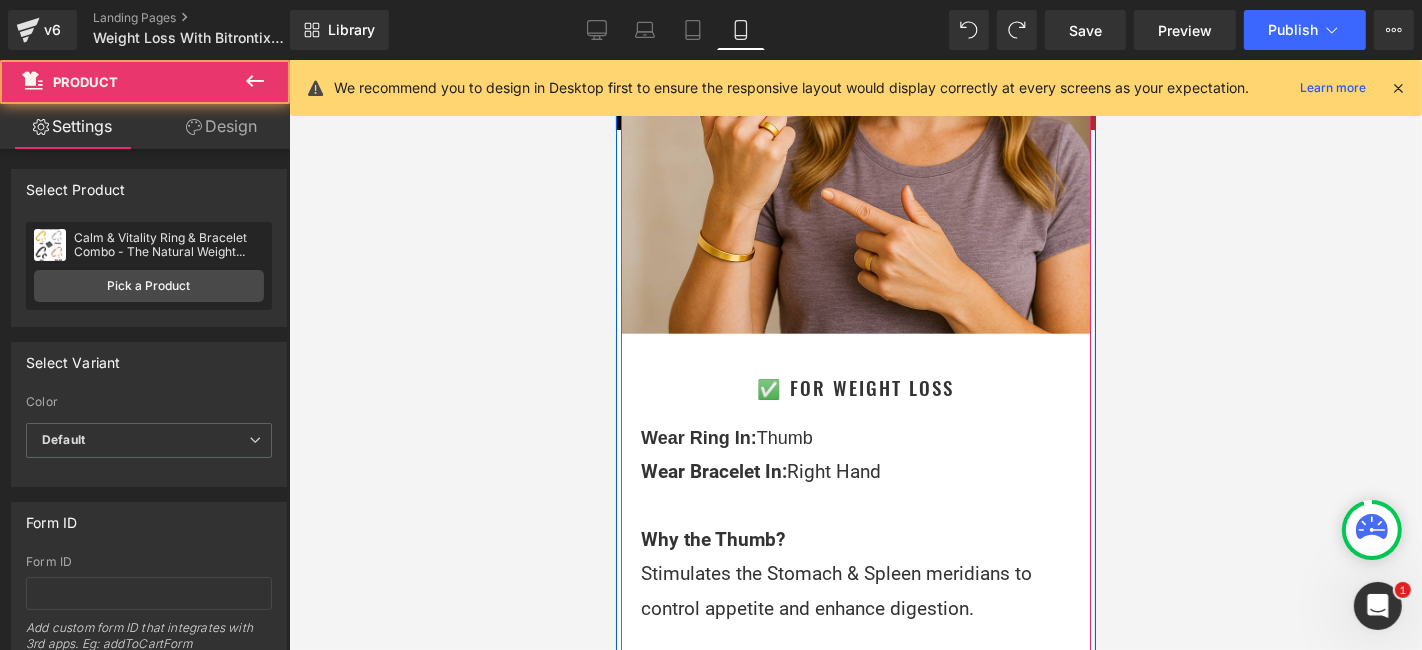 click on "Sale Off
(P) Image
Row" at bounding box center [855, 4769] 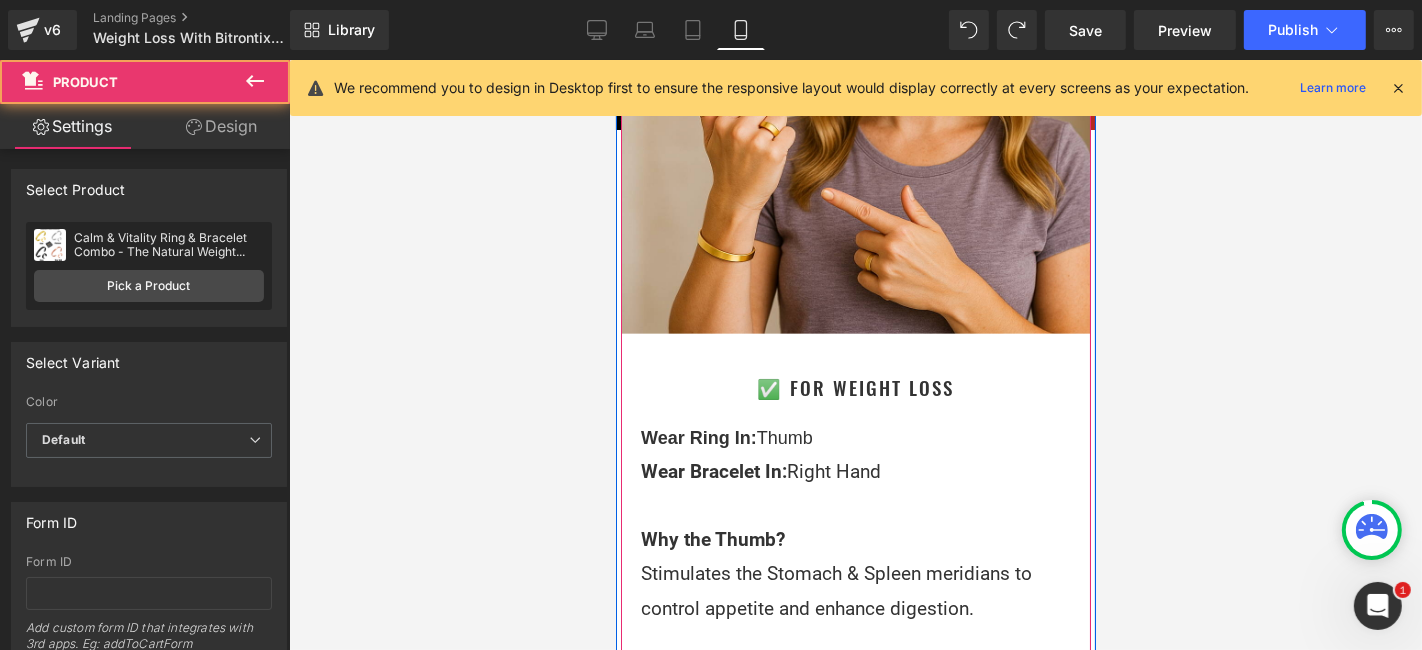 click 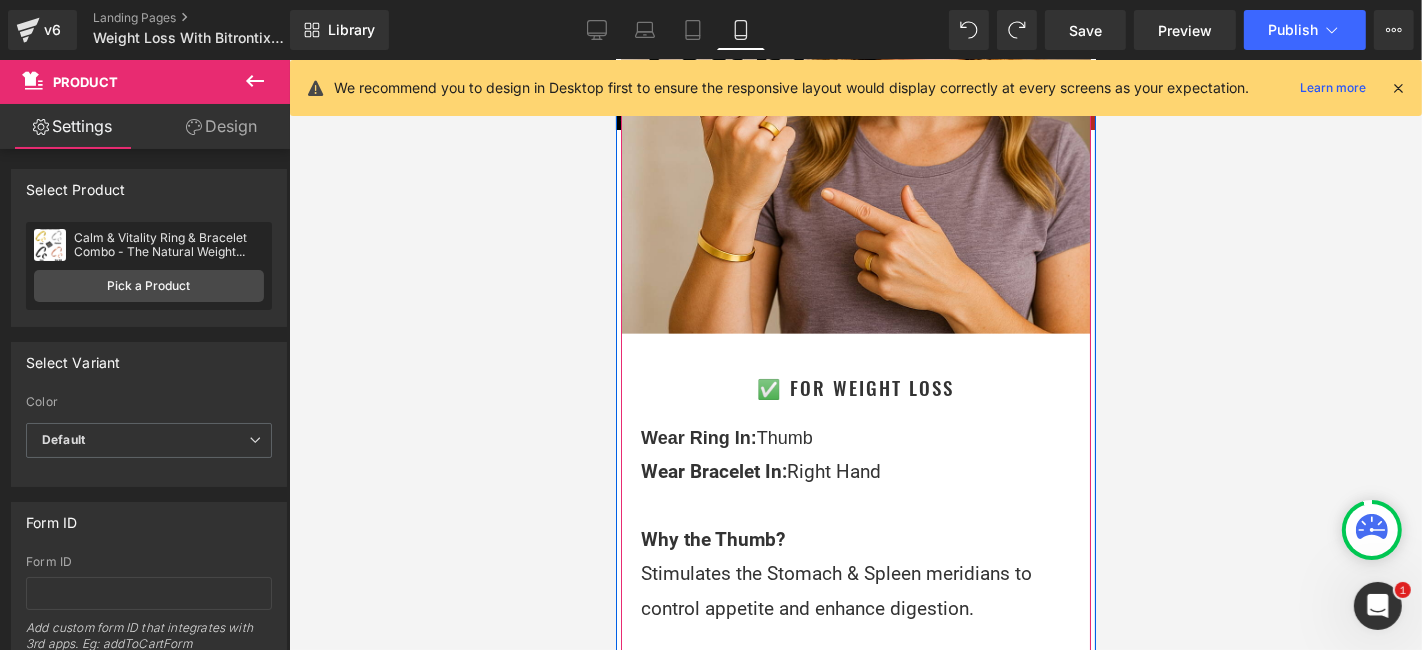 click on "✅ For Weight Loss" at bounding box center (855, 386) 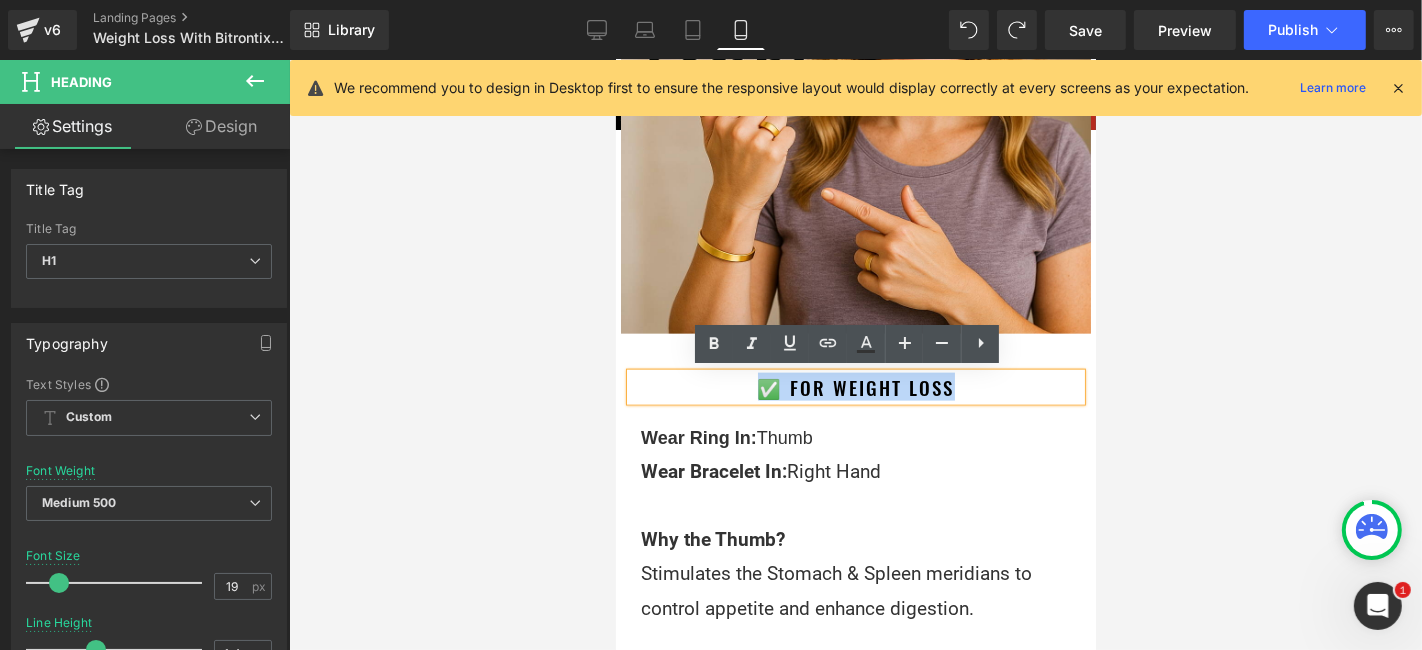 drag, startPoint x: 977, startPoint y: 384, endPoint x: 705, endPoint y: 382, distance: 272.00735 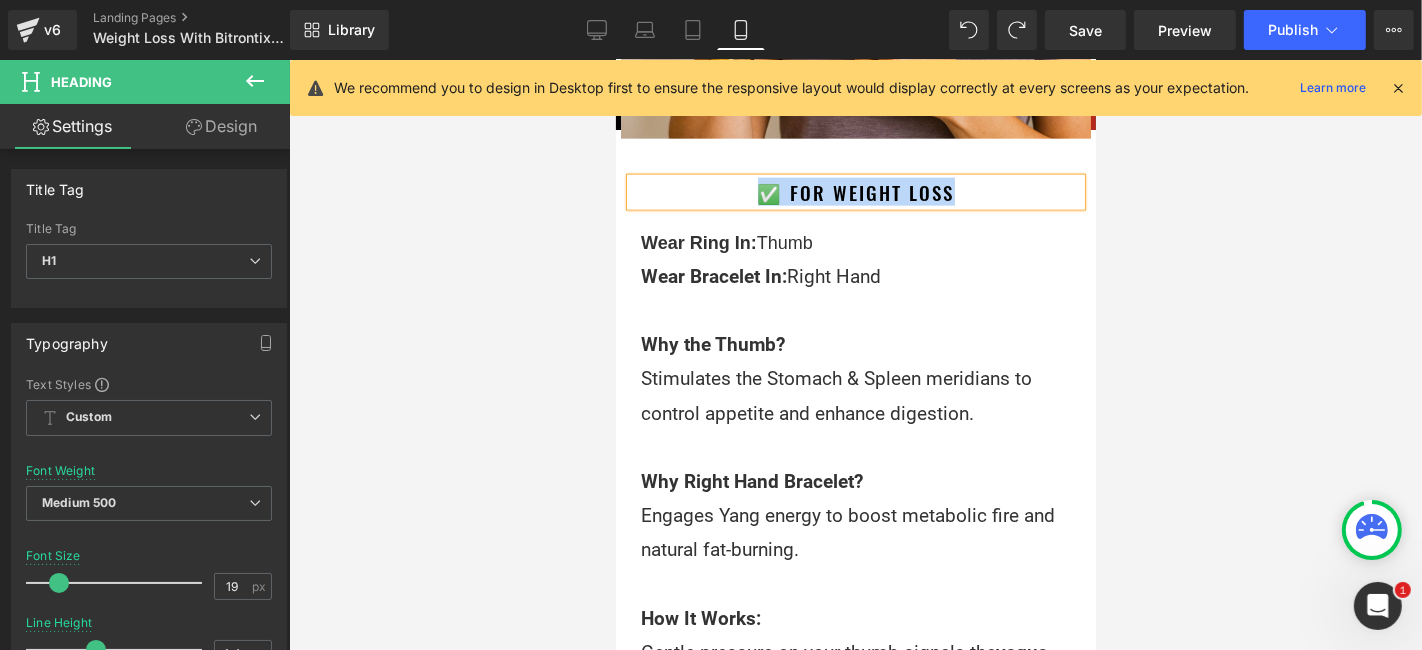 scroll, scrollTop: 2207, scrollLeft: 0, axis: vertical 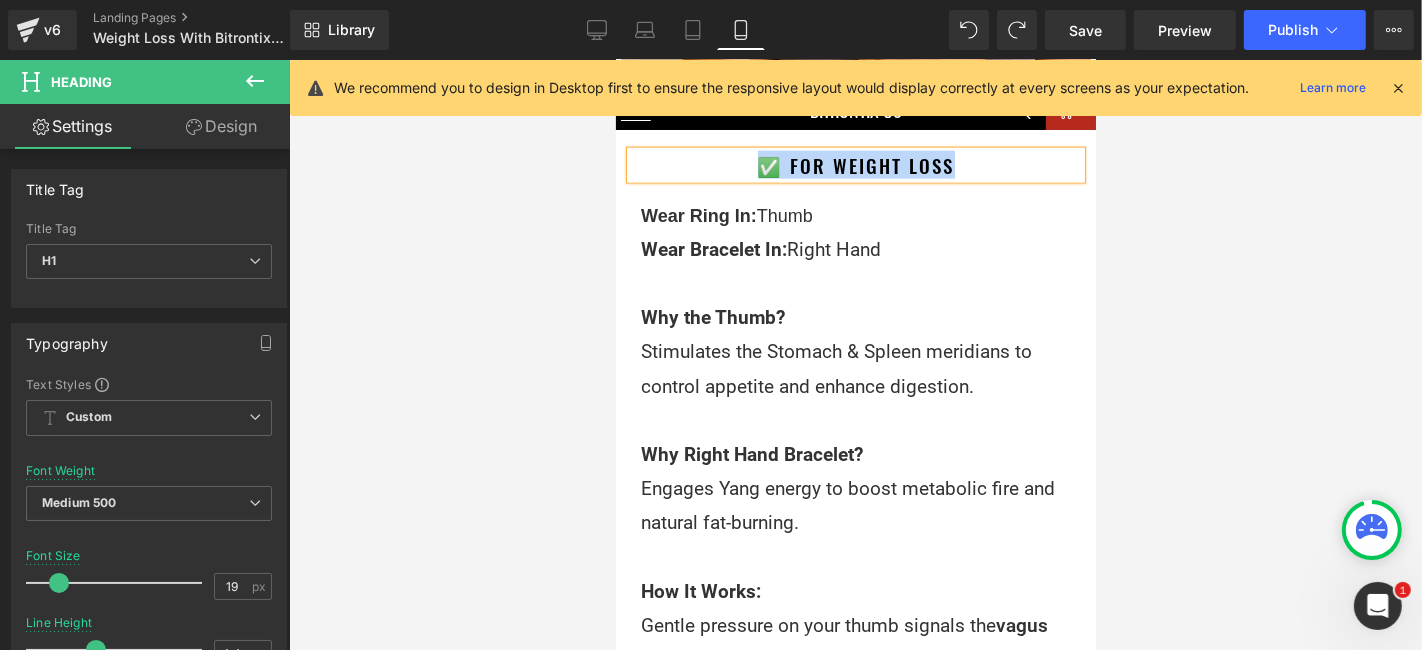 click on "Why the Thumb? Stimulates the Stomach & Spleen meridians to control appetite and enhance digestion." at bounding box center (855, 351) 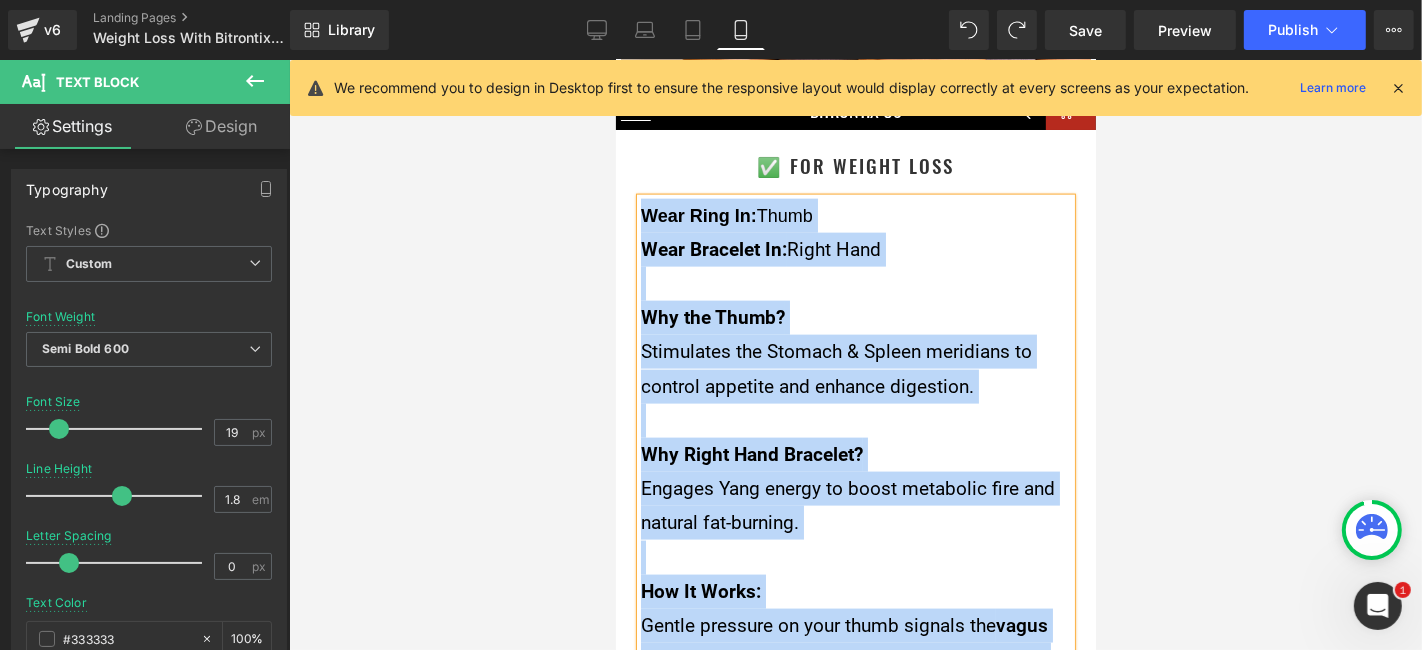copy on "Wear Ring In:  Thumb Wear Bracelet In:  Right Hand Why the Thumb? Stimulates the Stomach & Spleen meridians to control appetite and enhance digestion. Why Right Hand Bracelet? Engages Yang energy to boost metabolic fire and natural fat-burning. How It Works: Gentle pressure on your thumb signals the  vagus nerve, balances ghrelin & leptin hormones and, combined with Yang activation  at your wrist, creates a powerful fat-burn synergy. 🔹 Curbs emotional eating & sugar cravings 🔹 Boosts metabolism naturally 🔹 Stimulates fat-burning through meridian activation 🔹 Supports gut health & nutrient absorptio" 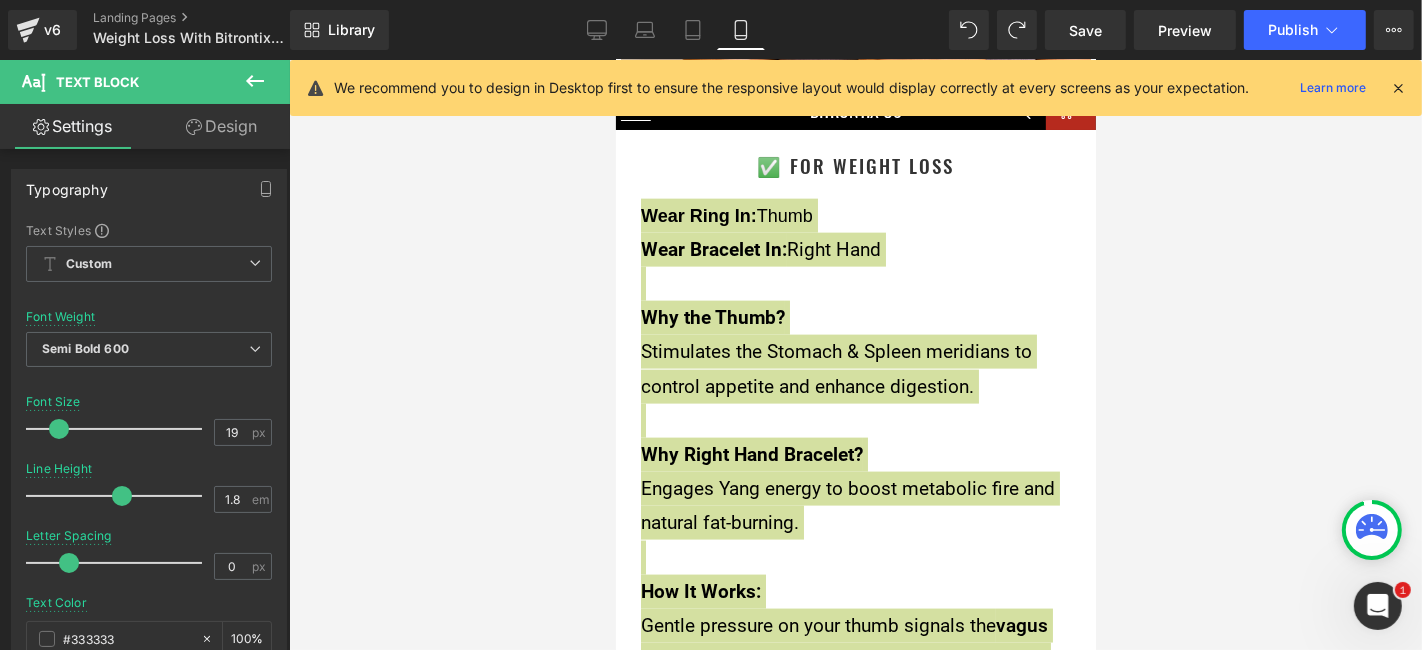 click at bounding box center [855, 355] 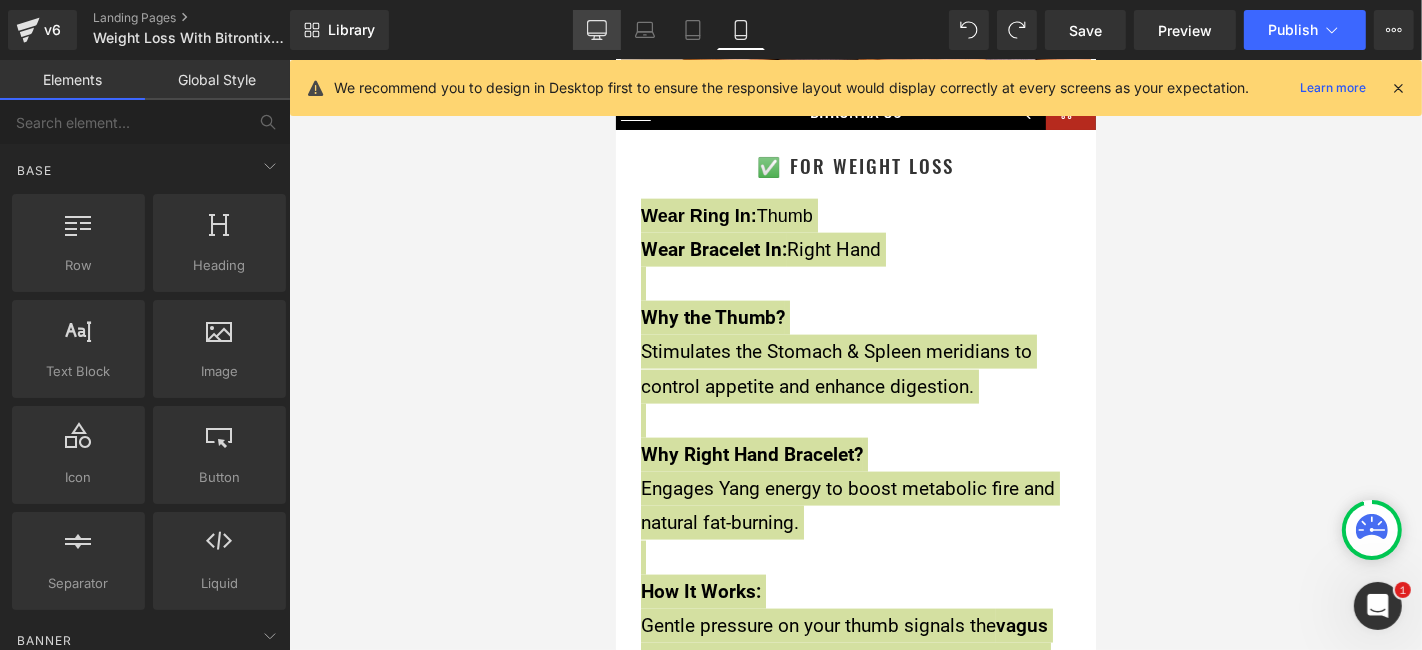 click on "Desktop" at bounding box center [597, 30] 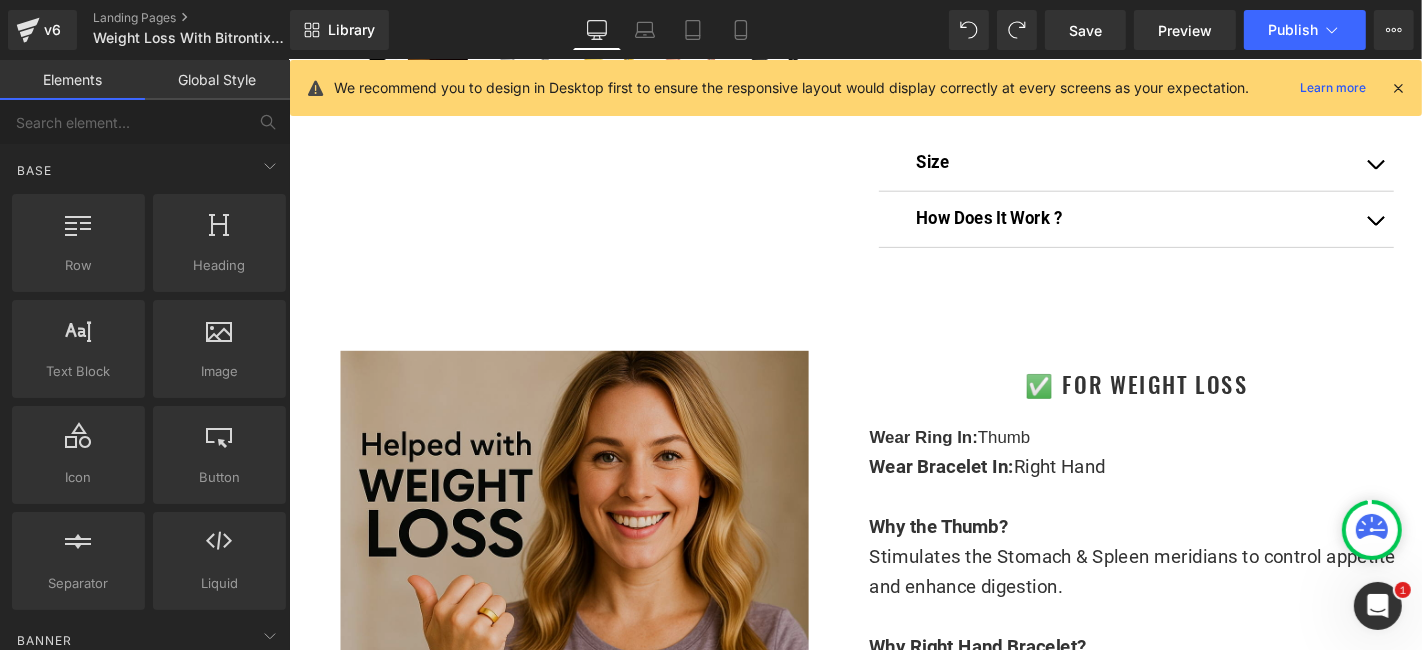 scroll, scrollTop: 1032, scrollLeft: 0, axis: vertical 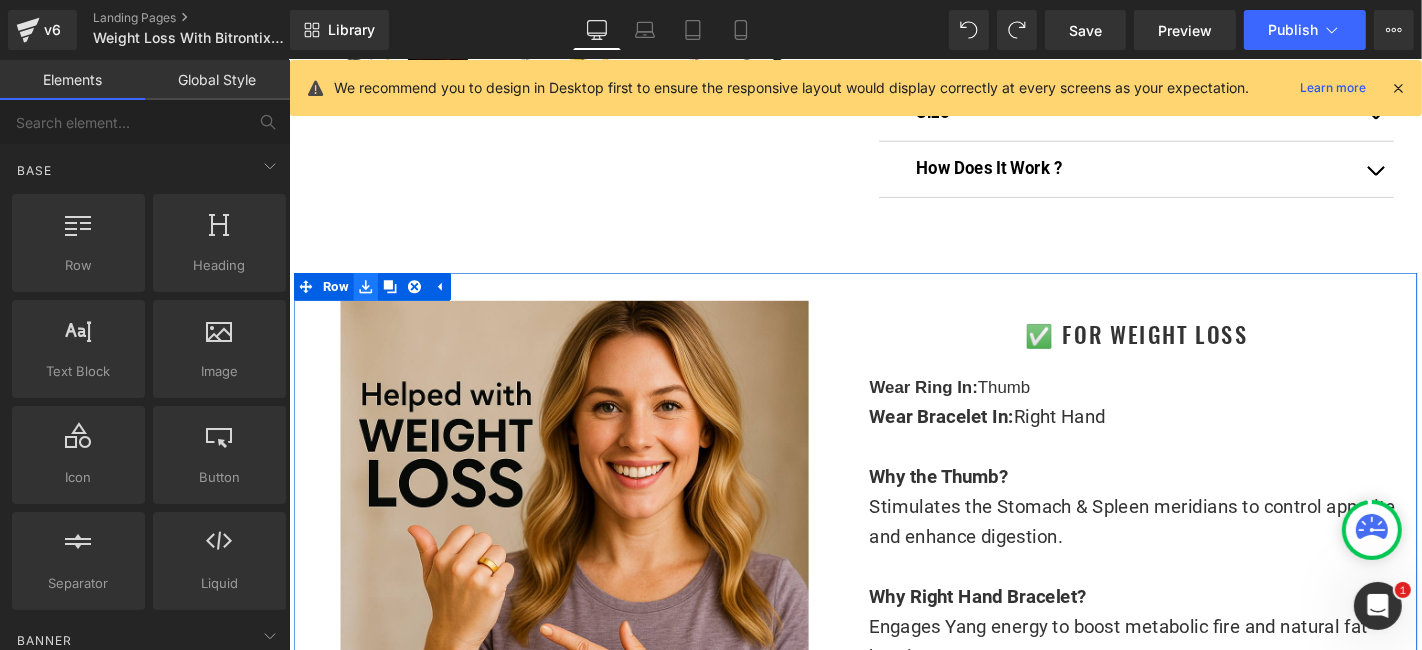 click 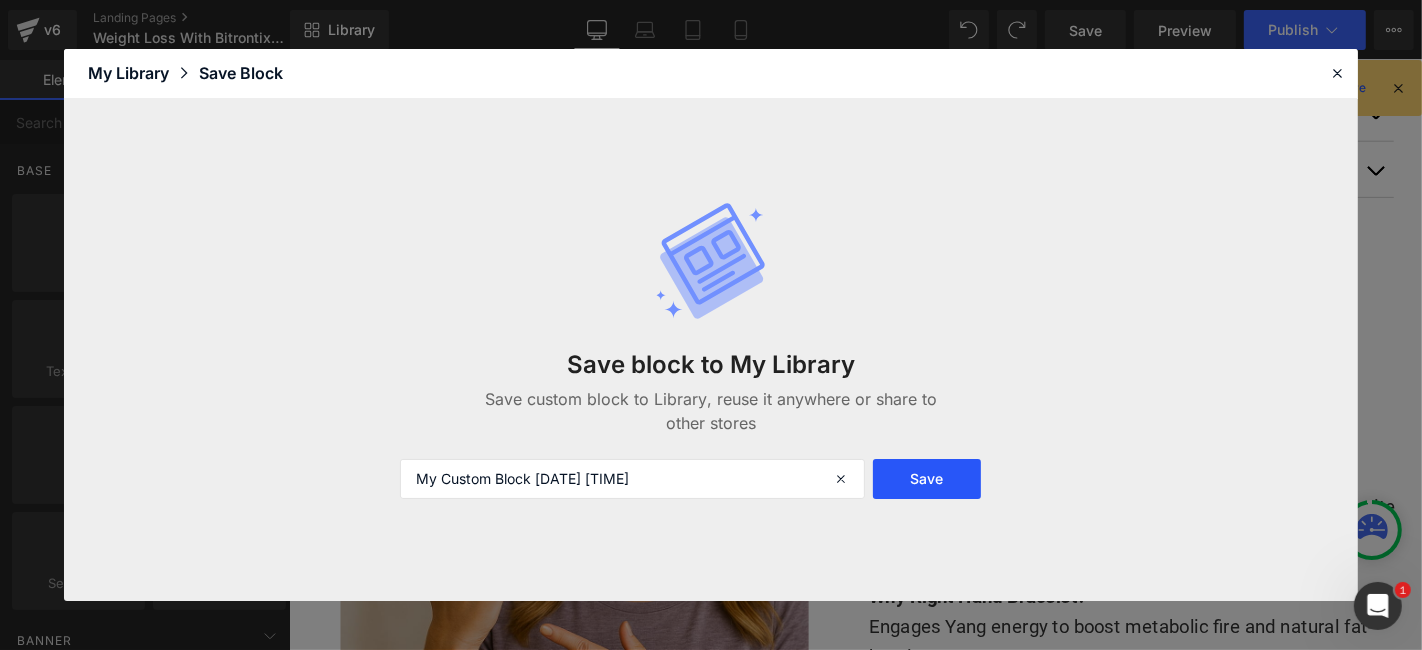 click on "Save" at bounding box center (927, 479) 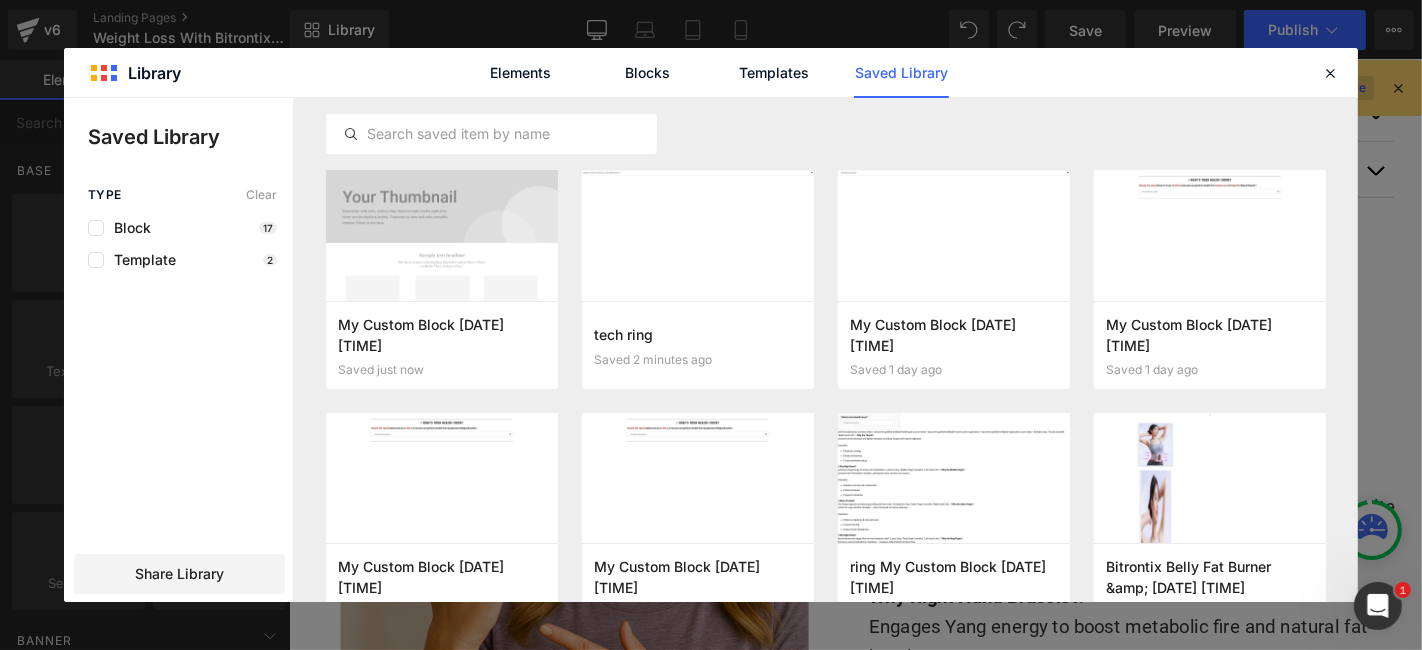 click at bounding box center [1330, 73] 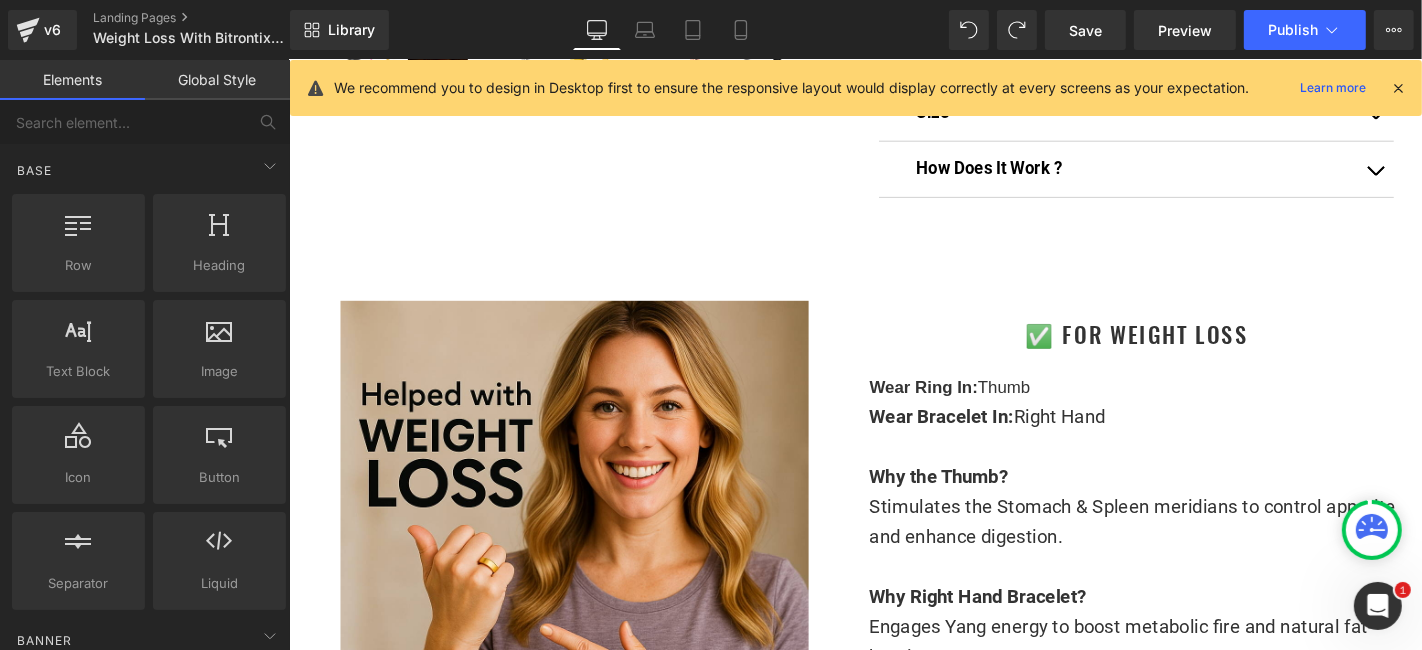 click on "Sale Off
(P) Image" at bounding box center (893, 3825) 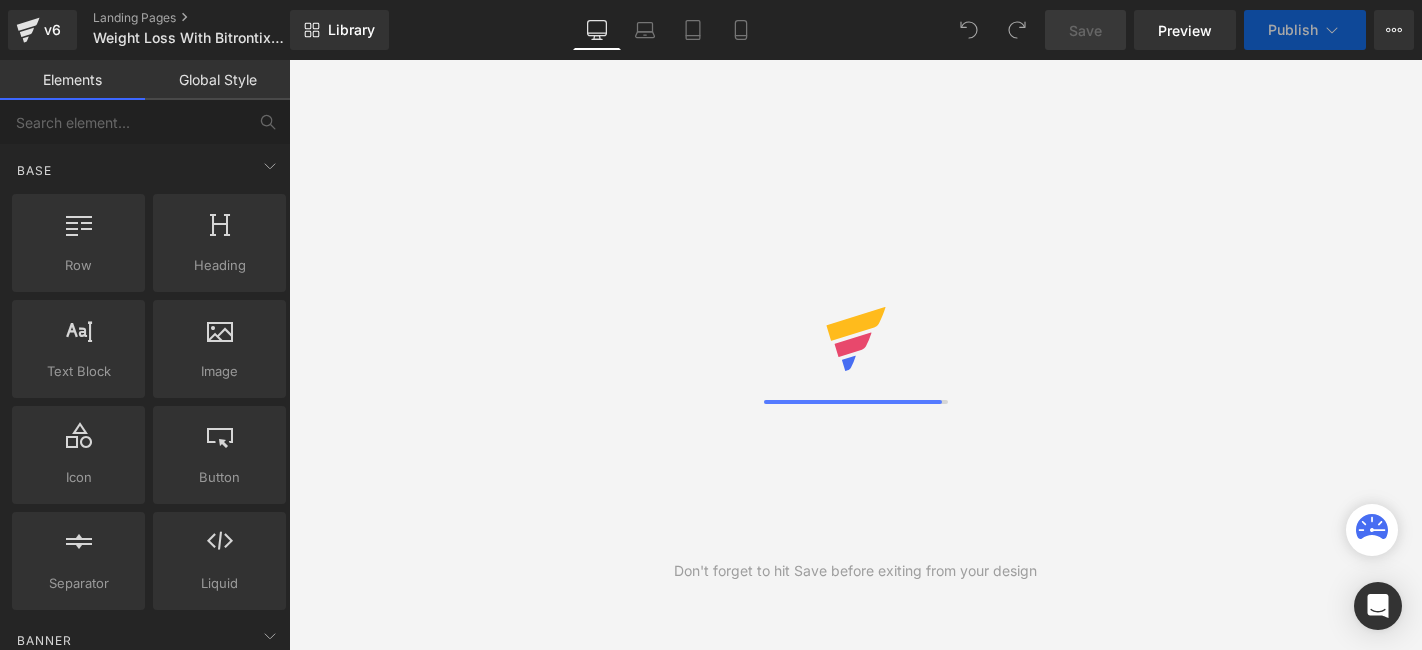 scroll, scrollTop: 0, scrollLeft: 0, axis: both 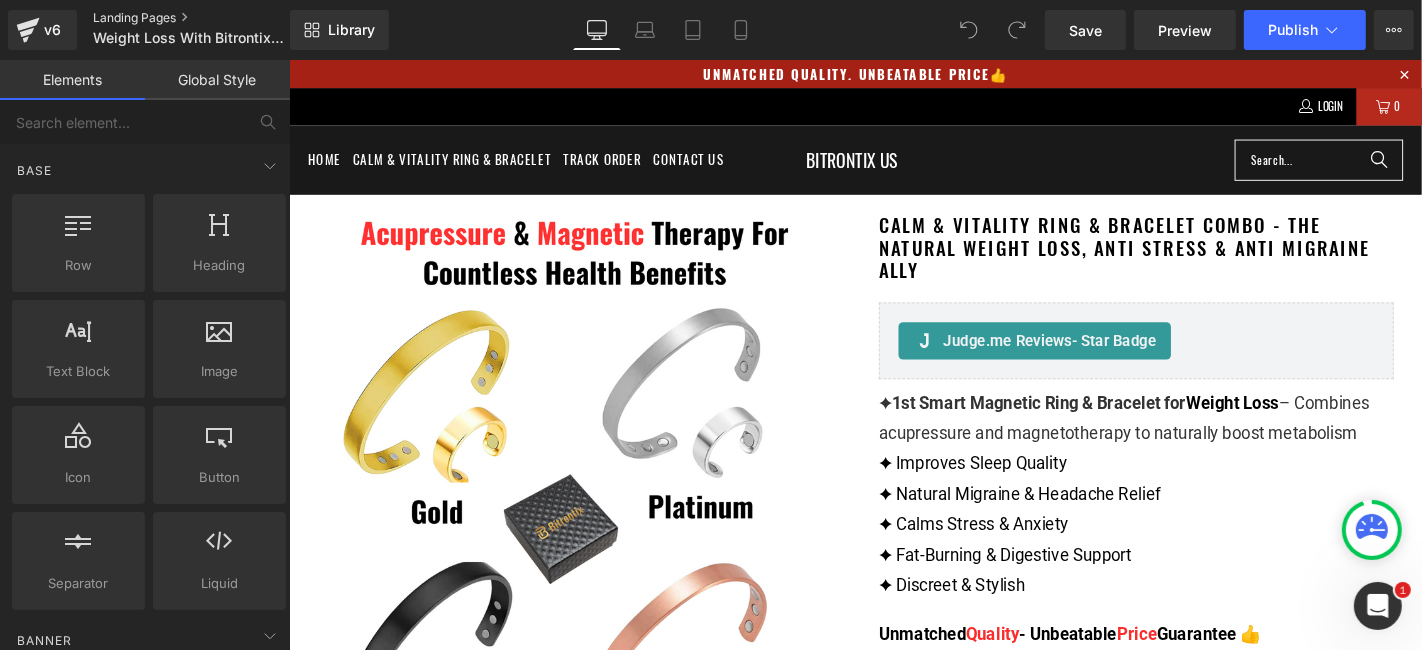 click on "Landing Pages" at bounding box center (208, 18) 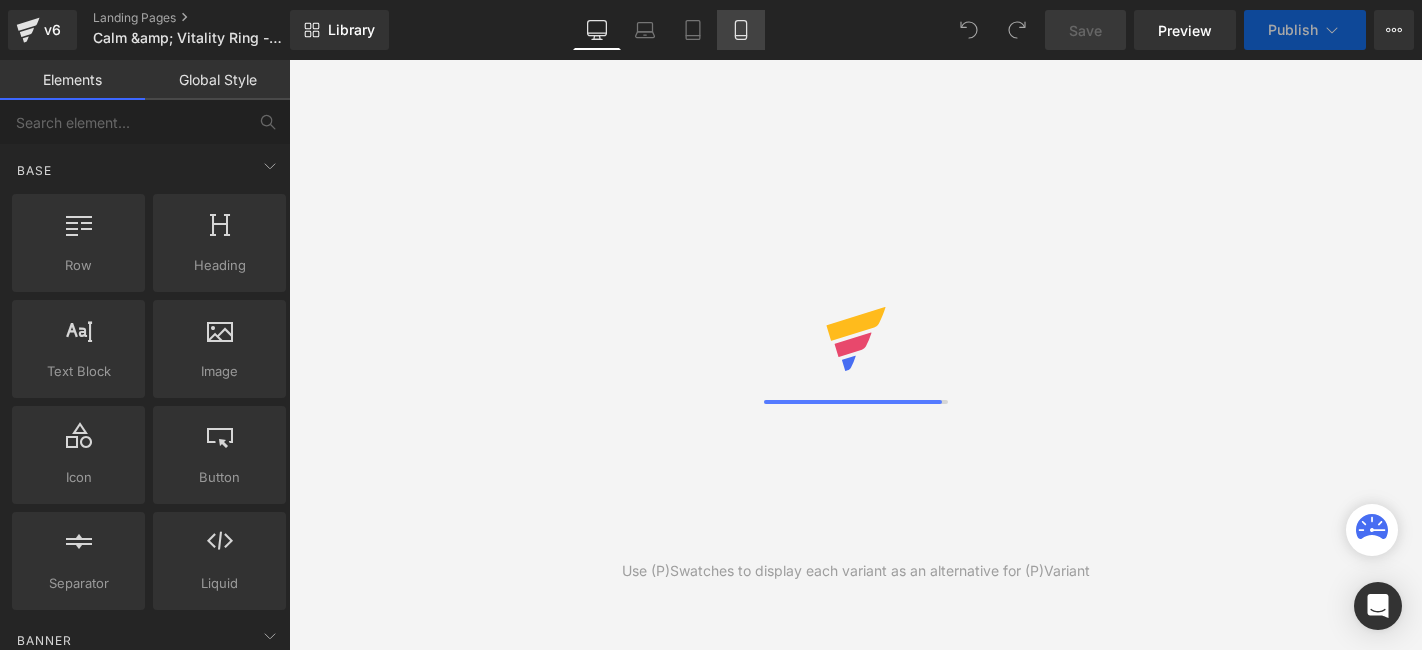 scroll, scrollTop: 0, scrollLeft: 0, axis: both 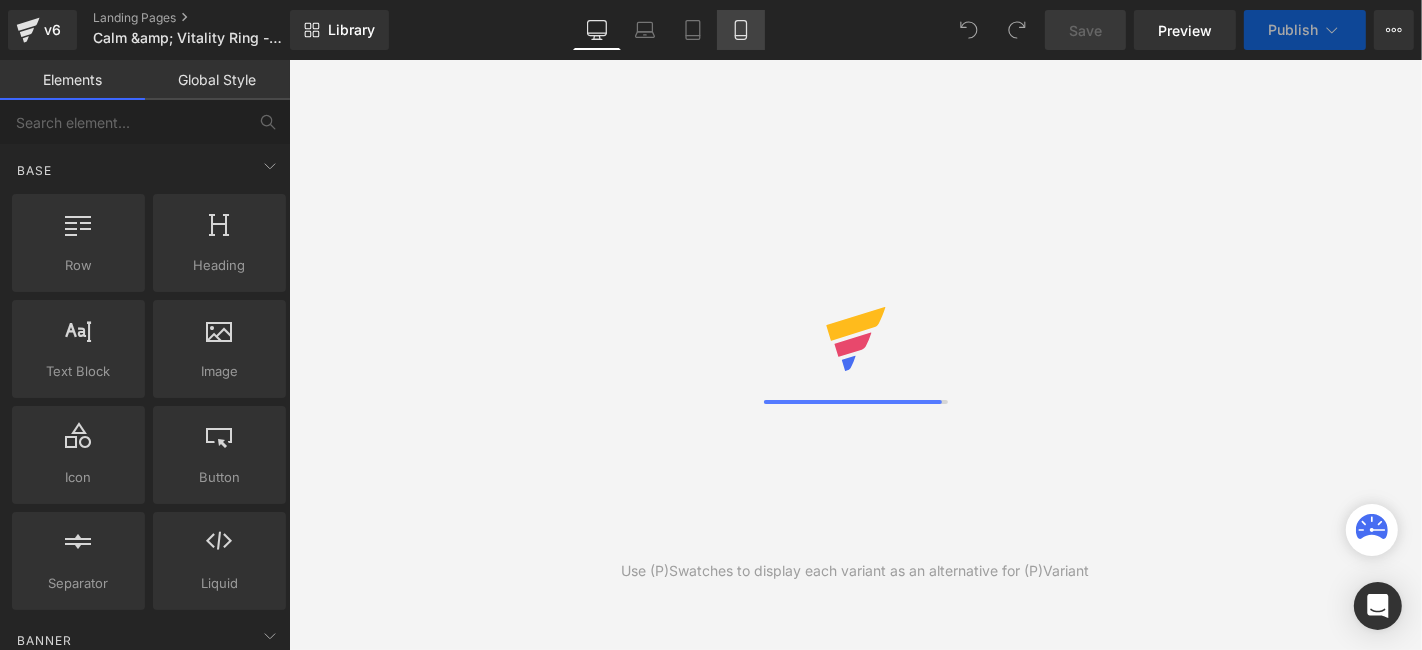click 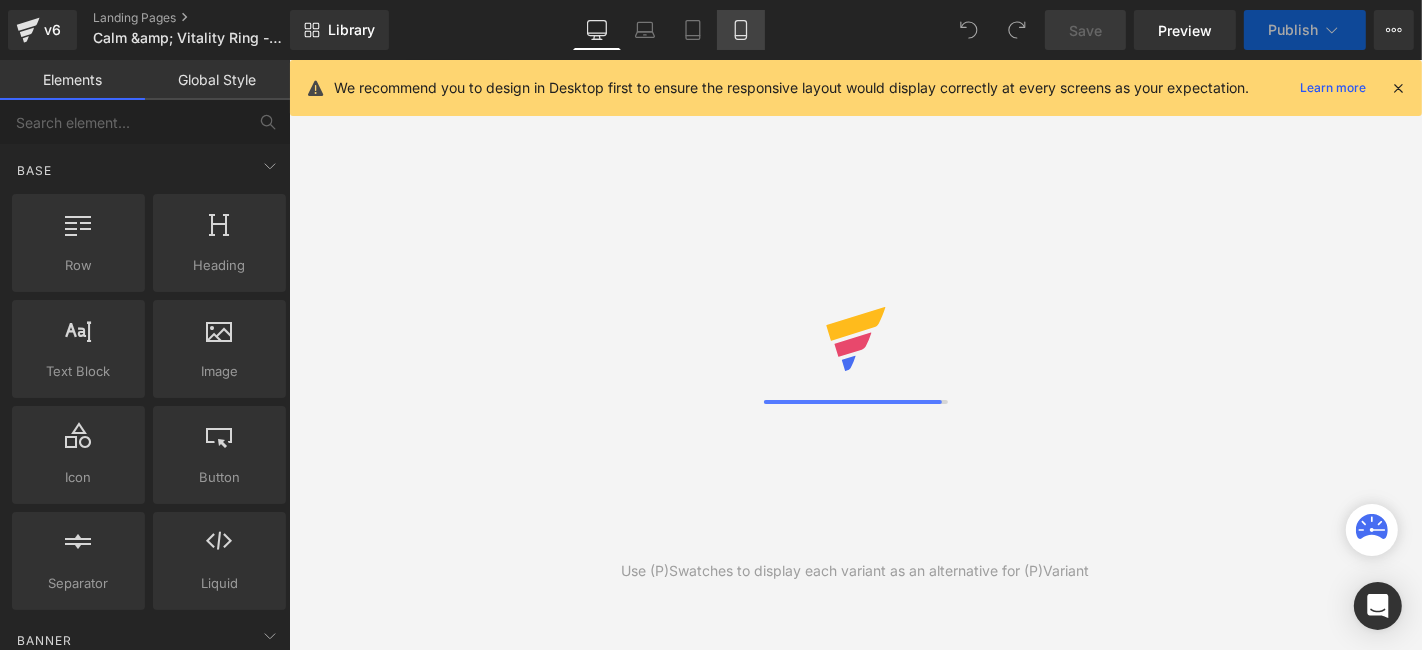scroll, scrollTop: 0, scrollLeft: 0, axis: both 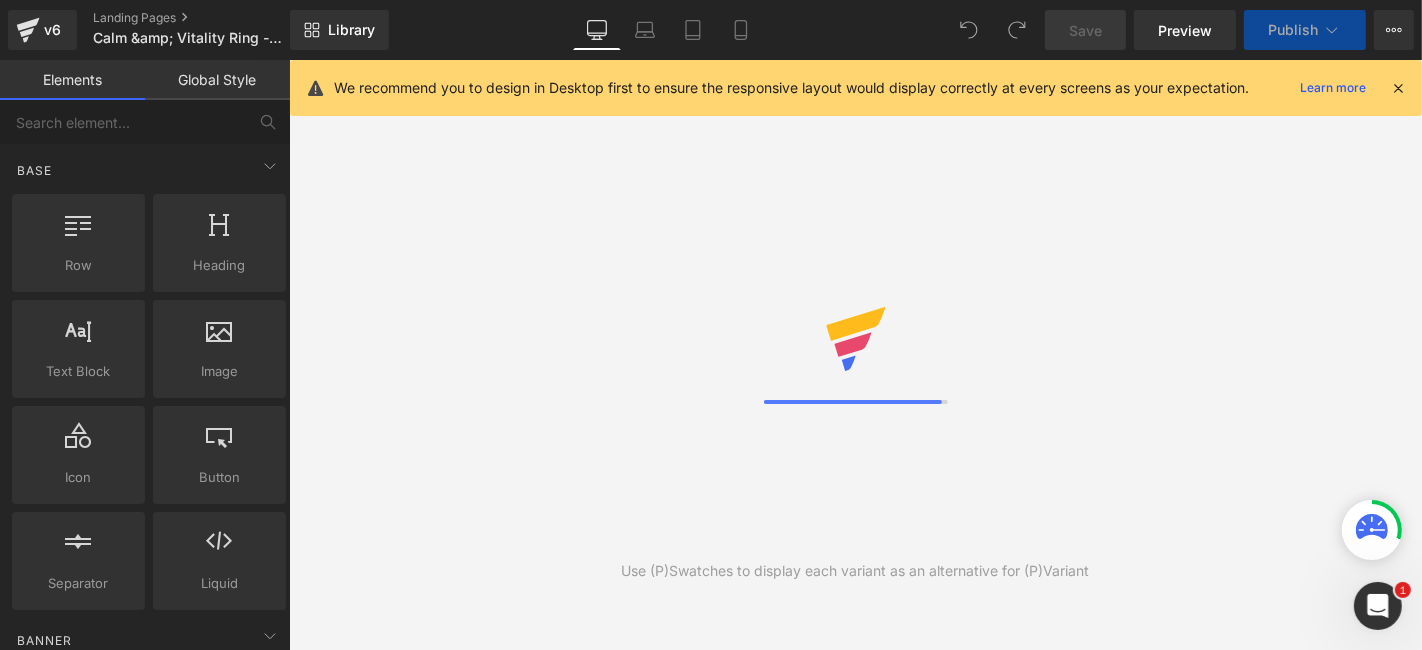 click at bounding box center [1398, 88] 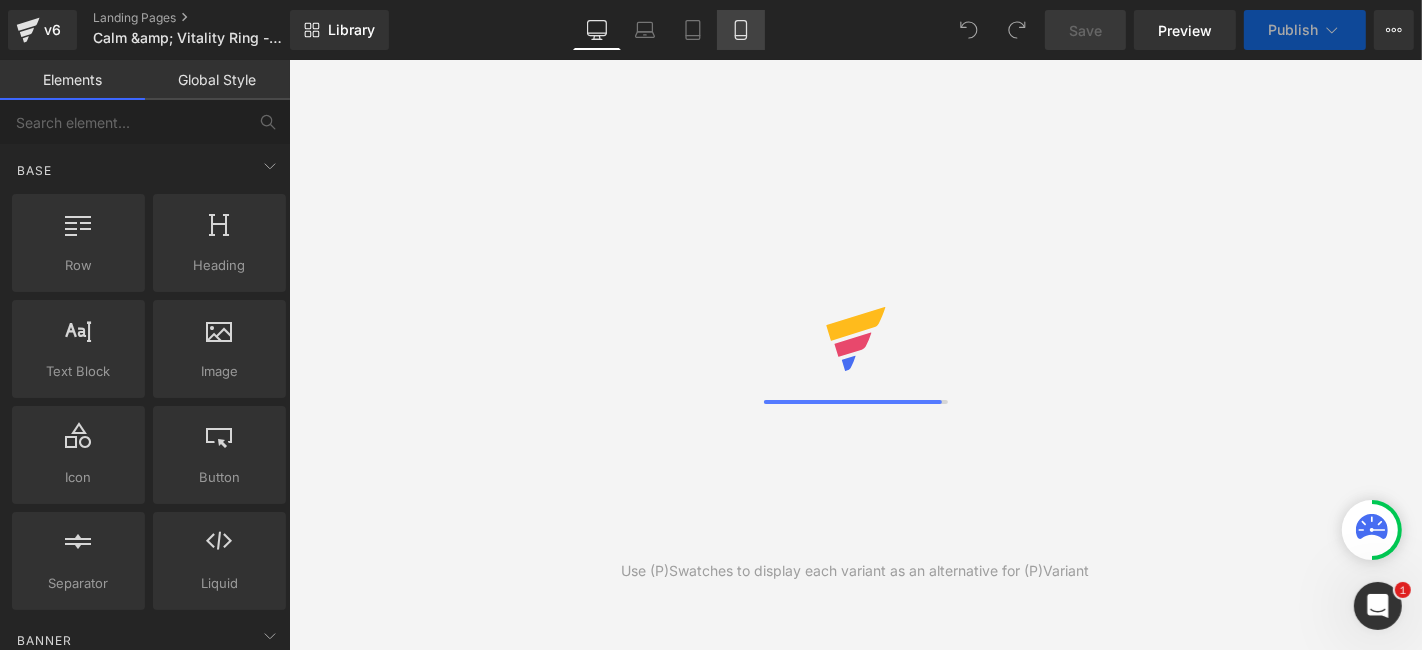 click 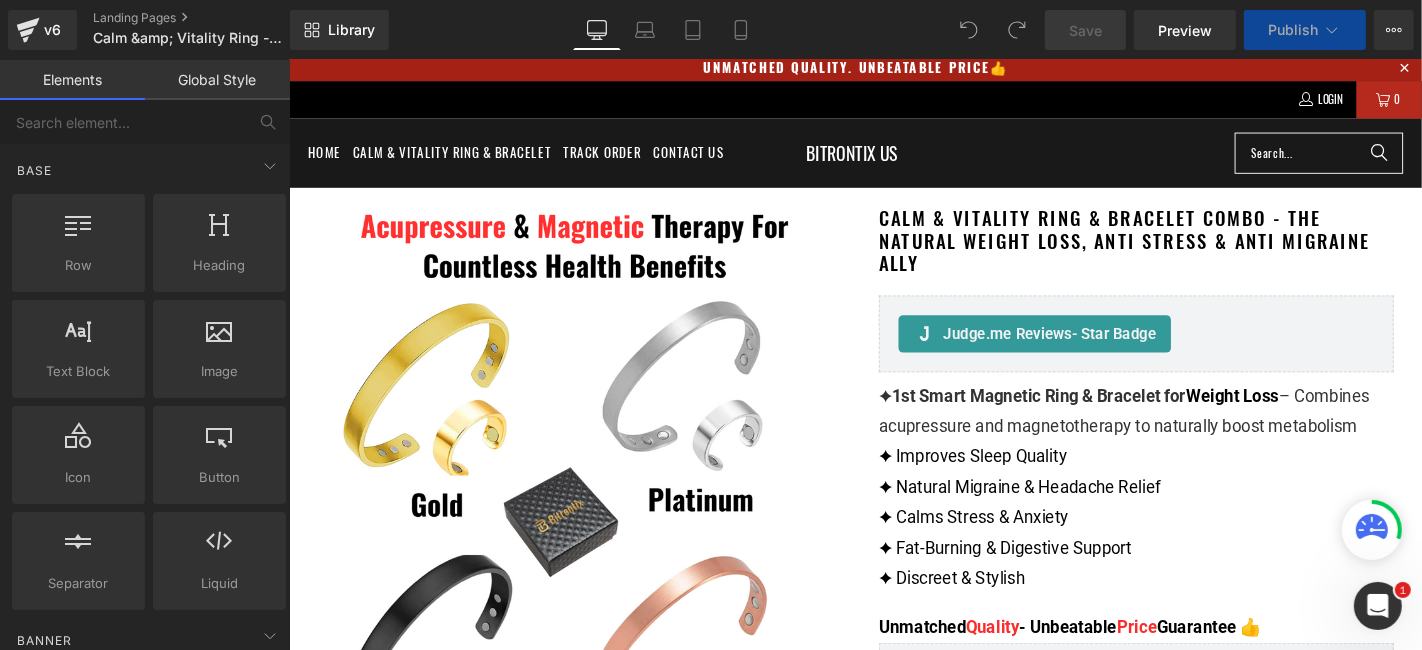 scroll, scrollTop: 0, scrollLeft: 0, axis: both 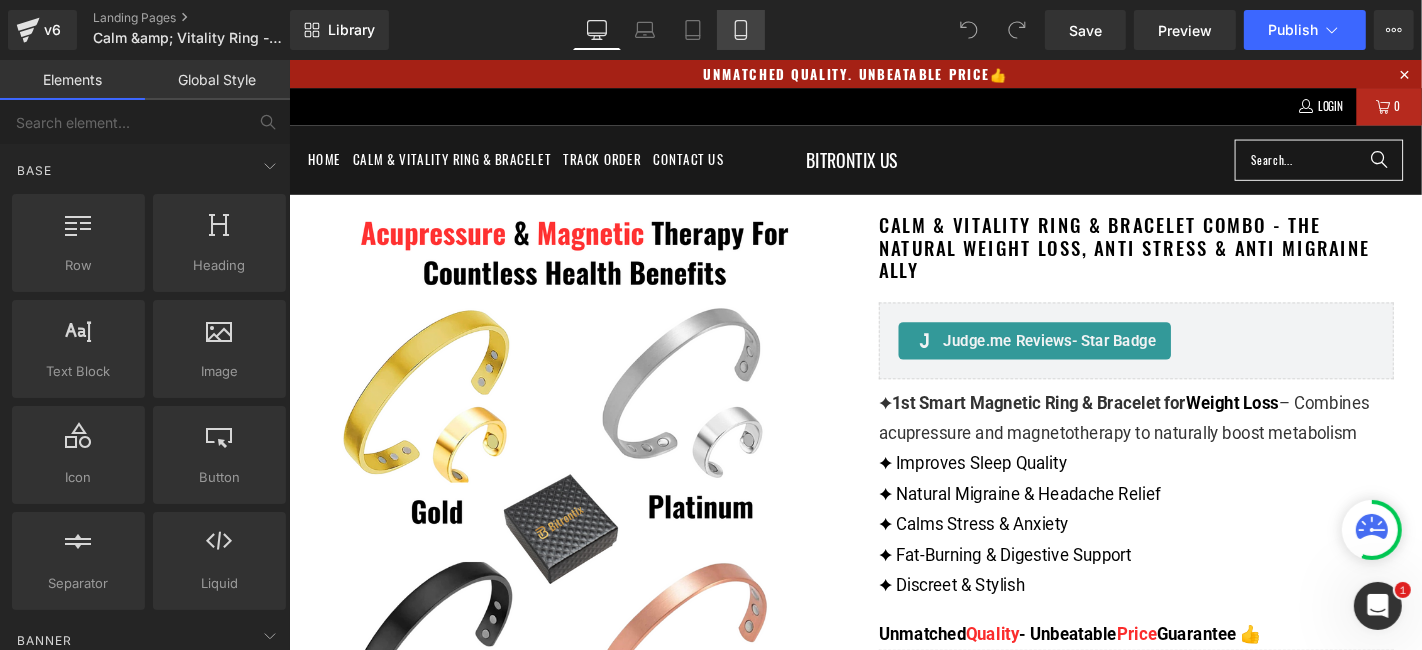 click 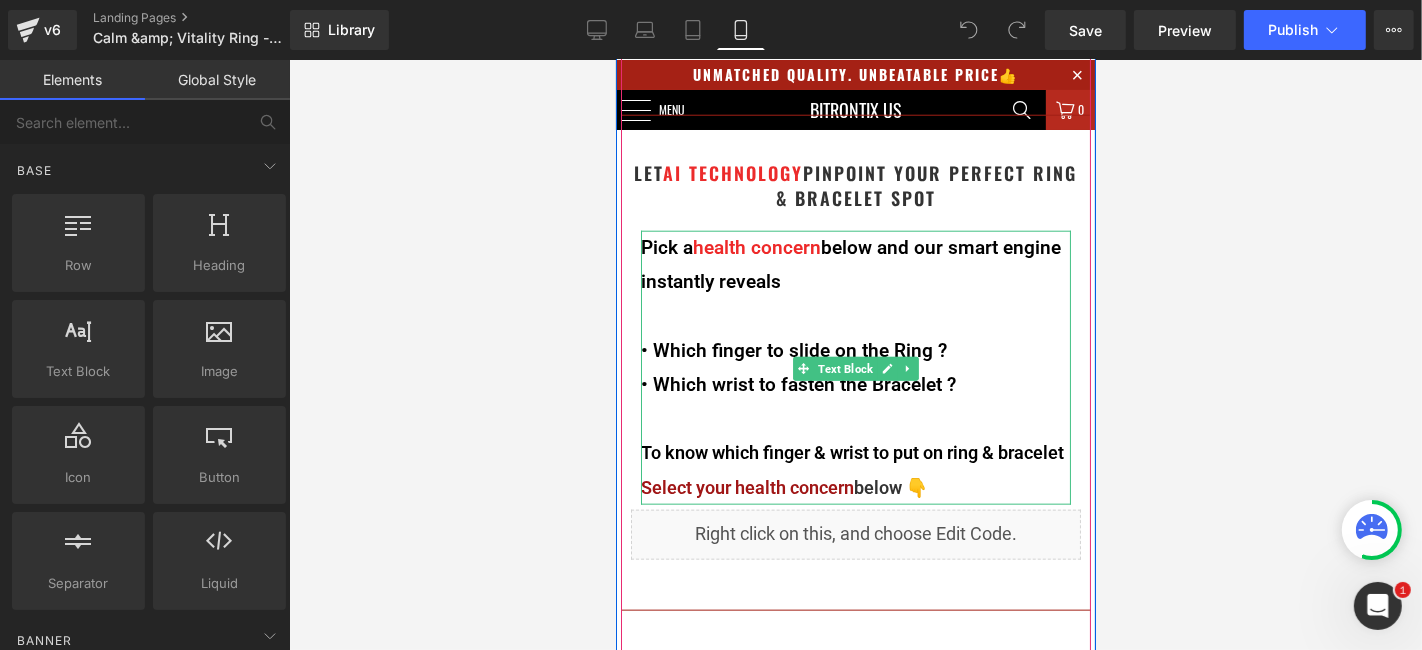 scroll, scrollTop: 1847, scrollLeft: 0, axis: vertical 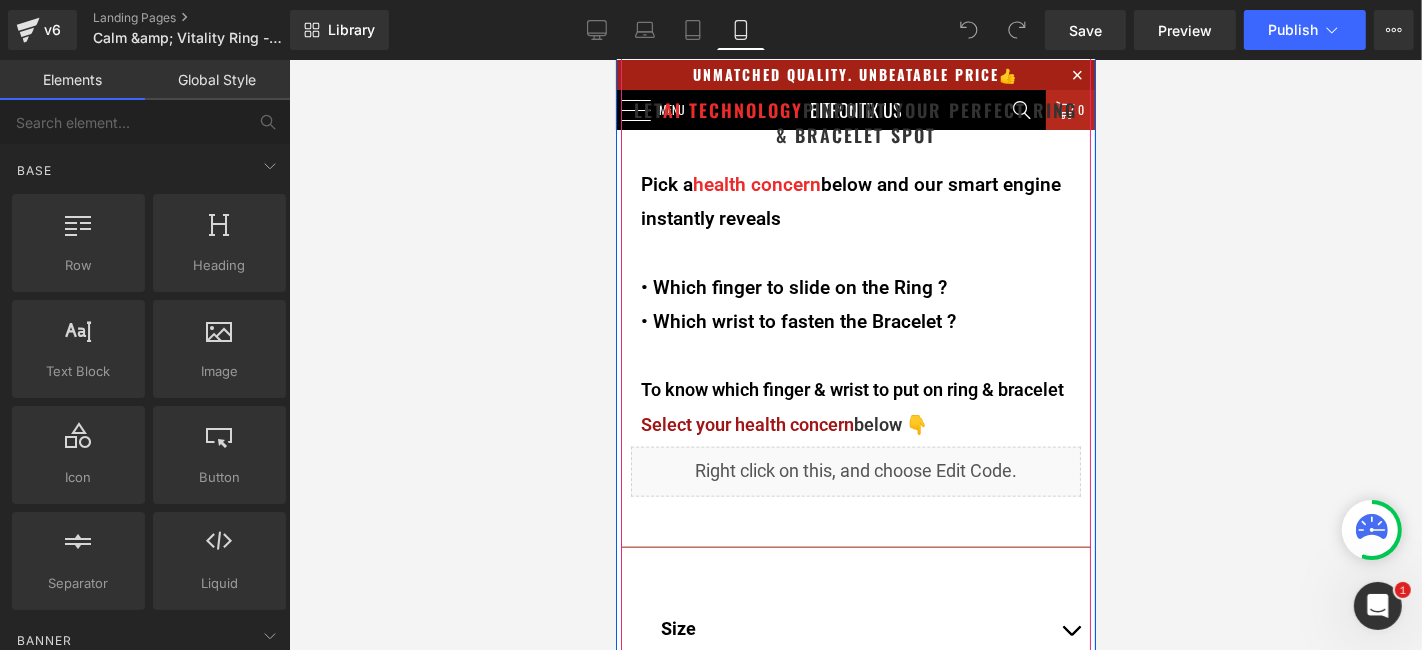 click on "Liquid" at bounding box center (855, 471) 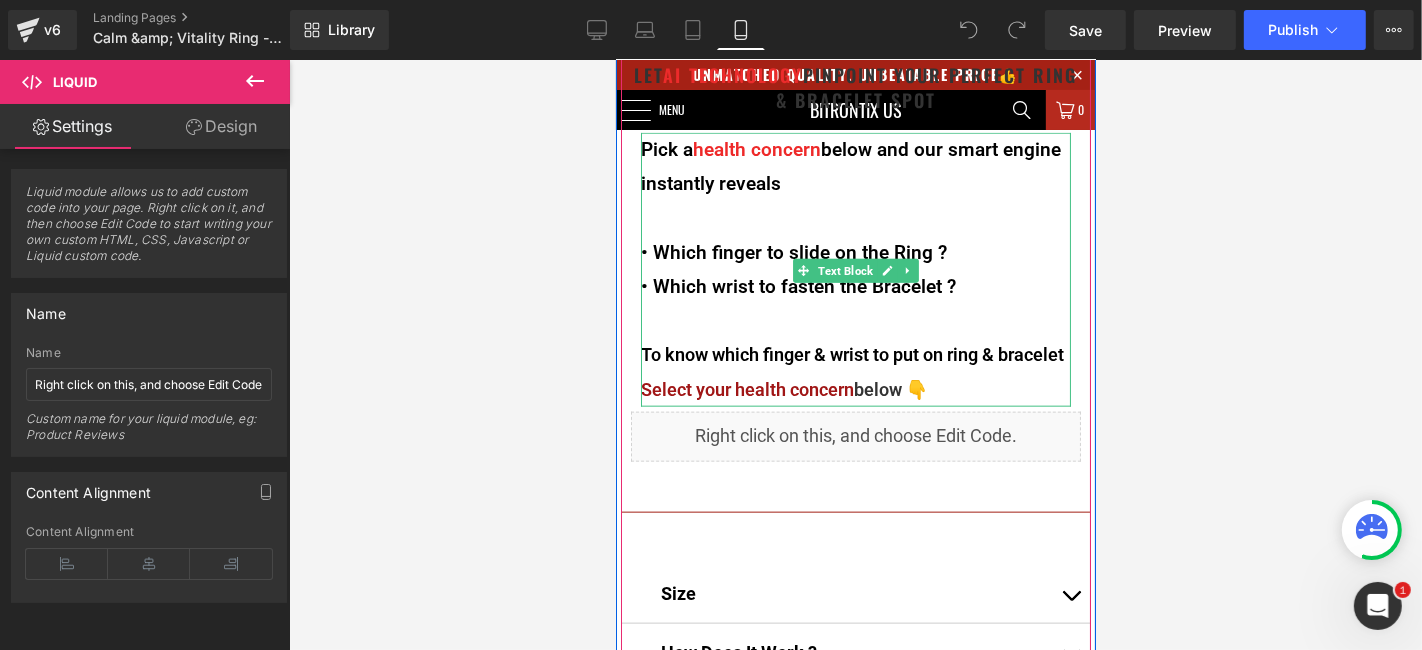 scroll, scrollTop: 1847, scrollLeft: 0, axis: vertical 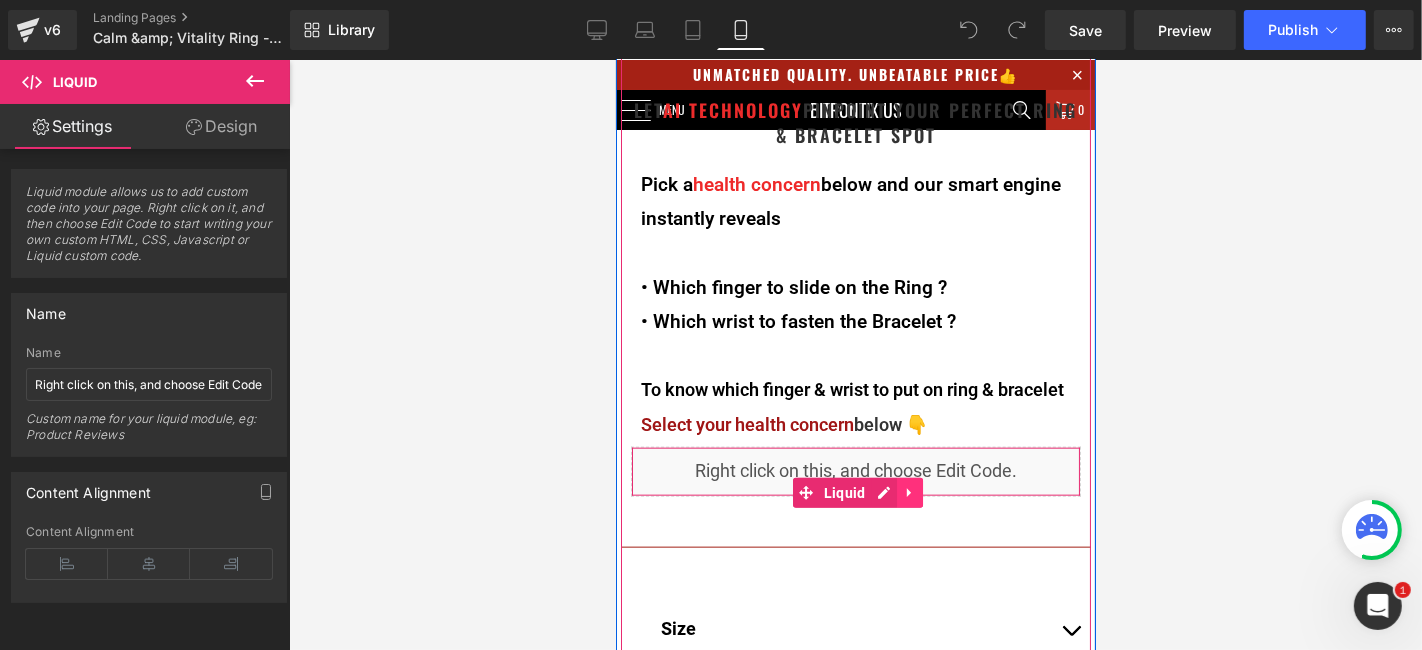 click 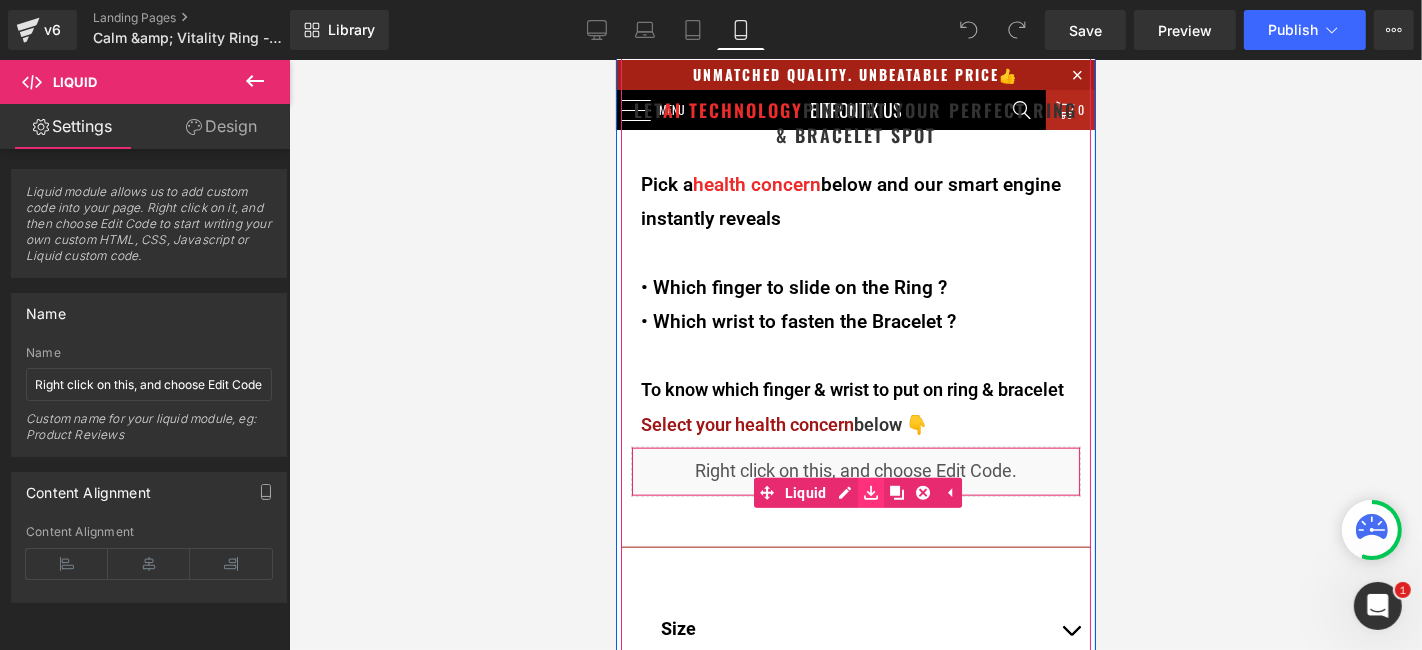 click 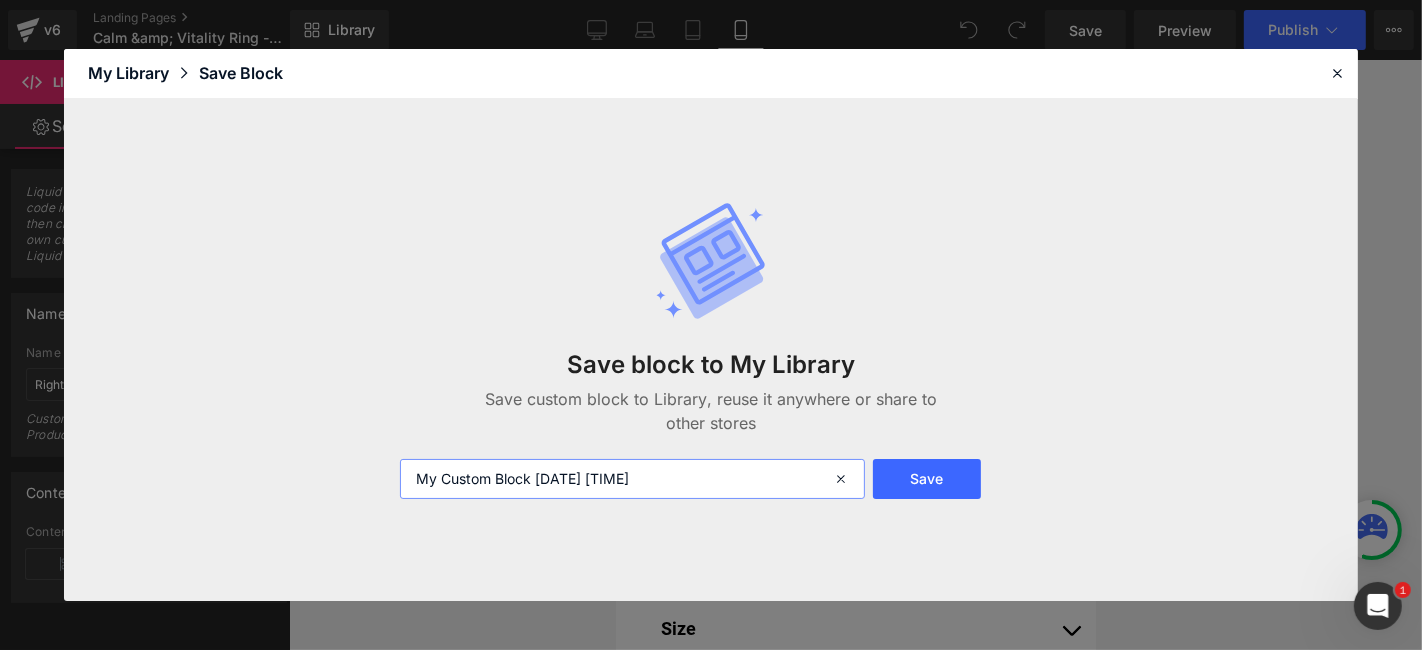 drag, startPoint x: 643, startPoint y: 470, endPoint x: 353, endPoint y: 477, distance: 290.08447 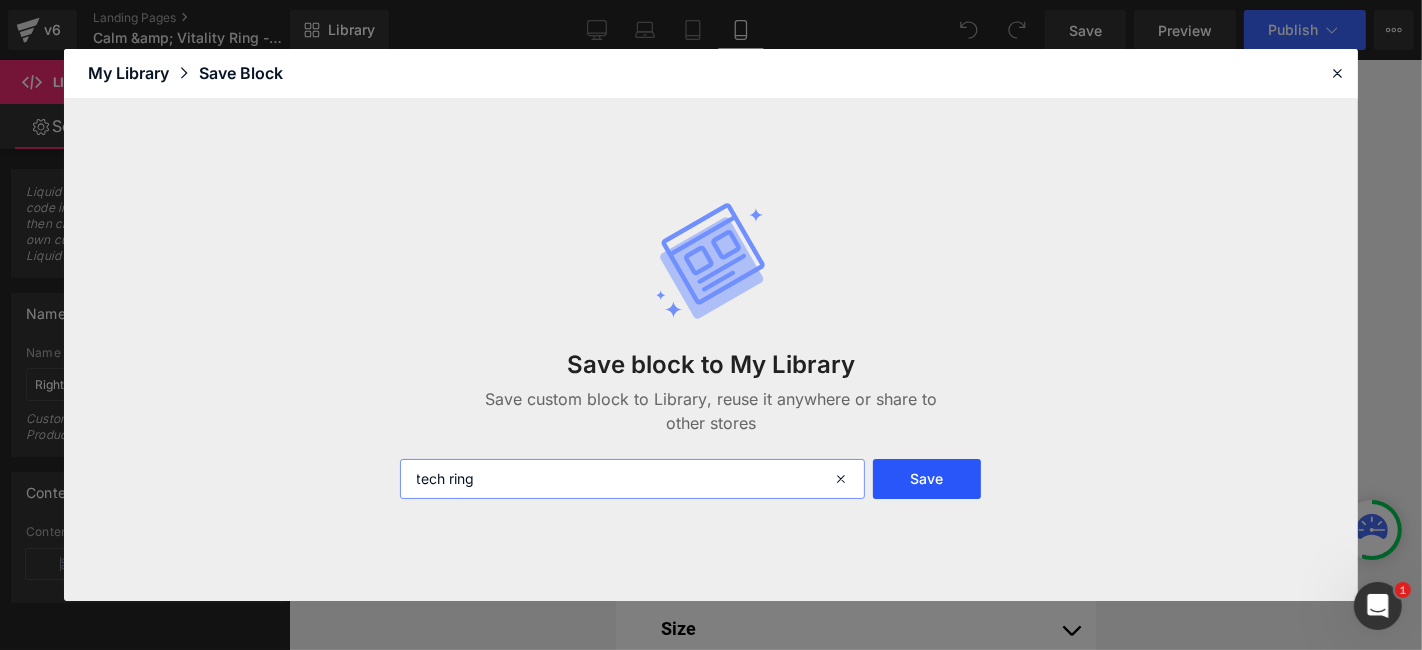 type on "tech ring" 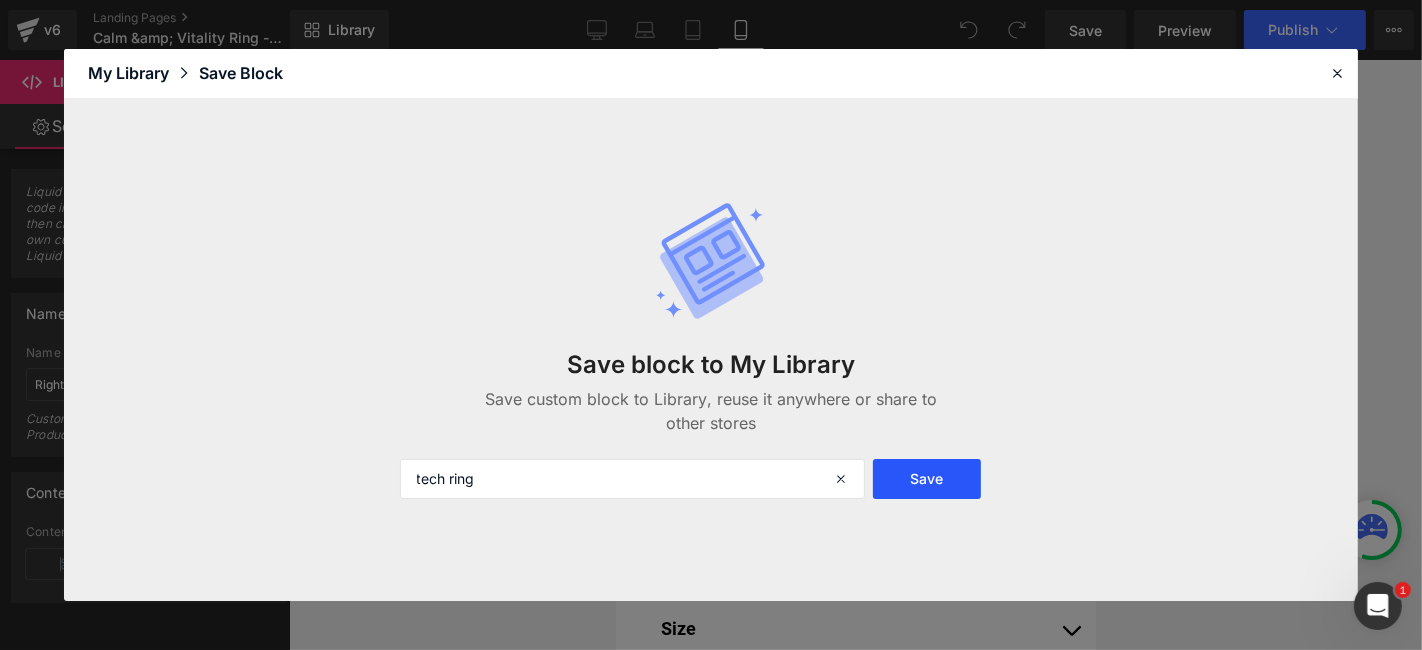 click on "Save" at bounding box center (927, 479) 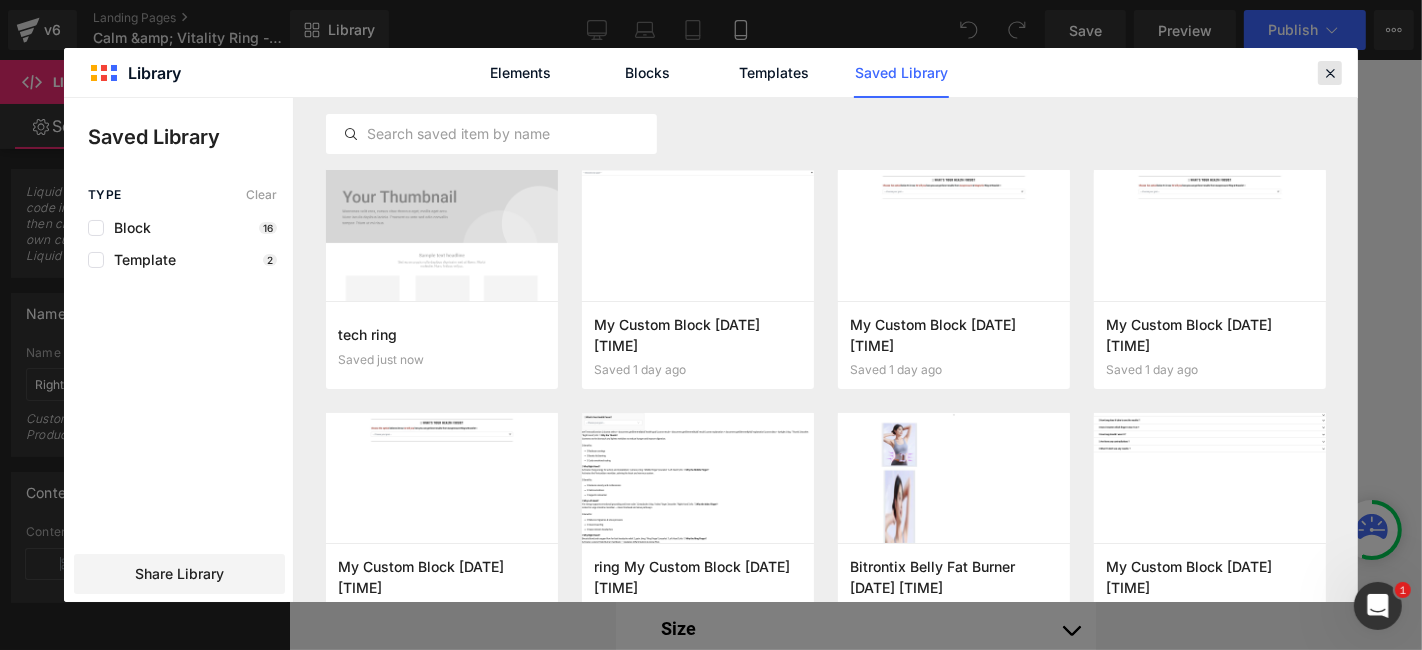 click at bounding box center [1330, 73] 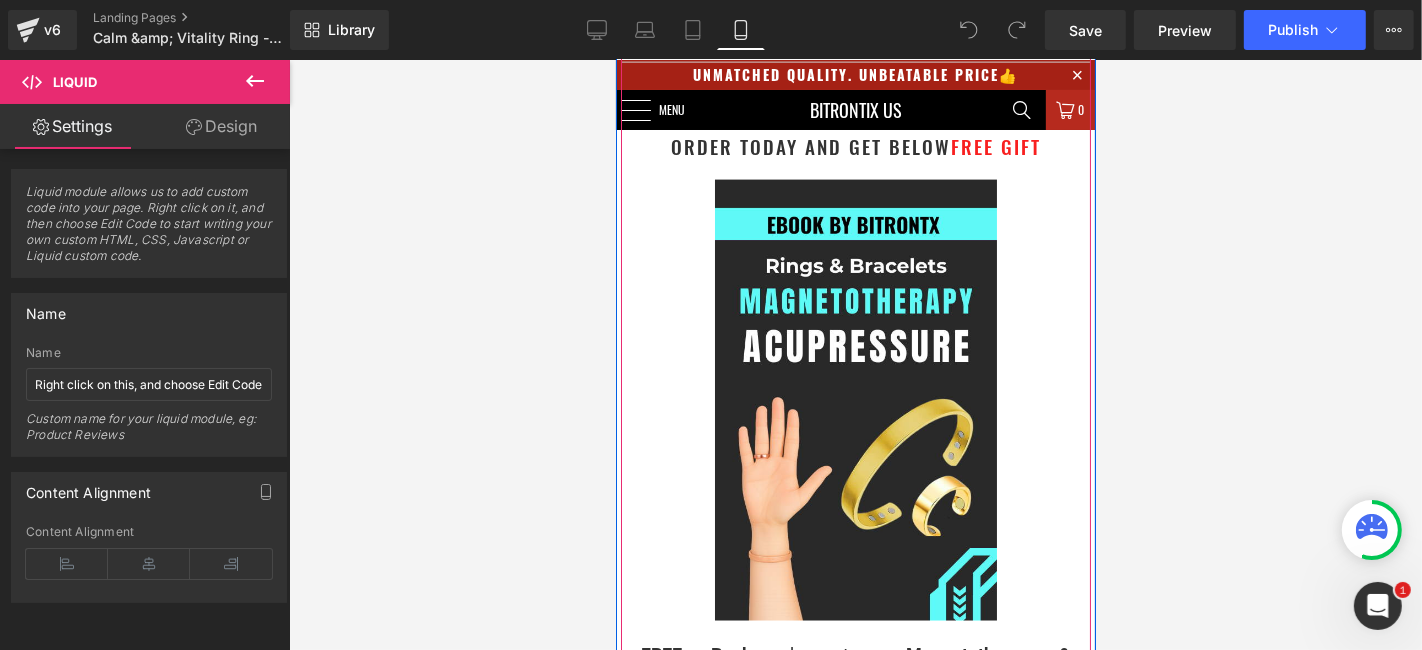 scroll, scrollTop: 2514, scrollLeft: 0, axis: vertical 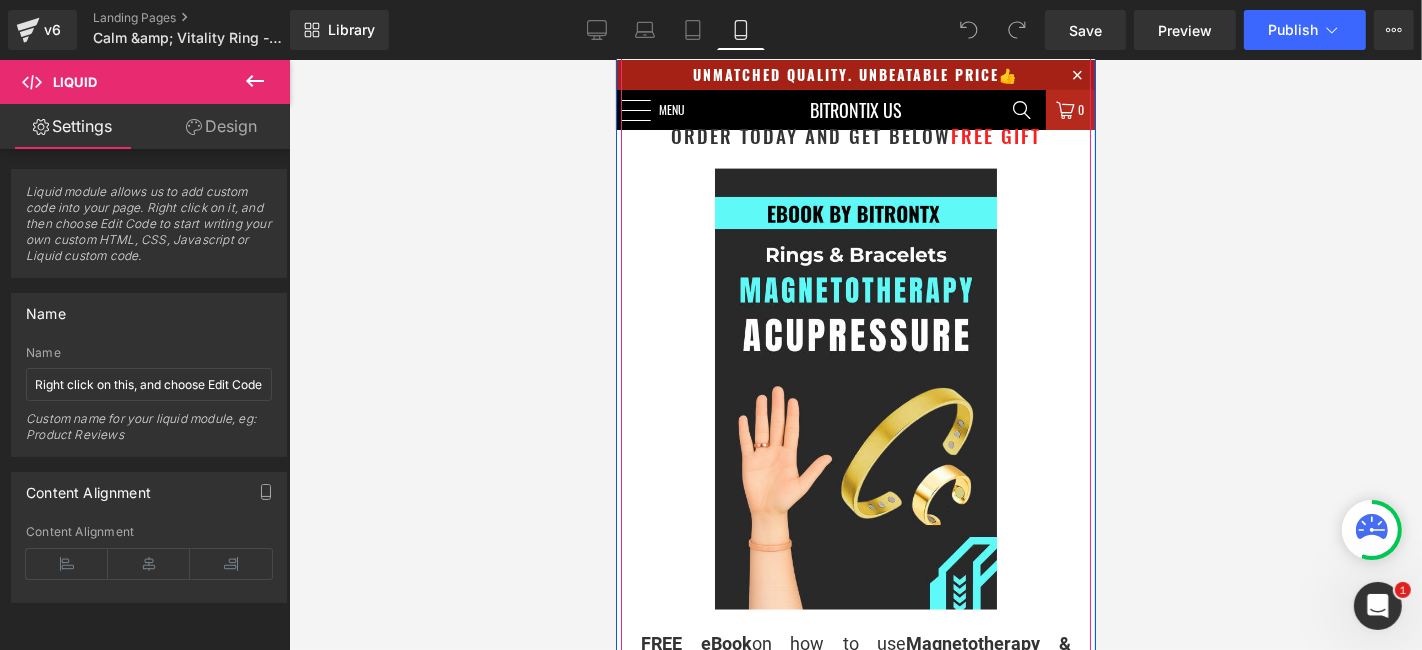 click at bounding box center [855, 388] 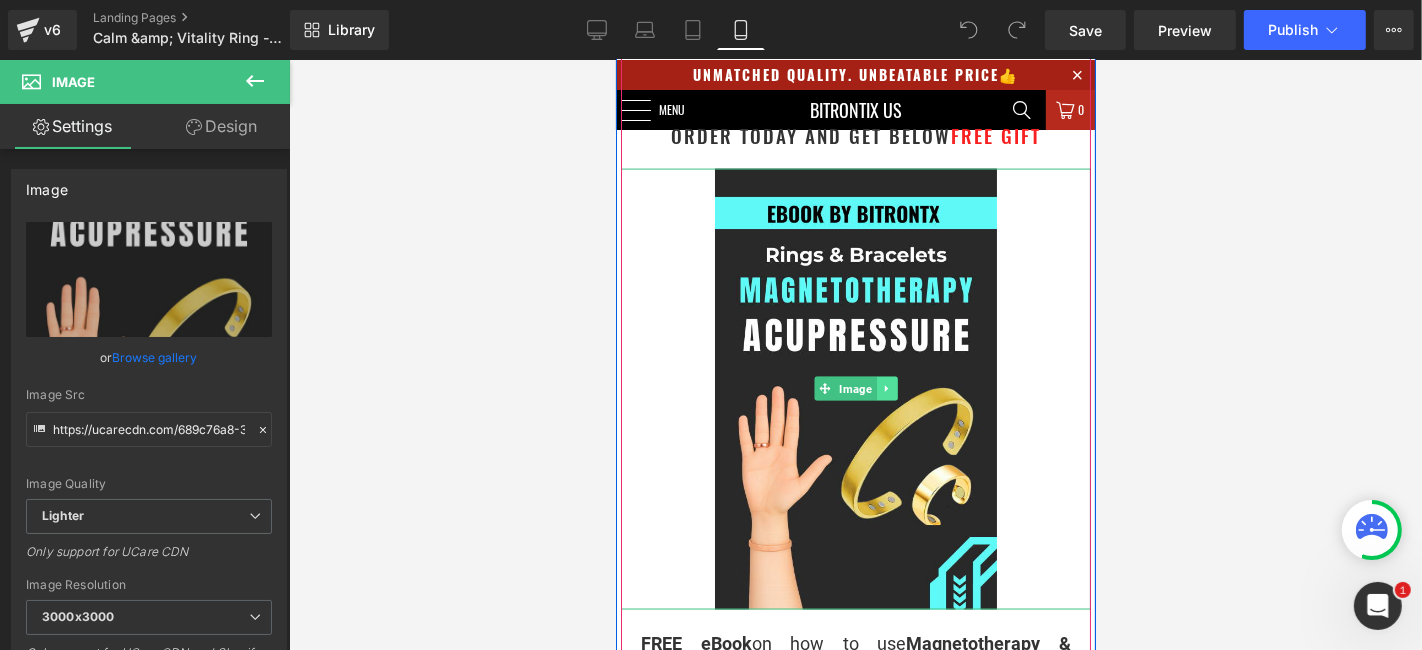 click at bounding box center [886, 388] 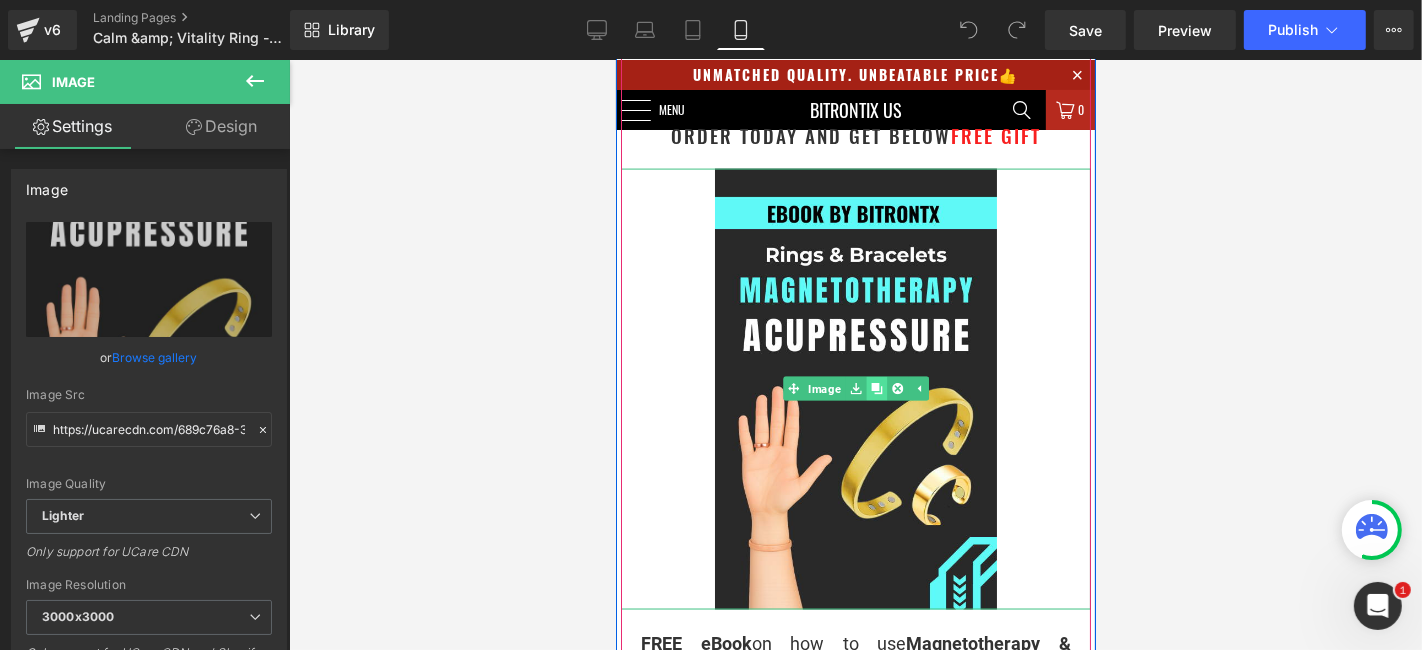 click 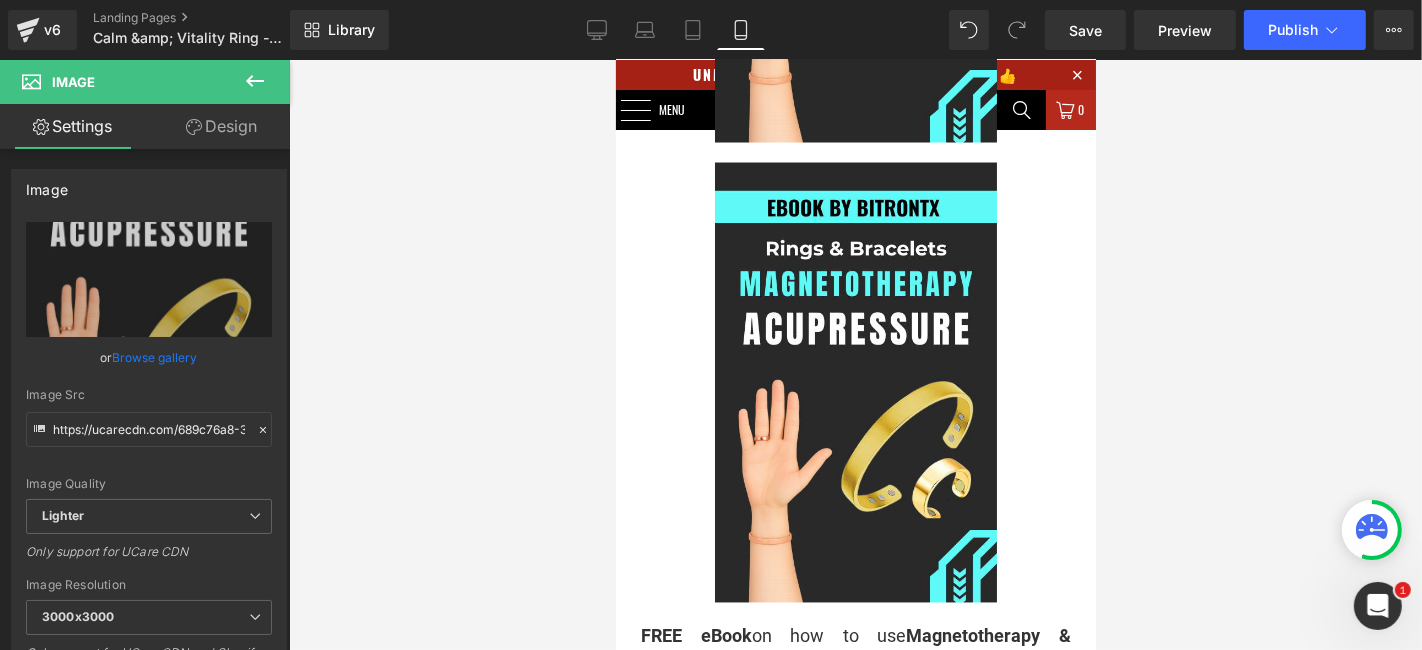 click at bounding box center (855, 355) 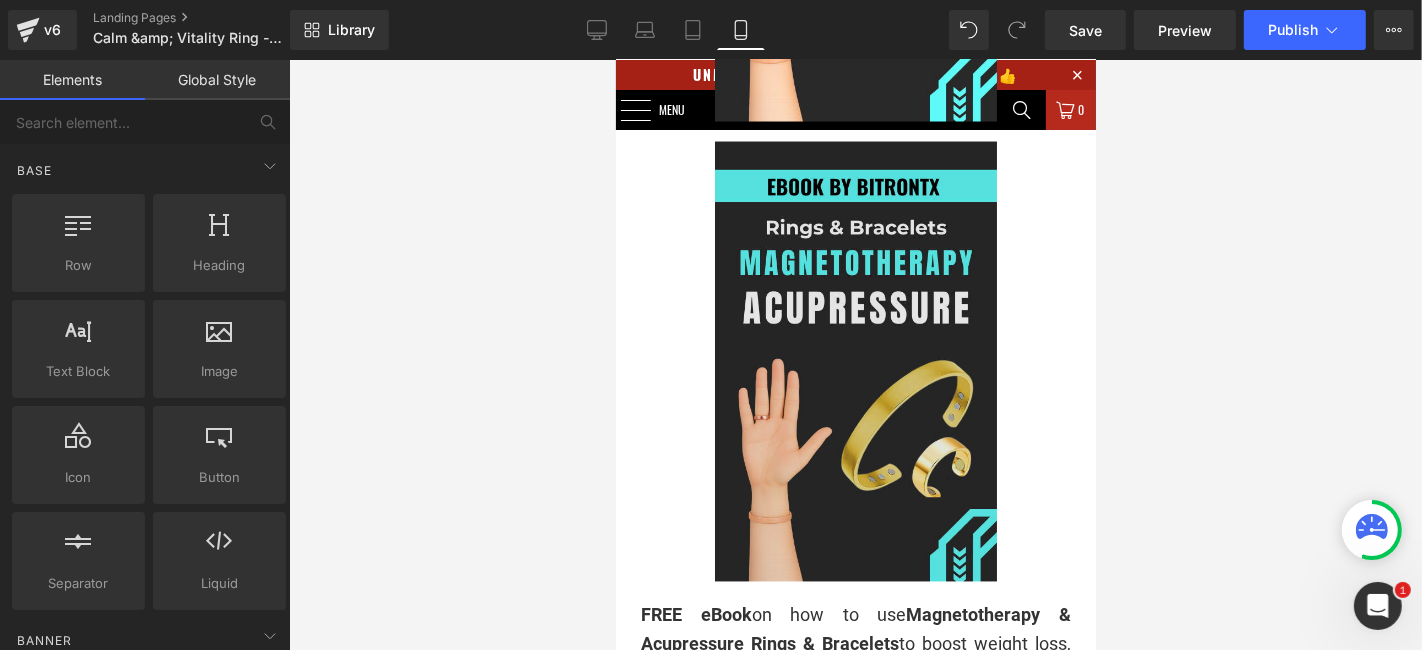 click at bounding box center [855, 361] 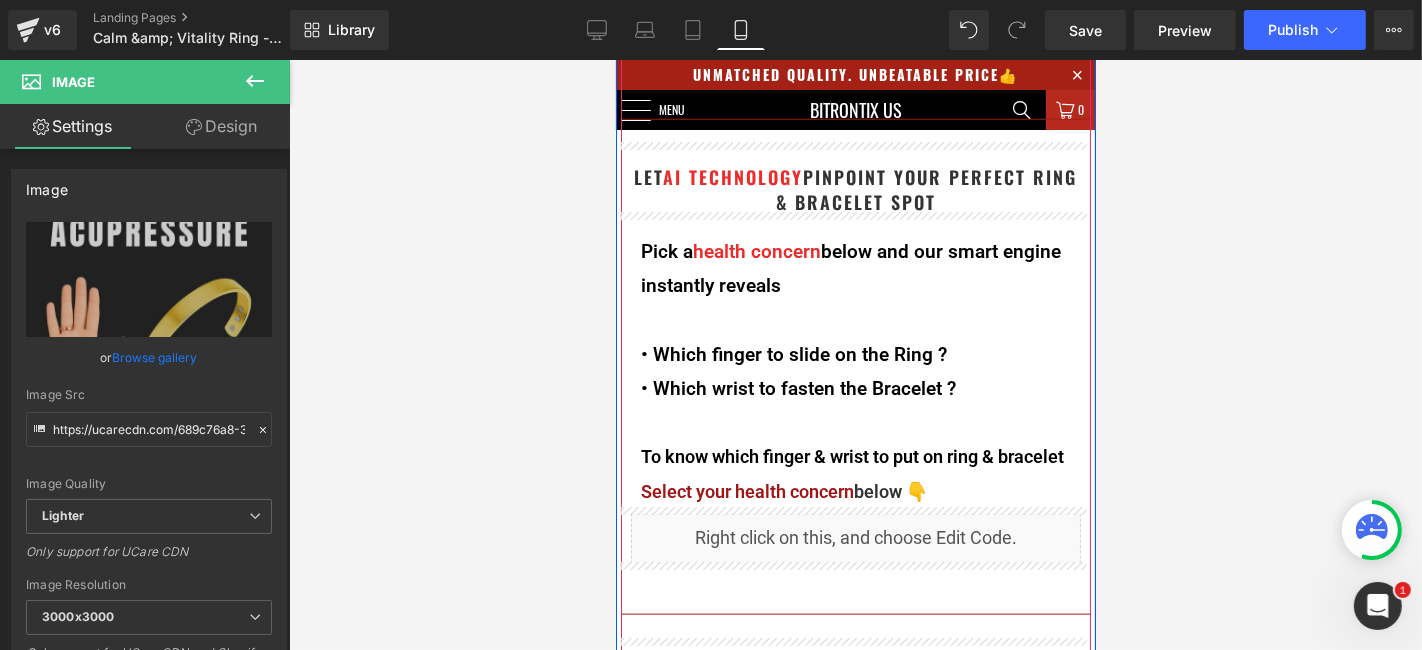 scroll, scrollTop: 1557, scrollLeft: 0, axis: vertical 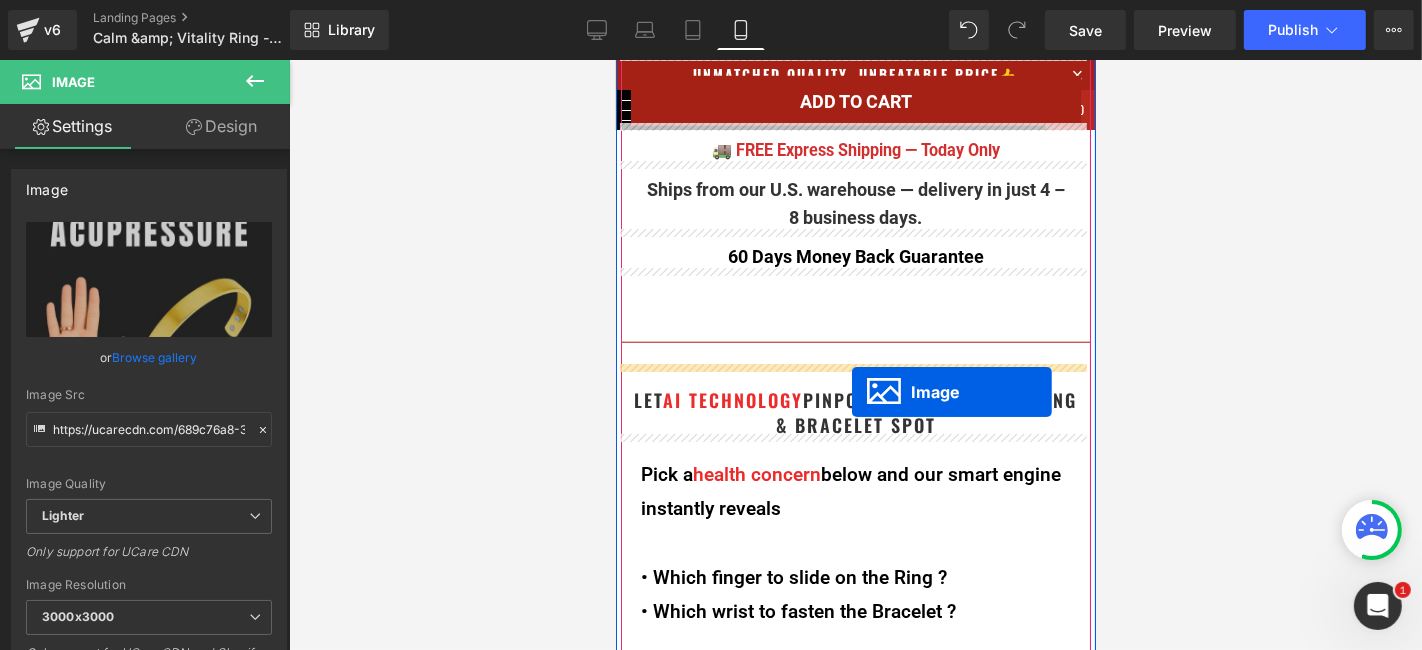 drag, startPoint x: 829, startPoint y: 557, endPoint x: 851, endPoint y: 391, distance: 167.45149 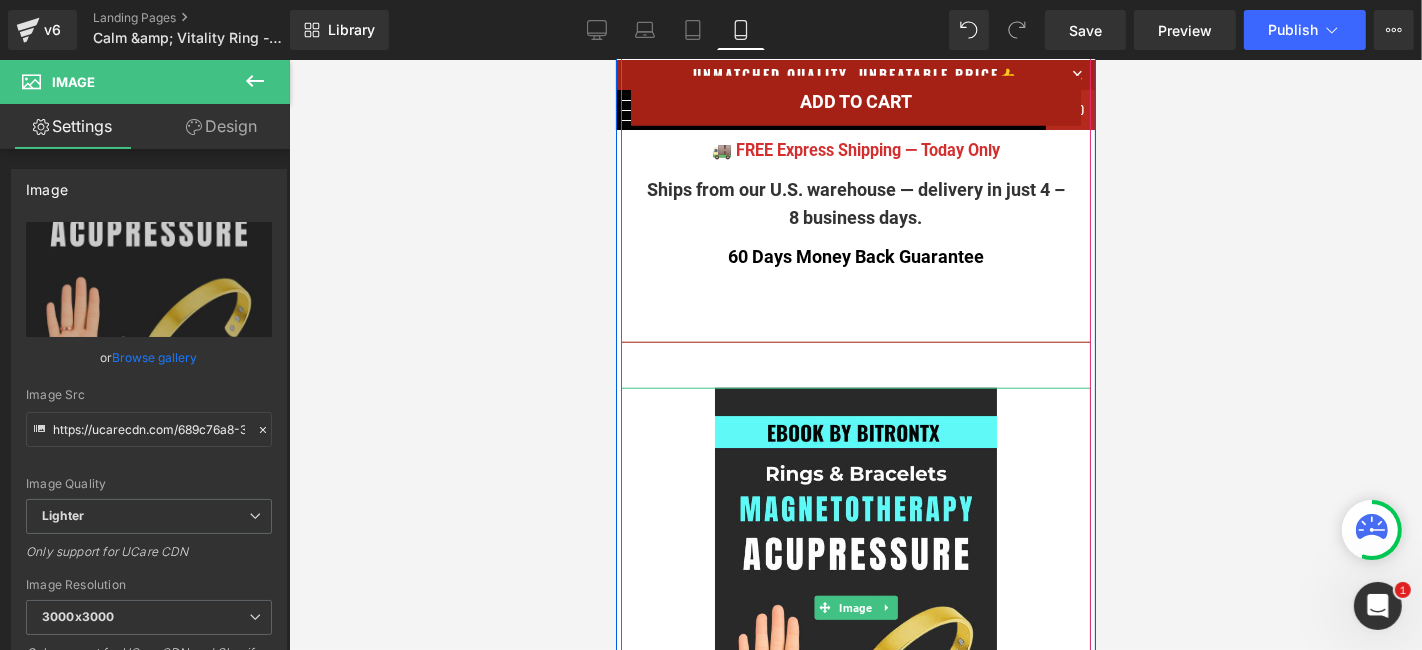 scroll, scrollTop: 1668, scrollLeft: 0, axis: vertical 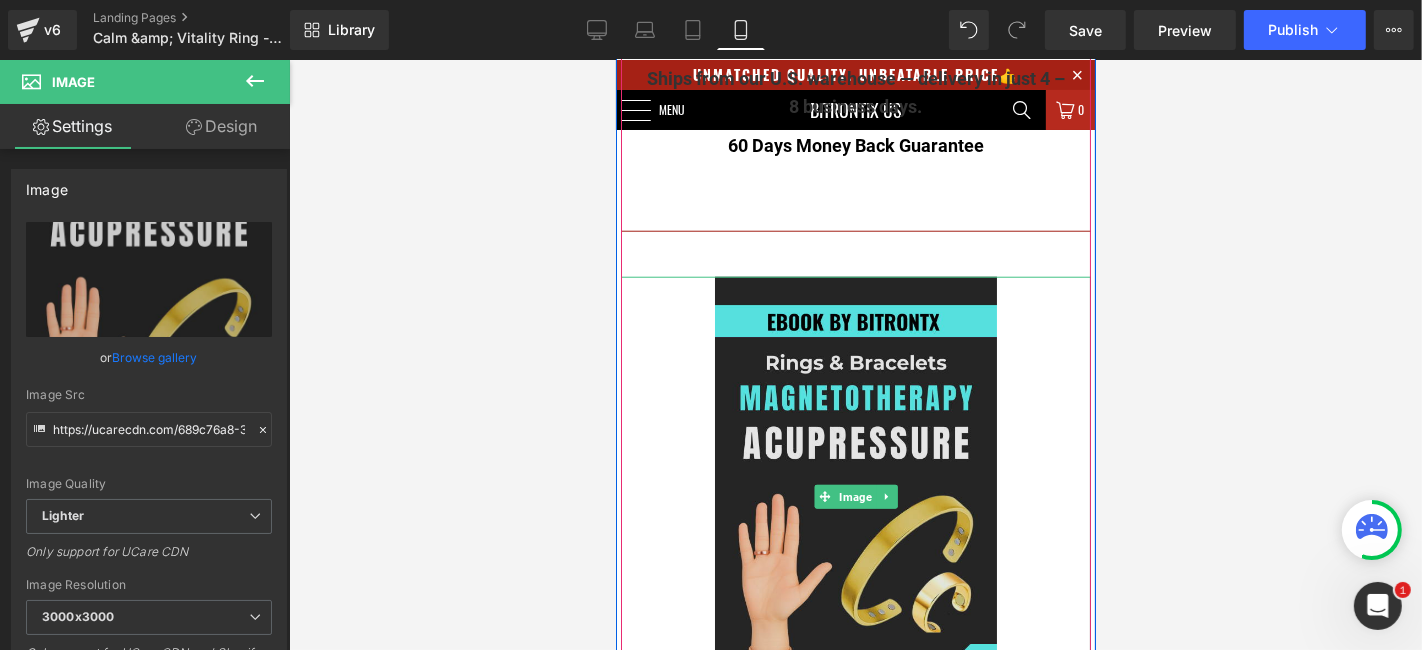click at bounding box center (855, 496) 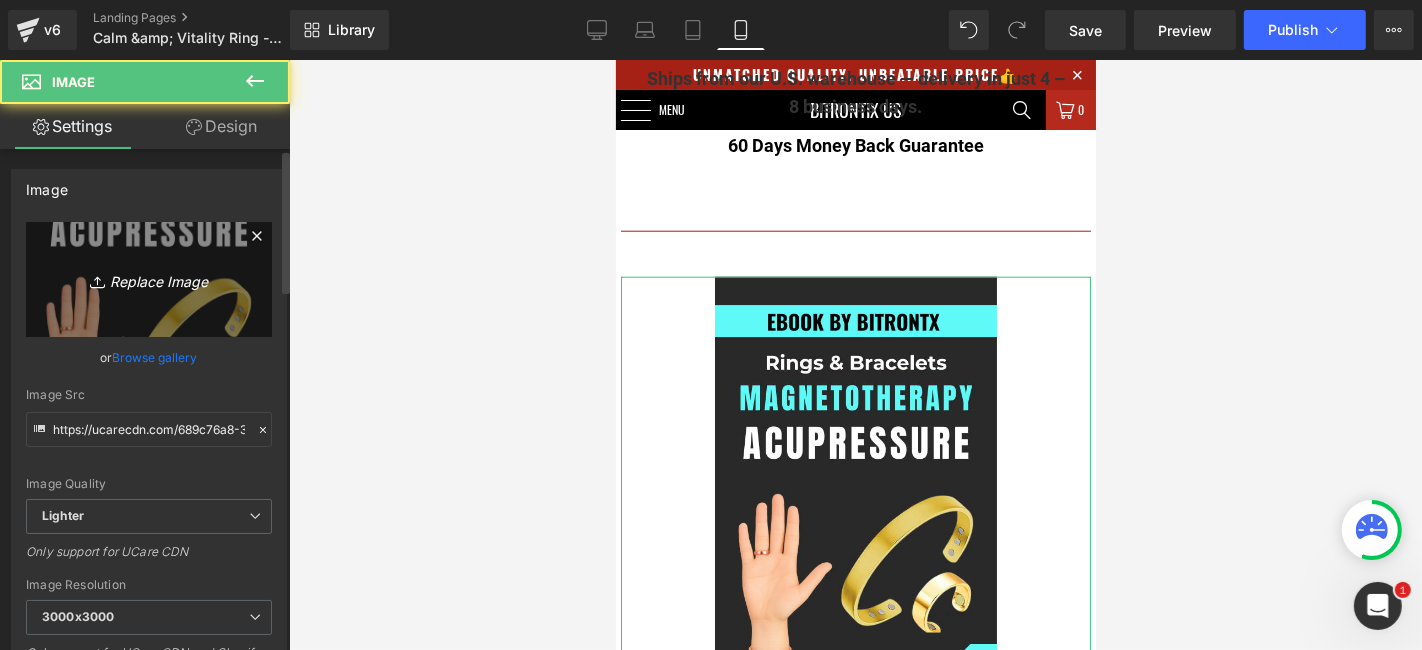 click on "Replace Image" at bounding box center (149, 279) 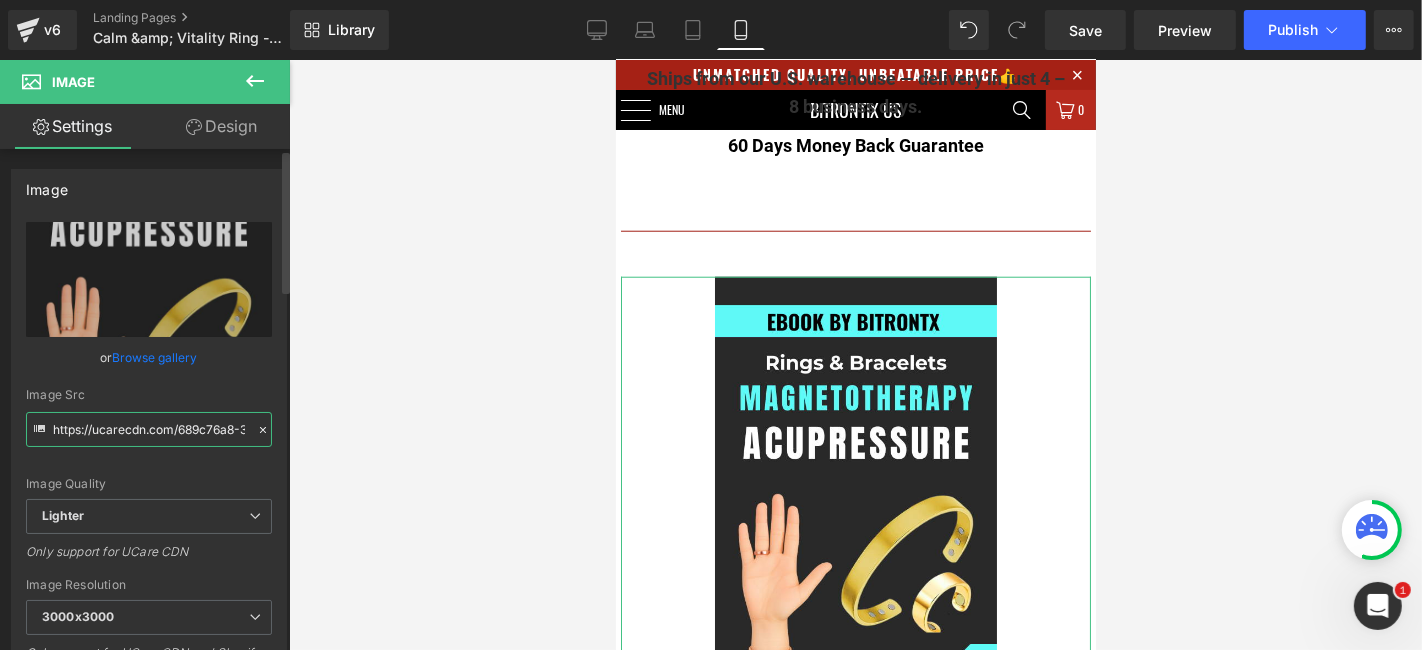 click on "https://ucarecdn.com/689c76a8-3aaa-494d-bfb1-ae7ac4ed3055/-/format/auto/-/preview/3000x3000/-/quality/lighter/Blue%20Grey%20Modern%20AI%20Technology%20Ebook%20Cover%20_1_.png" at bounding box center [149, 429] 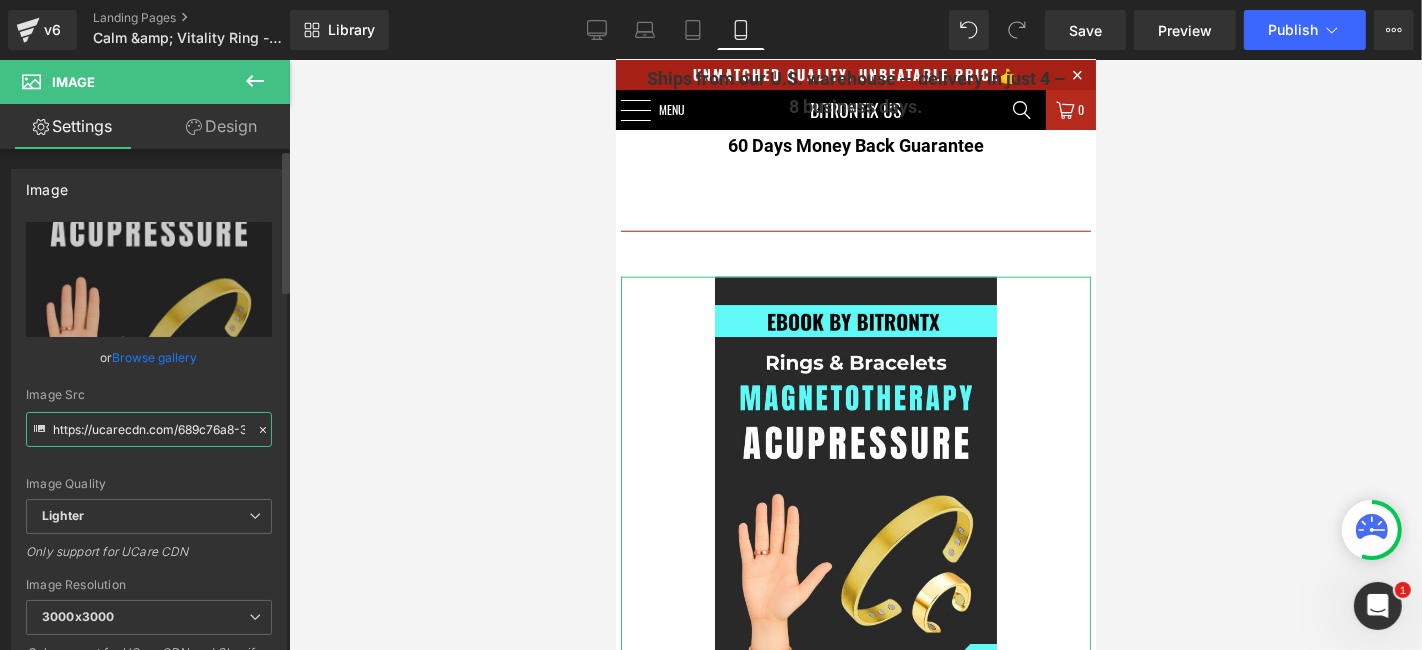 paste on "928cc8a0-1d7a-49a2-b7e2-16cb40ee8161/-/format/auto/-/preview/3000x3000/-/quality/lighter/91a82165-00fd-485c-98e0-509a2aae7746" 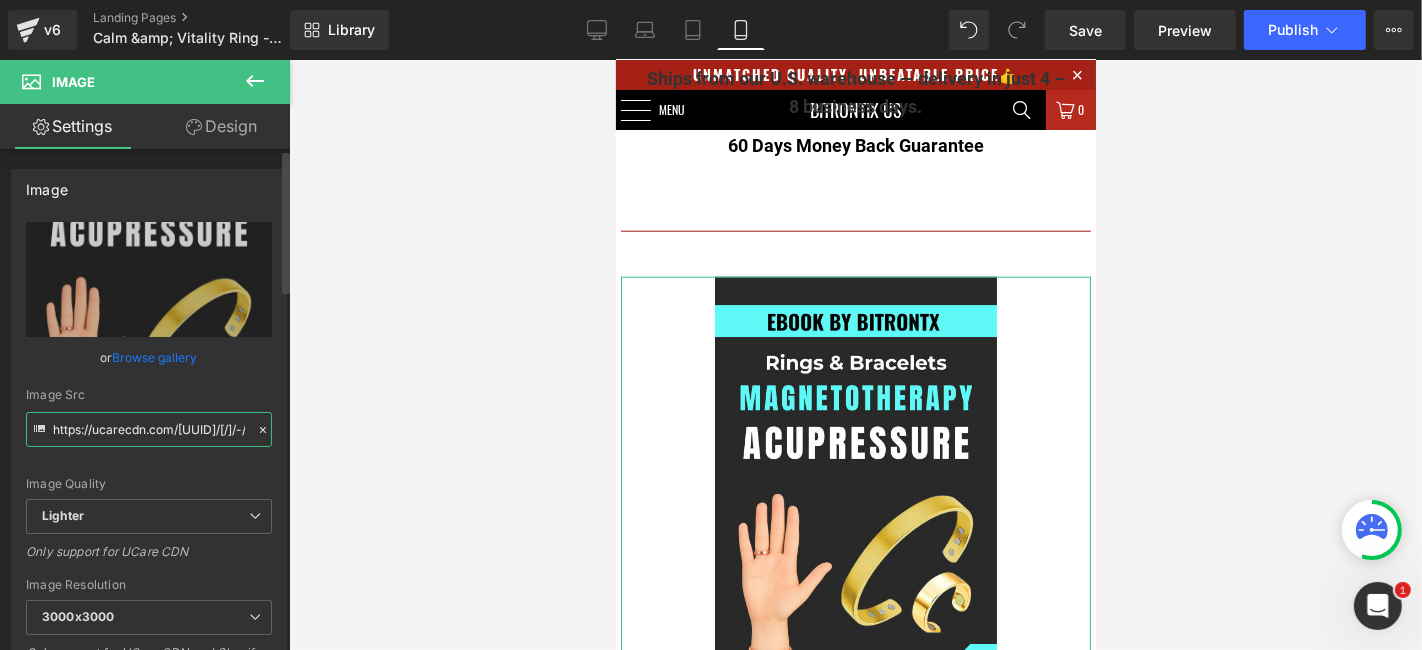 scroll, scrollTop: 0, scrollLeft: 761, axis: horizontal 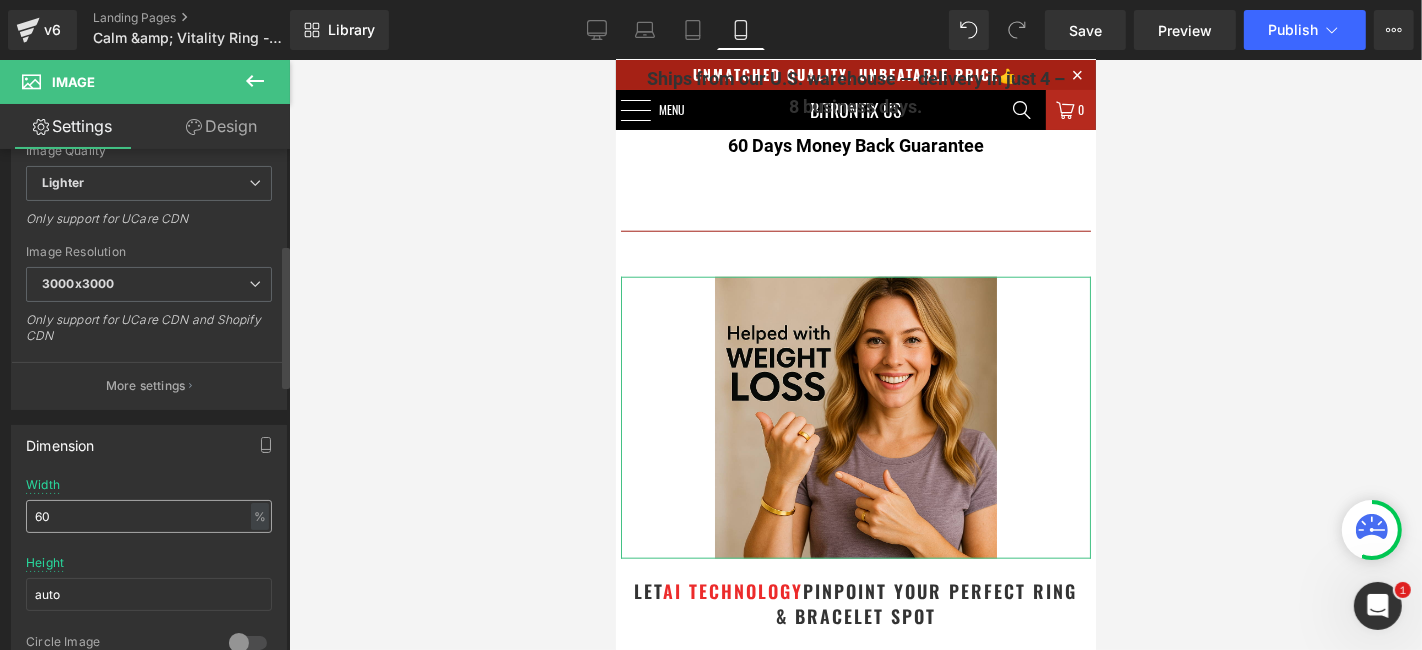 type on "https://ucarecdn.com/928cc8a0-1d7a-49a2-b7e2-16cb40ee8161/-/format/auto/-/preview/3000x3000/-/quality/lighter/91a82165-00fd-485c-98e0-509a2aae7746.png" 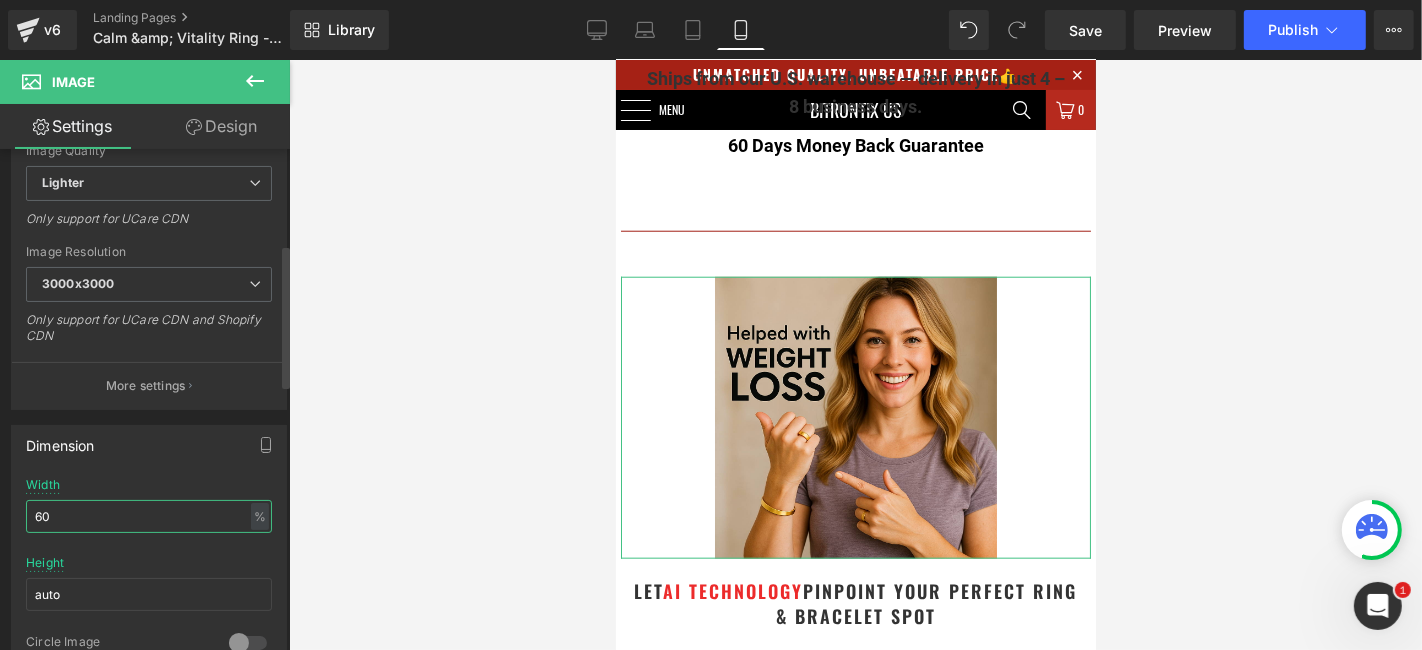 scroll, scrollTop: 0, scrollLeft: 0, axis: both 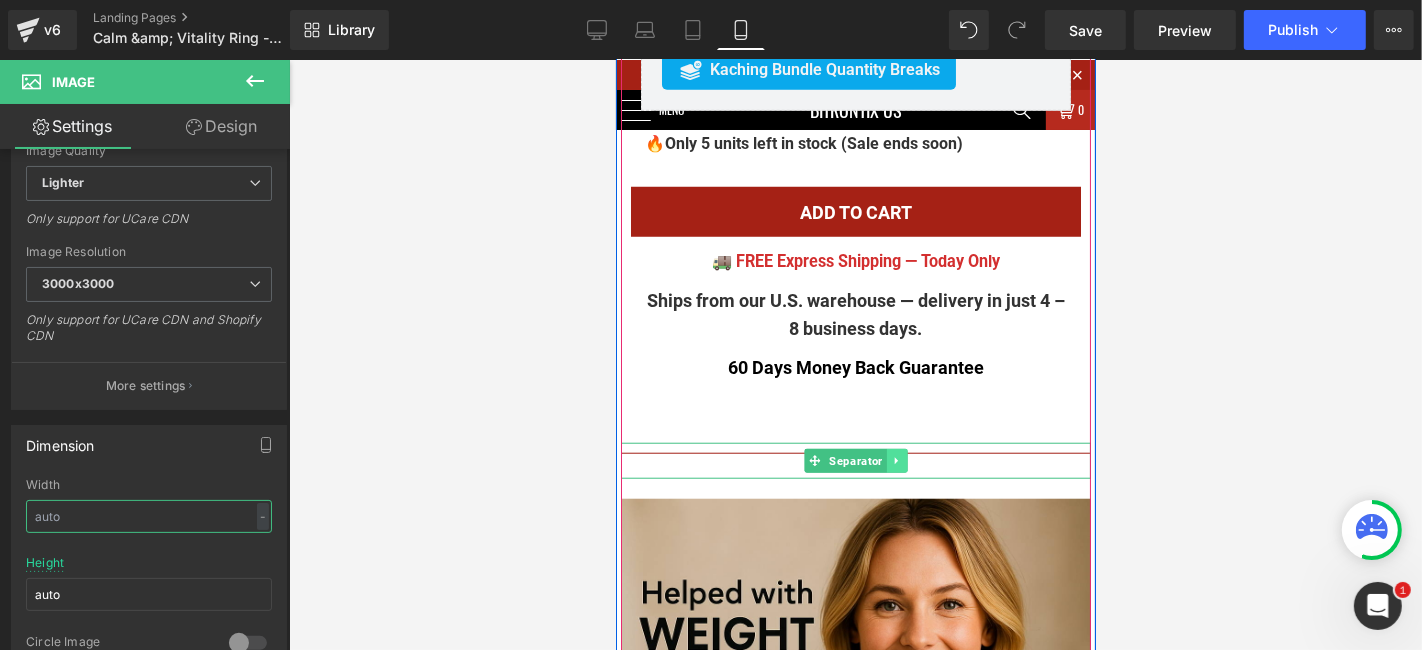 type 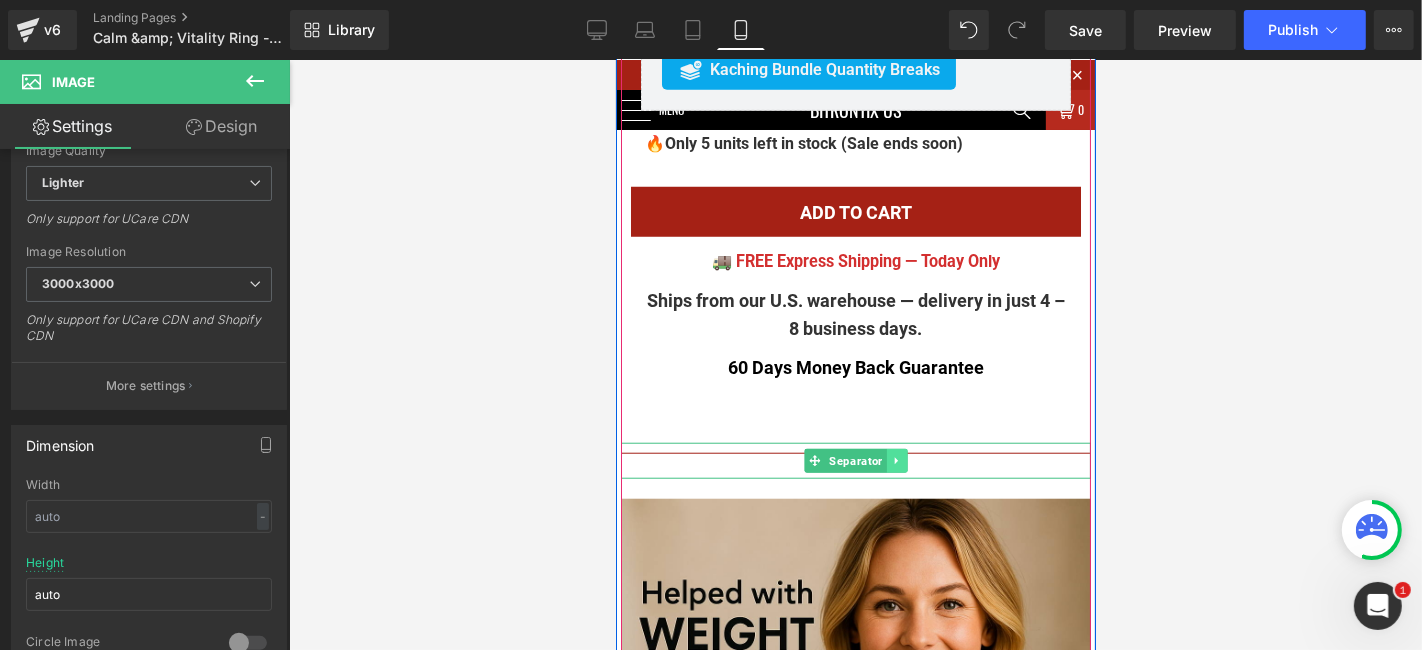 click 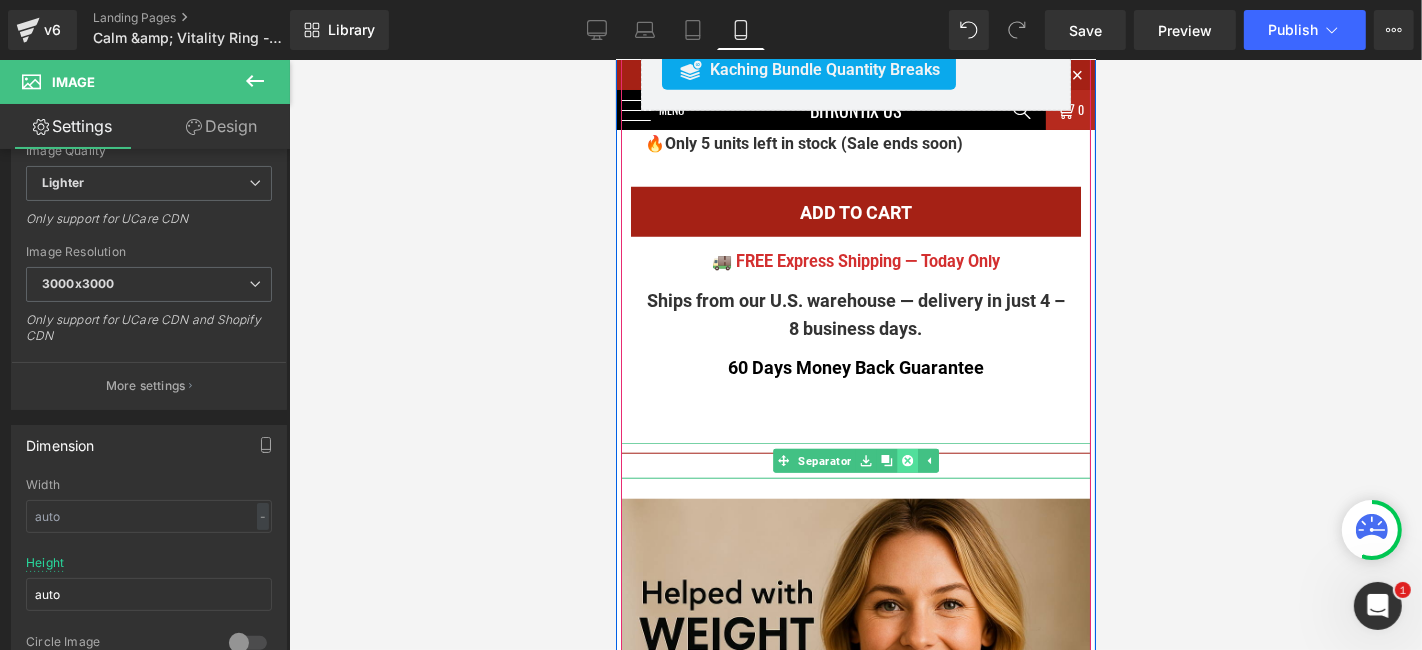 click 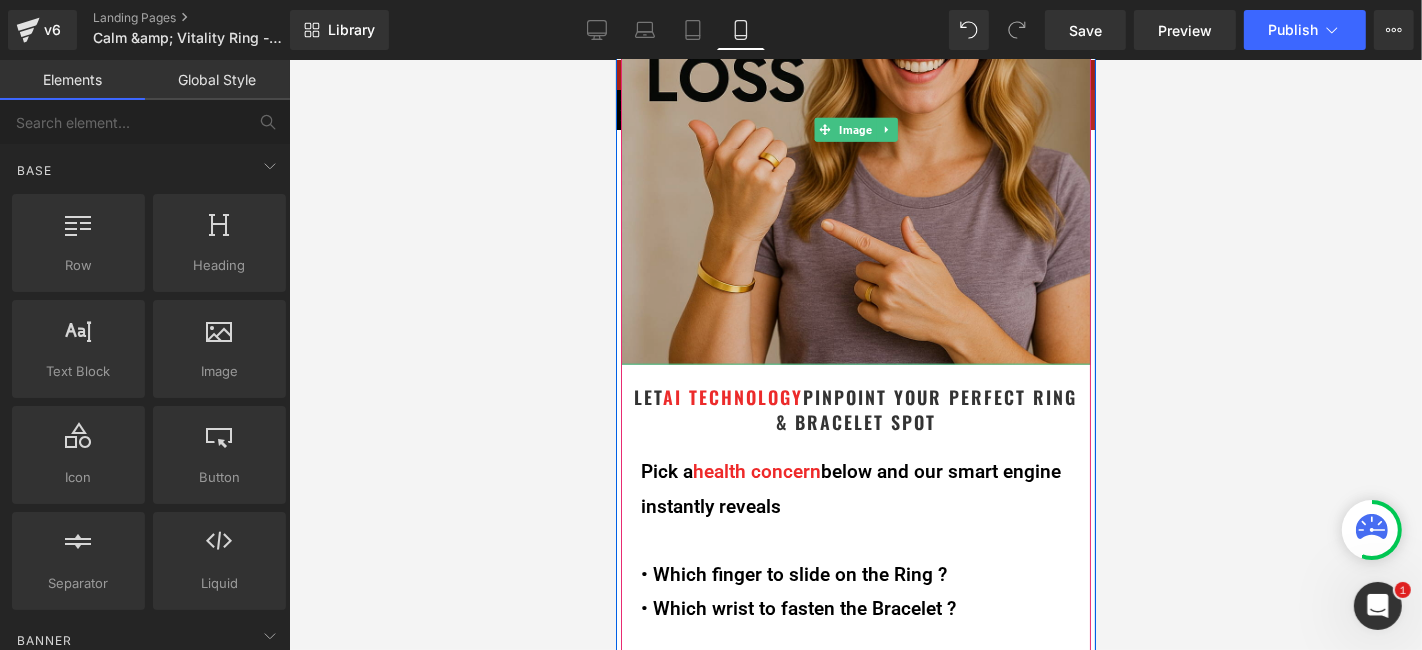 scroll, scrollTop: 2002, scrollLeft: 0, axis: vertical 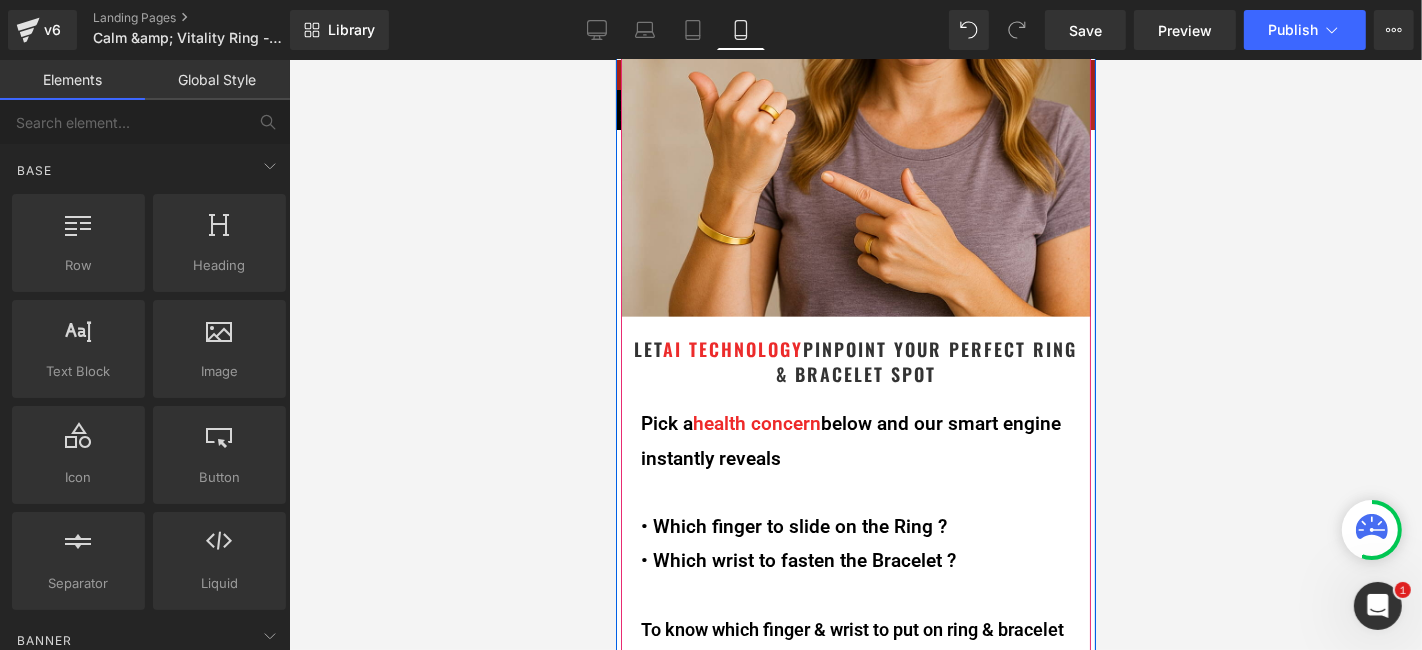 click on "LET  AI TECHNOLOGY  PINPOINT YOUR PERFECT RING & BRACELET SPOT" at bounding box center [855, 361] 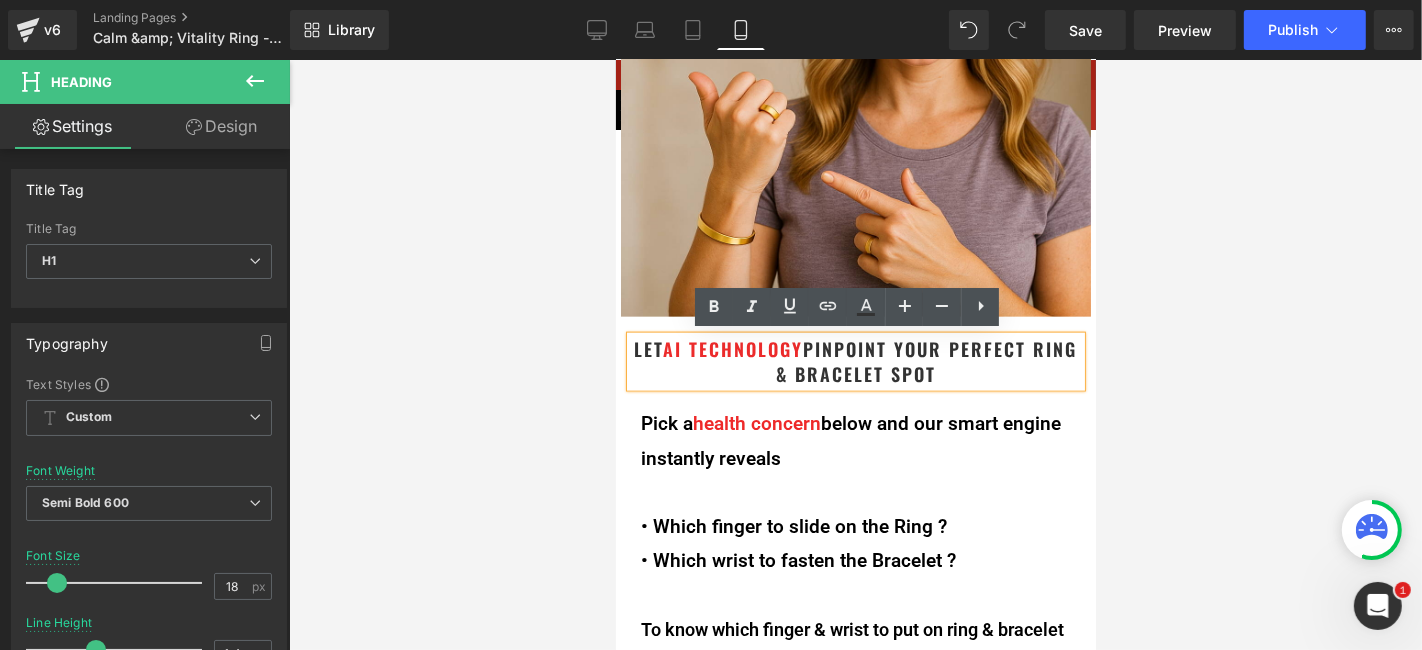 drag, startPoint x: 981, startPoint y: 376, endPoint x: 622, endPoint y: 354, distance: 359.67346 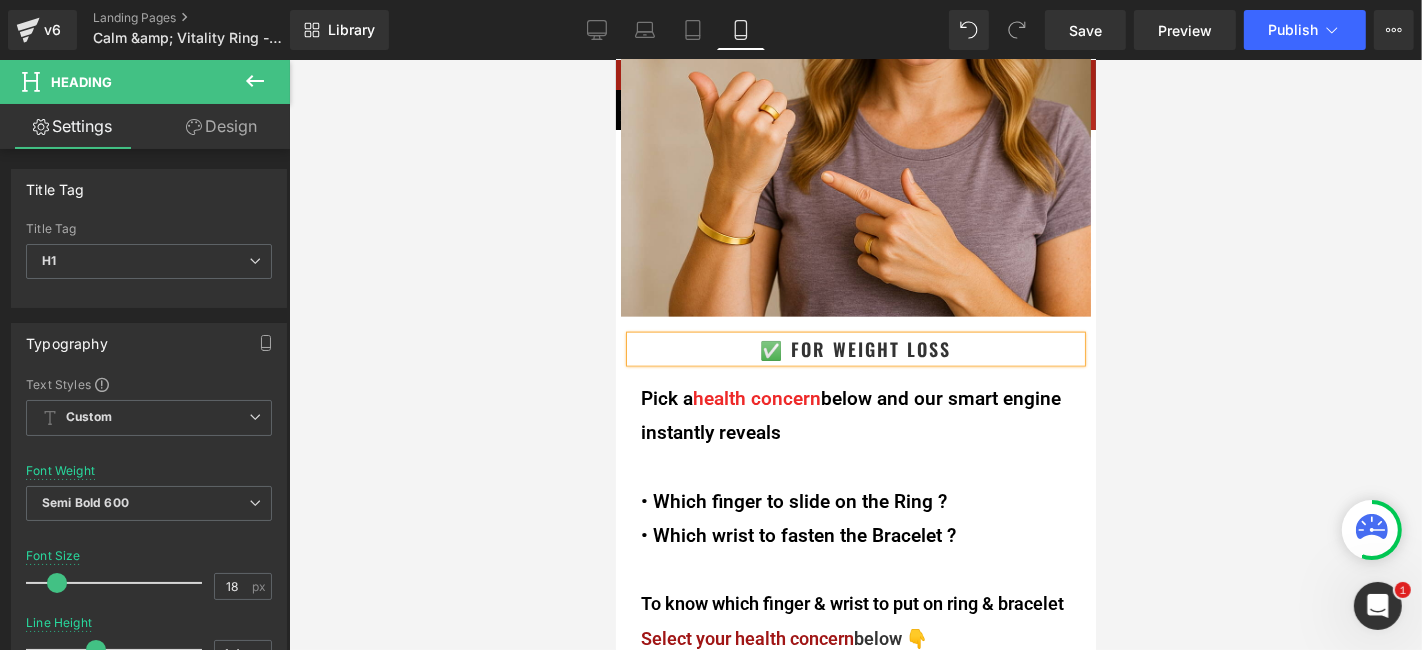 click at bounding box center (855, 355) 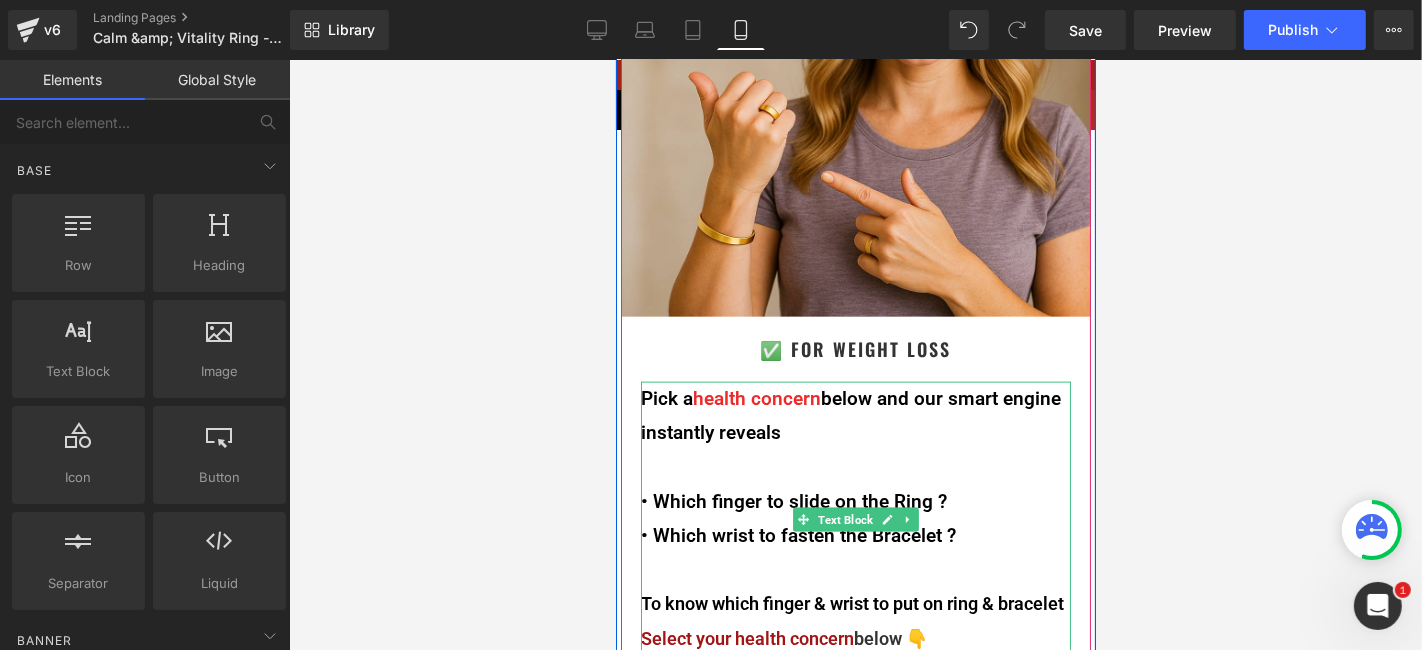click at bounding box center [855, 467] 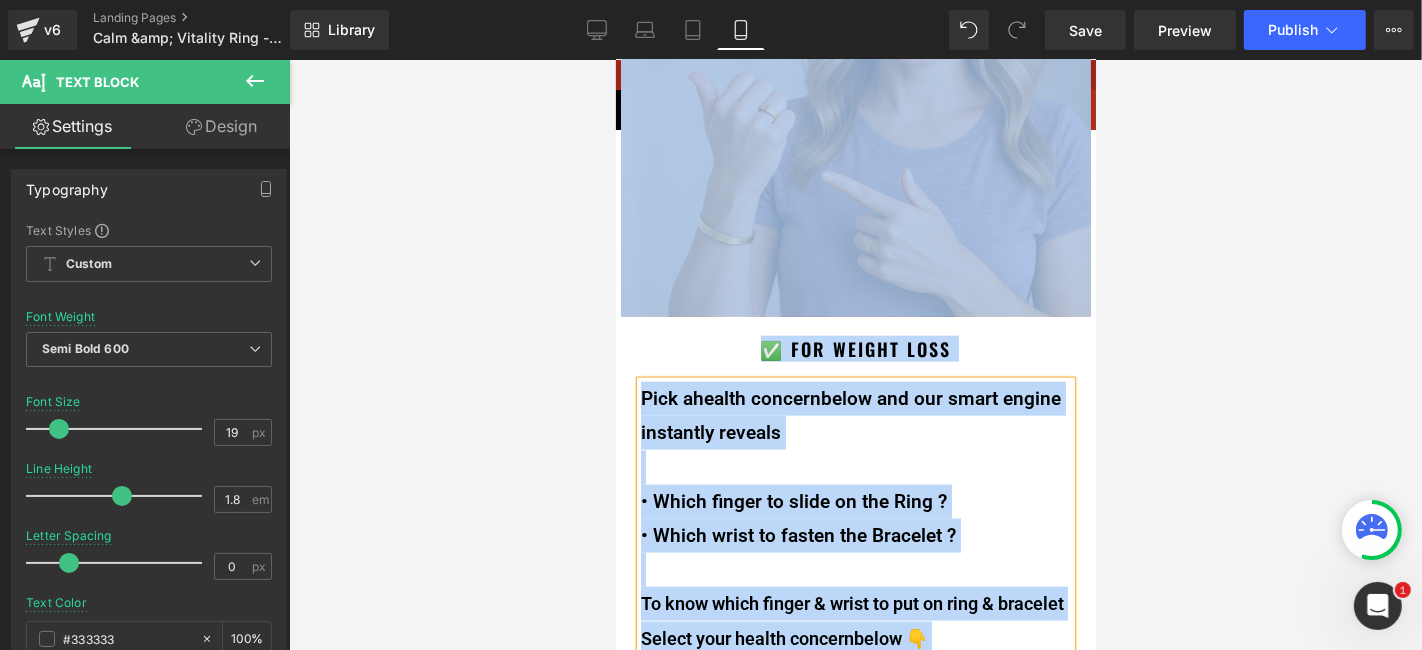 click at bounding box center (855, 467) 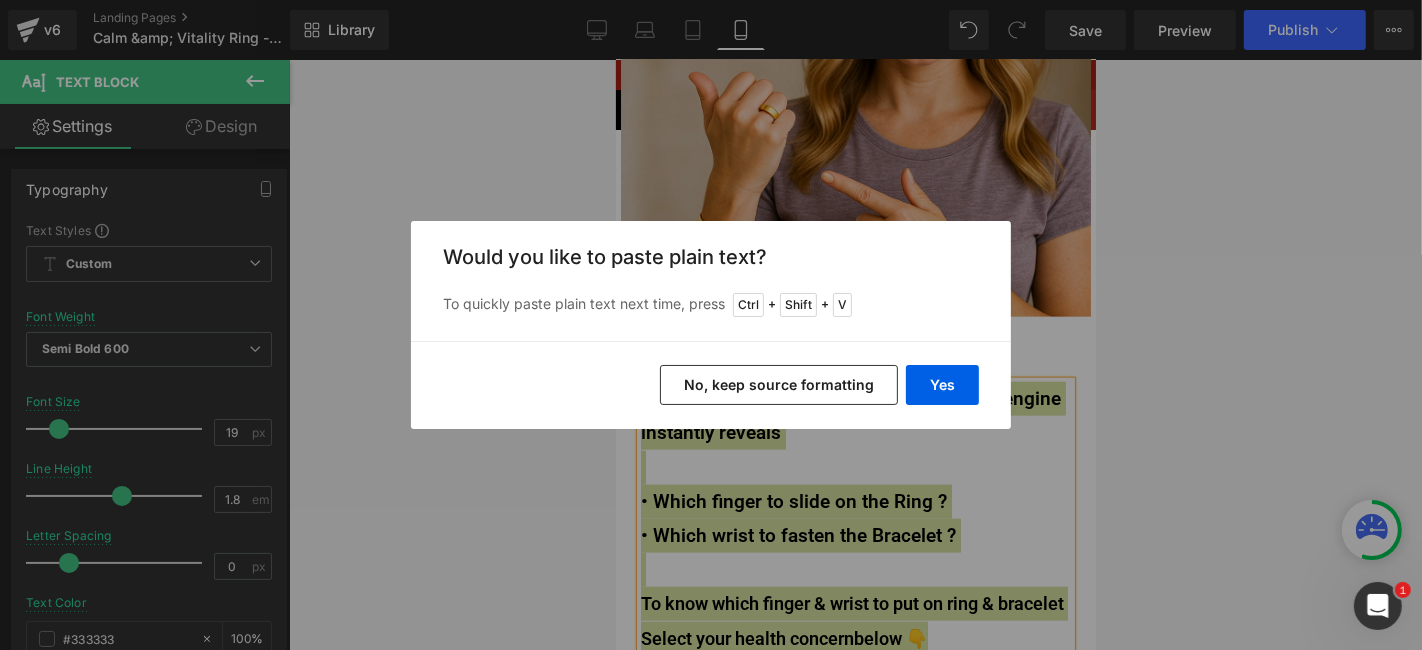 click on "No, keep source formatting" at bounding box center (779, 385) 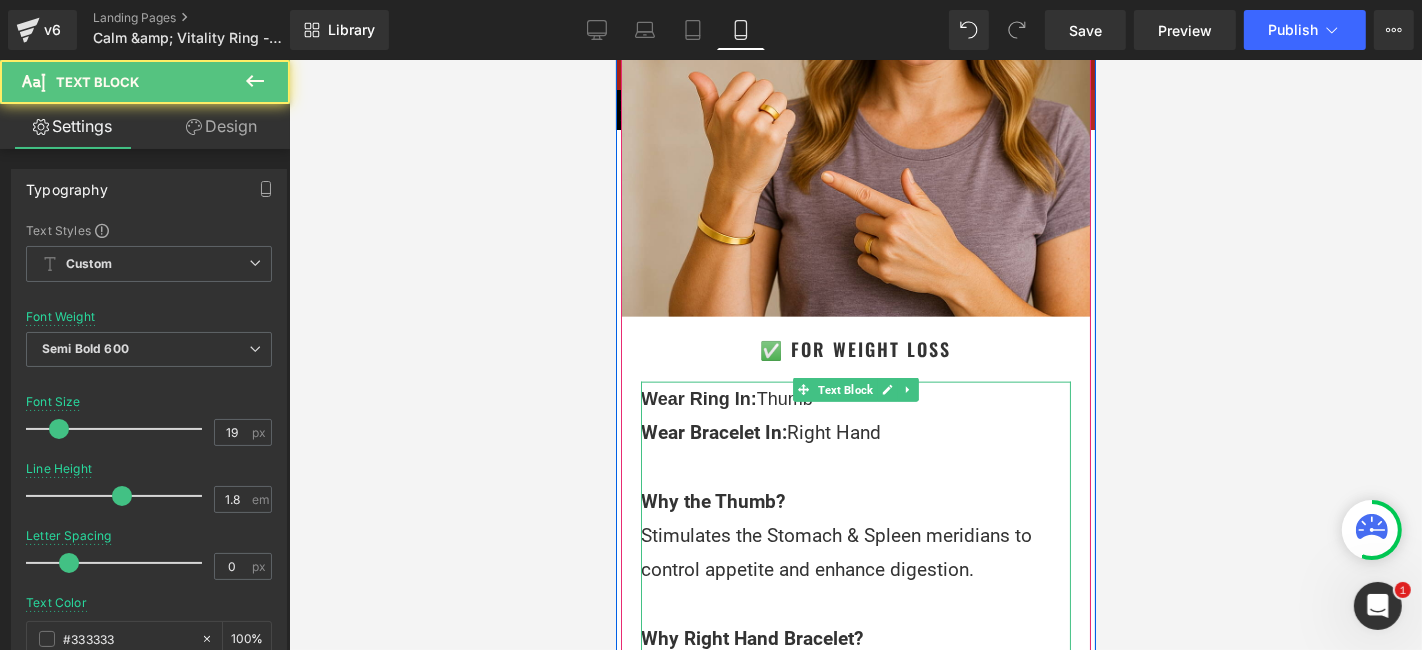 click at bounding box center (855, 467) 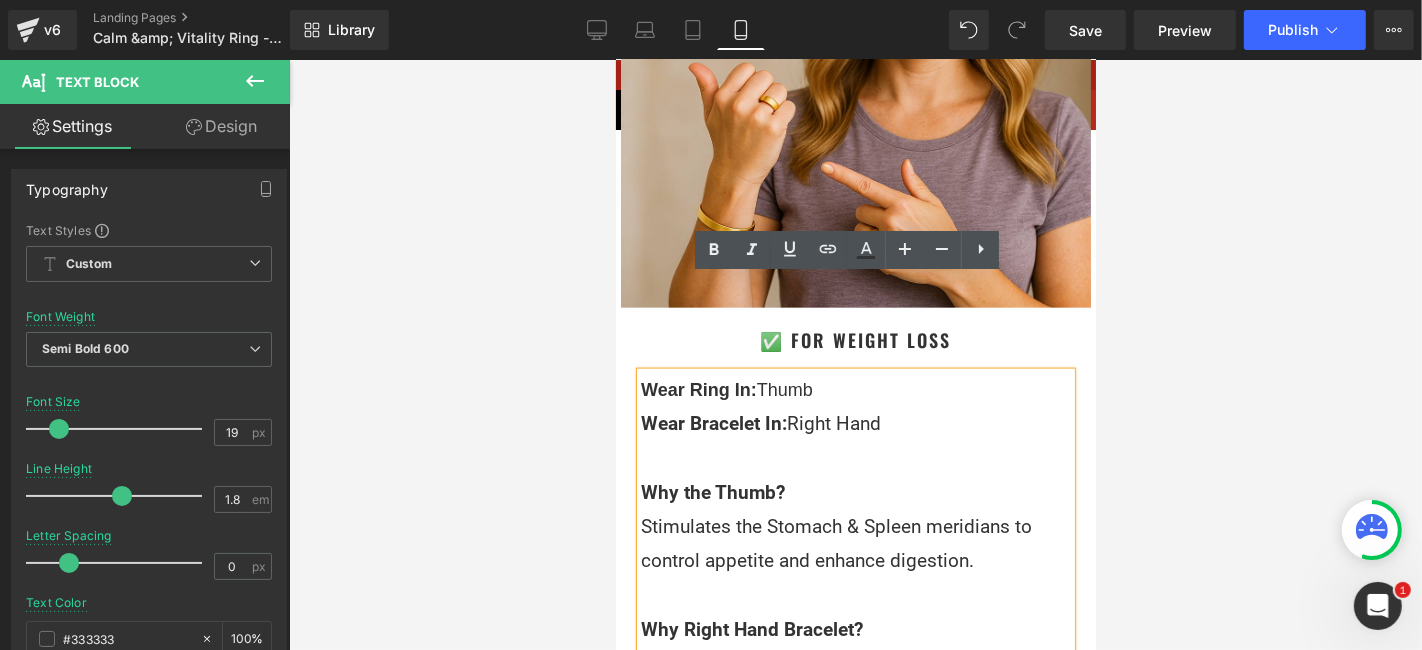 scroll, scrollTop: 2002, scrollLeft: 0, axis: vertical 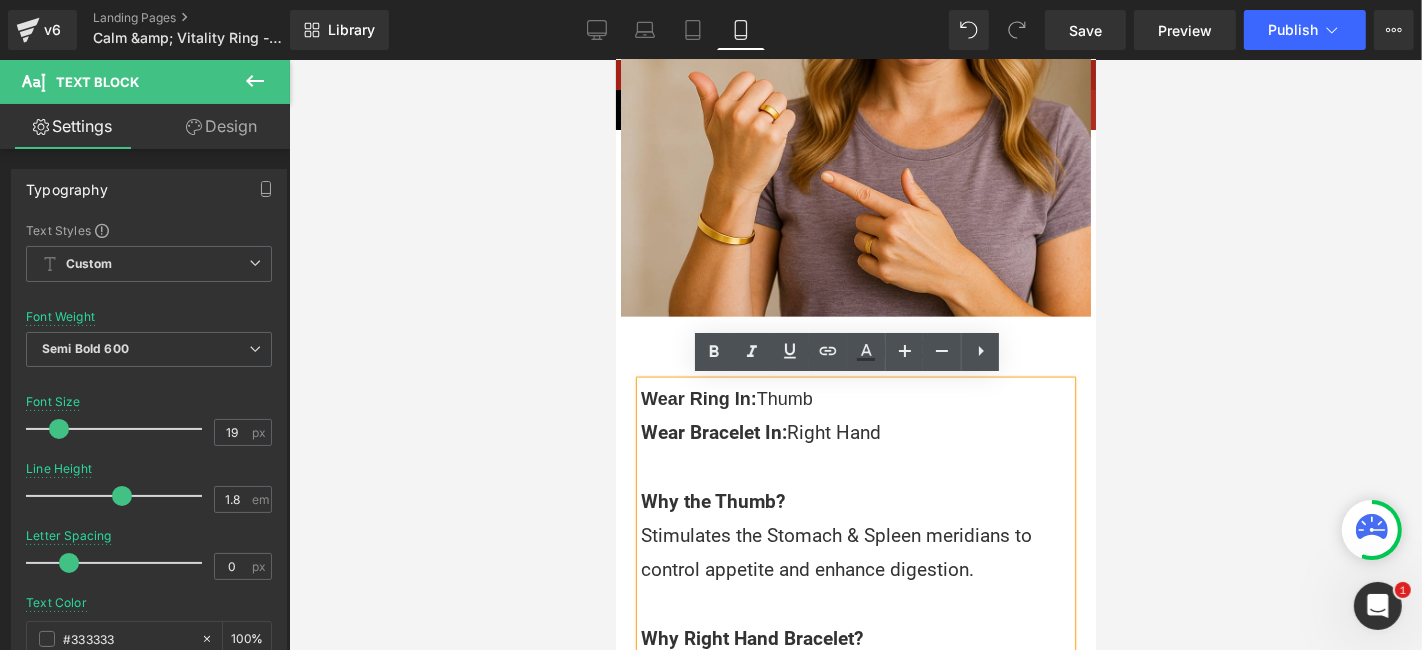 click at bounding box center (855, 355) 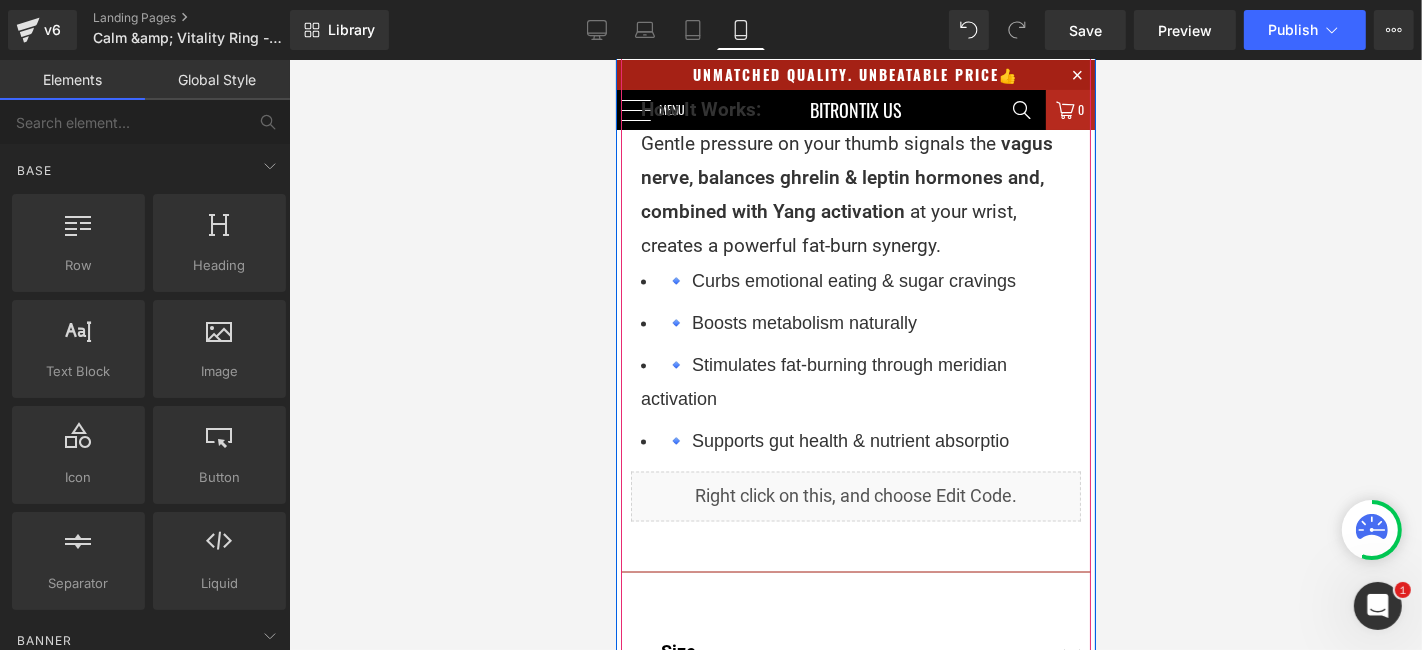 scroll, scrollTop: 2780, scrollLeft: 0, axis: vertical 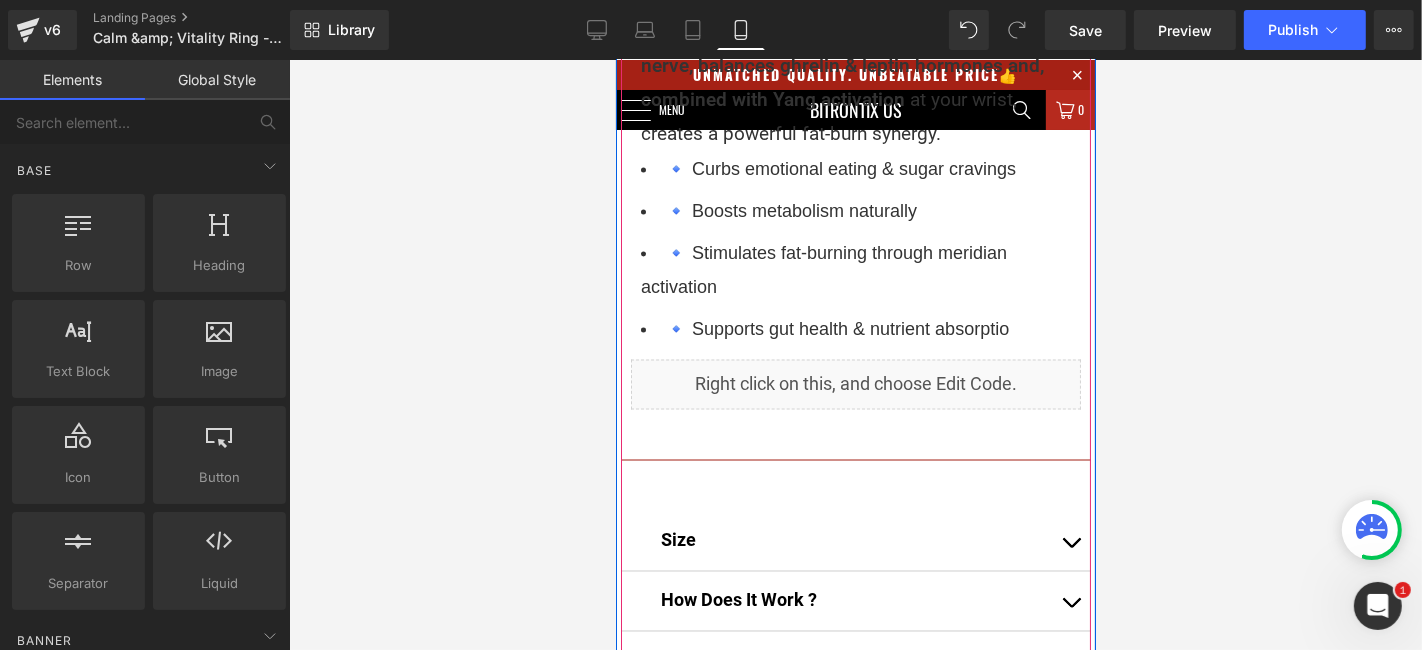 click at bounding box center [896, 466] 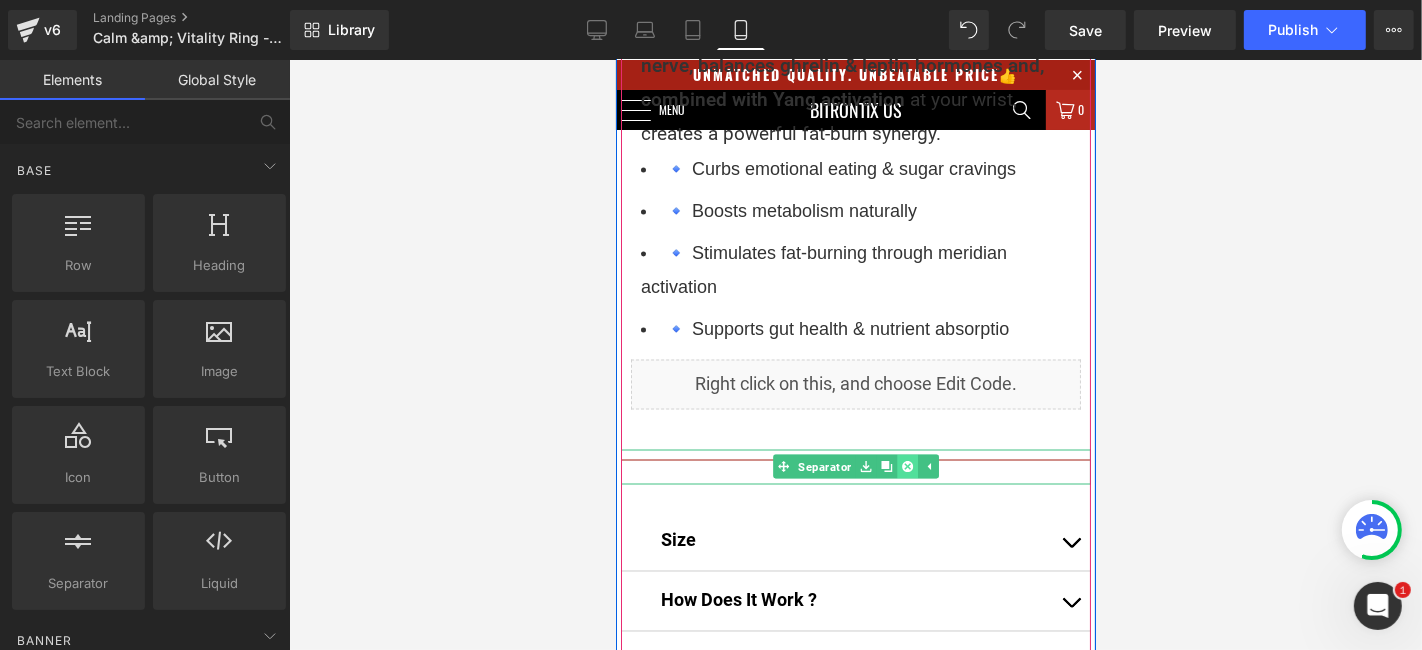click at bounding box center [906, 466] 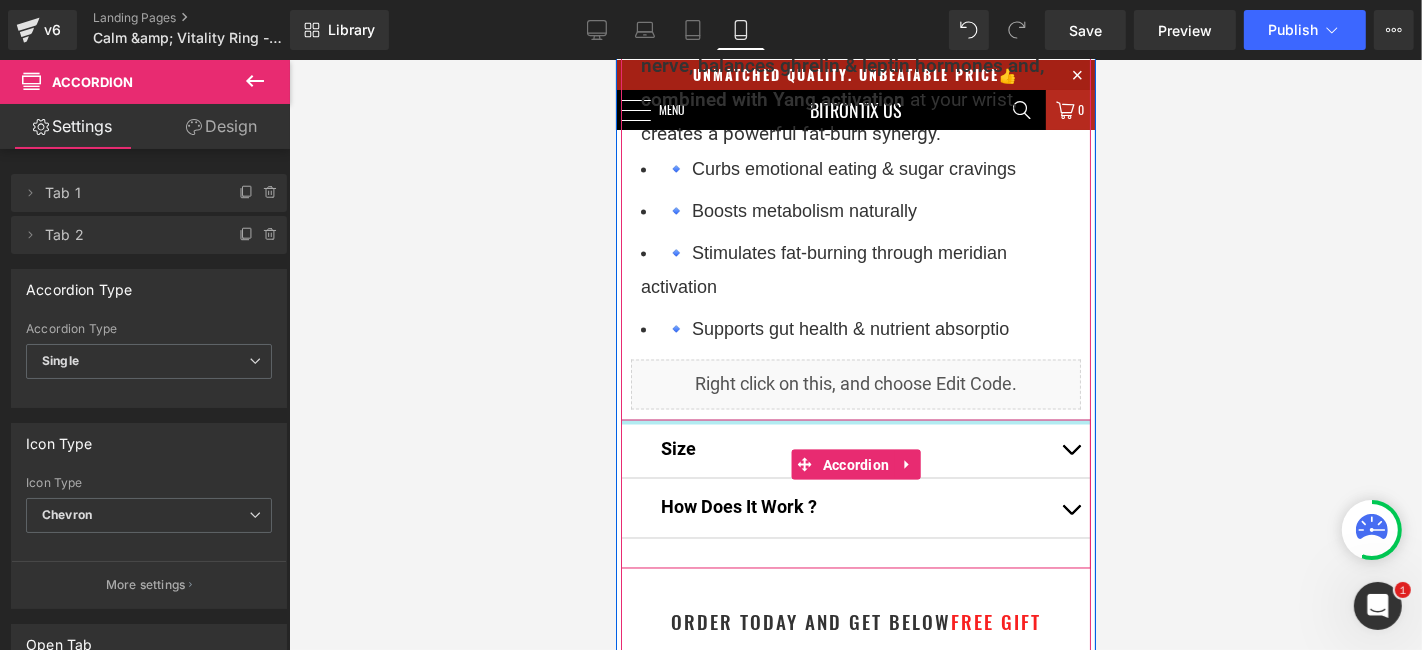 drag, startPoint x: 889, startPoint y: 420, endPoint x: 890, endPoint y: 379, distance: 41.01219 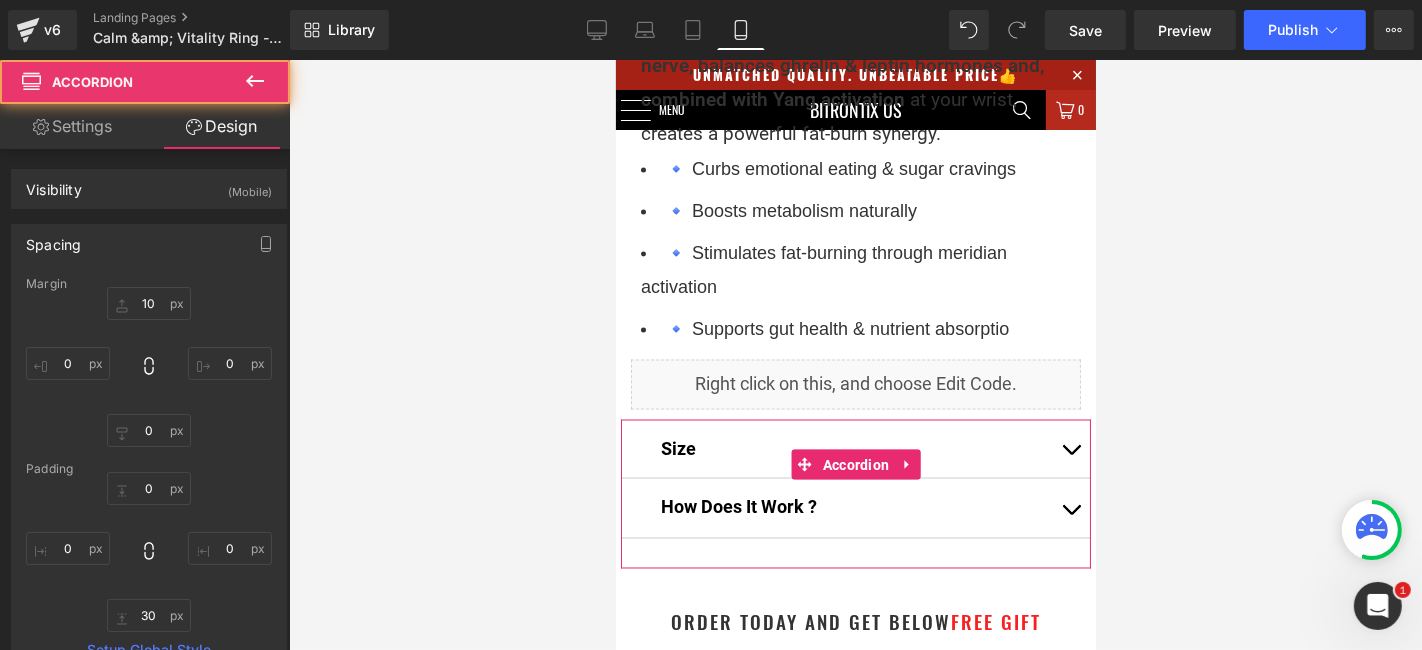 click at bounding box center (855, 355) 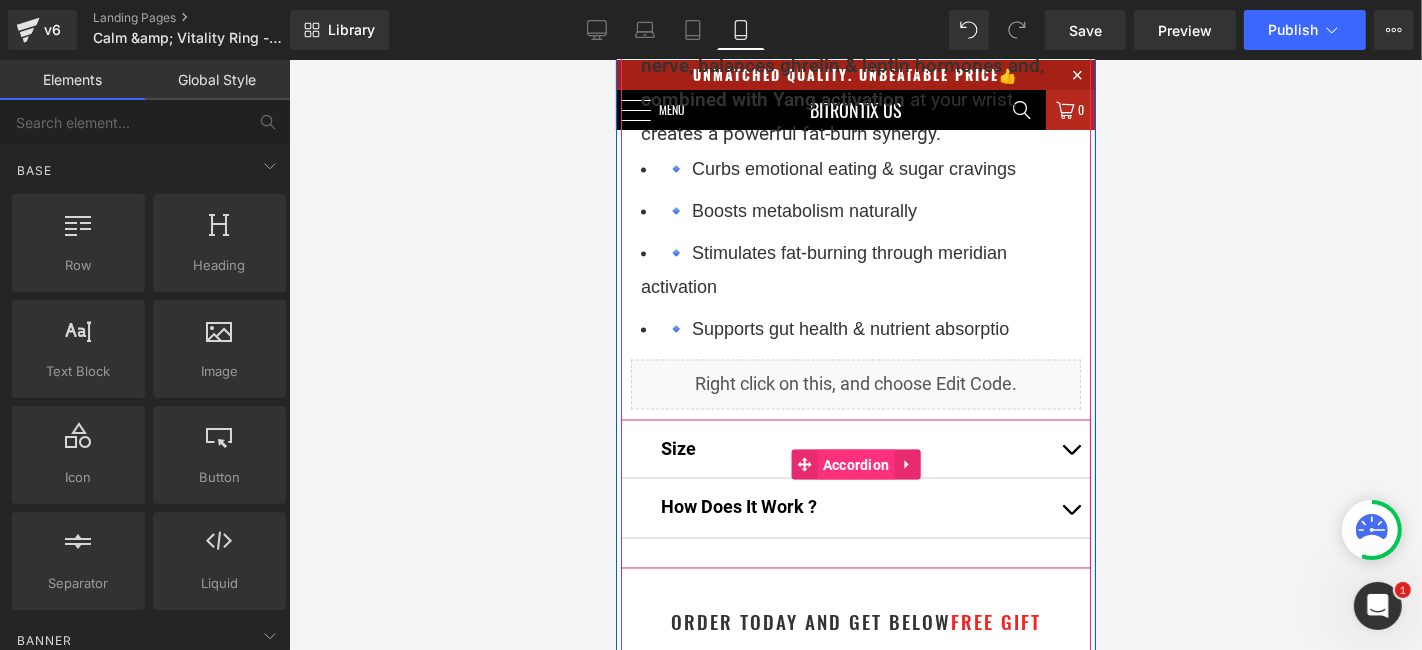 click on "Accordion" at bounding box center [855, 464] 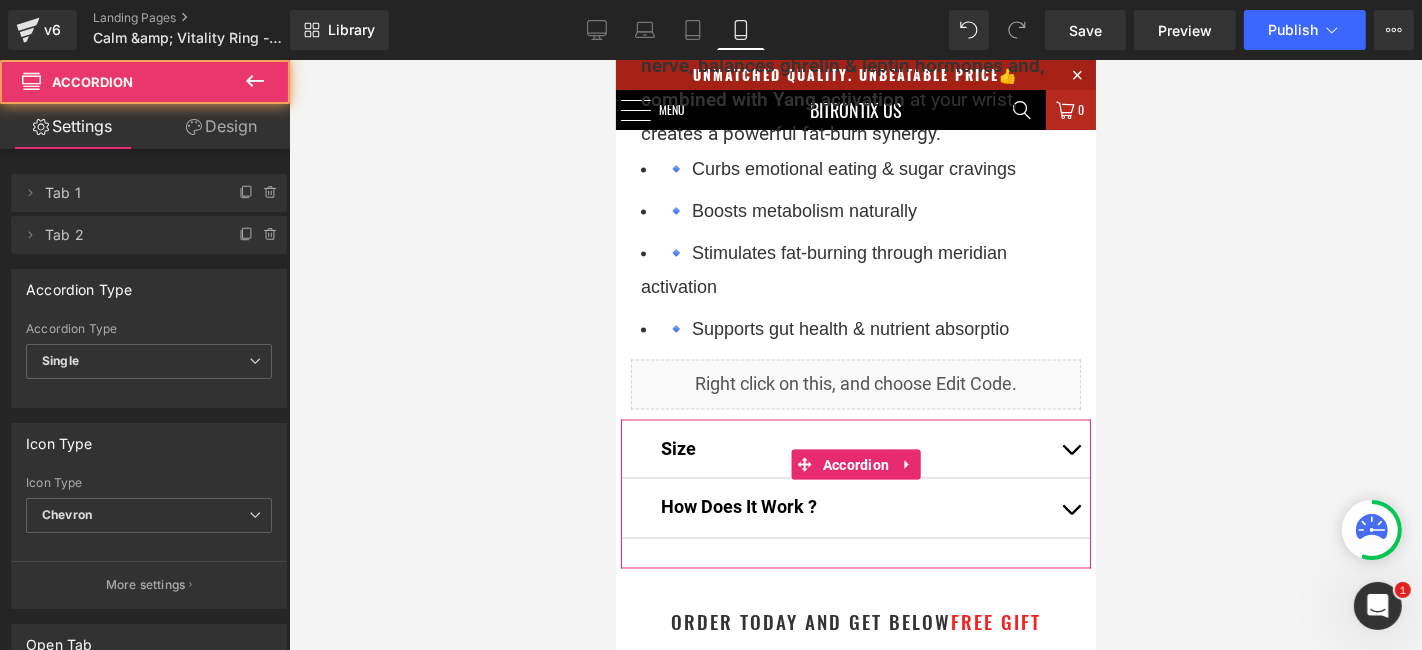 click on "Design" at bounding box center (221, 126) 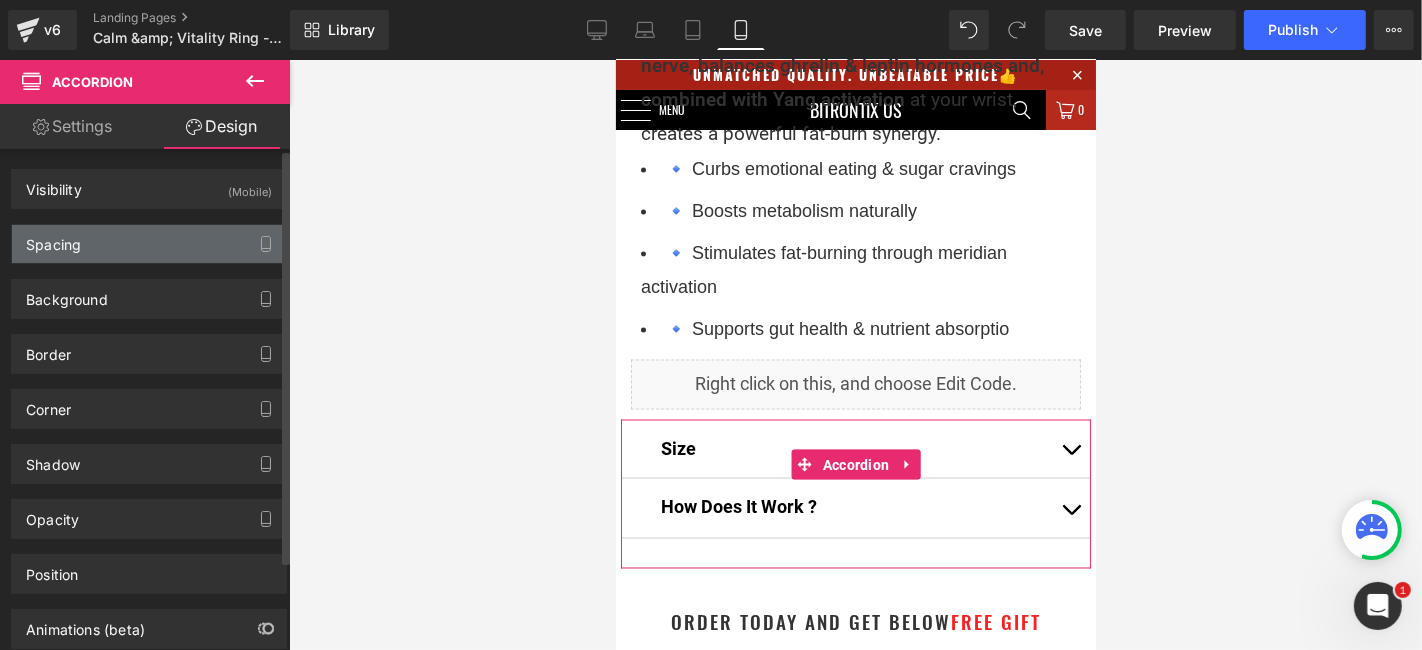 click on "Spacing" at bounding box center [149, 244] 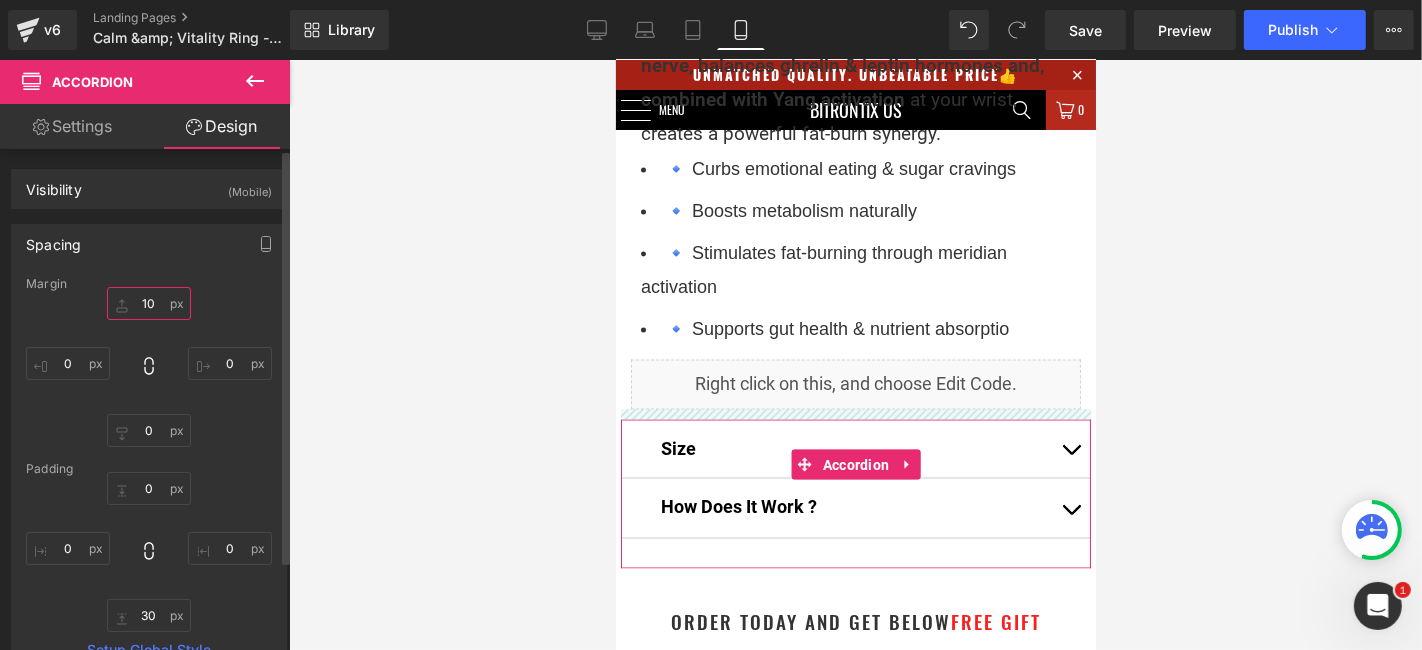 click on "10" at bounding box center (149, 303) 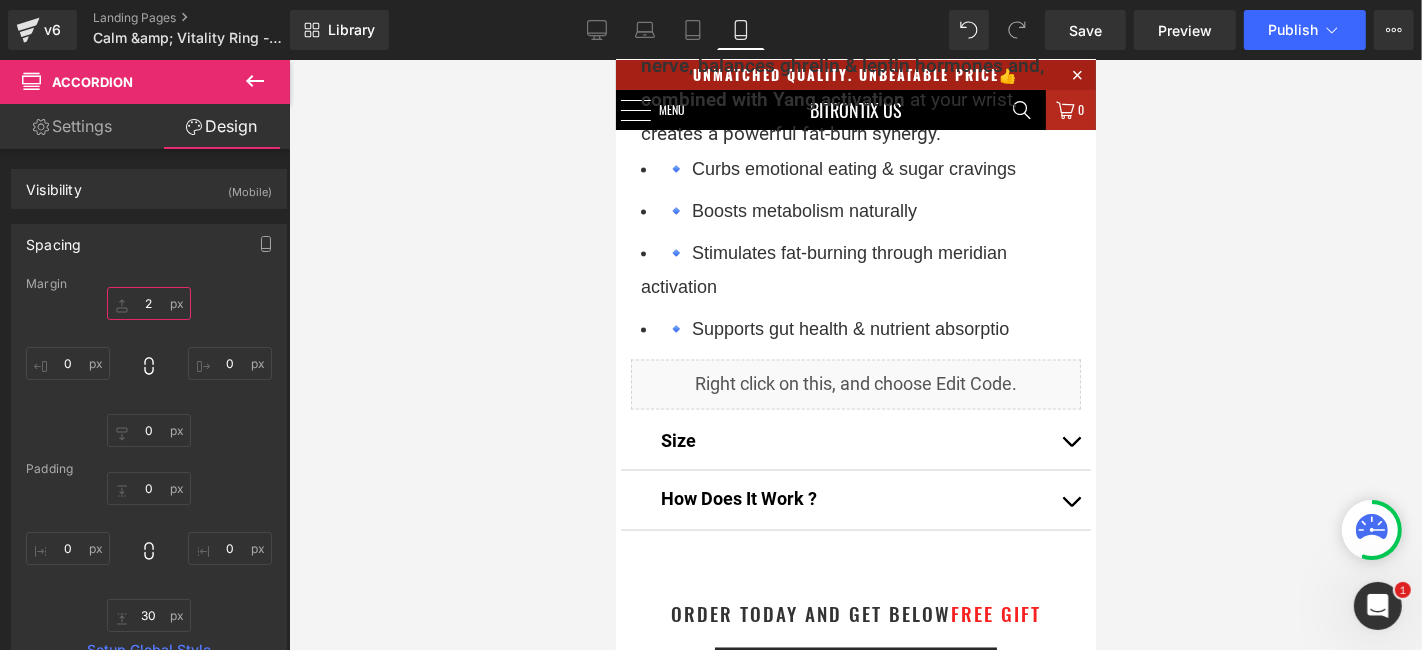 type on "20" 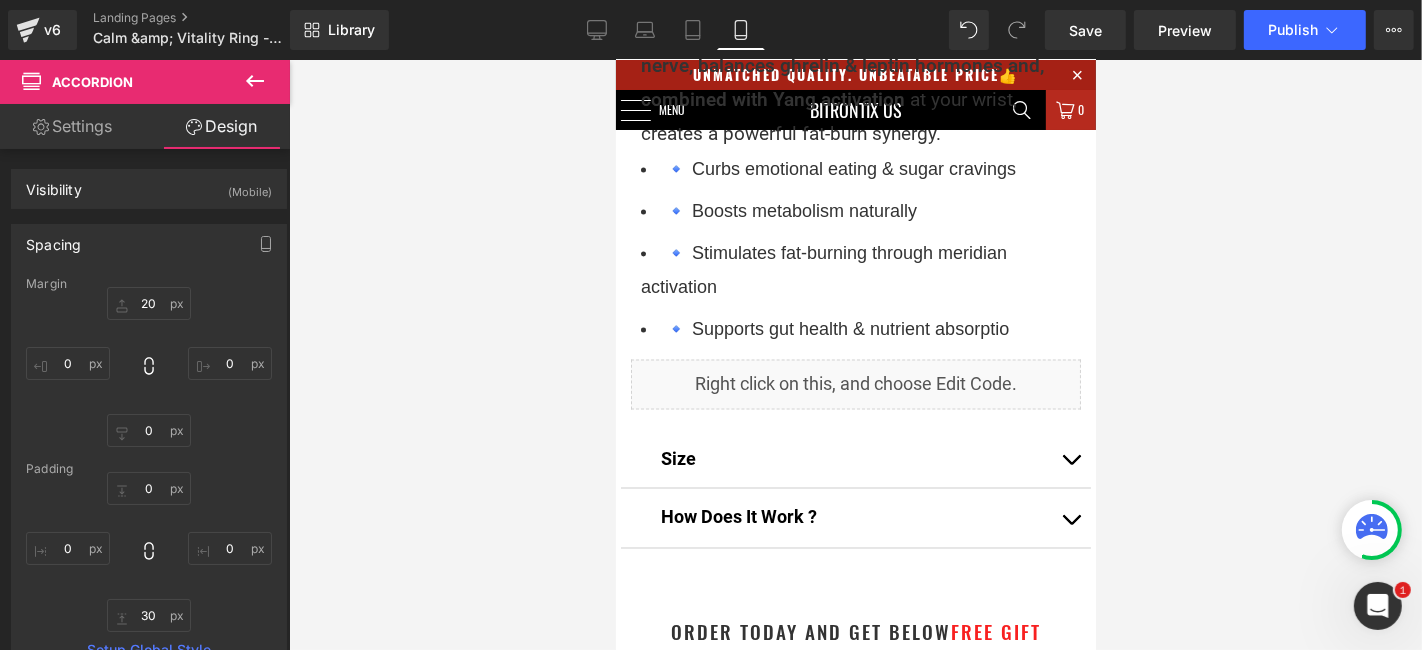 click at bounding box center [855, 355] 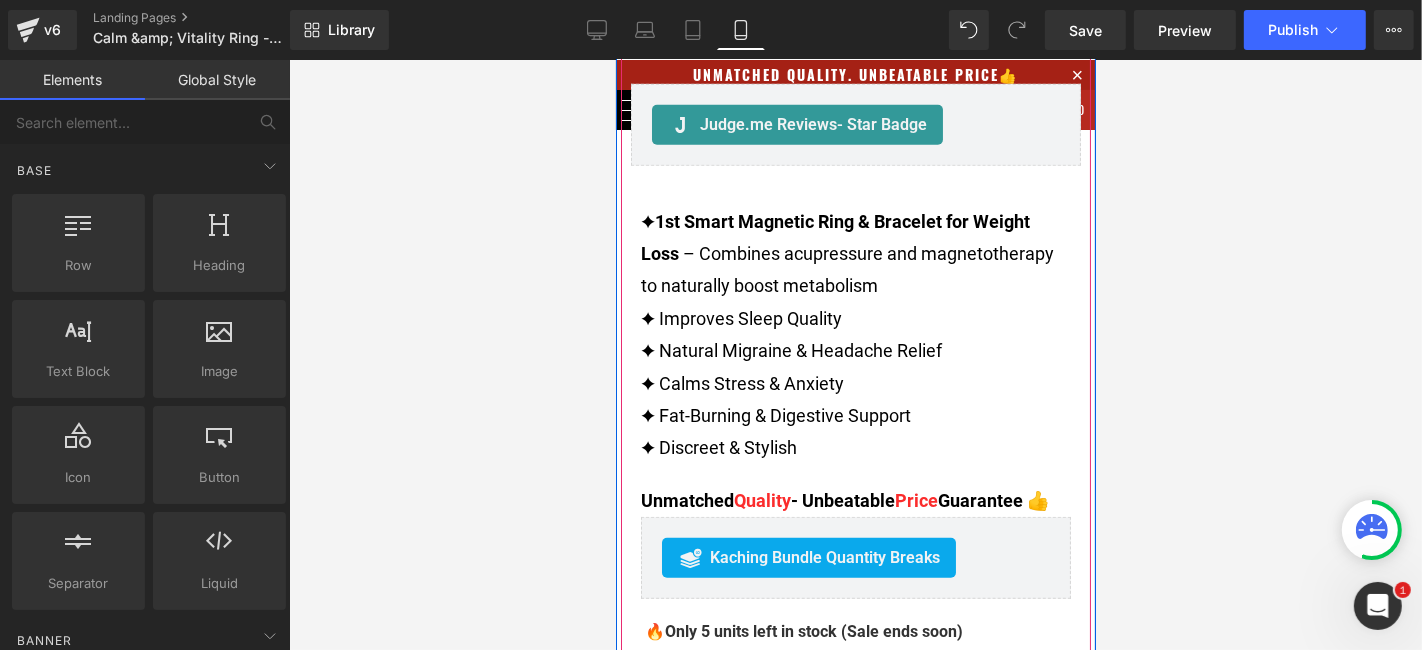 scroll, scrollTop: 780, scrollLeft: 0, axis: vertical 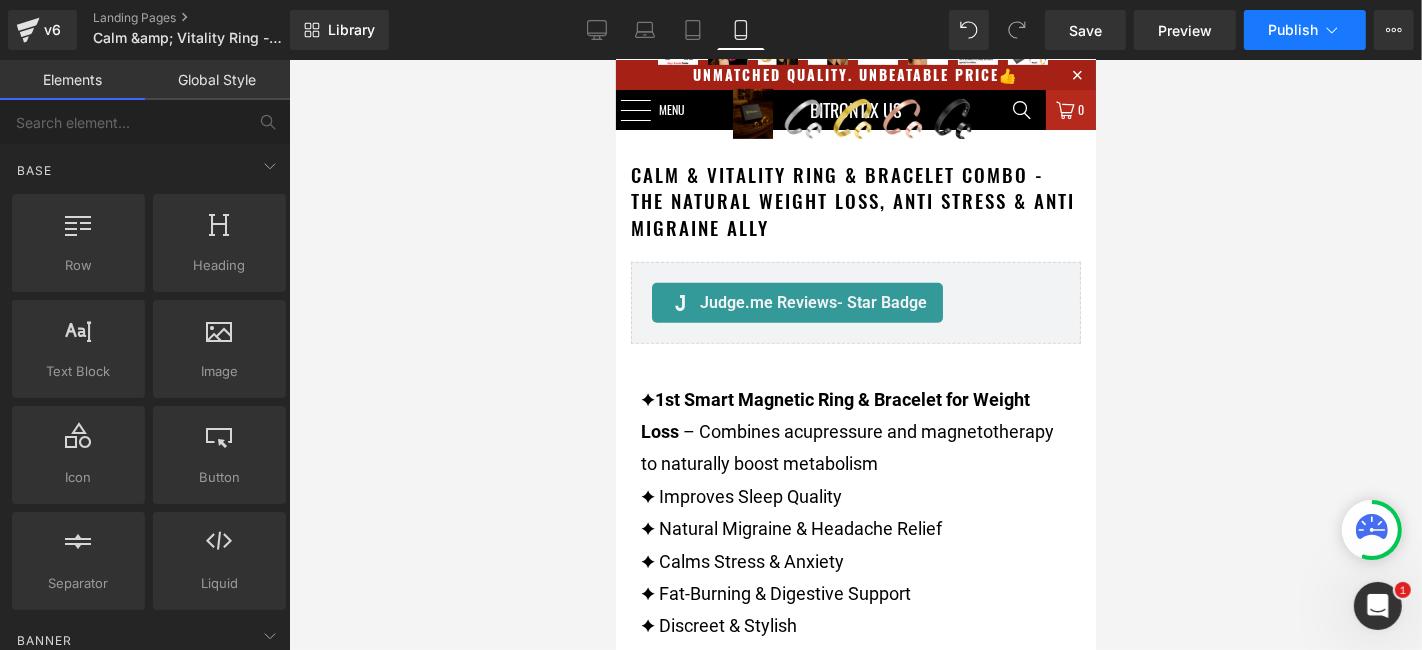 click on "Publish" at bounding box center [1293, 30] 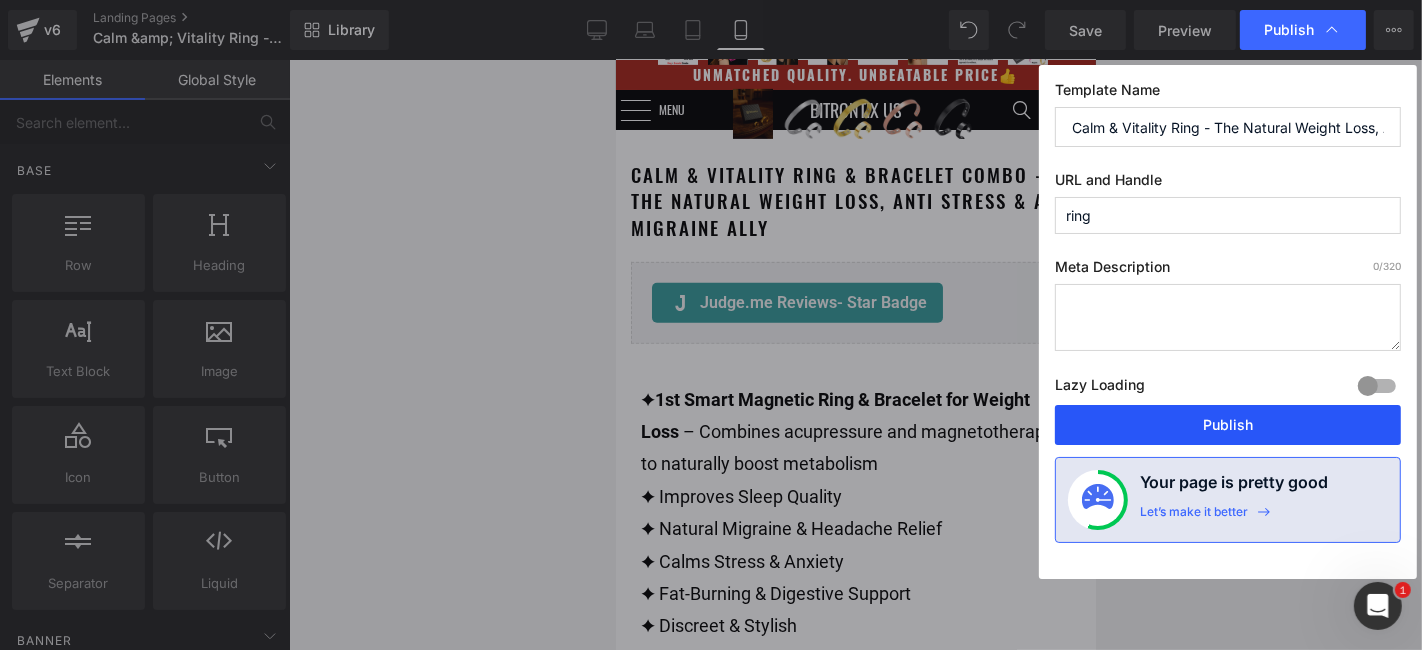 click on "Publish" at bounding box center [1228, 425] 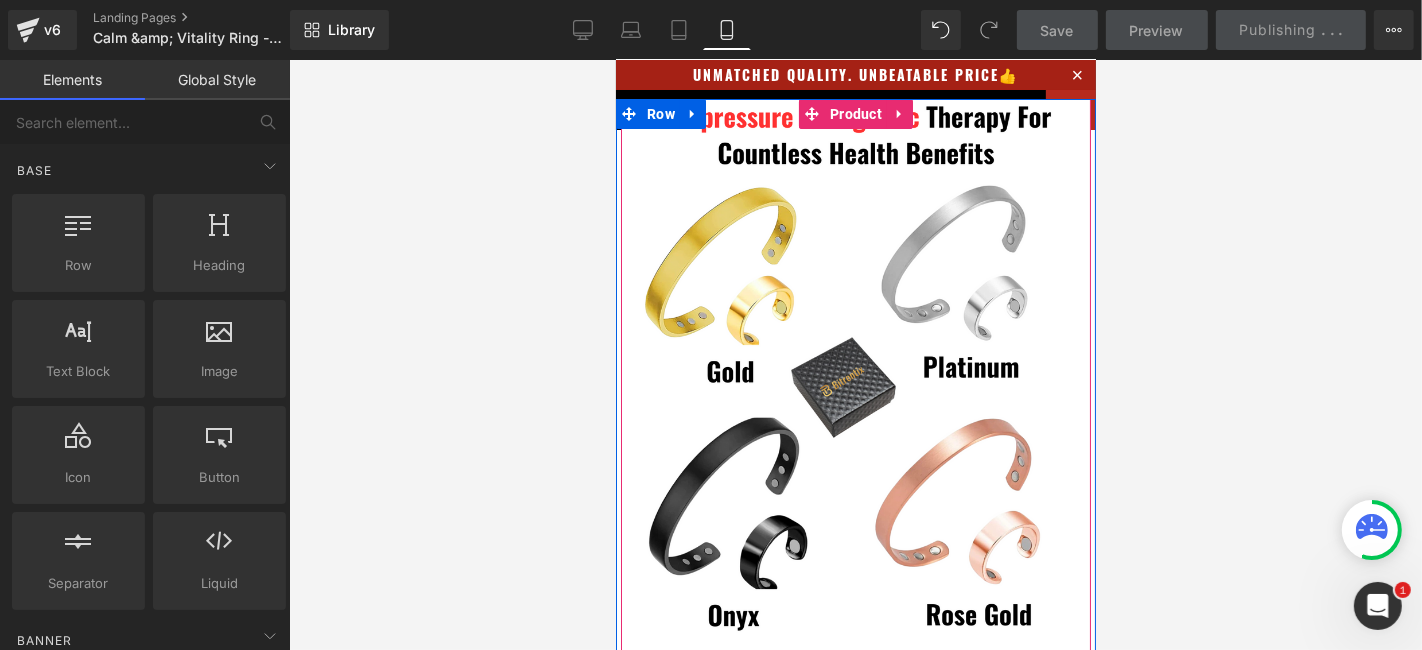 scroll, scrollTop: 0, scrollLeft: 0, axis: both 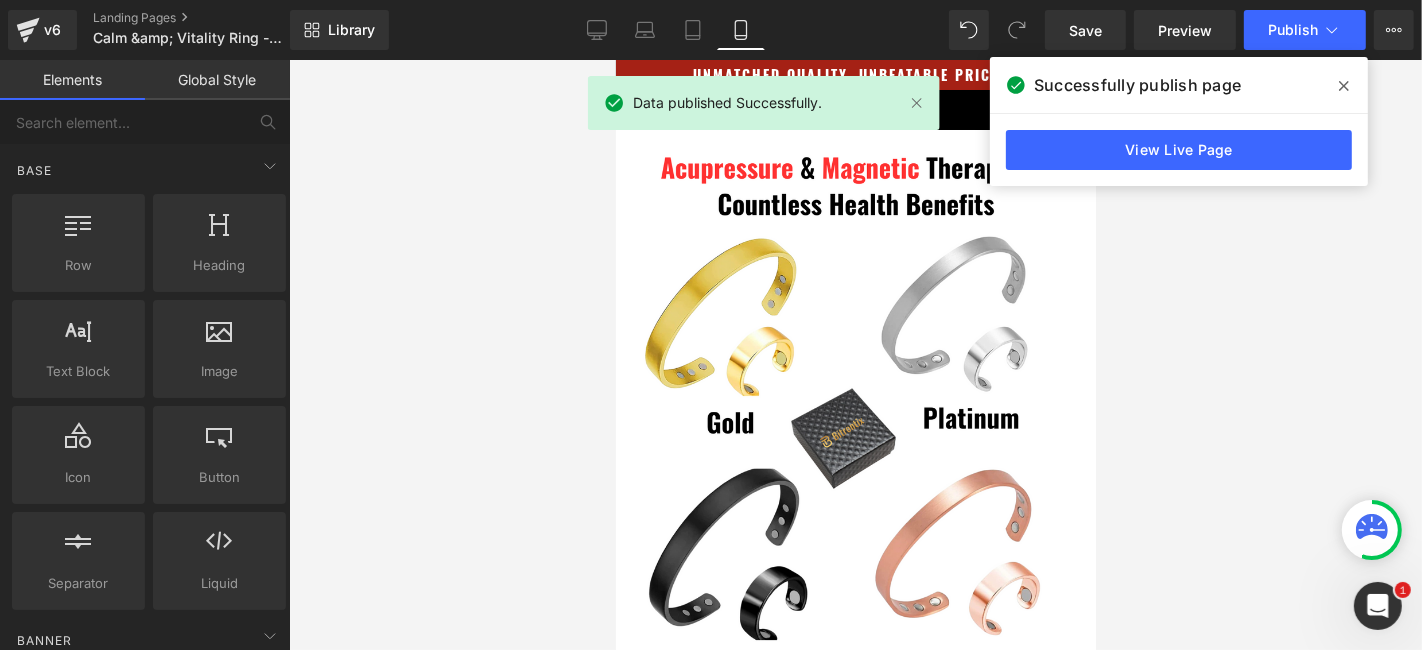 click 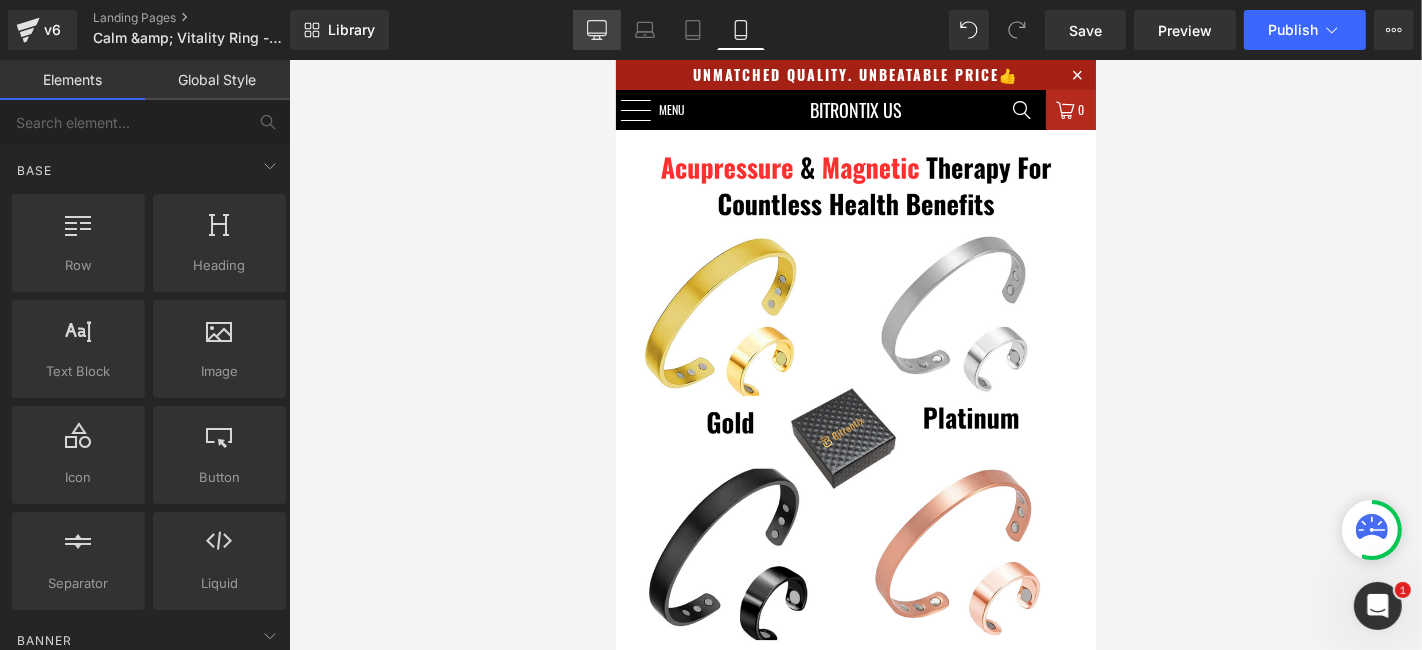 click 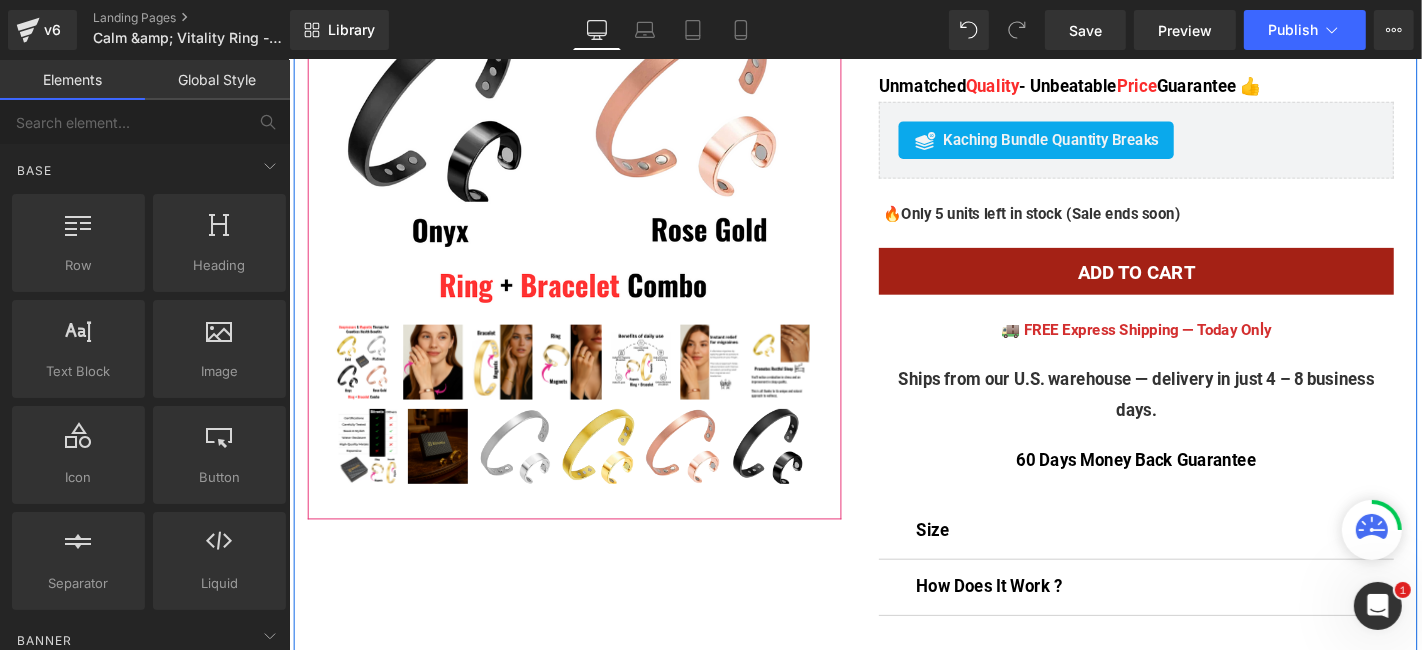 scroll, scrollTop: 810, scrollLeft: 0, axis: vertical 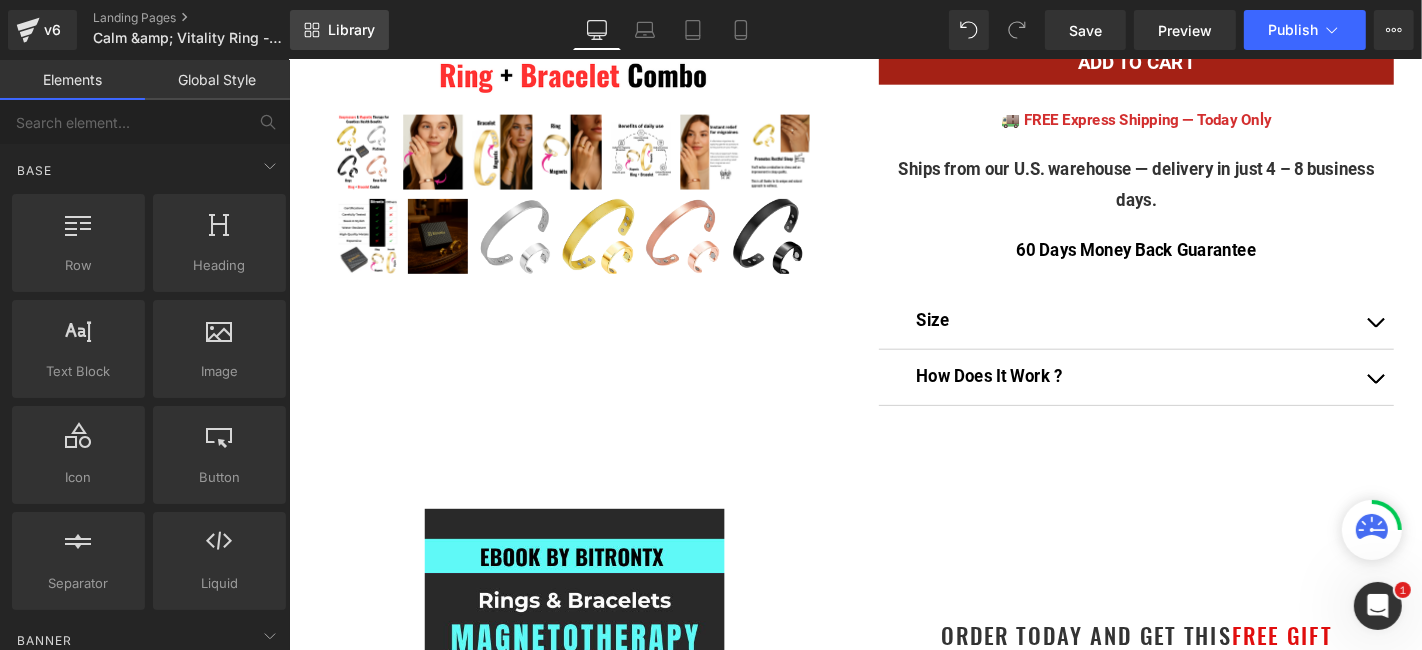 click on "Library" at bounding box center [339, 30] 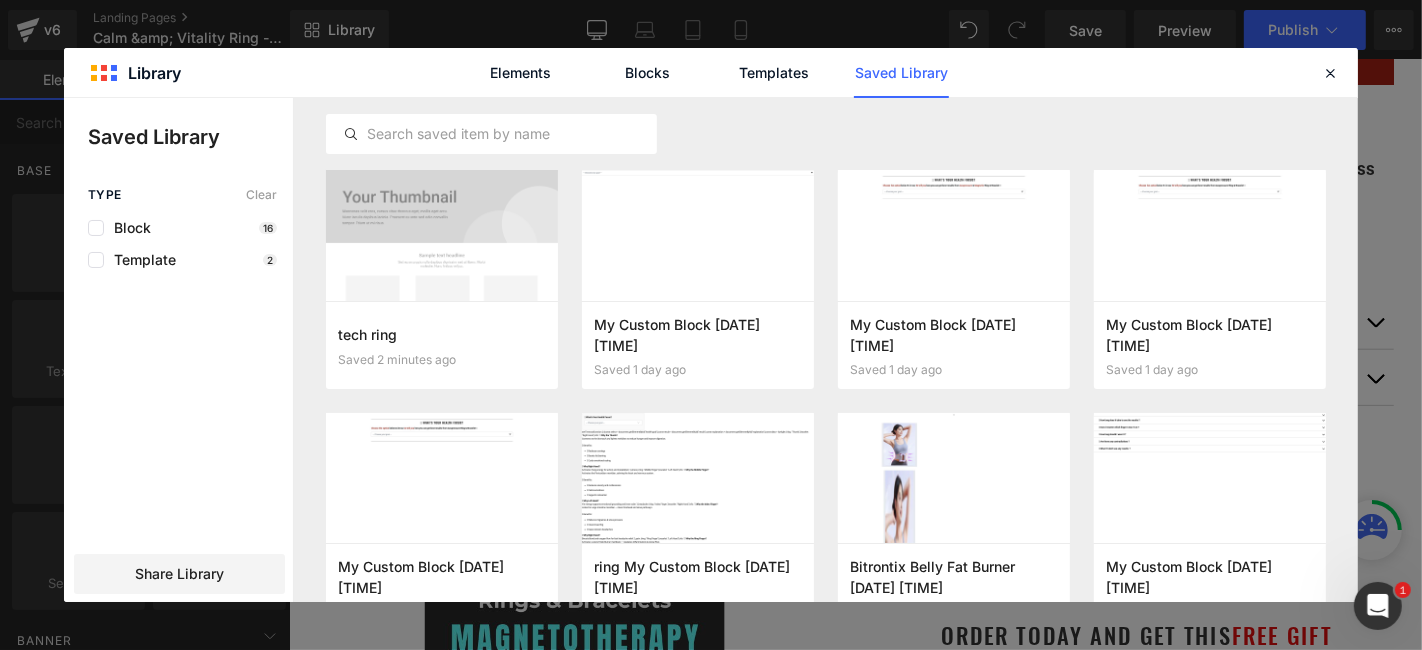 click on "Saved Library" 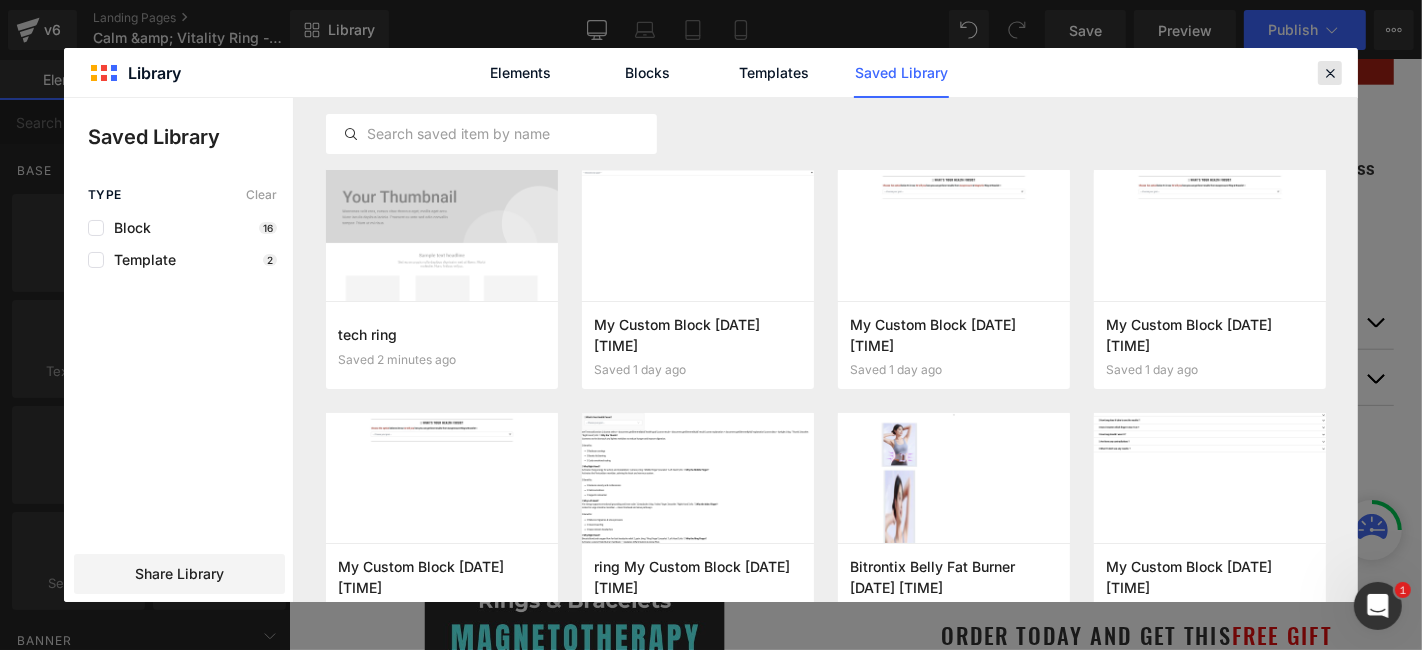 drag, startPoint x: 1328, startPoint y: 75, endPoint x: 1107, endPoint y: 14, distance: 229.26404 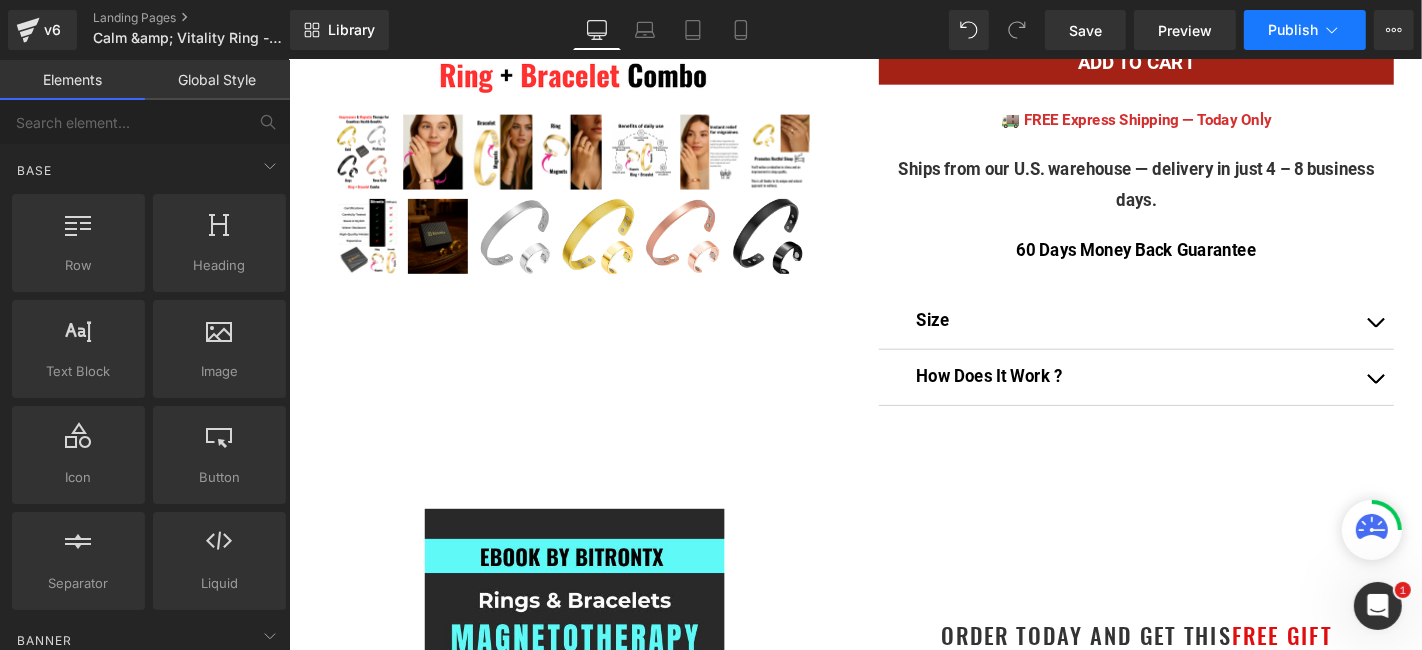click on "Publish" at bounding box center [1293, 30] 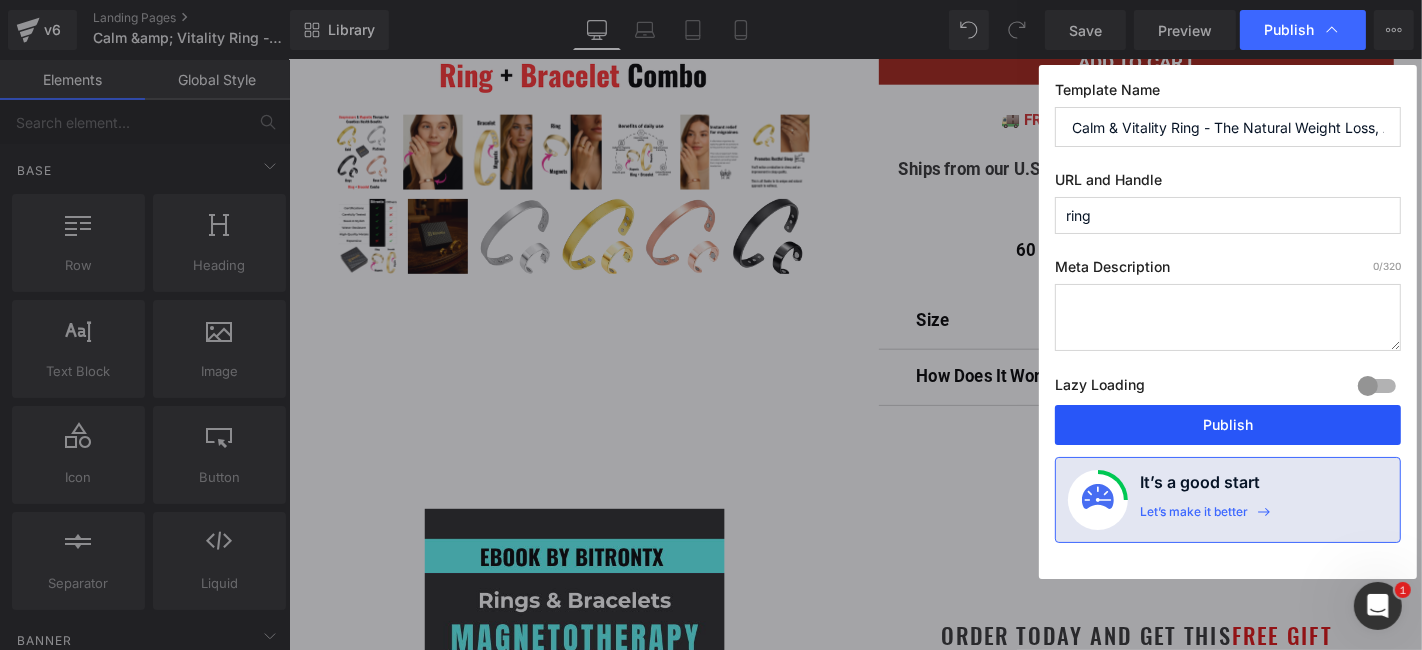 drag, startPoint x: 976, startPoint y: 373, endPoint x: 1204, endPoint y: 408, distance: 230.67076 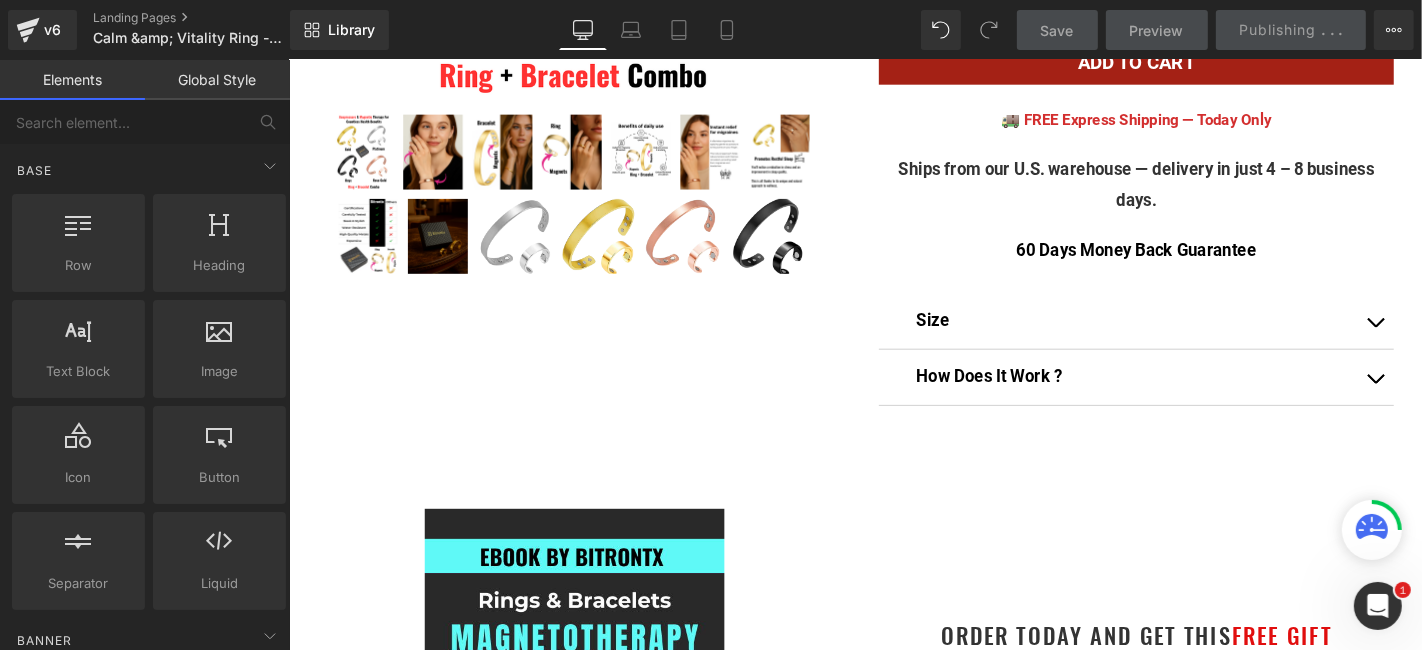 scroll, scrollTop: 1365, scrollLeft: 0, axis: vertical 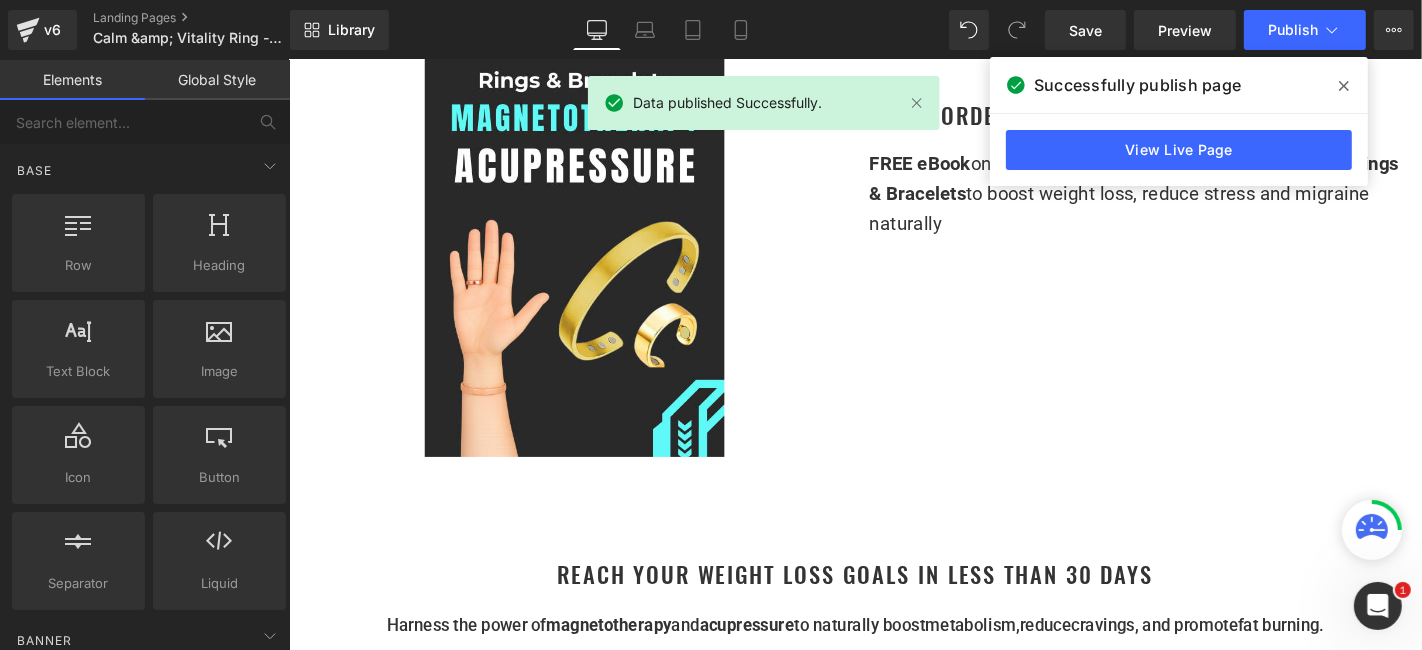 click 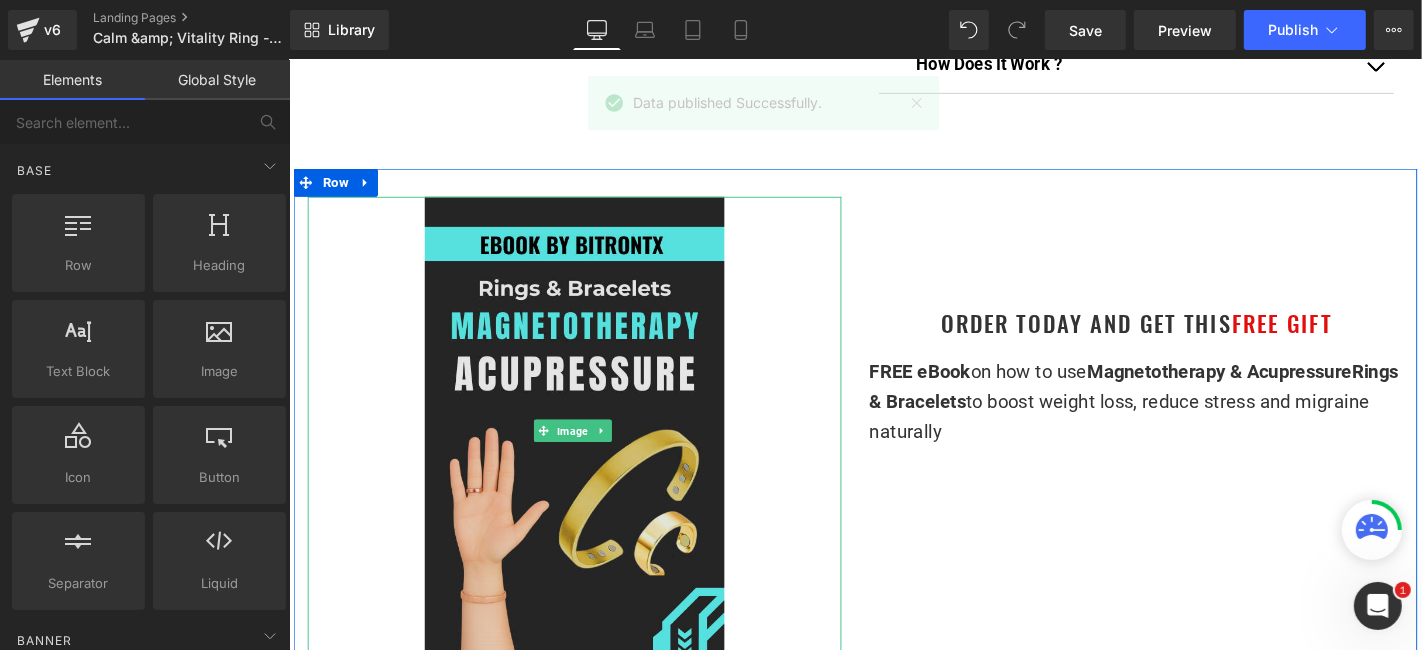 scroll, scrollTop: 1032, scrollLeft: 0, axis: vertical 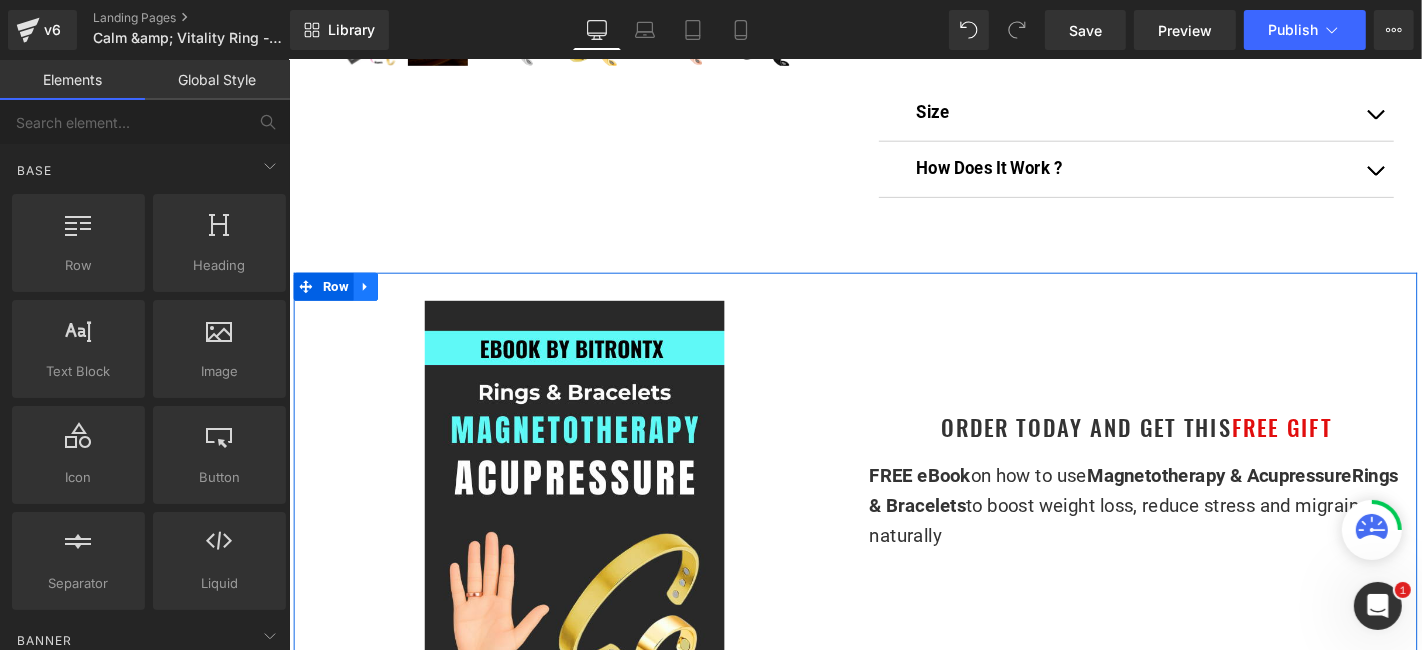 click 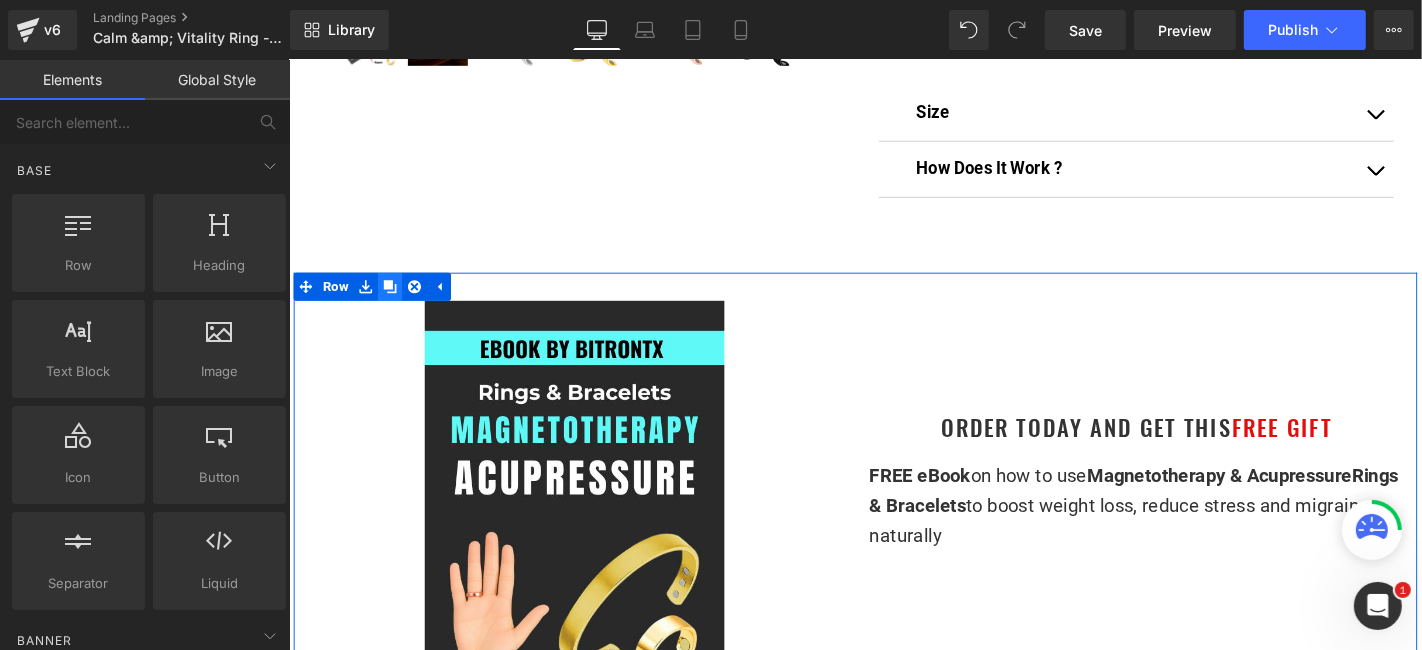click 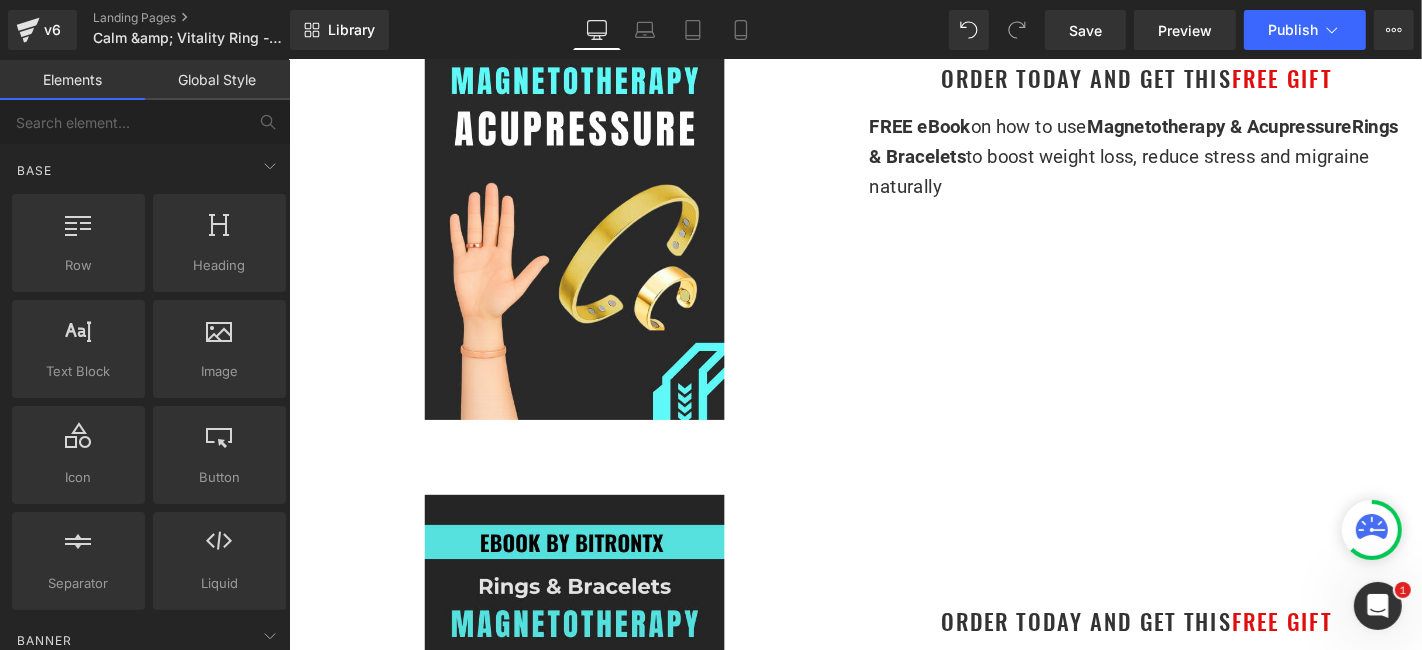 scroll, scrollTop: 1199, scrollLeft: 0, axis: vertical 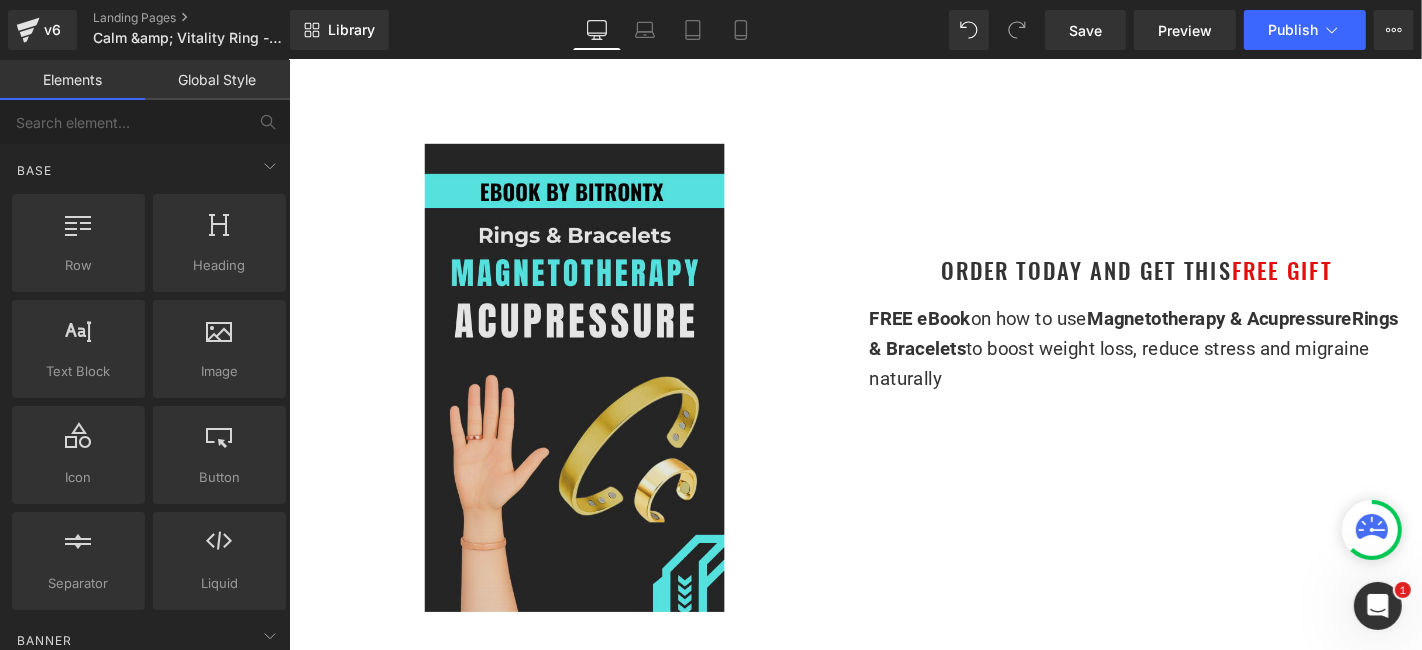 click at bounding box center (593, 399) 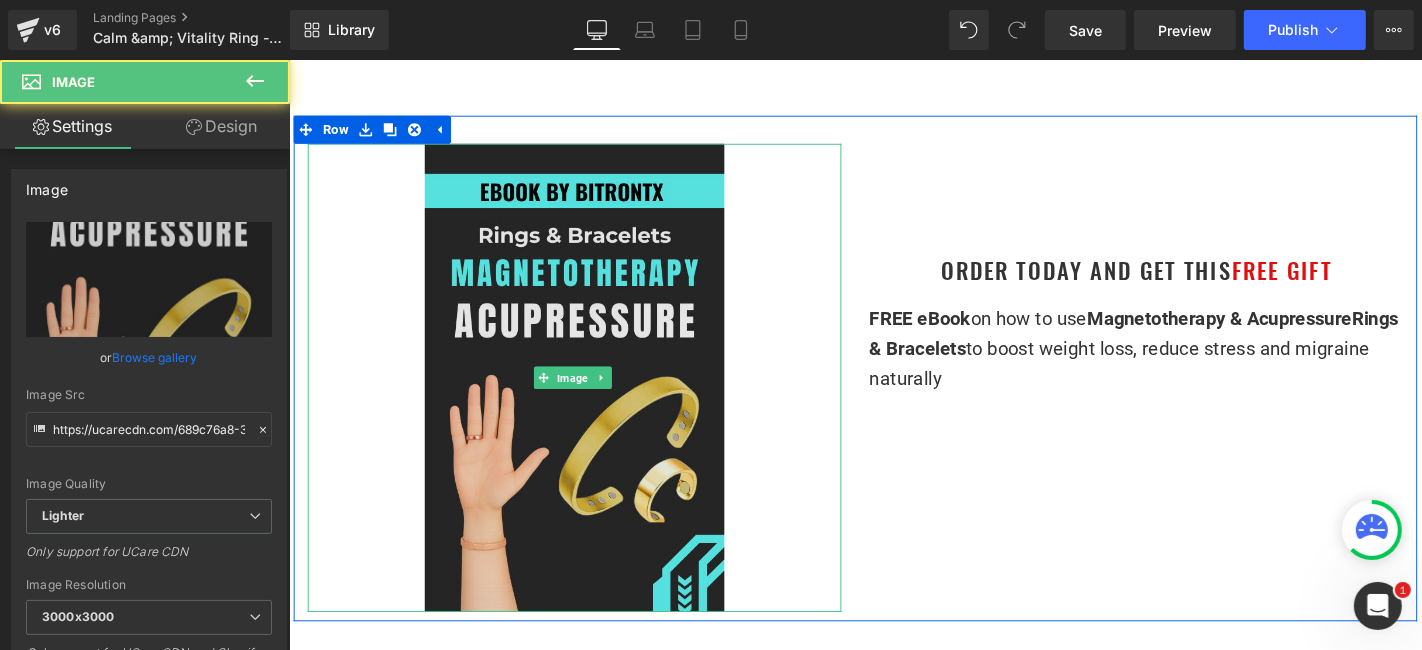 click at bounding box center (593, 399) 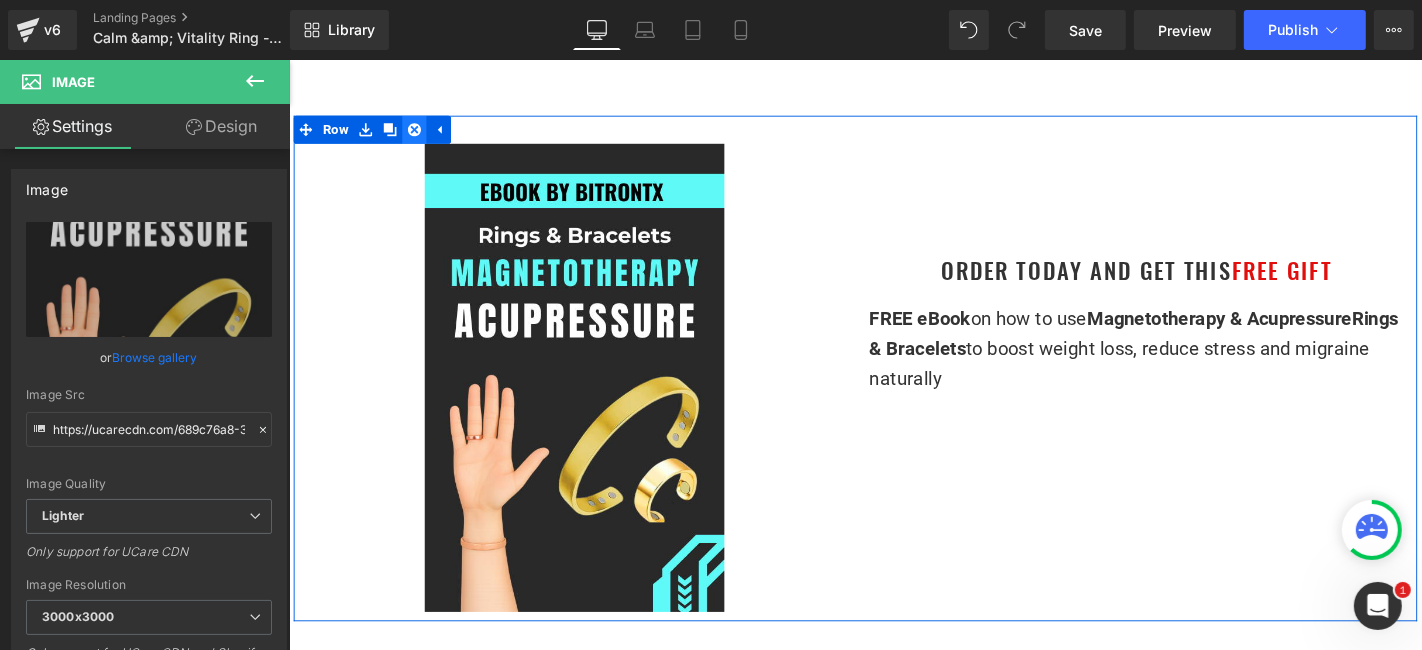click 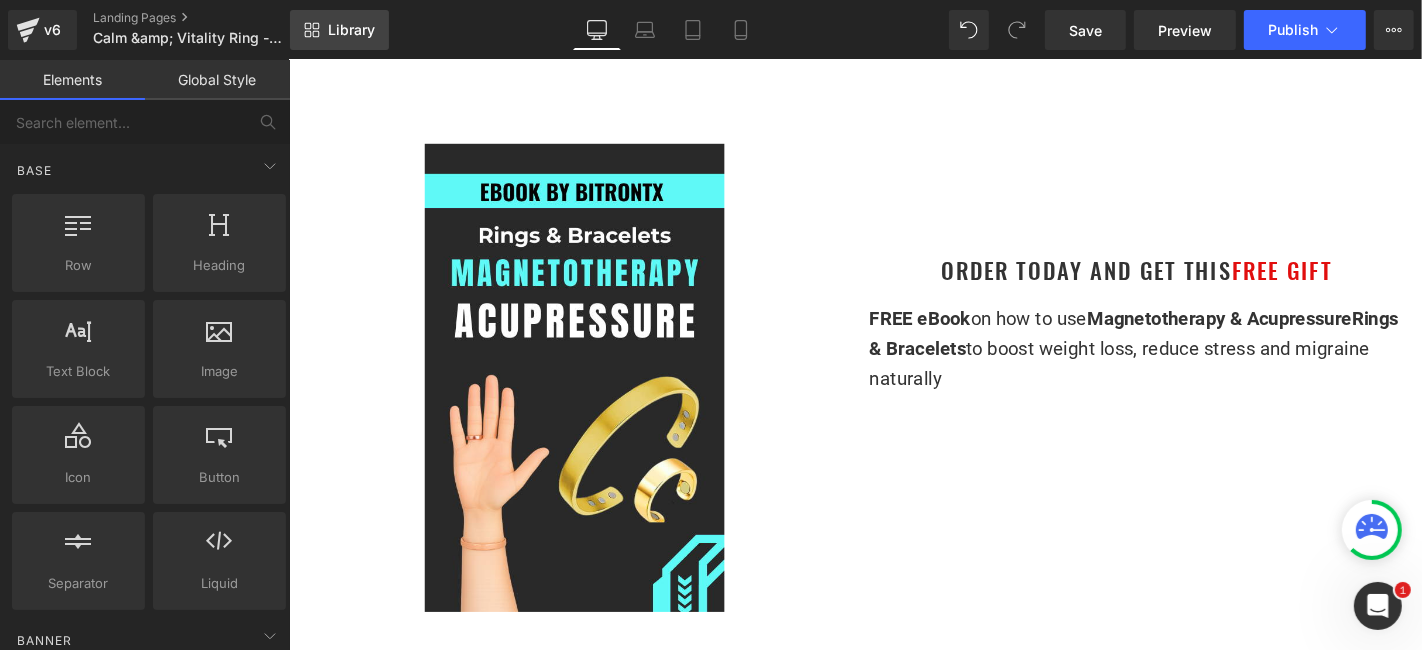 click on "Library" at bounding box center (351, 30) 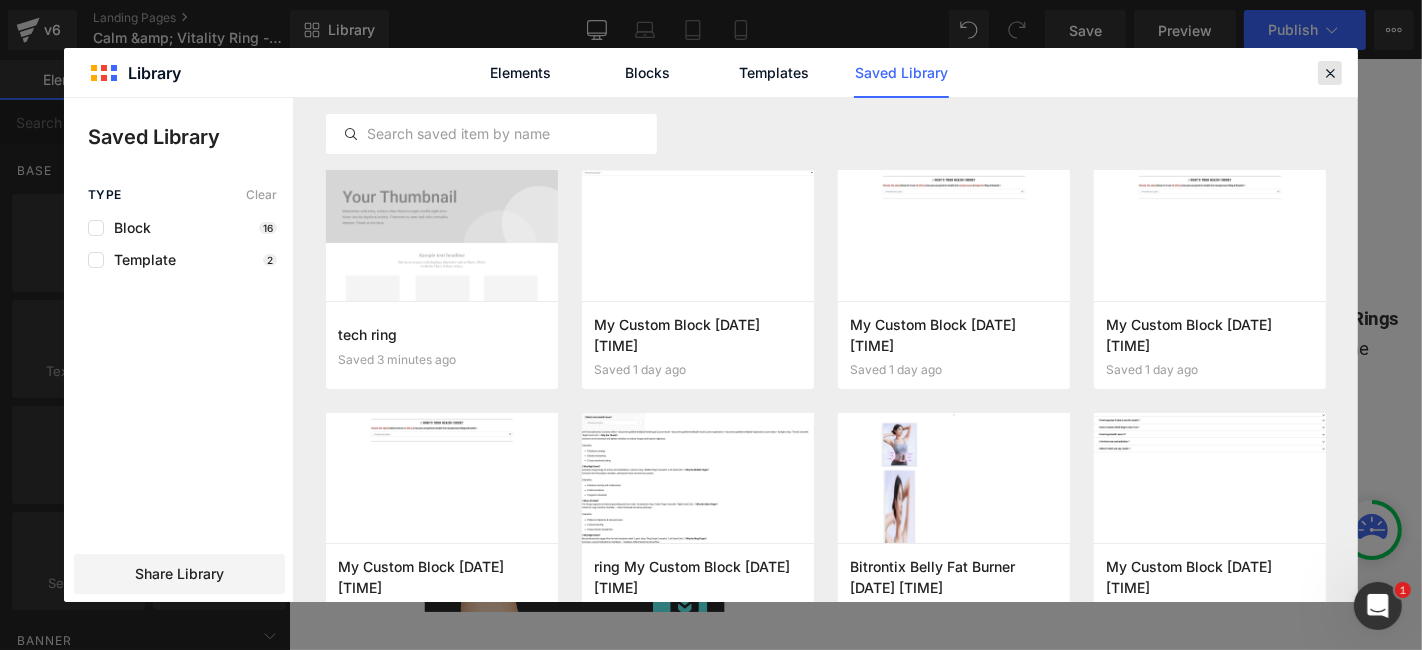 click at bounding box center [1330, 73] 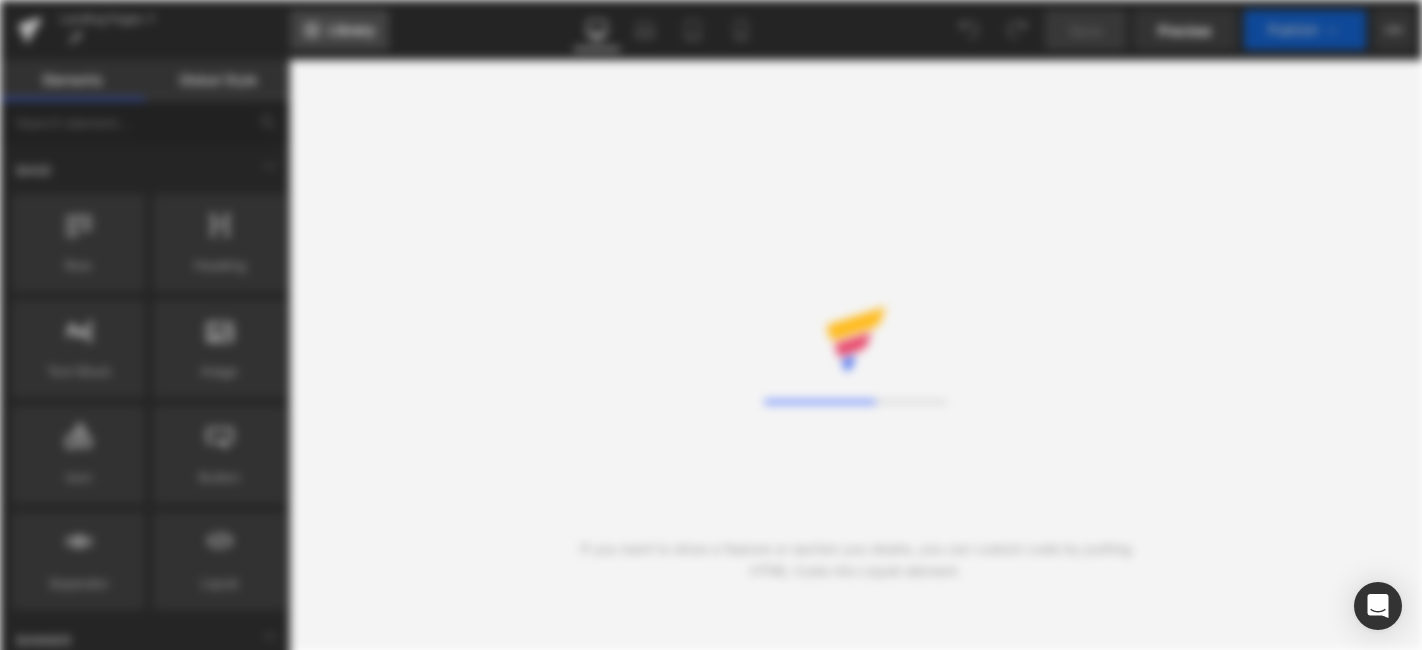 scroll, scrollTop: 0, scrollLeft: 0, axis: both 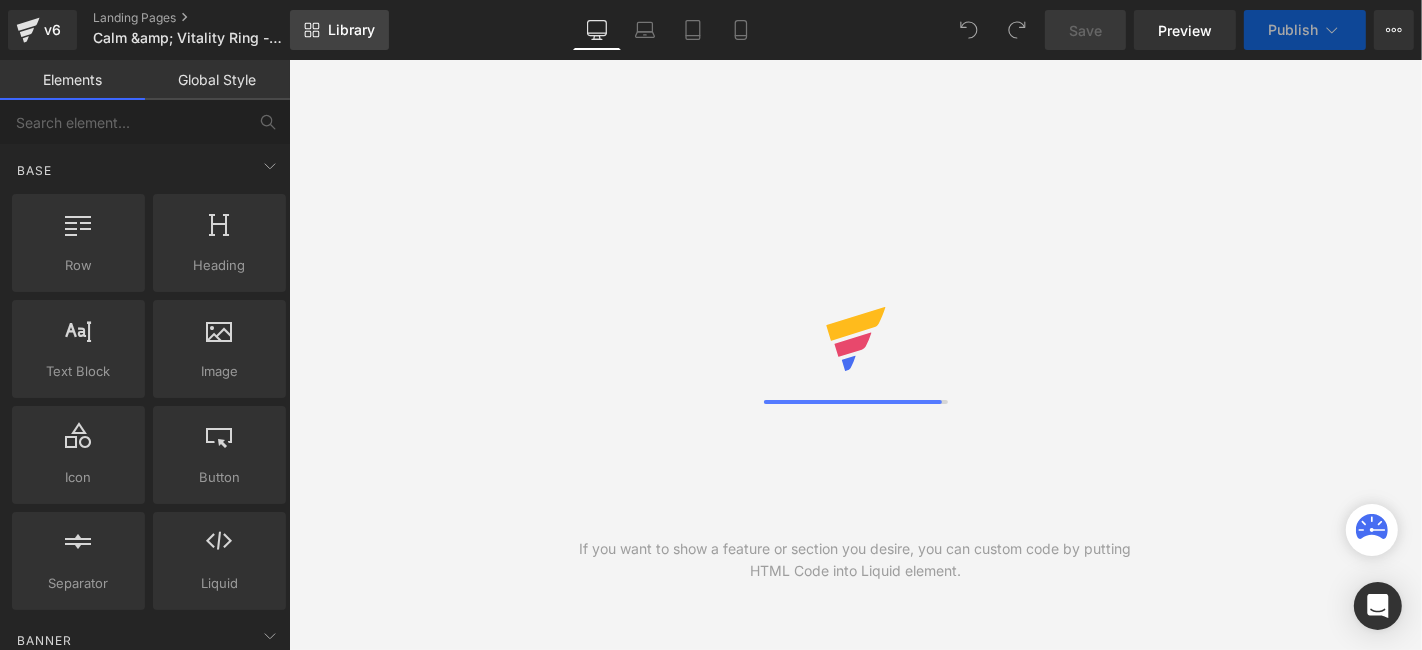 click on "Library" at bounding box center (339, 30) 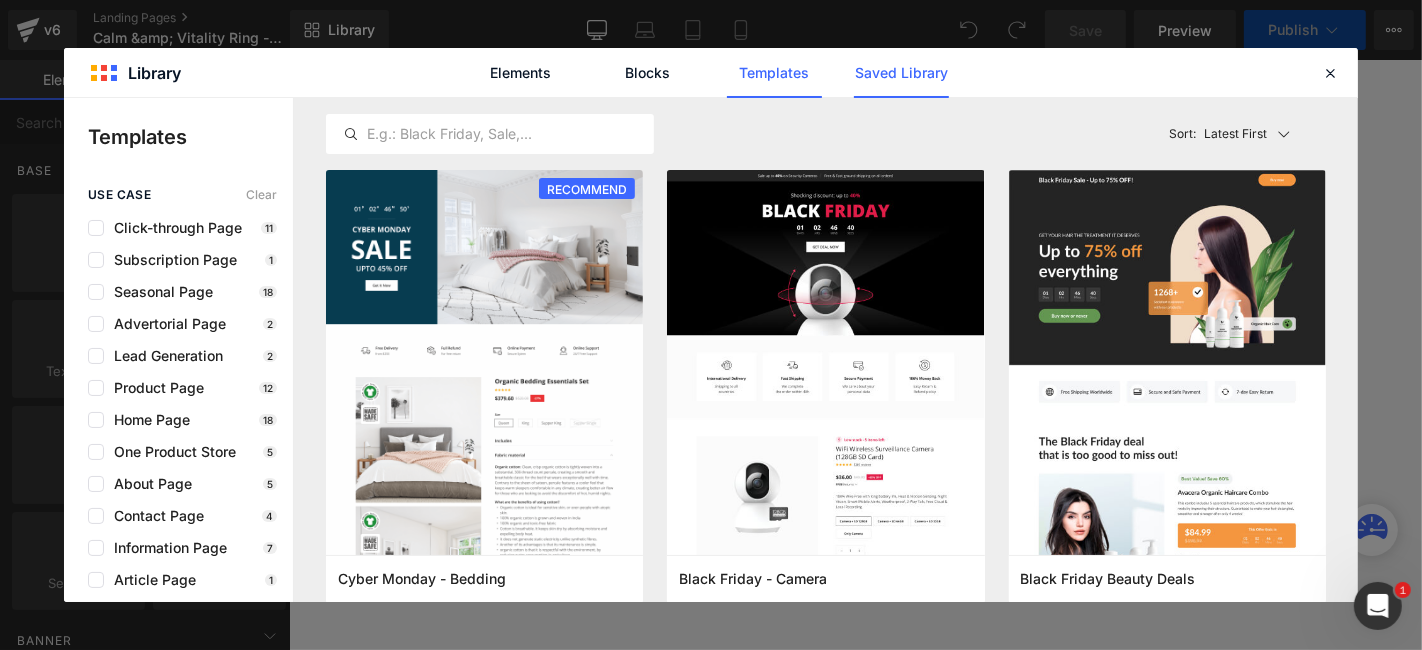 scroll, scrollTop: 0, scrollLeft: 0, axis: both 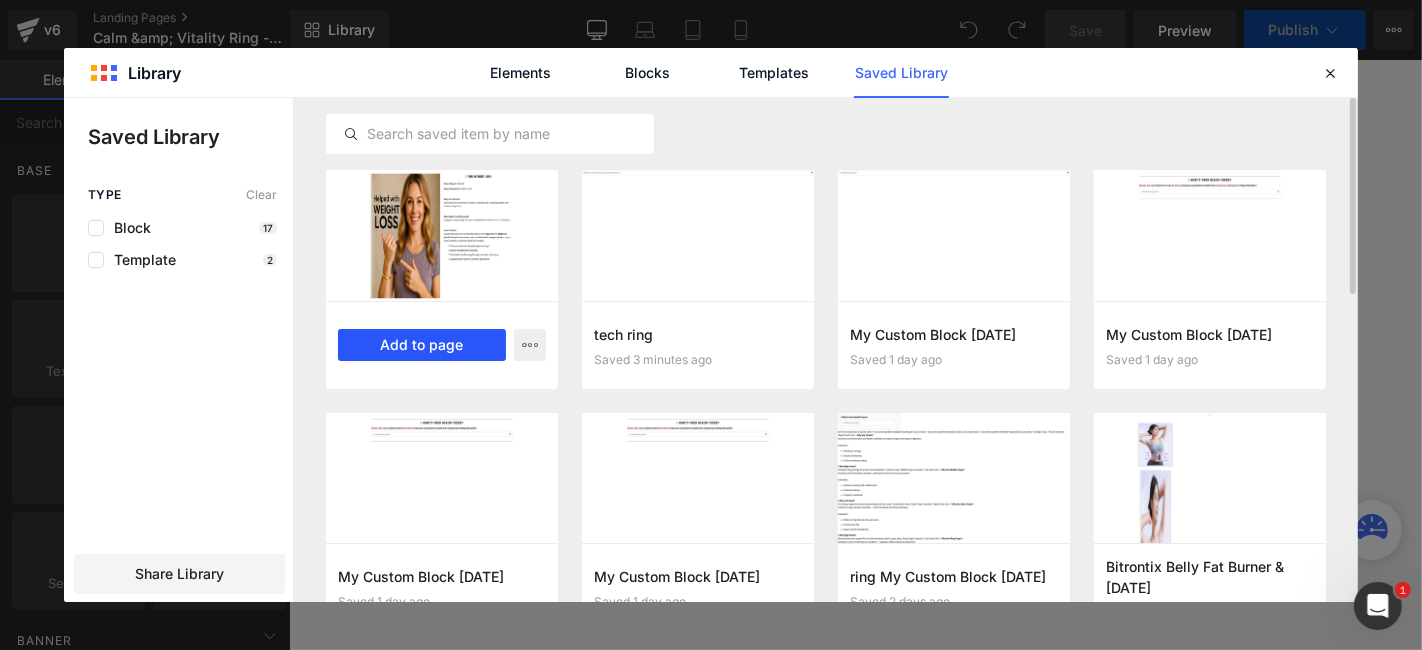 click on "Add to page" at bounding box center (422, 345) 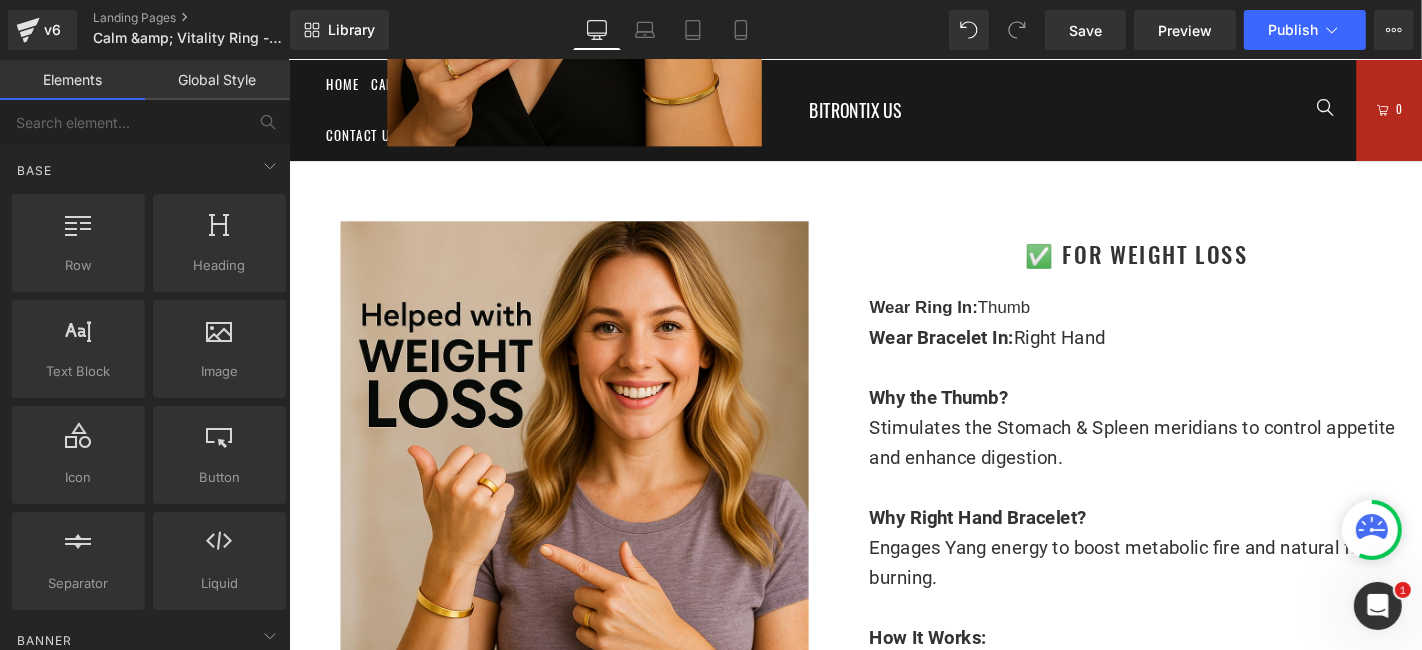 scroll, scrollTop: 8299, scrollLeft: 0, axis: vertical 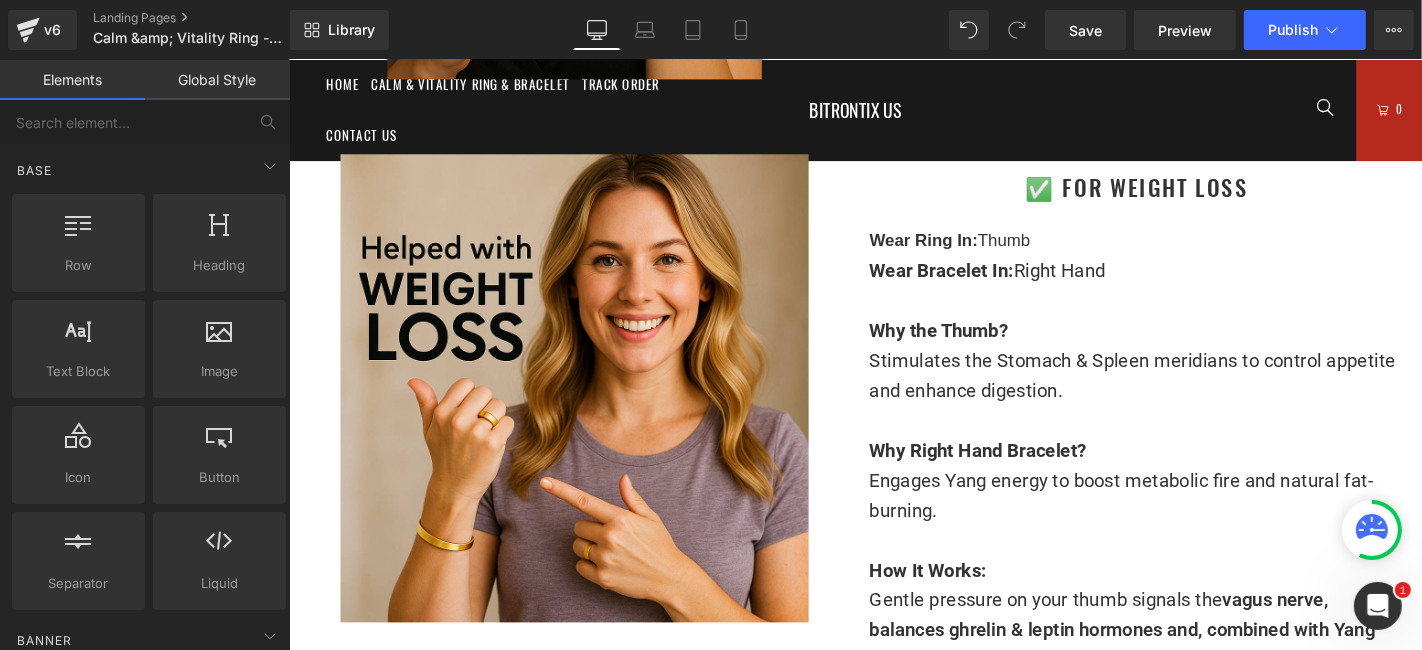 click at bounding box center (593, 410) 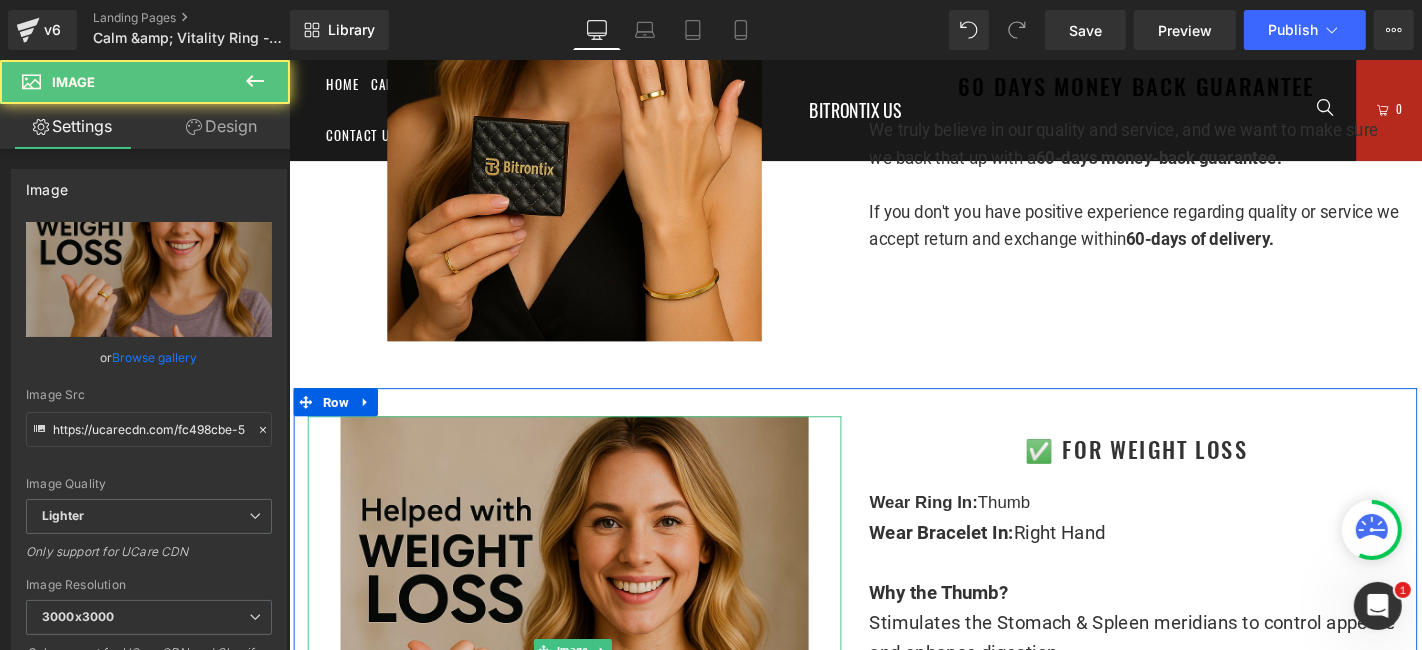scroll, scrollTop: 7965, scrollLeft: 0, axis: vertical 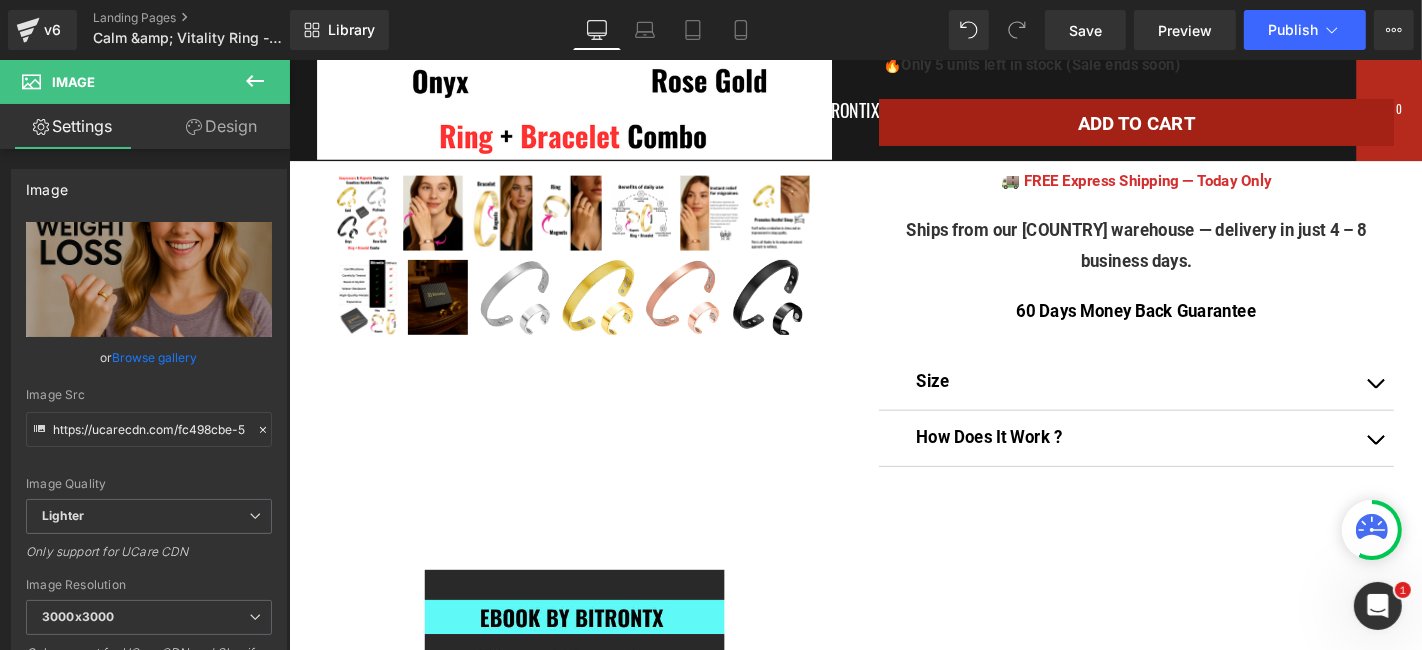drag, startPoint x: 336, startPoint y: 505, endPoint x: 487, endPoint y: 356, distance: 212.13675 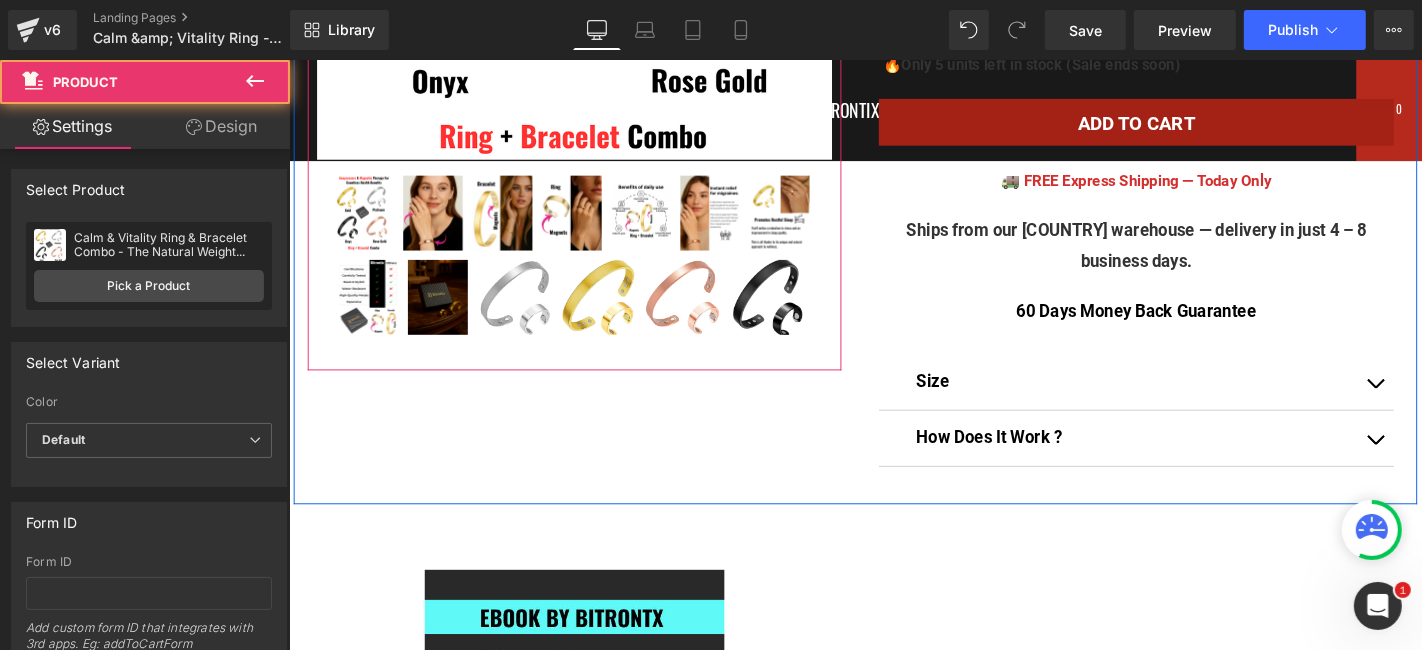 click on "Sale Off
(P) Image" at bounding box center [593, -66] 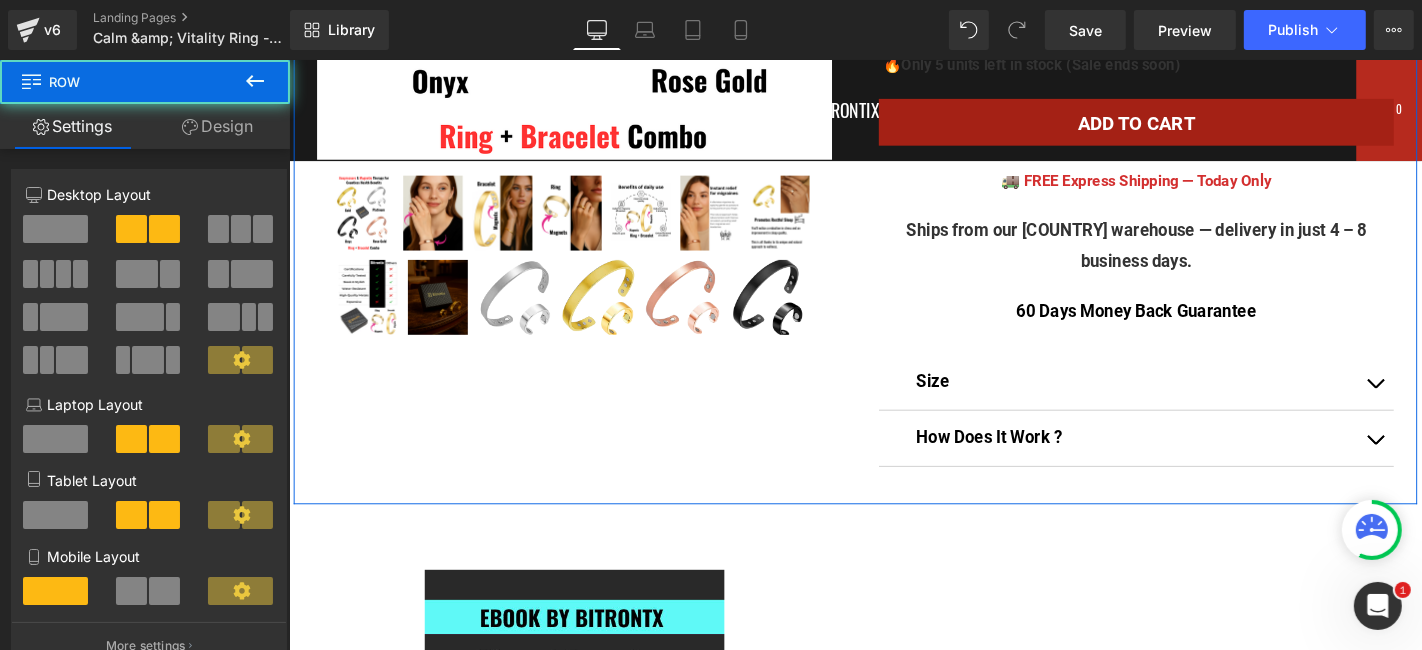 click on "Sale Off
(P) Image" at bounding box center (893, 0) 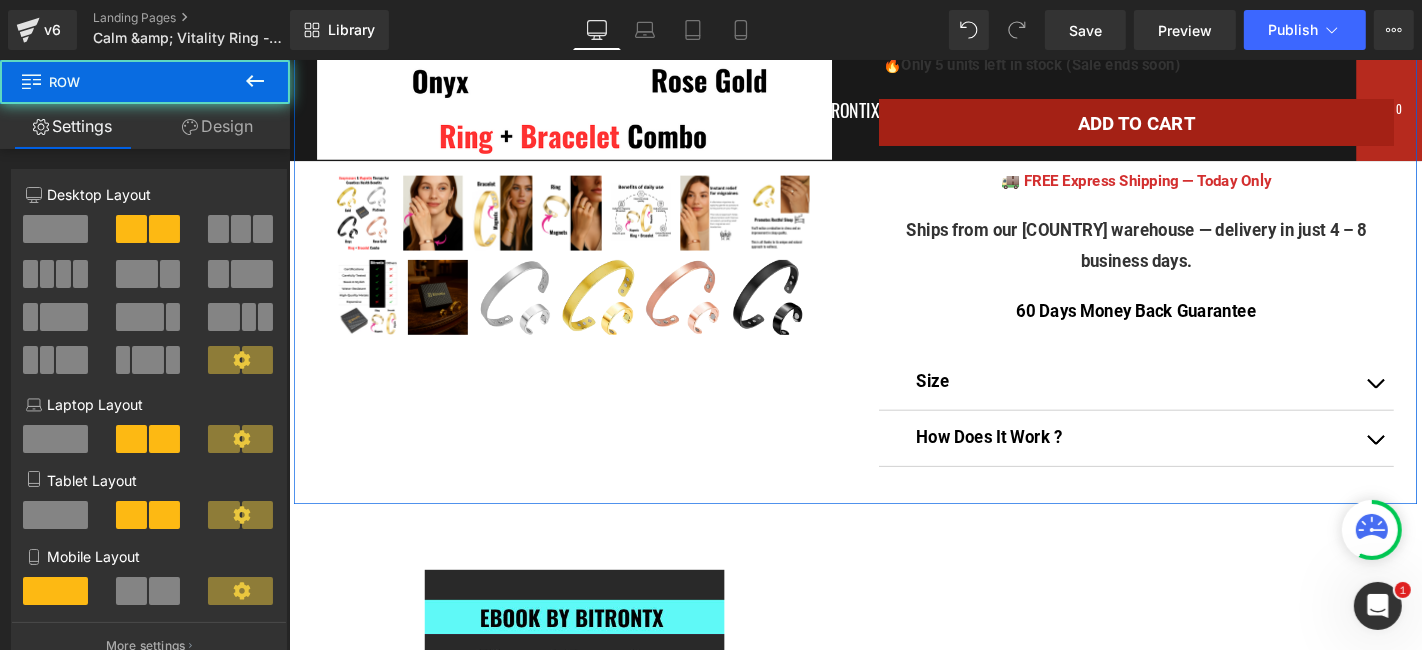 click on "Sale Off
(P) Image" at bounding box center [893, 0] 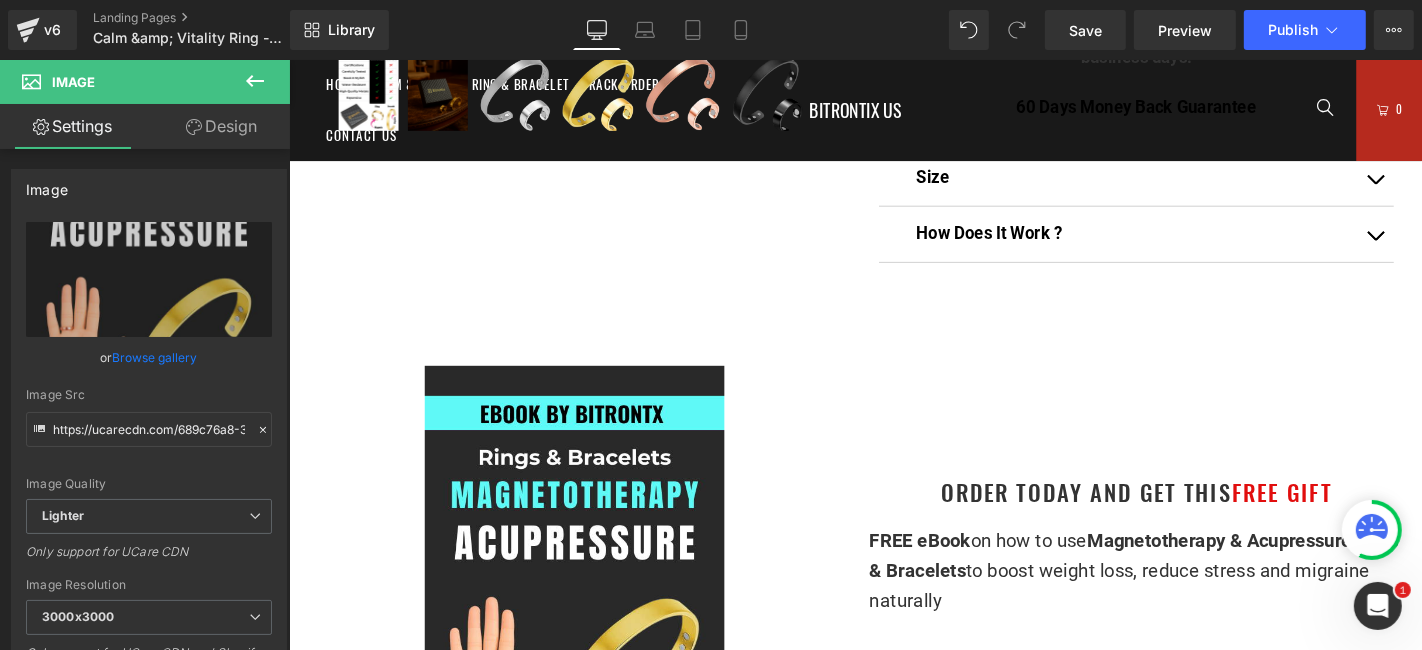 scroll, scrollTop: 967, scrollLeft: 0, axis: vertical 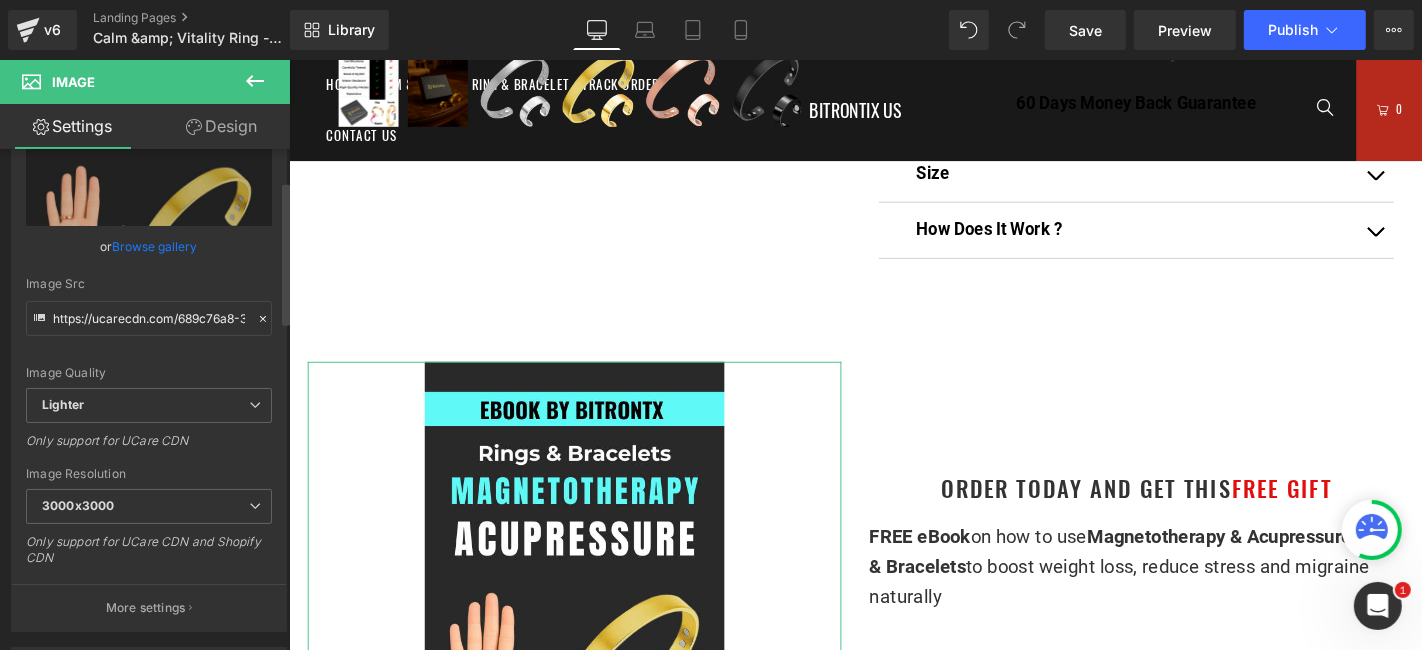 click on "Image https://ucarecdn.com/689c76a8-3aaa-494d-bfb1-ae7ac4ed3055/-/format/auto/-/preview/3000x3000/-/quality/lighter/Blue%20Grey%20Modern%20AI%20Technology%20Ebook%20Cover%20_1_.png  Replace Image  Upload image or  Browse gallery Image Src https://ucarecdn.com/689c76a8-3aaa-494d-bfb1-ae7ac4ed3055/-/format/auto/-/preview/3000x3000/-/quality/lighter/Blue%20Grey%20Modern%20AI%20Technology%20Ebook%20Cover%20_1_.png Image Quality Lighter Lightest
Lighter
Lighter Lightest Only support for UCare CDN 100x100 240x240 480x480 576x576 640x640 768x768 800x800 960x960 1024x1024 1280x1280 1440x1440 1600x1600 1920x1920 2560x2560 3000x3000 Image Resolution
3000x3000
100x100 240x240 480x480 576x576 640x640 768x768 800x800 960x960 1024x1024 1280x1280 1440x1440 1600x1600 1920x1920 2560x2560 3000x3000 Only support for UCare CDN and Shopify CDN More settings" at bounding box center [149, 337] 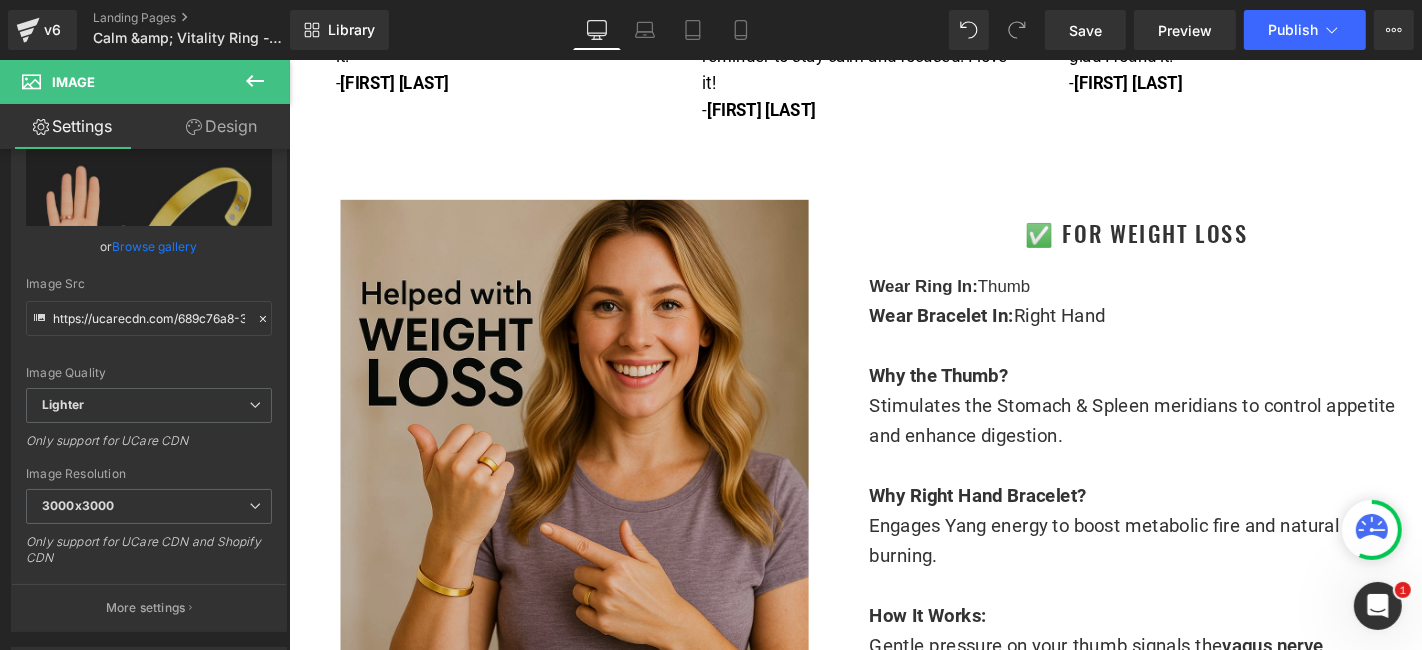 scroll, scrollTop: 6777, scrollLeft: 0, axis: vertical 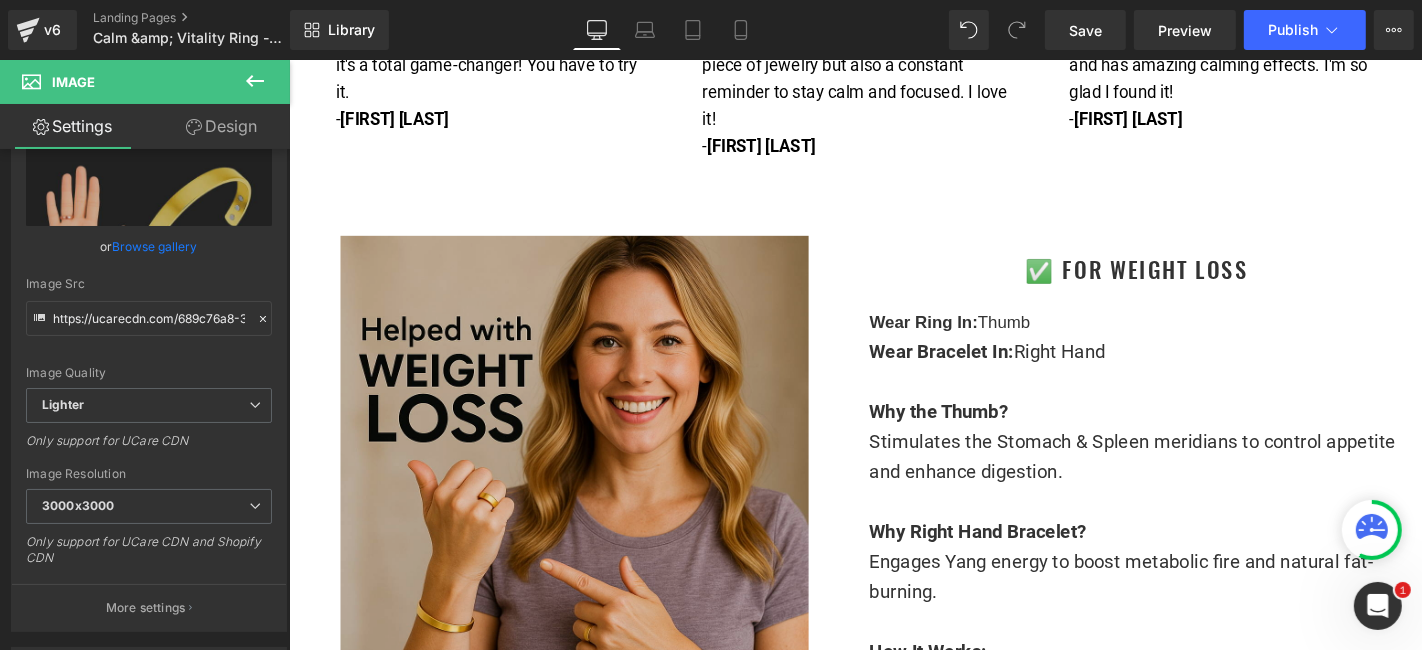 click at bounding box center [593, 497] 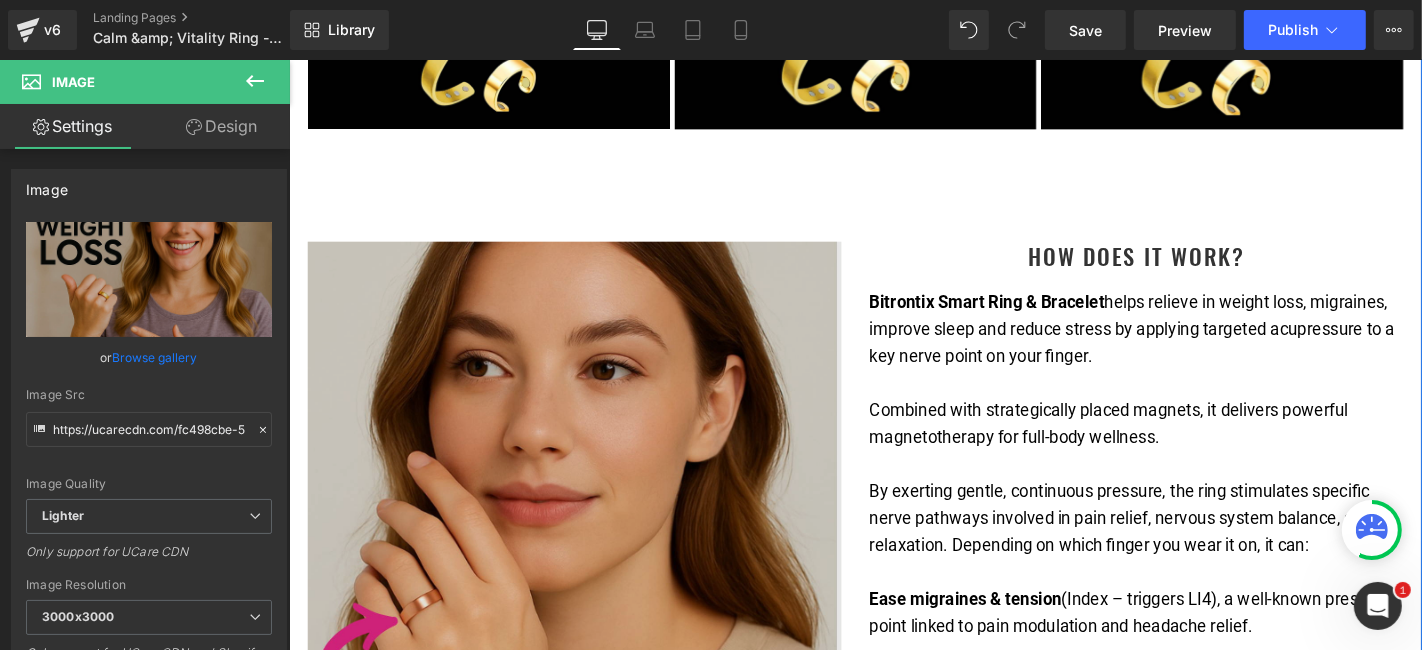 scroll, scrollTop: 5111, scrollLeft: 0, axis: vertical 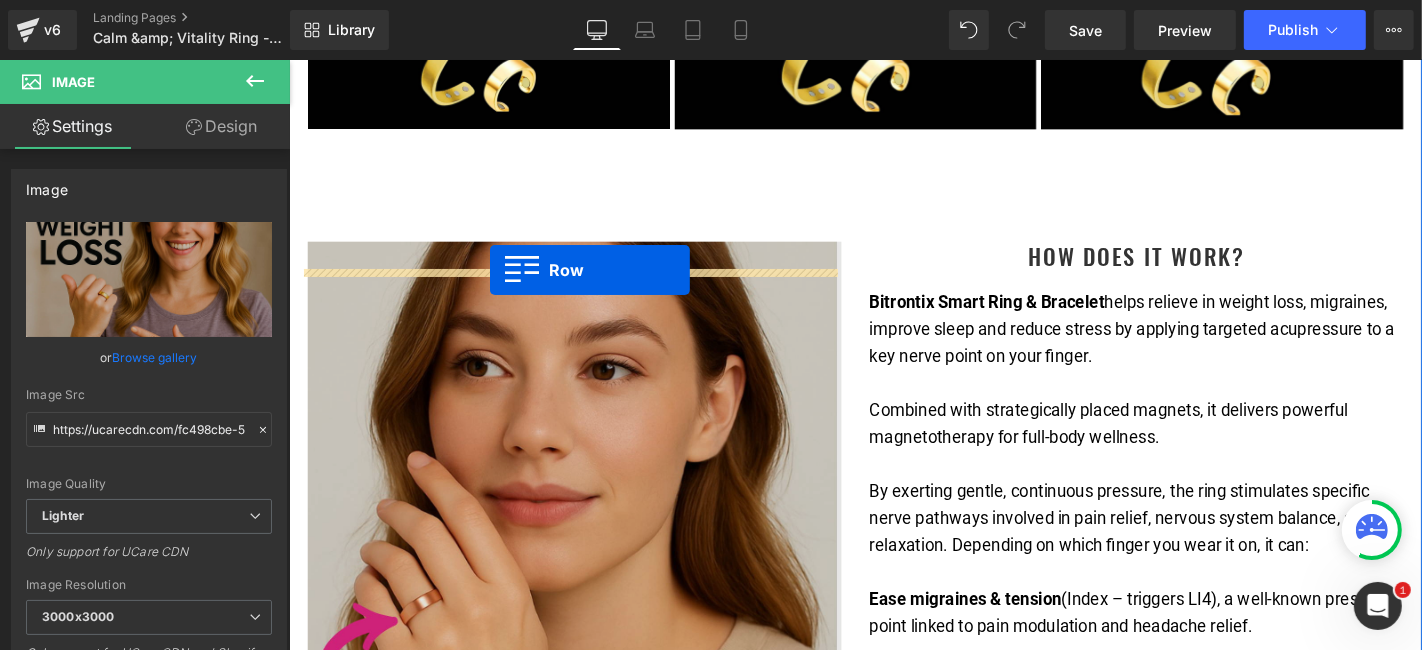 drag, startPoint x: 321, startPoint y: 260, endPoint x: 502, endPoint y: 283, distance: 182.45547 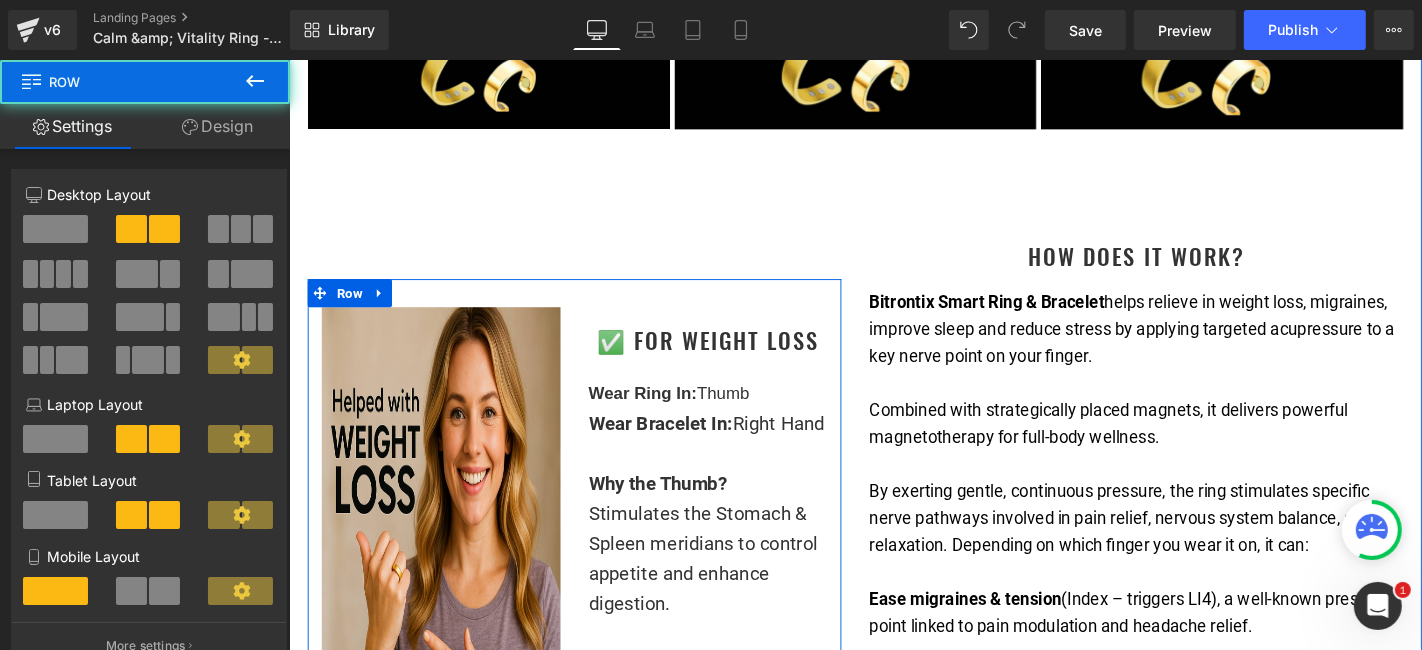 click on "Image         ✅ For Weight Loss Heading         Wear Ring In:  Thumb Wear Bracelet In:  Right Hand Why the Thumb? Stimulates the Stomach & Spleen meridians to control appetite and enhance digestion. Why Right Hand Bracelet? Engages Yang energy to boost metabolic fire and natural fat-burning. How It Works: Gentle pressure on your thumb signals the  vagus nerve, balances ghrelin & leptin hormones and, combined with Yang activation  at your wrist, creates a powerful fat-burn synergy. 🔹 Curbs emotional eating & sugar cravings 🔹 Boosts metabolism naturally 🔹 Stimulates fat-burning through meridian activation 🔹 Supports gut health & nutrient absorption Text Block         Row         Image         Image         How does it work? Heading         Bitrontix Smart Ring & Bracelet  helps relieve in weight loss, migraines, improve sleep and reduce stress by applying targeted acupressure to a key nerve point on your finger. Ease migraines & tension Improve sleep & relaxation Support overall wellness s" at bounding box center (893, 1189) 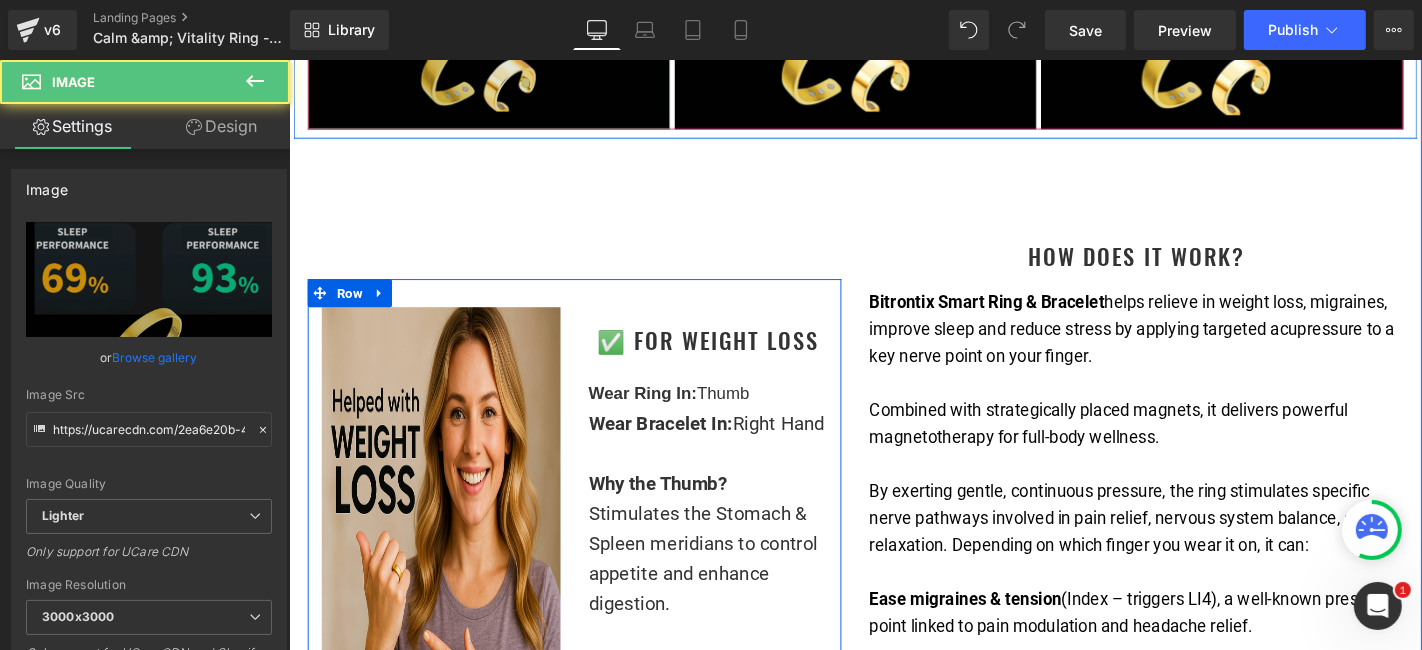 click at bounding box center (501, -61) 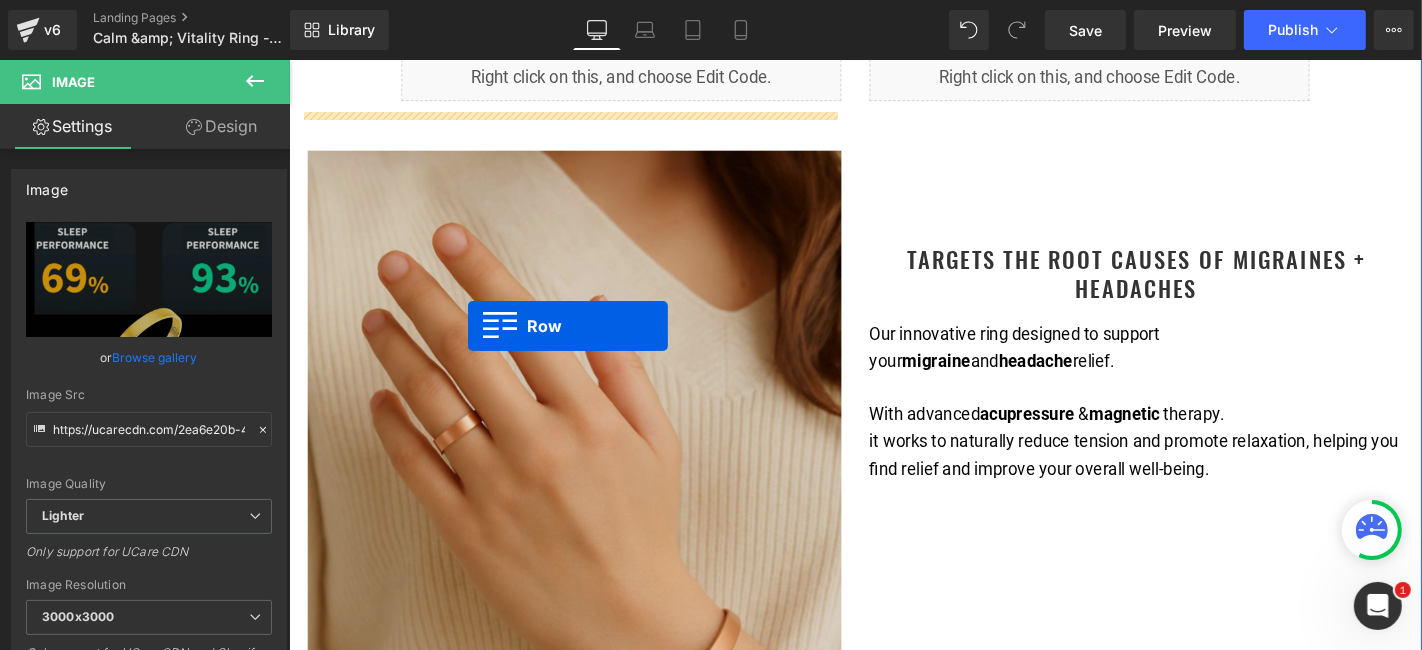 scroll, scrollTop: 3777, scrollLeft: 0, axis: vertical 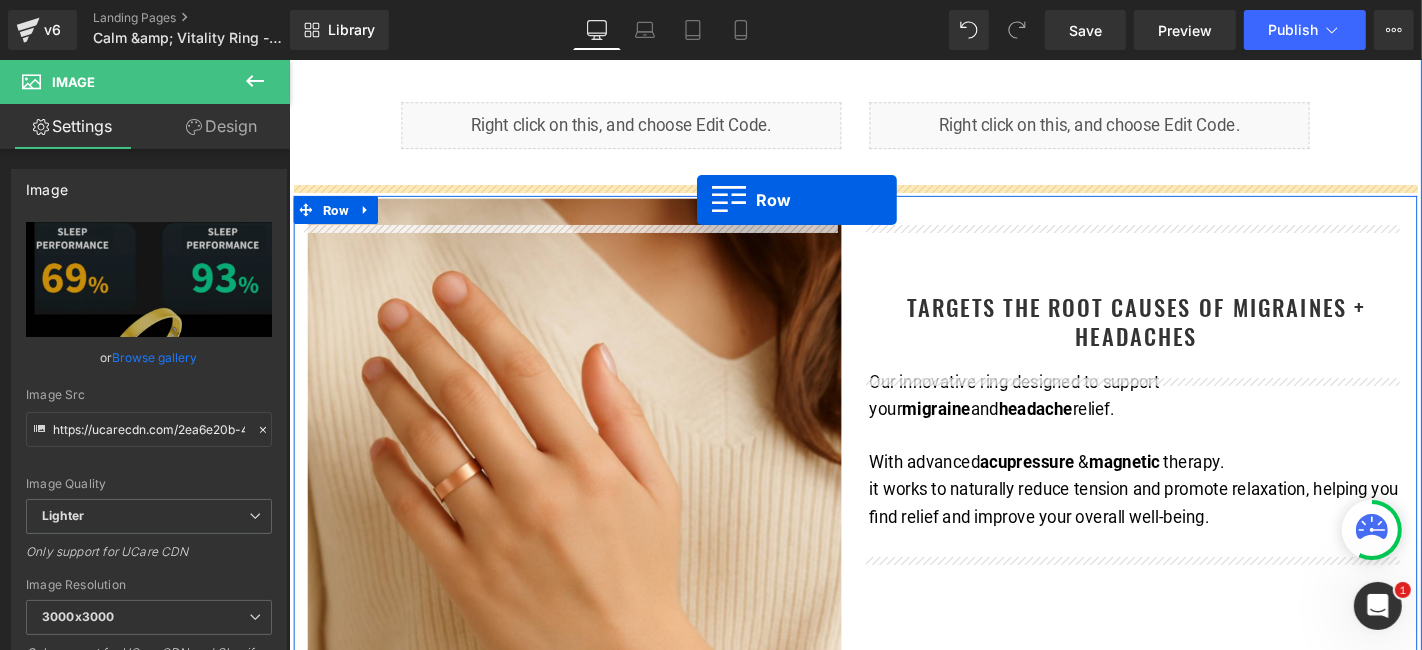drag, startPoint x: 327, startPoint y: 276, endPoint x: 724, endPoint y: 208, distance: 402.7816 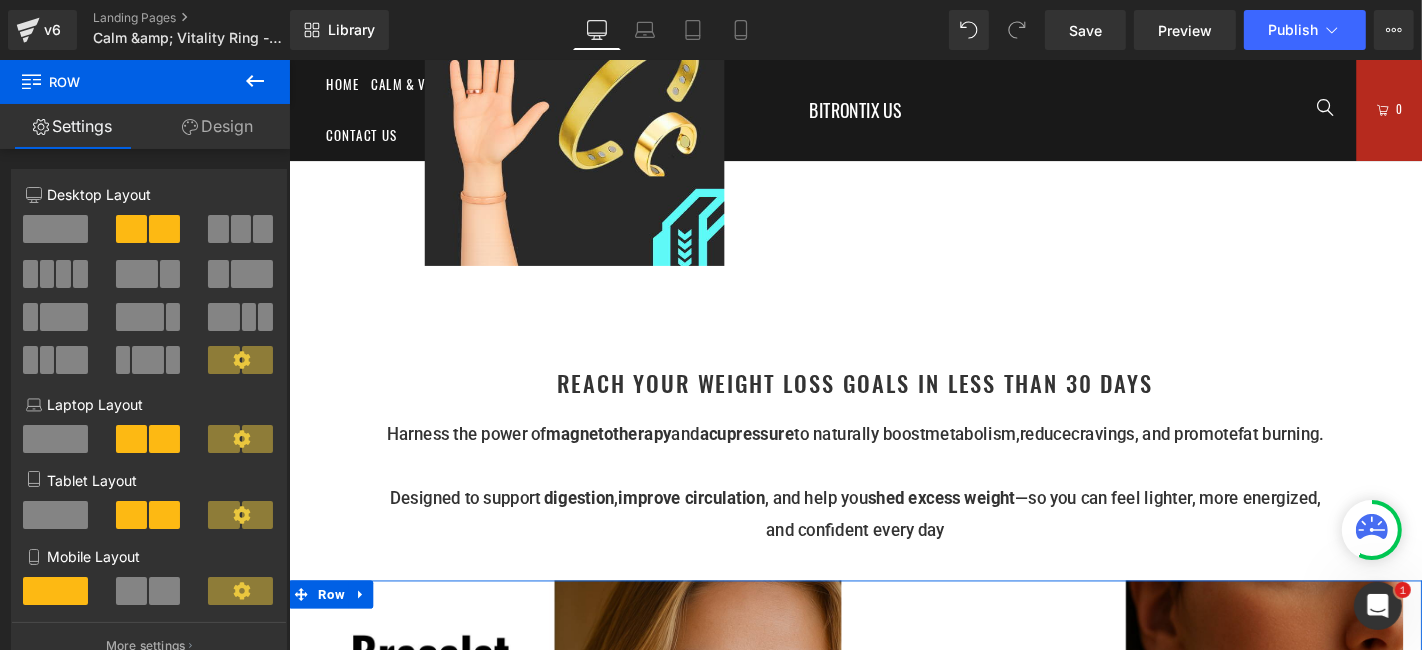scroll, scrollTop: 1555, scrollLeft: 0, axis: vertical 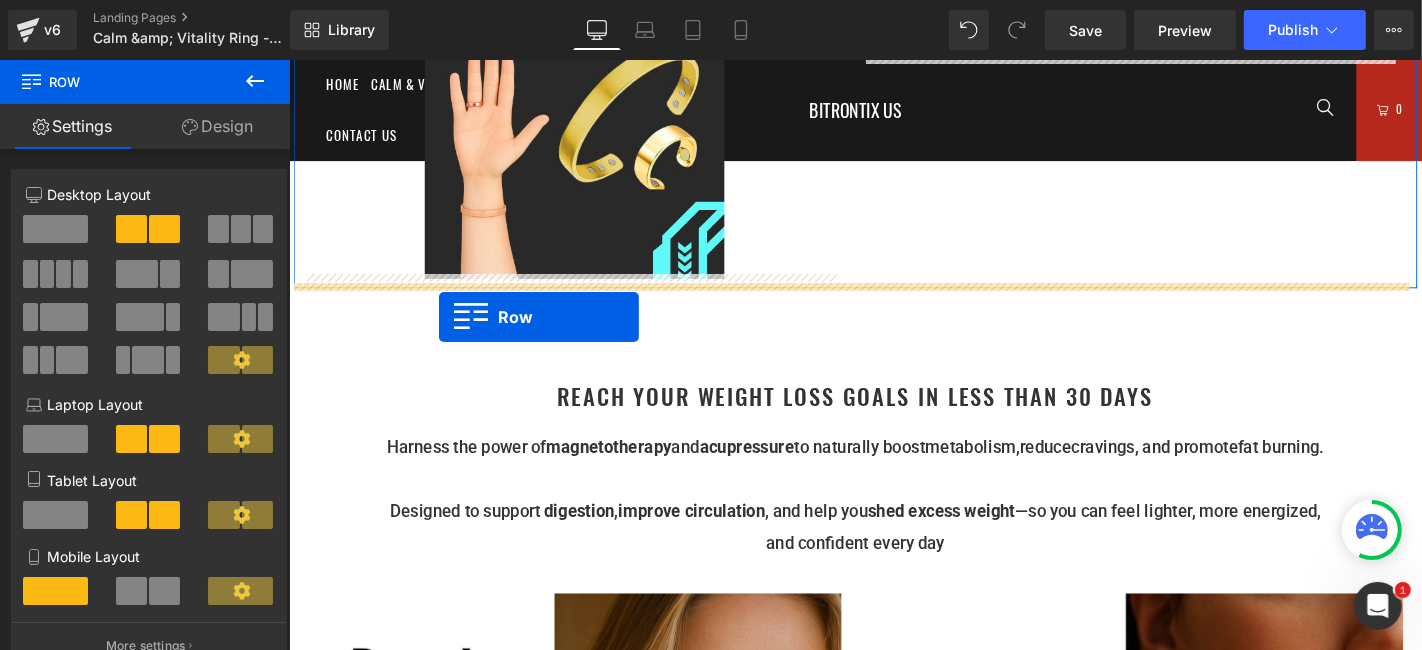 drag, startPoint x: 321, startPoint y: 287, endPoint x: 448, endPoint y: 333, distance: 135.07405 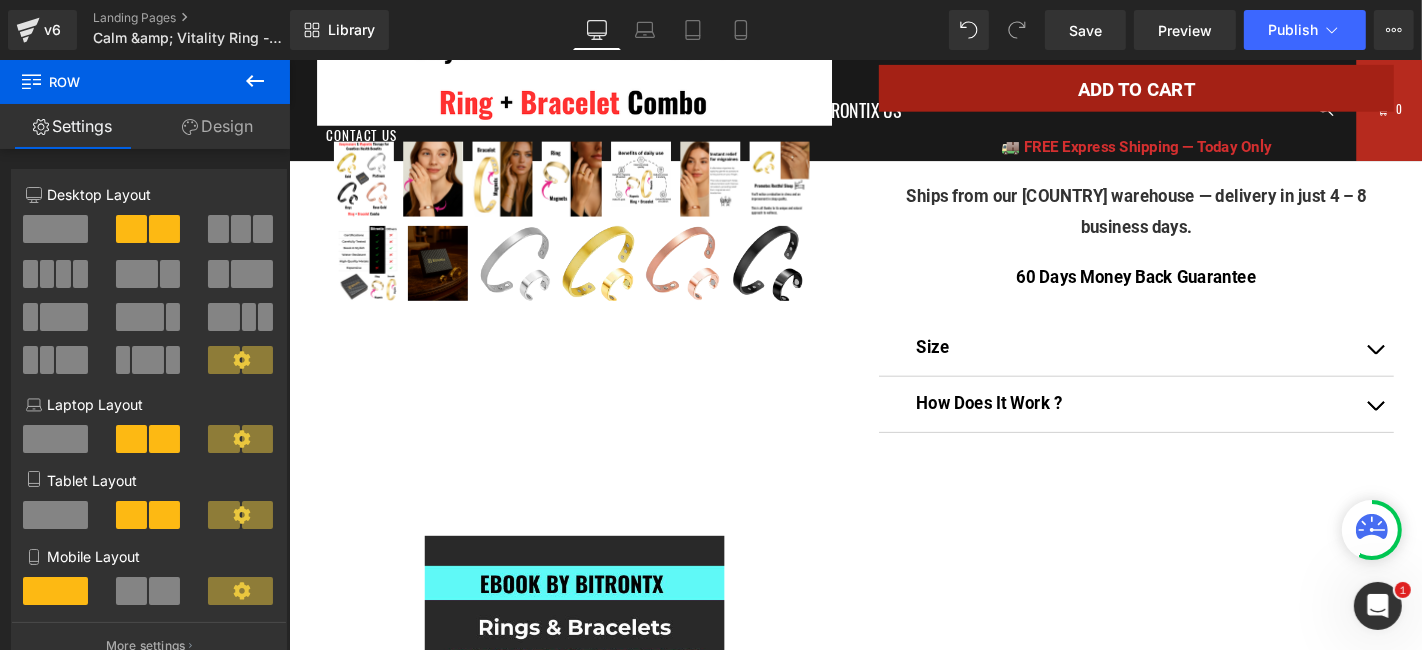 scroll, scrollTop: 777, scrollLeft: 0, axis: vertical 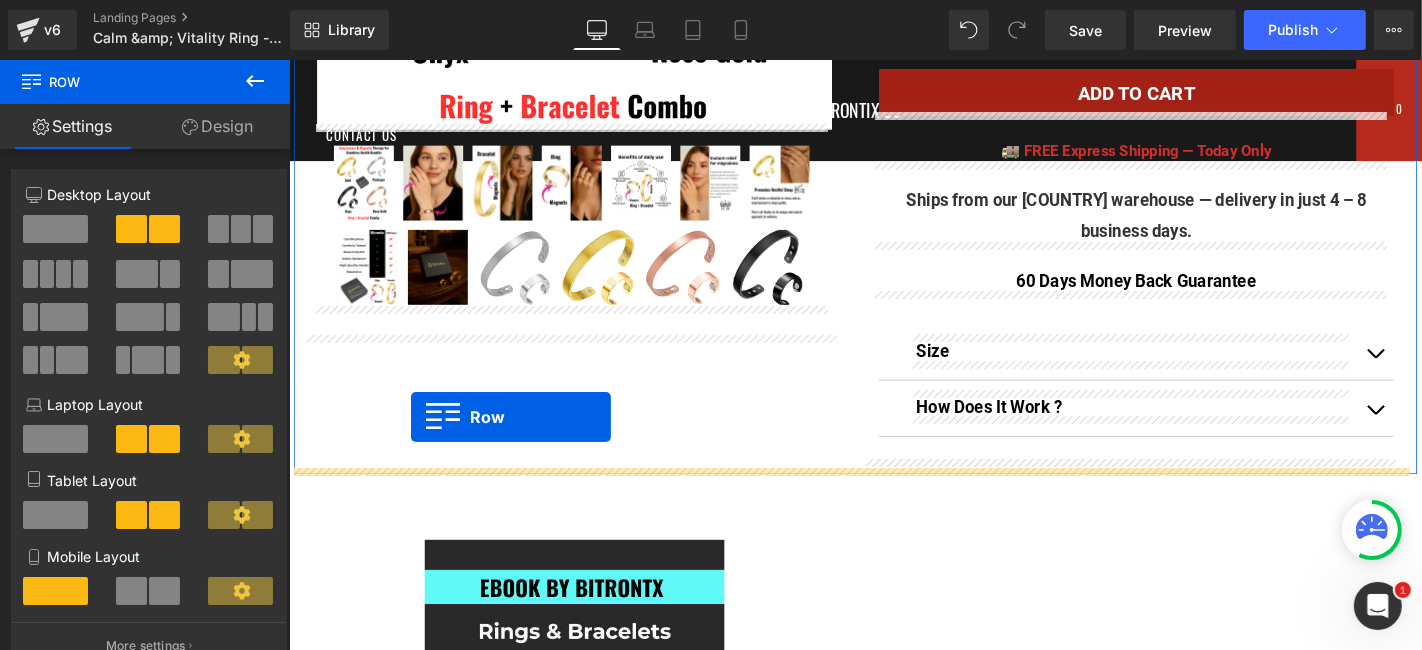 drag, startPoint x: 333, startPoint y: 387, endPoint x: 418, endPoint y: 440, distance: 100.16985 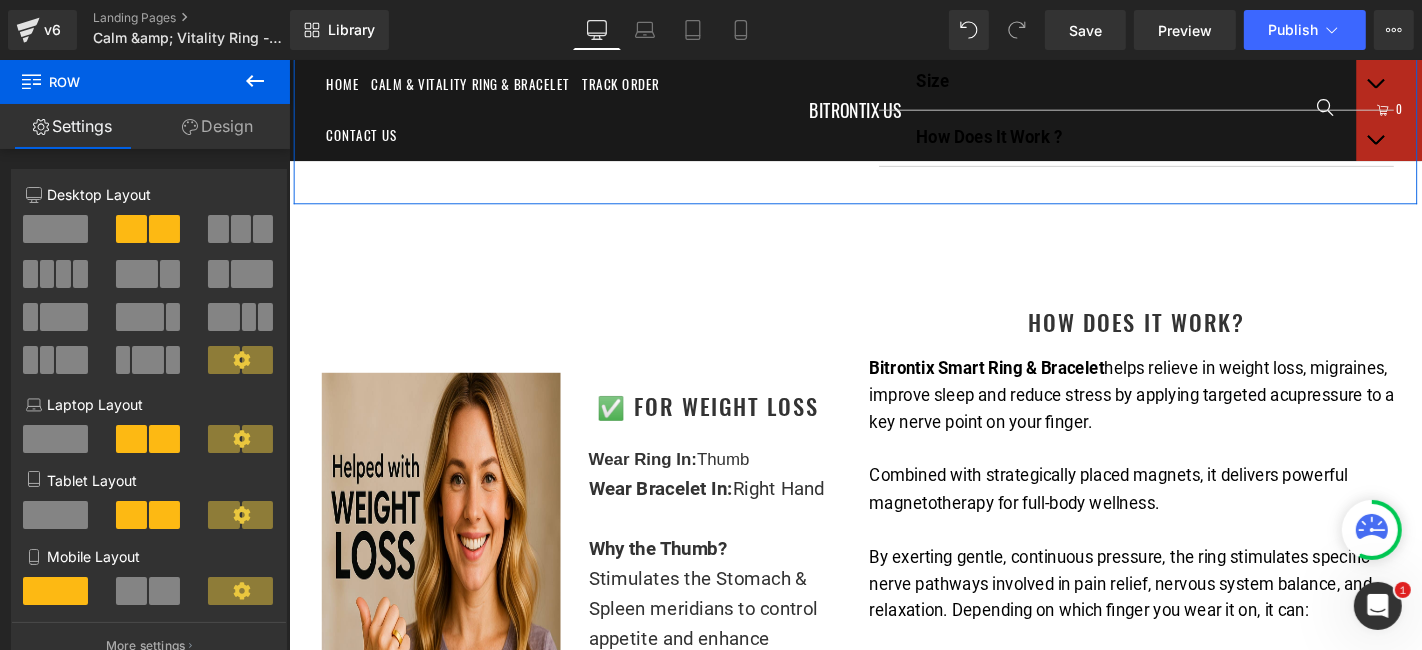 scroll, scrollTop: 1111, scrollLeft: 0, axis: vertical 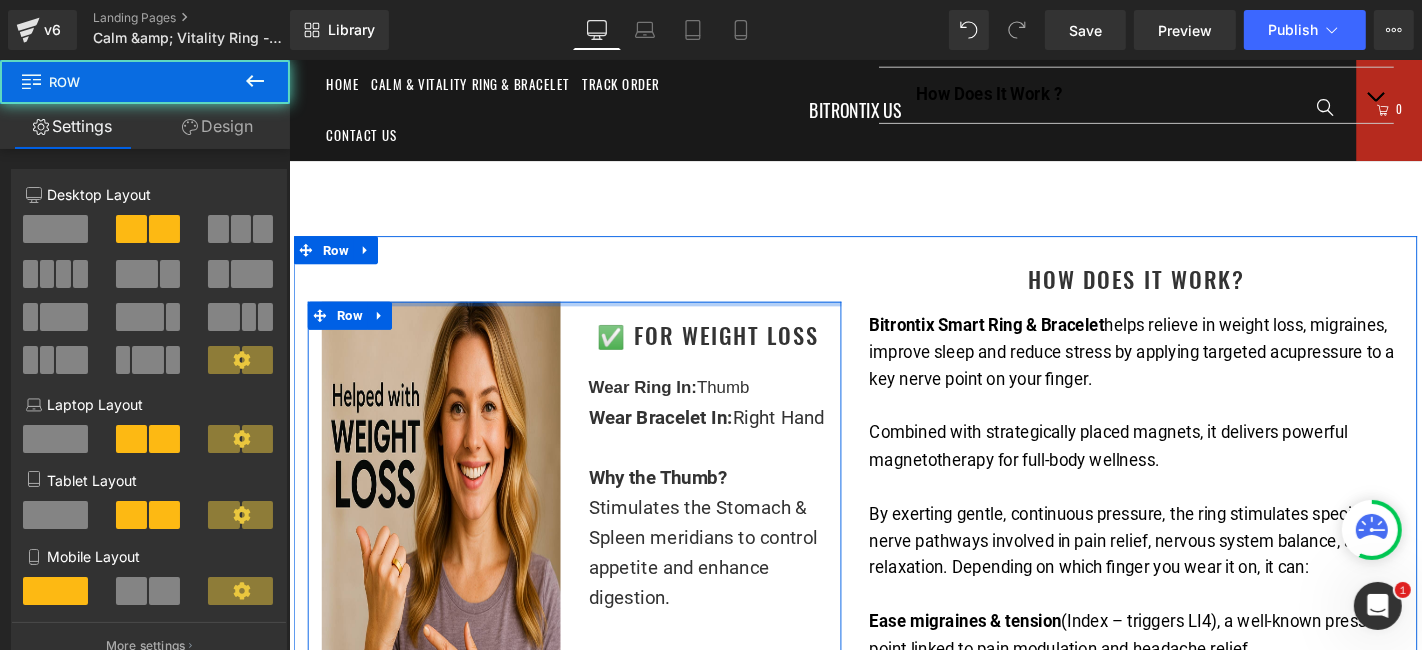 drag, startPoint x: 770, startPoint y: 337, endPoint x: 760, endPoint y: 290, distance: 48.052055 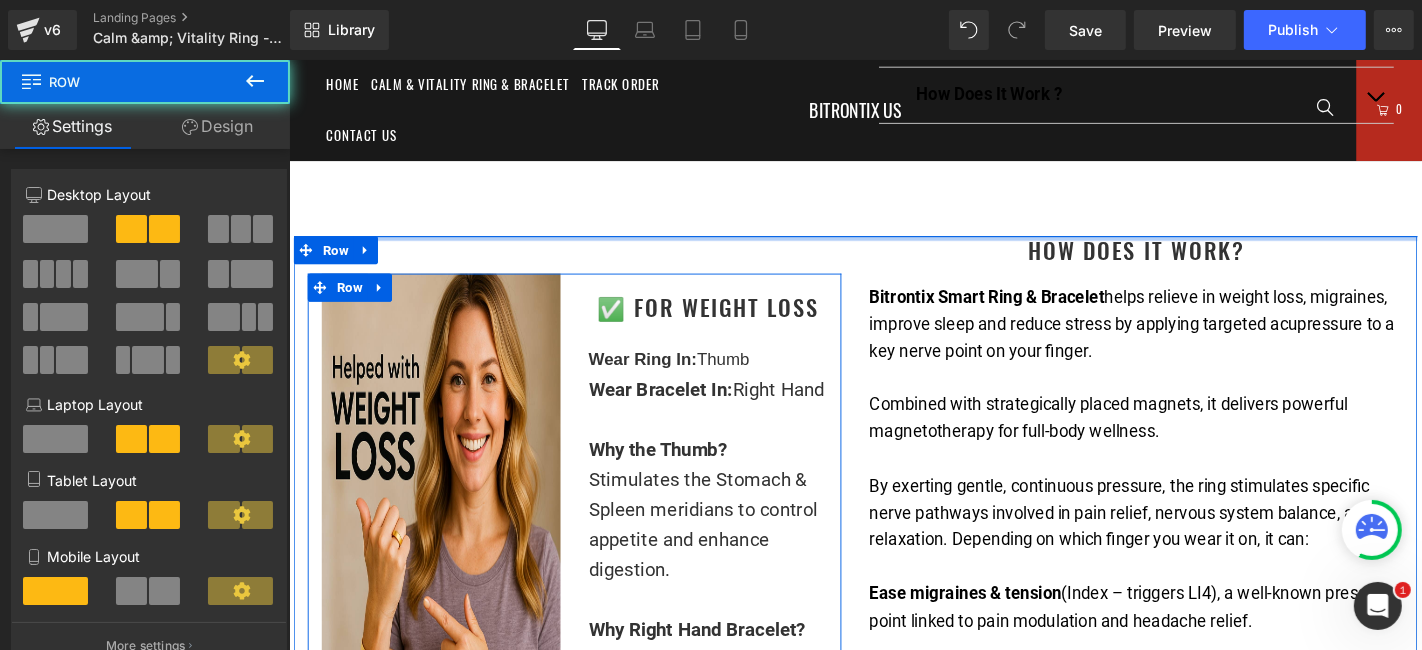 drag, startPoint x: 919, startPoint y: 268, endPoint x: 923, endPoint y: 223, distance: 45.17743 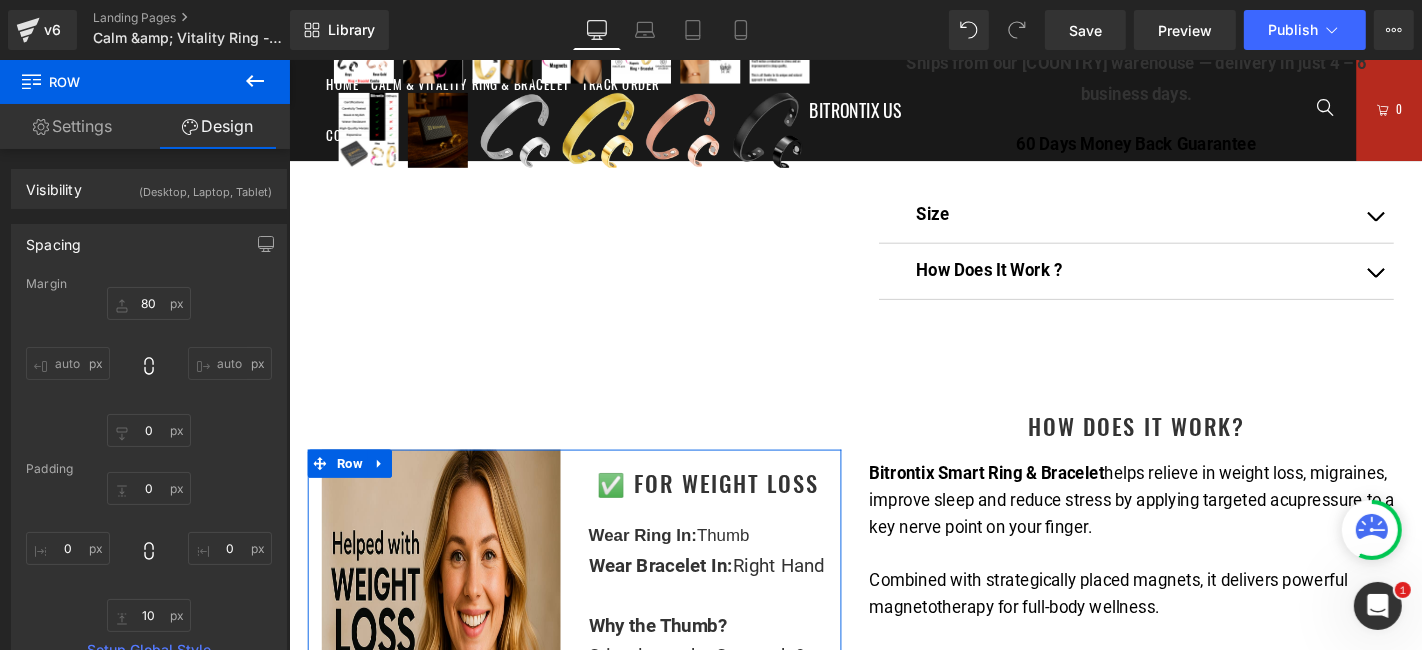 scroll, scrollTop: 888, scrollLeft: 0, axis: vertical 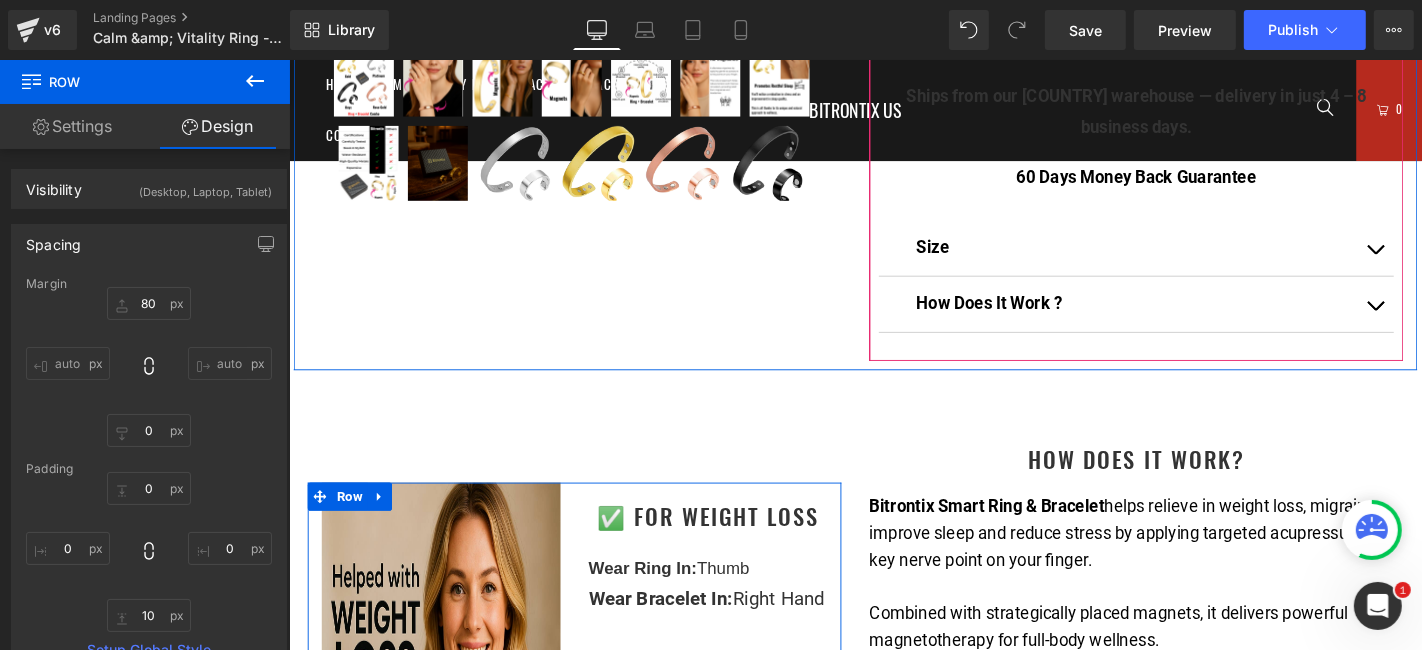 click on "Calm & Vitality Ring & Bracelet Combo - The Natural Weight Loss, Anti Stress & Anti Migraine Ally
(P) Title   Judge.me Reviews  - Star Badge Judge.me Reviews         ✦  1st Smart Magnetic Ring & Bracelet for  Weight Loss  ✦ Improves Sleep Quality" at bounding box center (1193, -148) 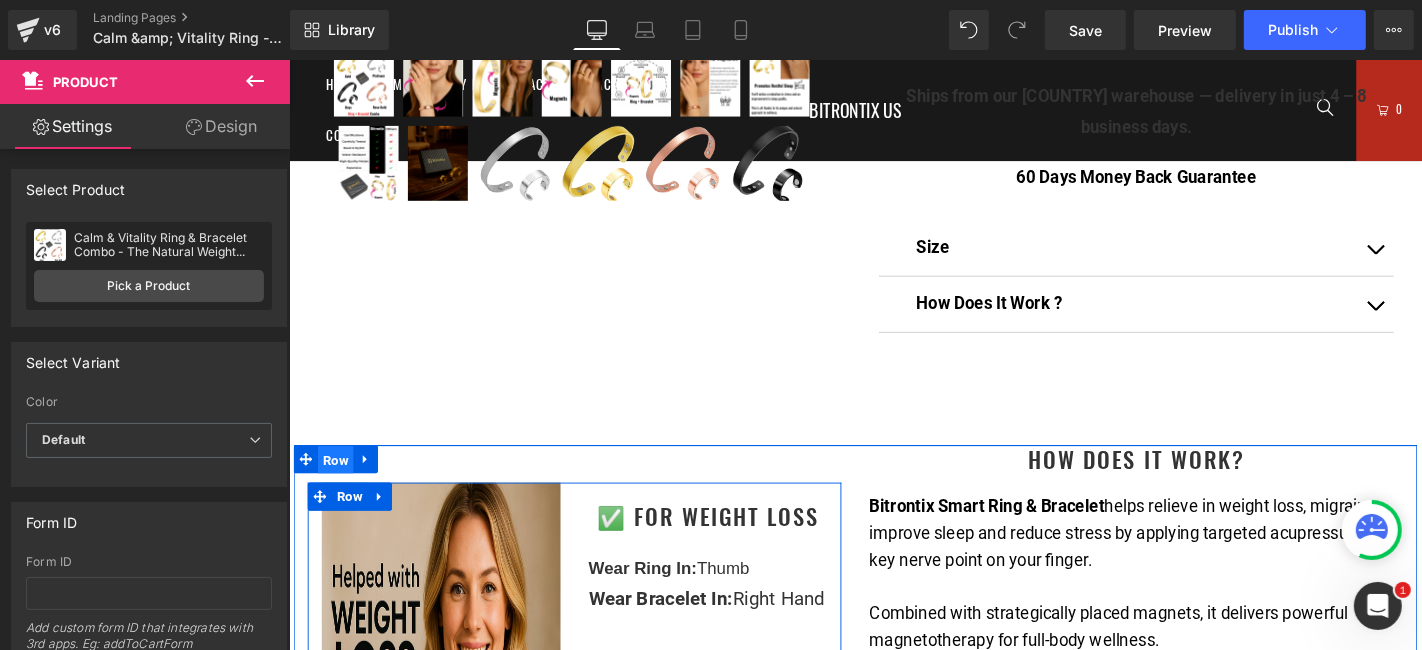 click on "Row" at bounding box center (338, 486) 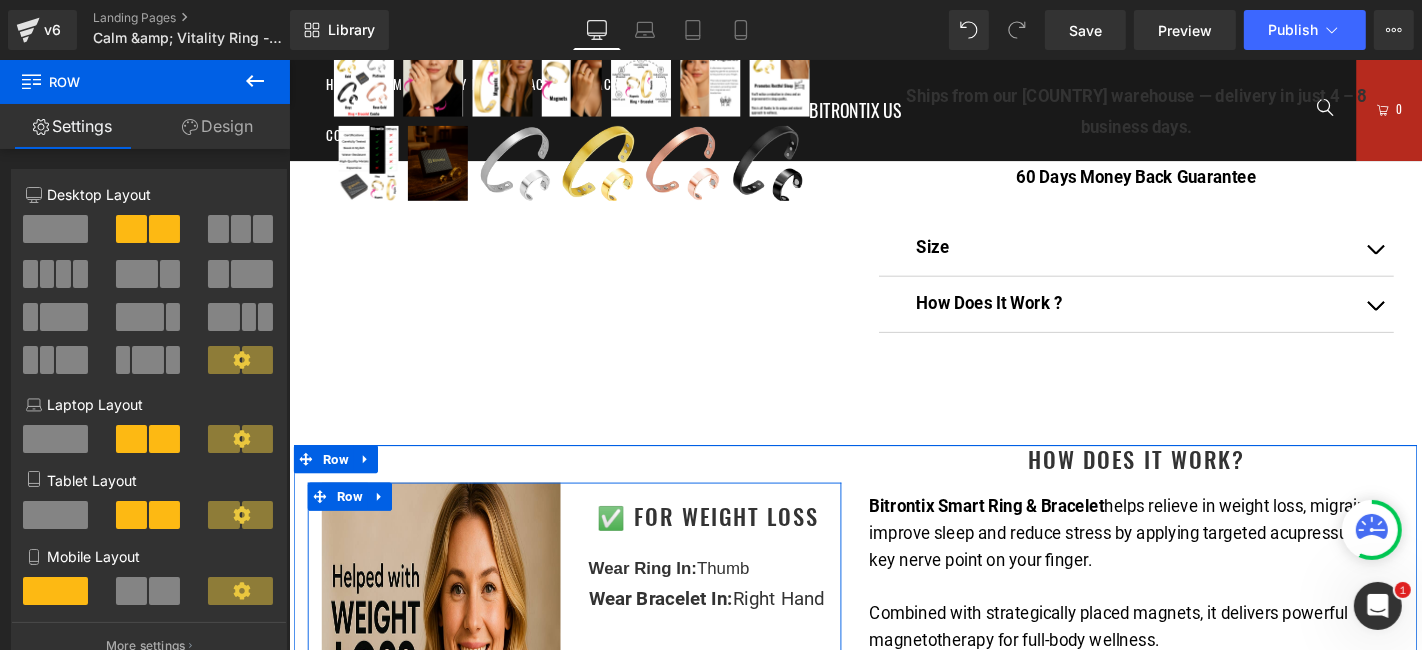 click on "Design" at bounding box center [217, 126] 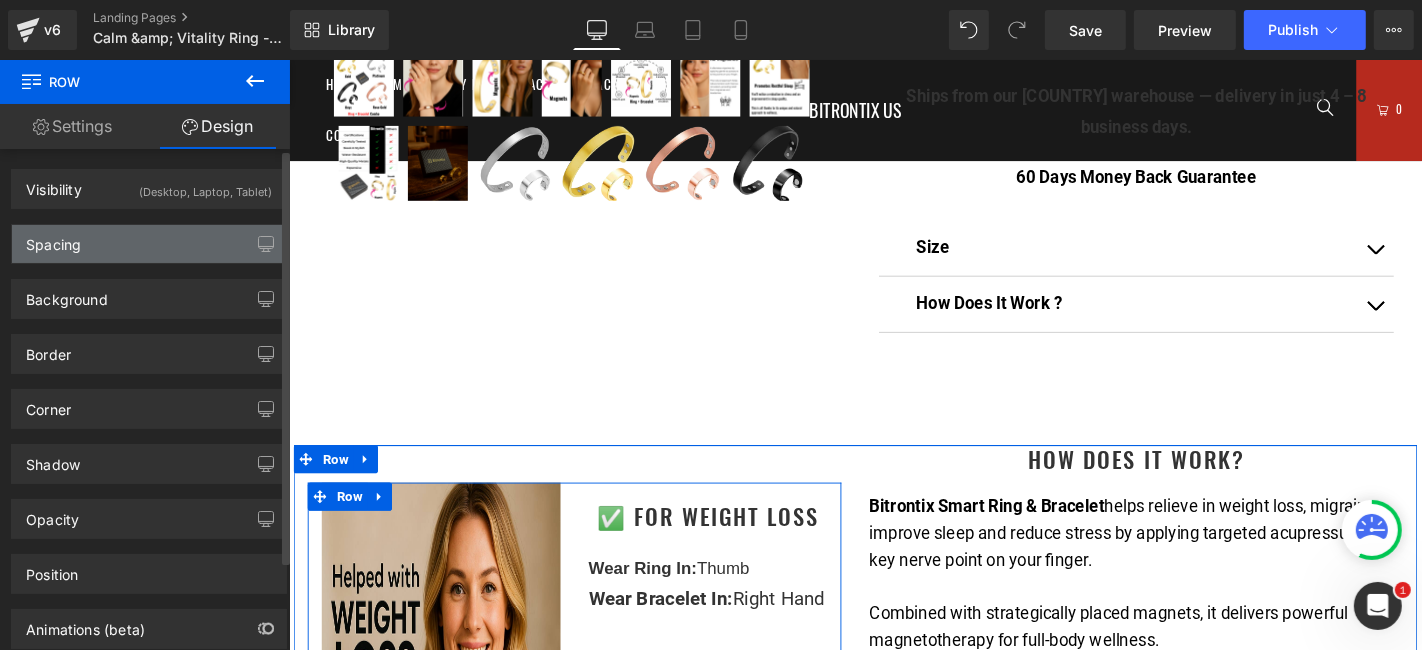 click on "Spacing" at bounding box center (53, 239) 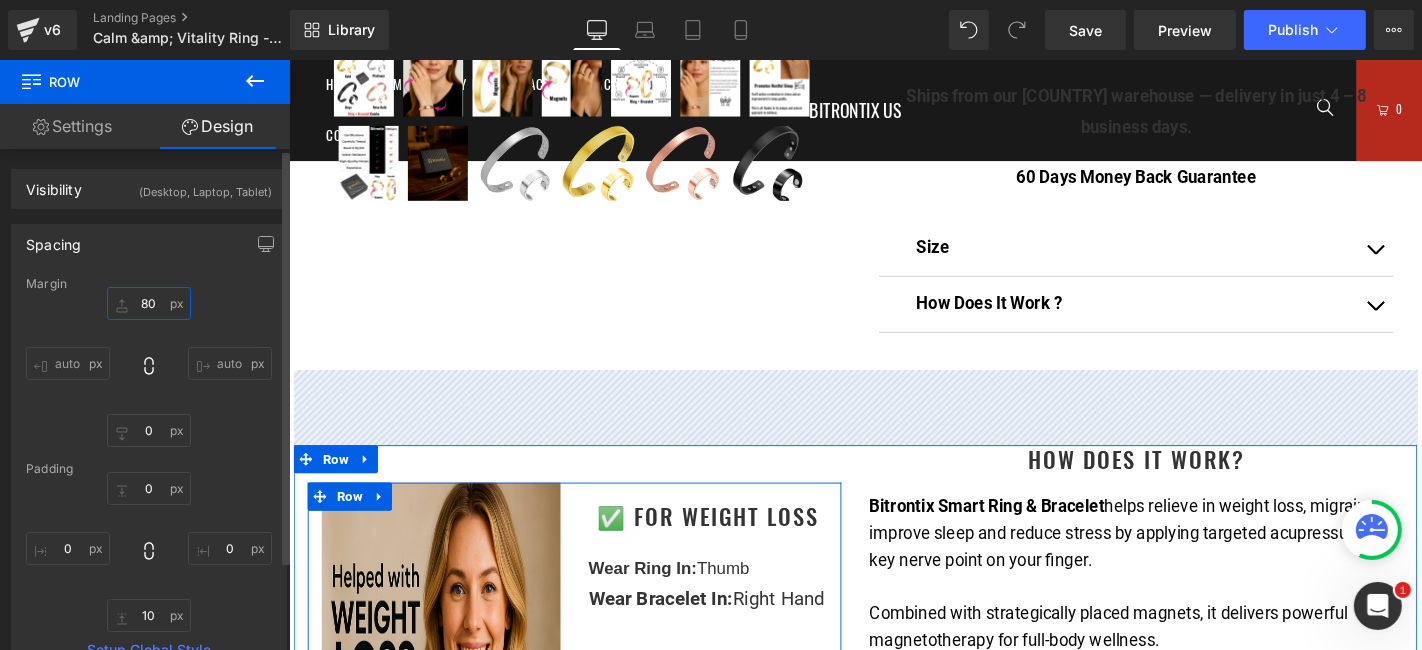 click on "80" at bounding box center [149, 303] 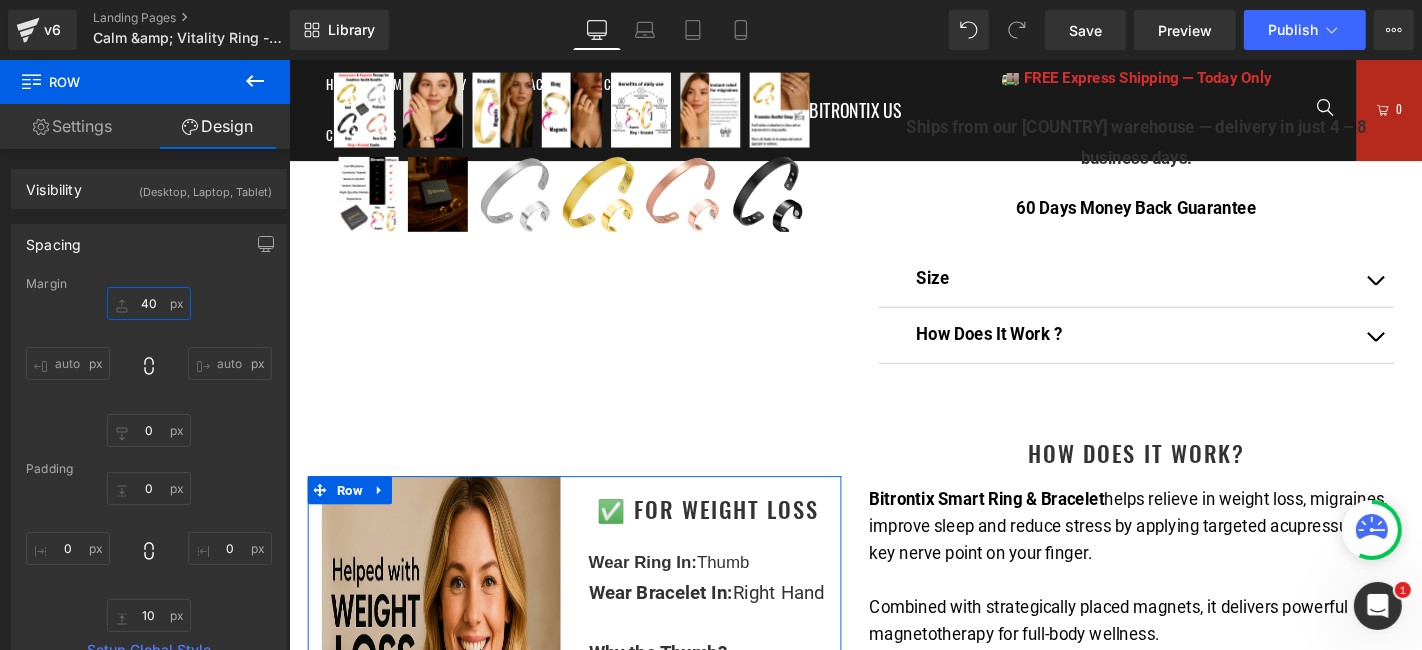 scroll, scrollTop: 888, scrollLeft: 0, axis: vertical 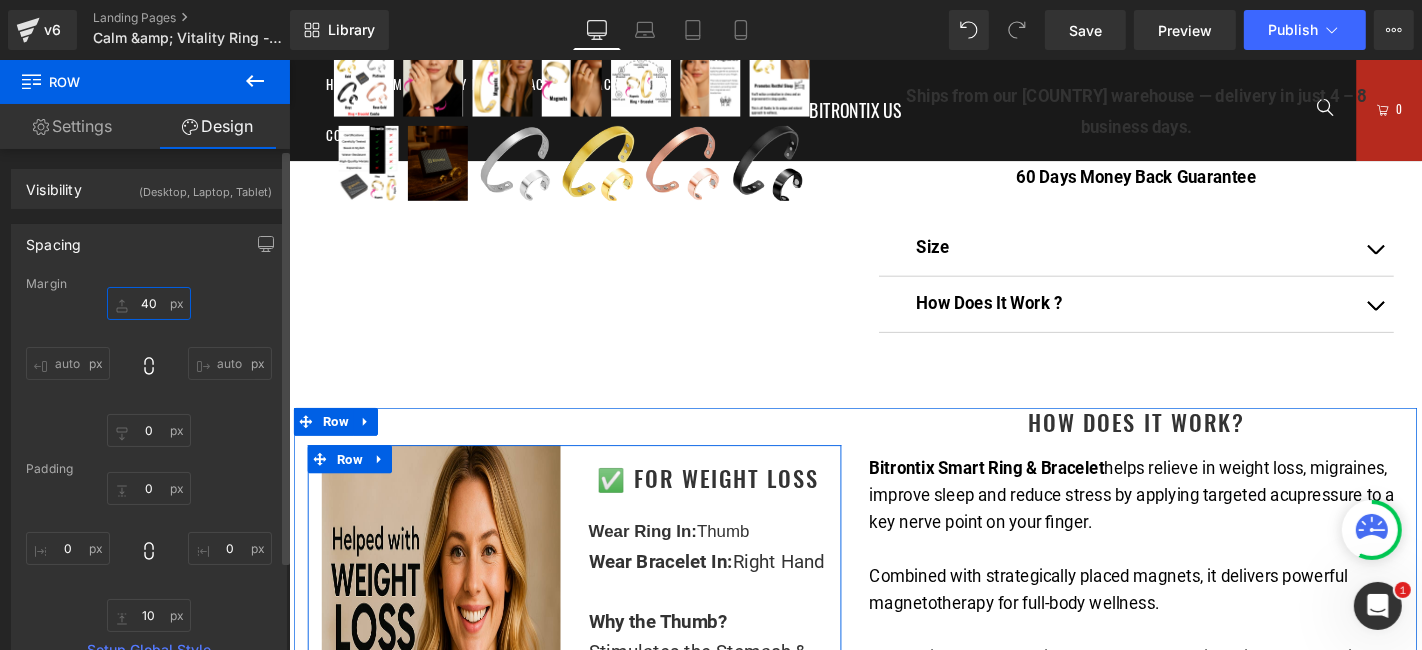 type on "4" 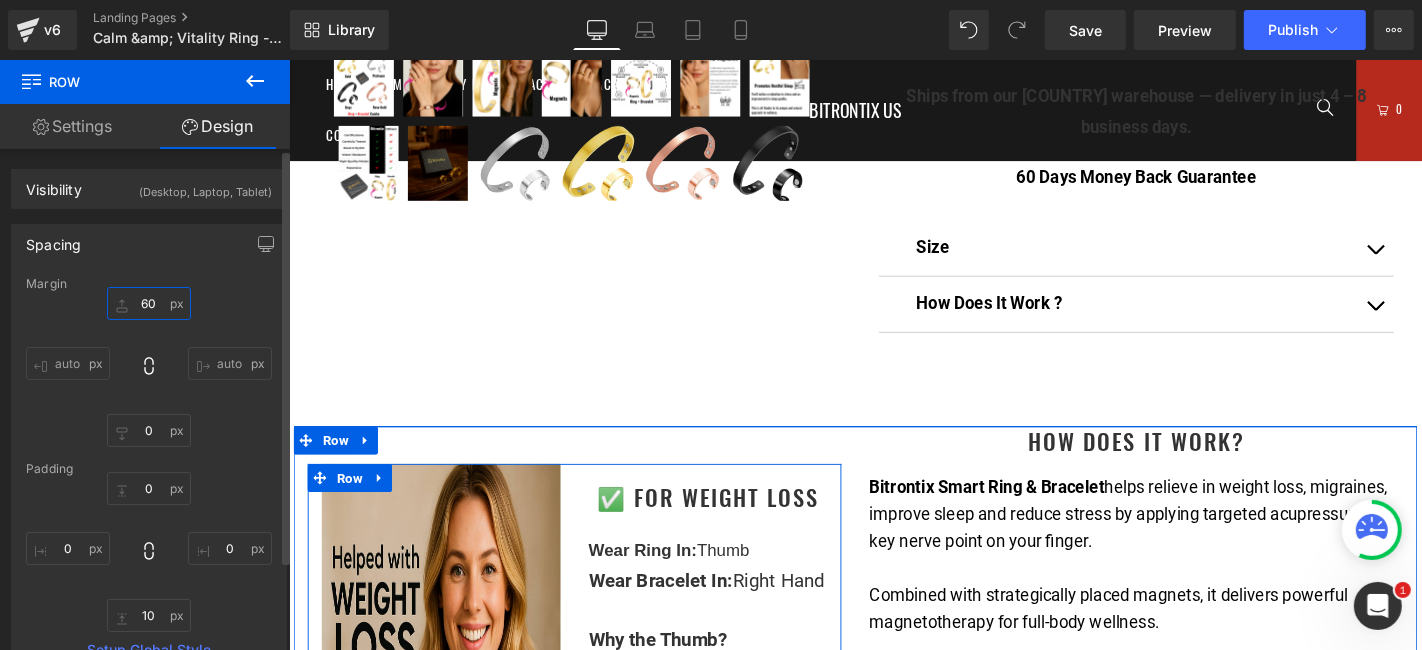 type on "60" 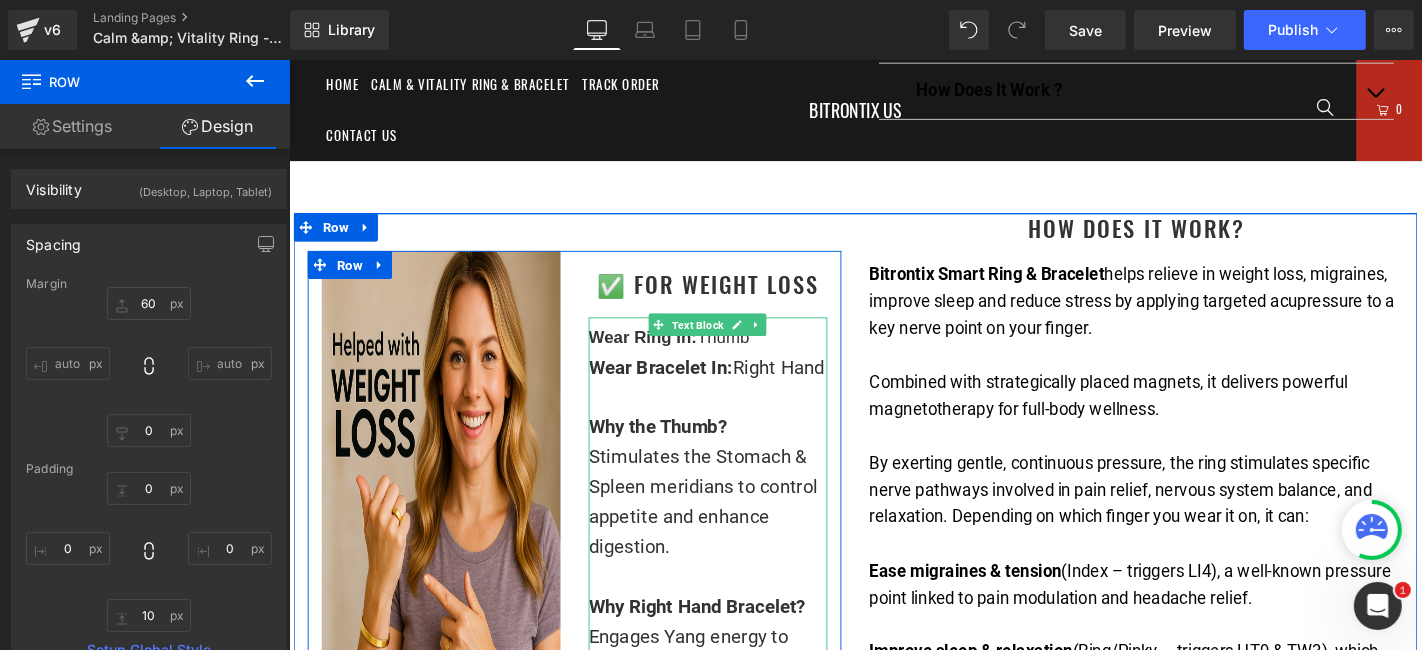 scroll, scrollTop: 1000, scrollLeft: 0, axis: vertical 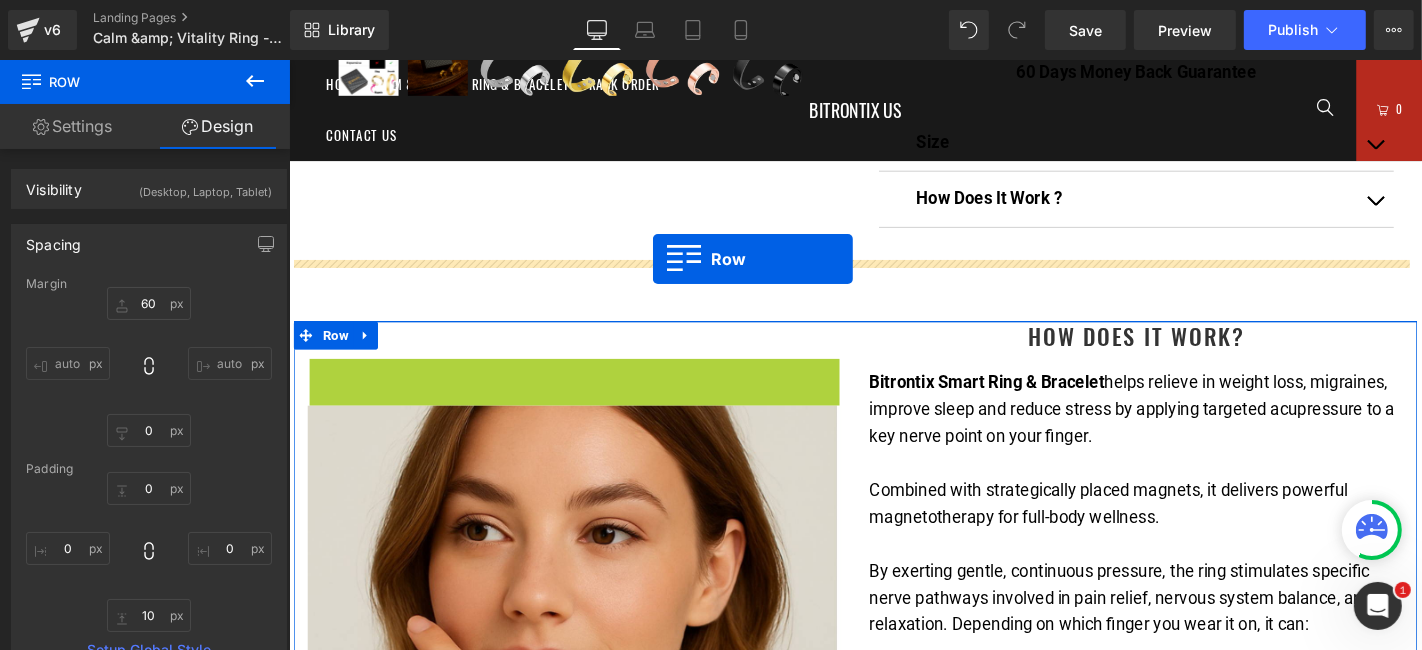 drag, startPoint x: 346, startPoint y: 386, endPoint x: 676, endPoint y: 271, distance: 349.46387 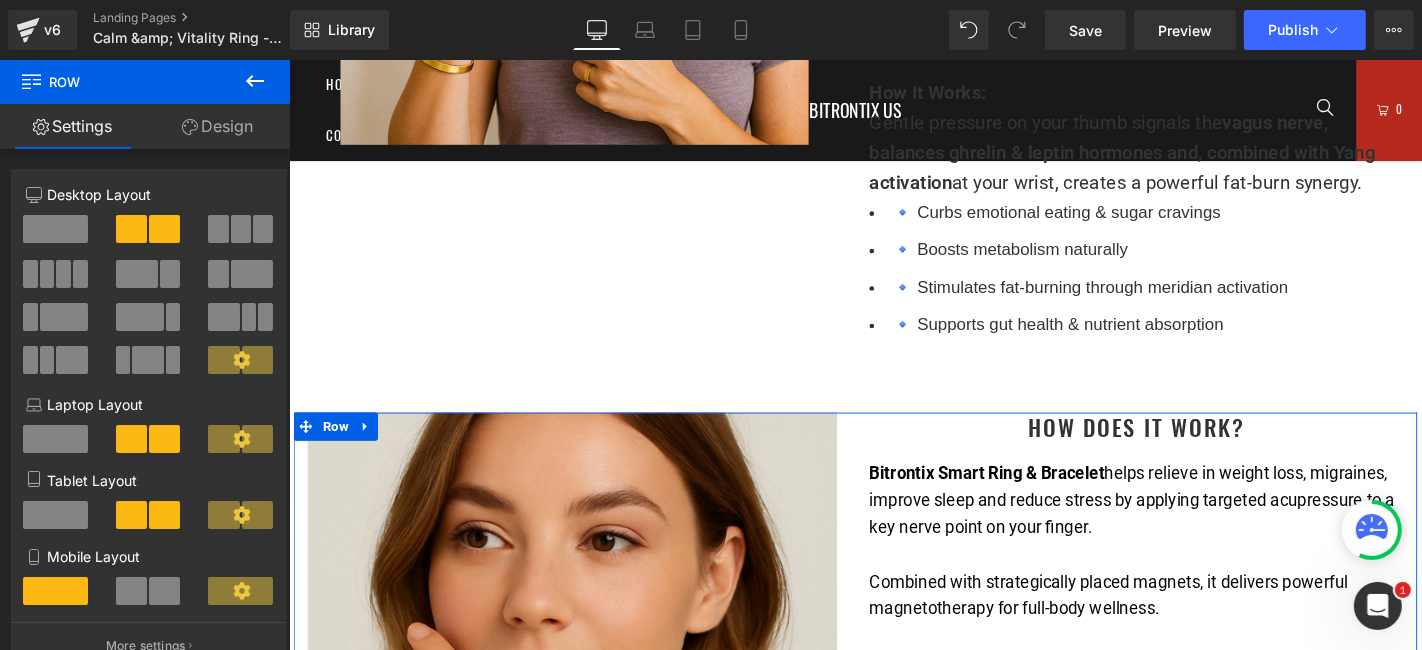 scroll, scrollTop: 1666, scrollLeft: 0, axis: vertical 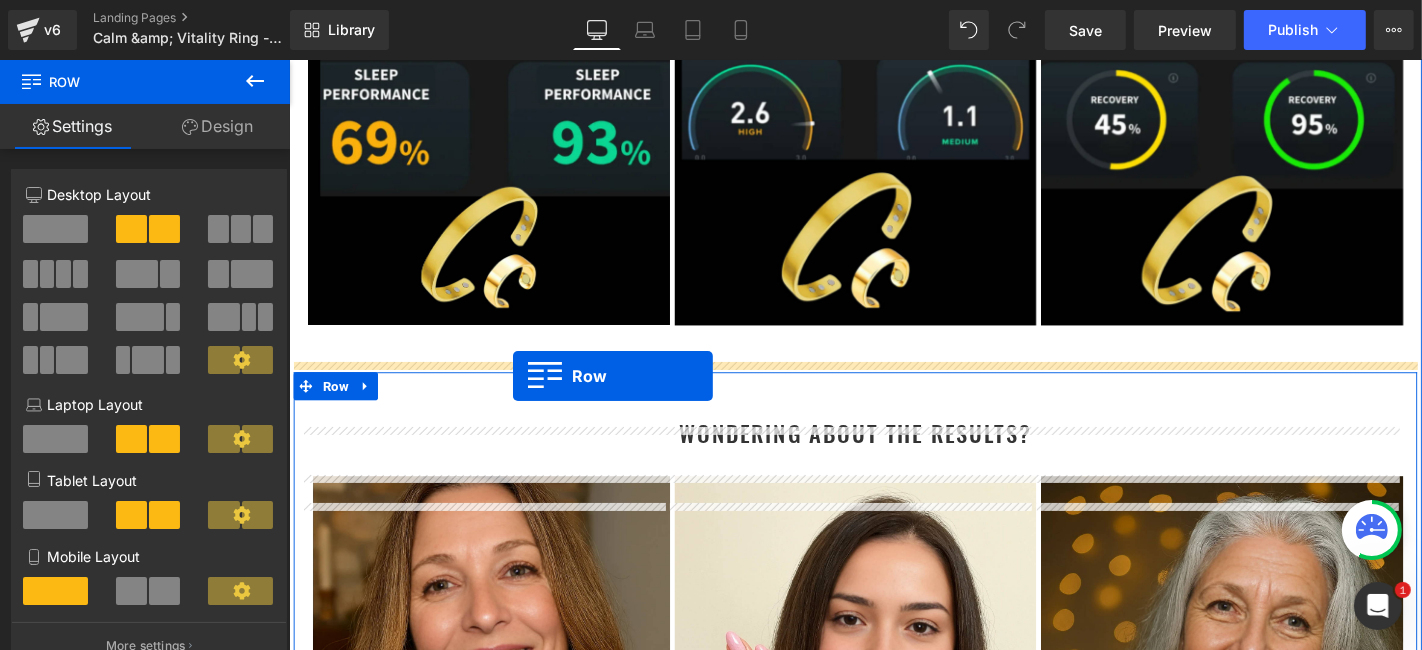 drag, startPoint x: 322, startPoint y: 451, endPoint x: 527, endPoint y: 396, distance: 212.24985 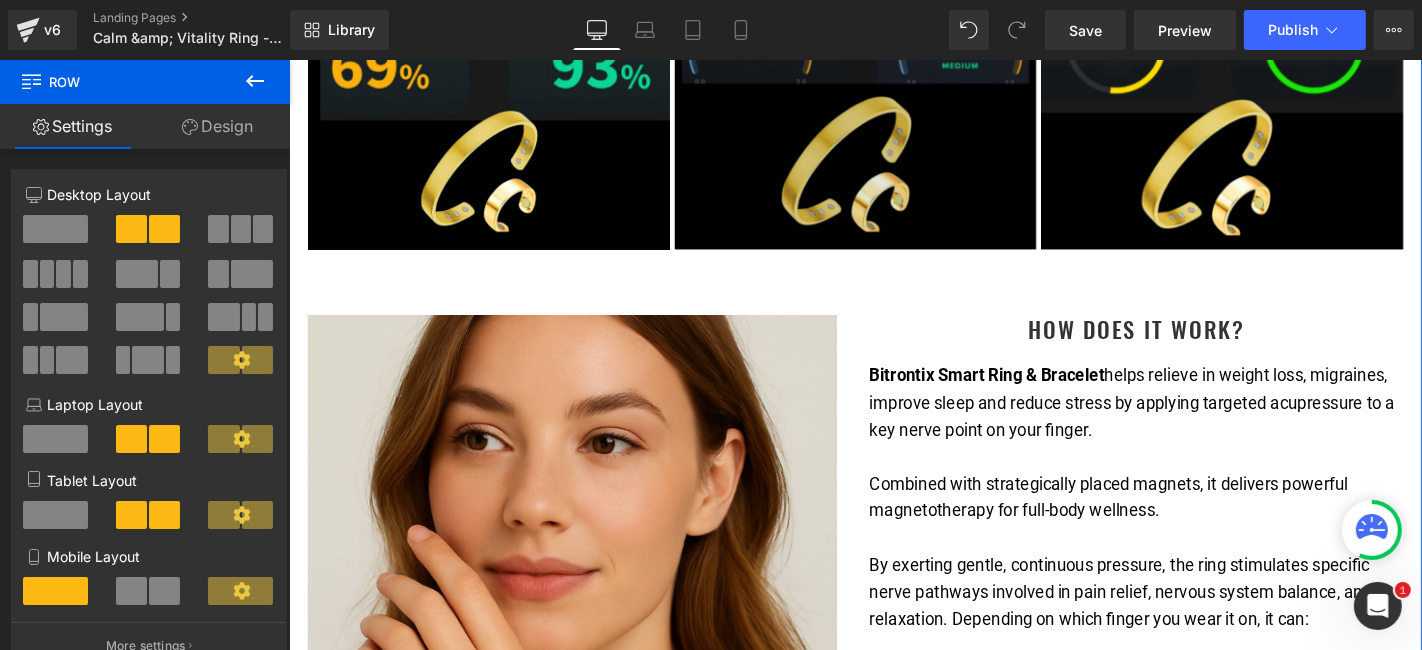 scroll, scrollTop: 5779, scrollLeft: 0, axis: vertical 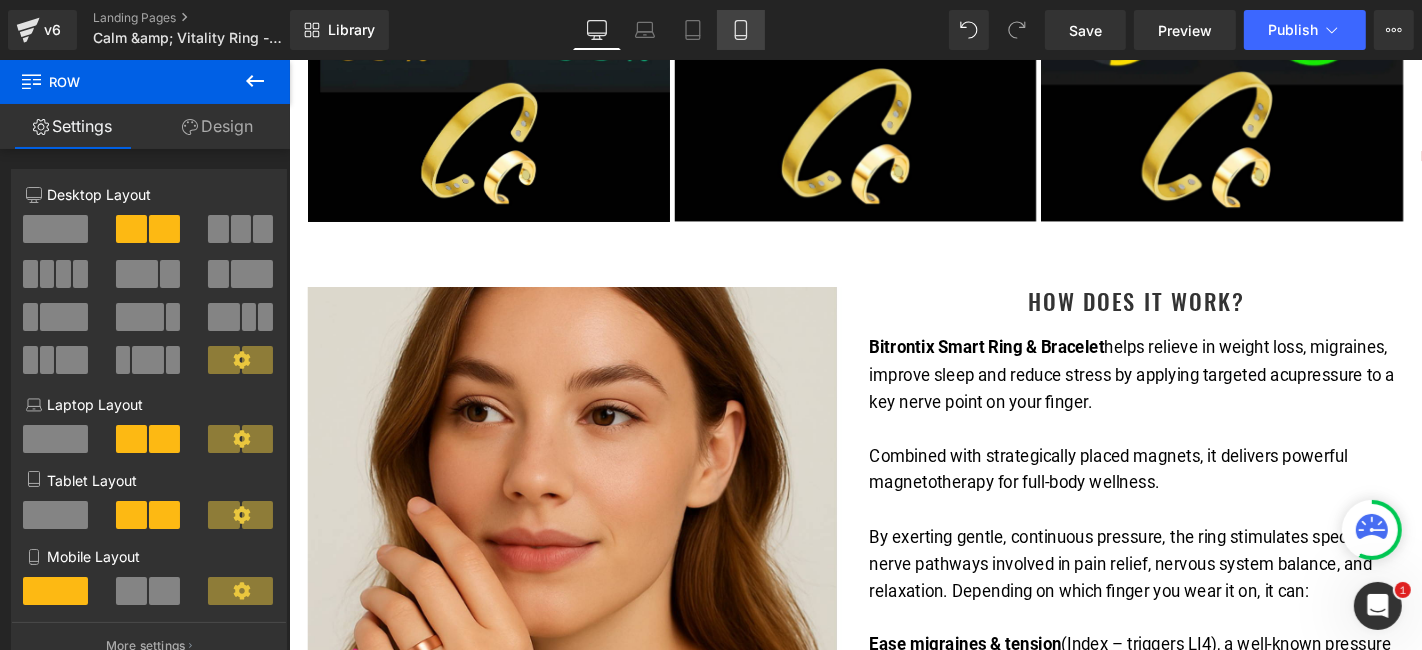 click on "Mobile" at bounding box center (741, 30) 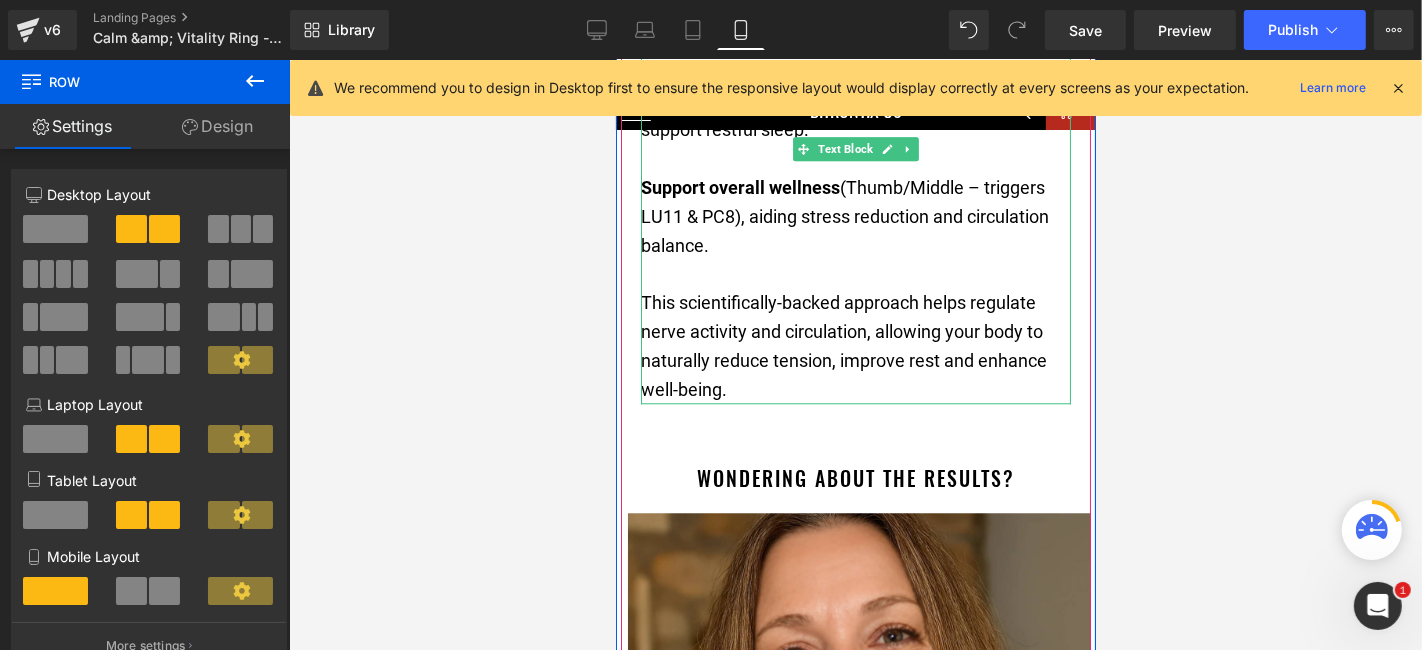 scroll, scrollTop: 10777, scrollLeft: 0, axis: vertical 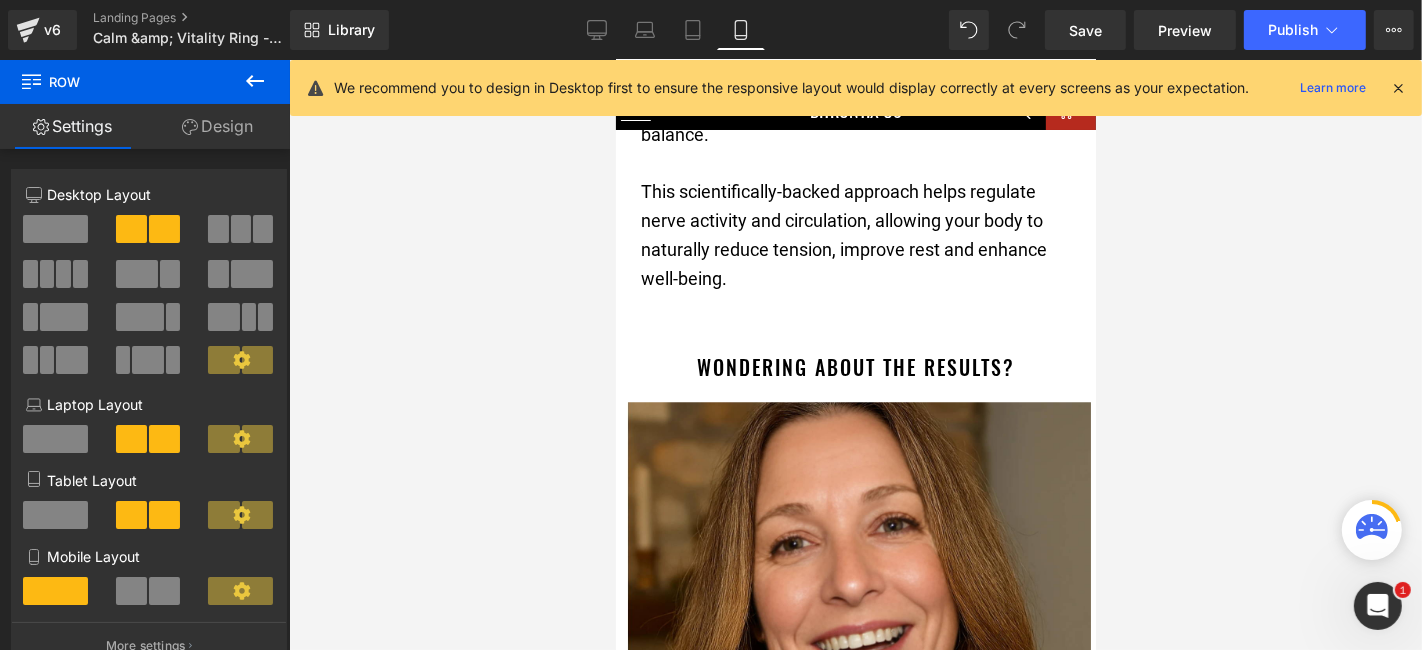 click on "Library Mobile Desktop Laptop Tablet Mobile Save Preview Publish Scheduled View Live Page View with current Template Save Template to Library Schedule Publish  Optimize  Publish Settings Shortcuts We recommend you to design in Desktop first to ensure the responsive layout would display correctly at every screens as your expectation. Learn more  Your page can’t be published   You've reached the maximum number of published pages on your plan  (0/0).  You need to upgrade your plan or unpublish all your pages to get 1 publish slot.   Unpublish pages   Upgrade plan" at bounding box center (856, 30) 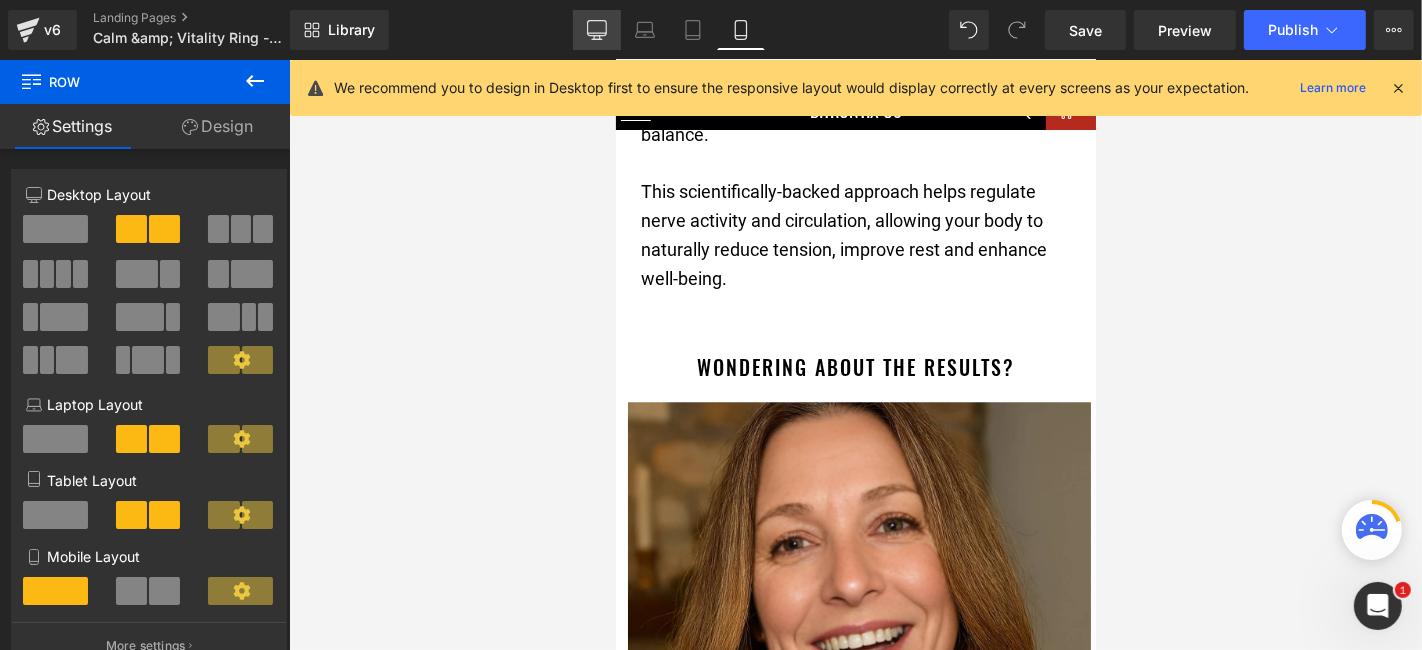 click 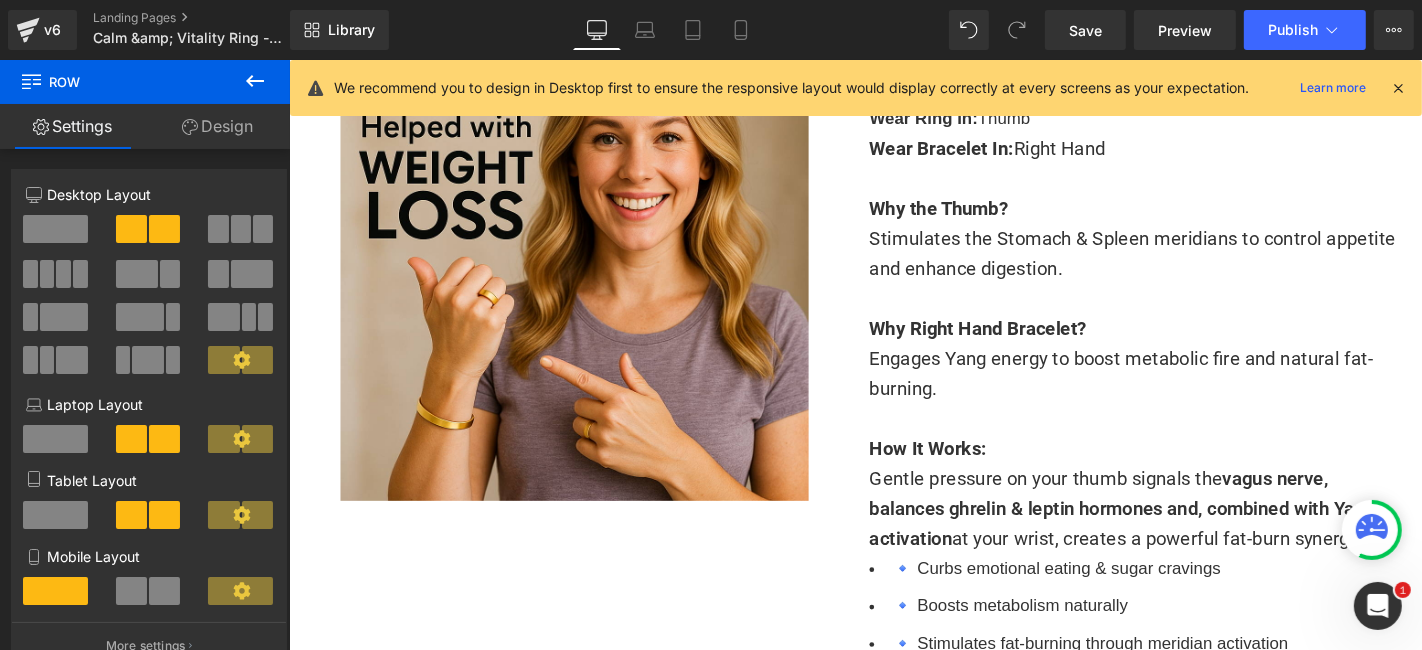 scroll, scrollTop: 1294, scrollLeft: 0, axis: vertical 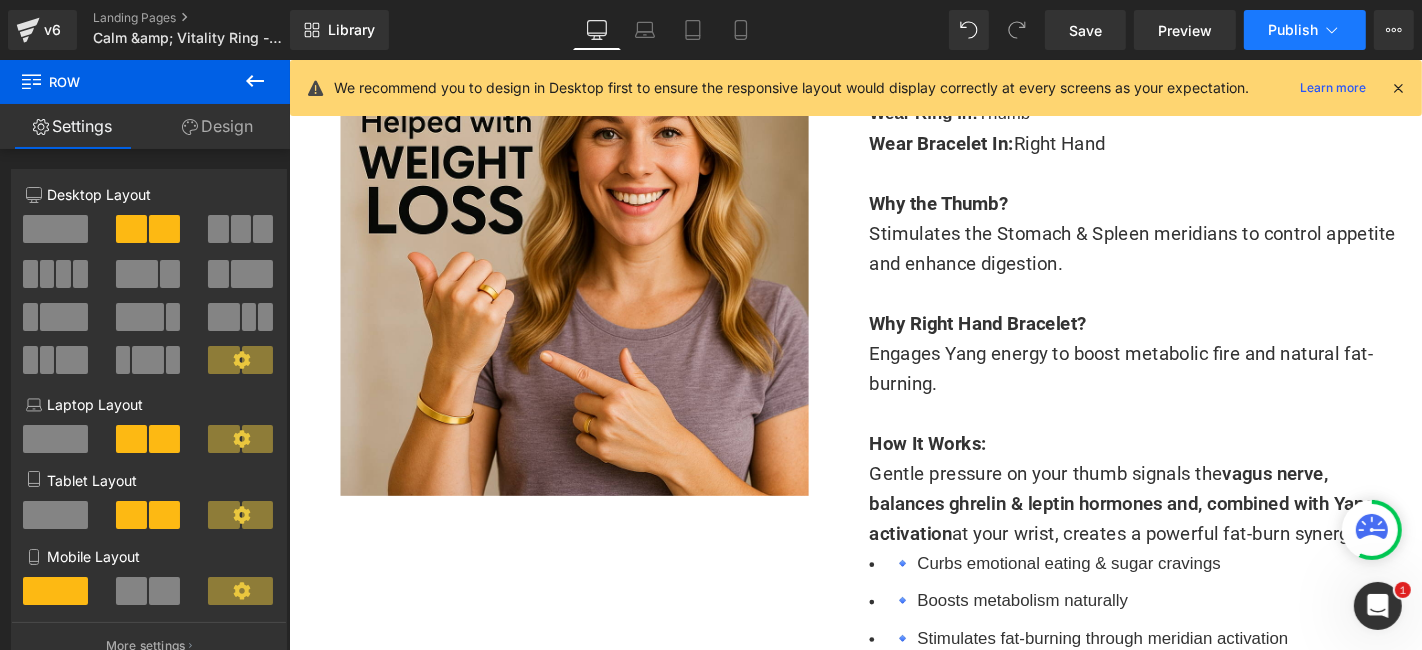 click on "Publish" at bounding box center (1305, 30) 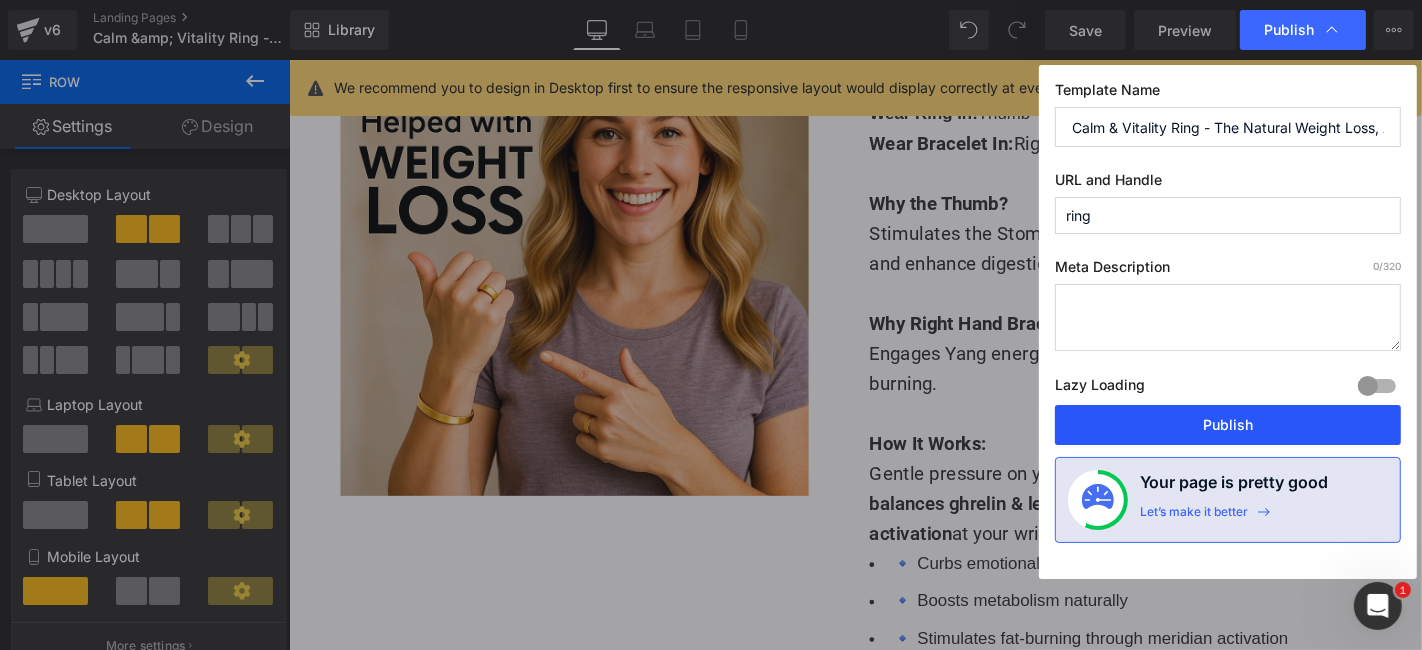 click on "Publish" at bounding box center (1228, 425) 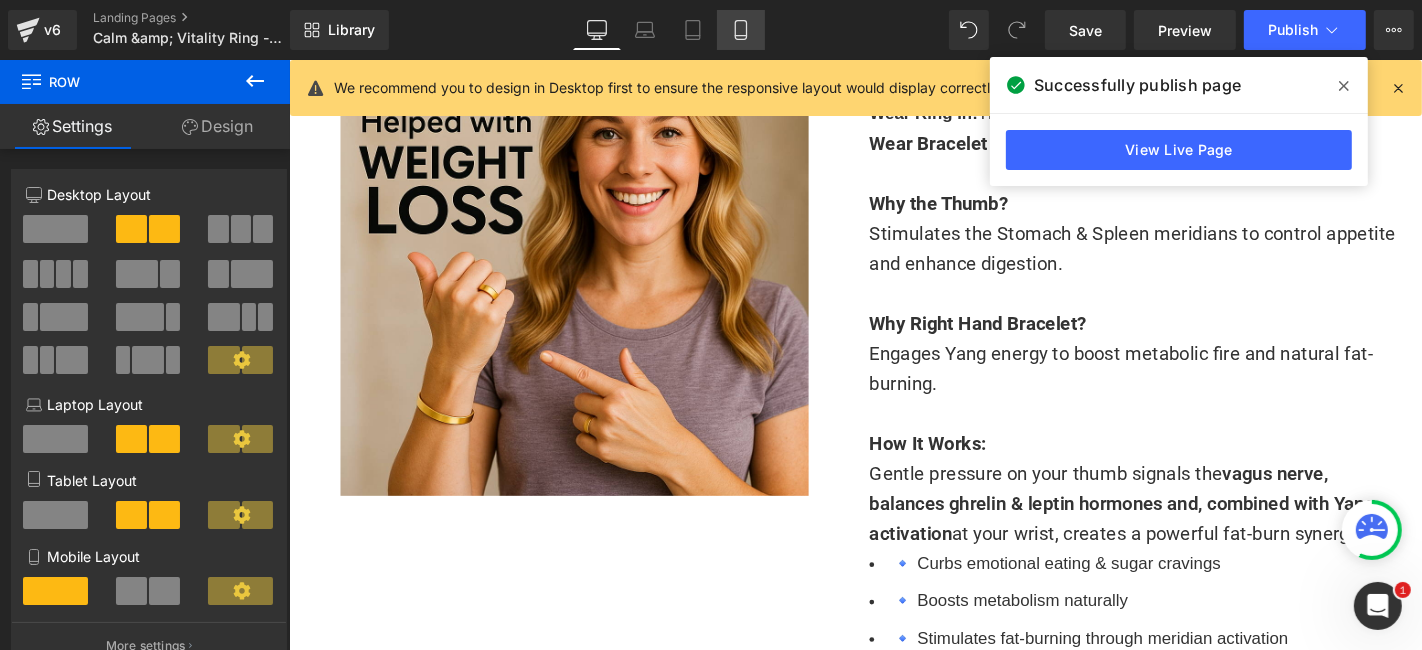click on "Mobile" at bounding box center (741, 30) 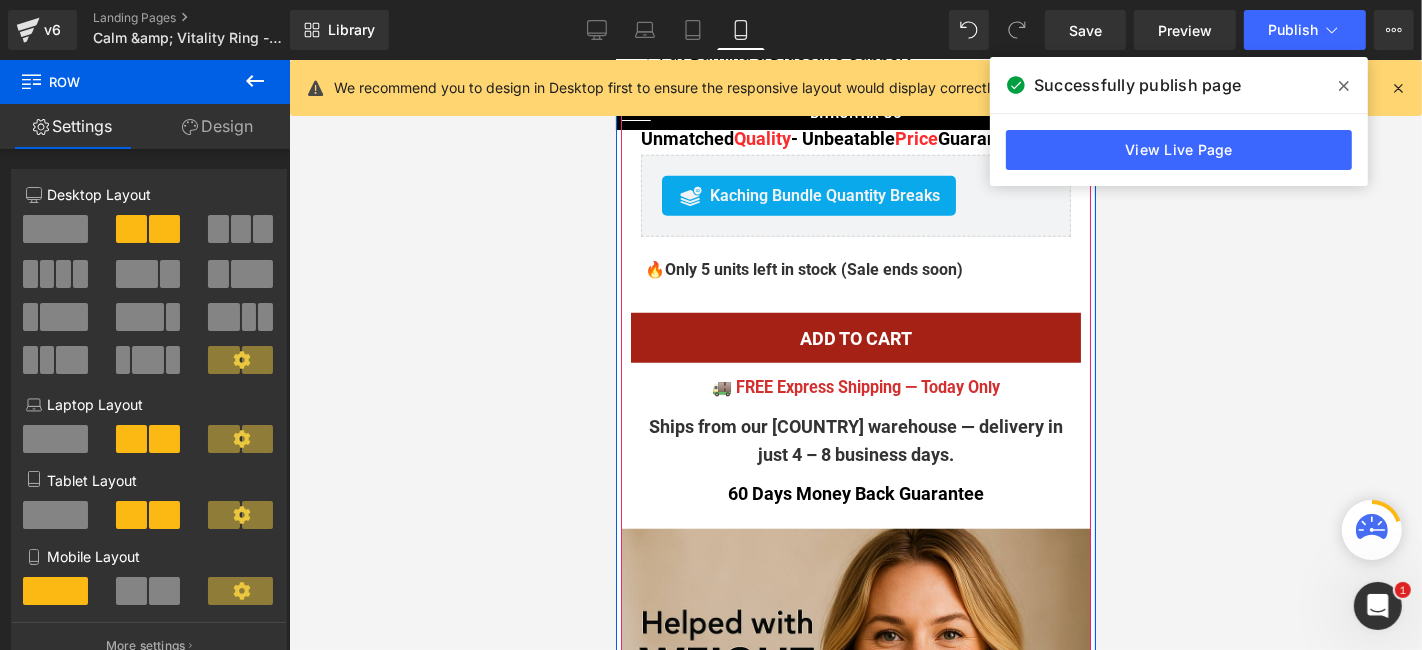 scroll, scrollTop: 1333, scrollLeft: 0, axis: vertical 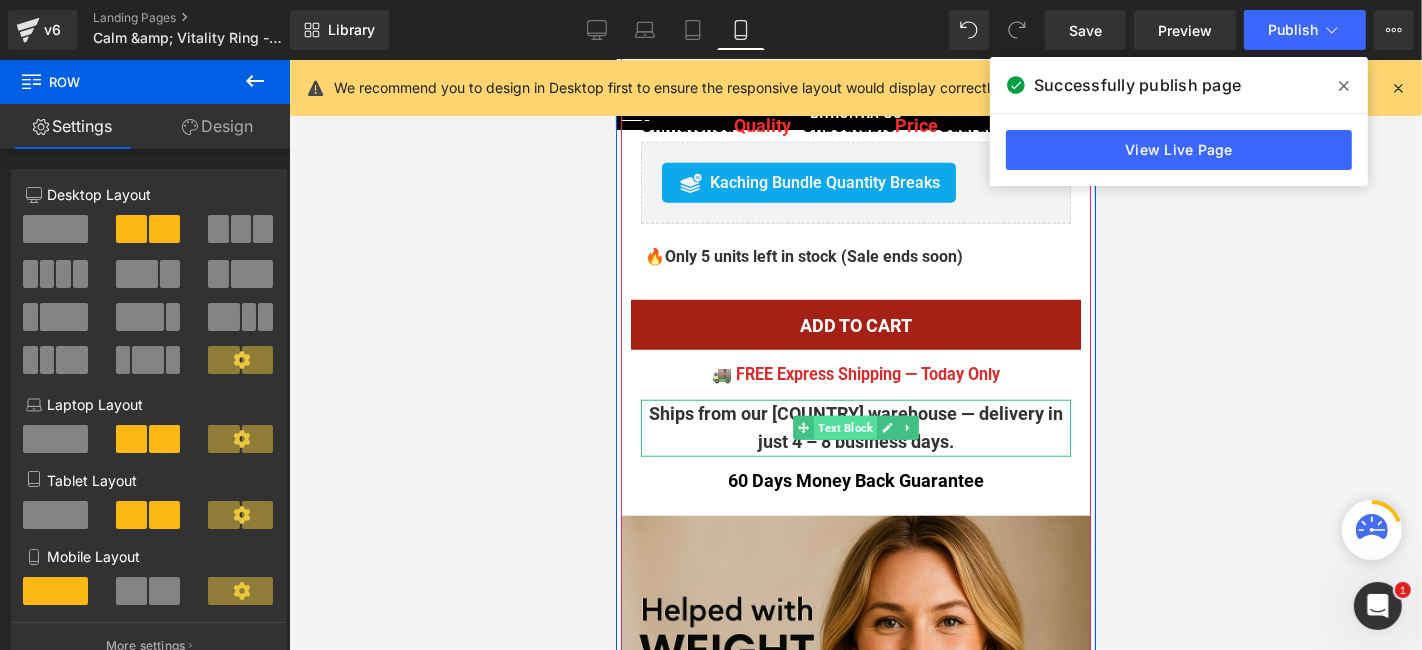 click on "Text Block" at bounding box center [844, 427] 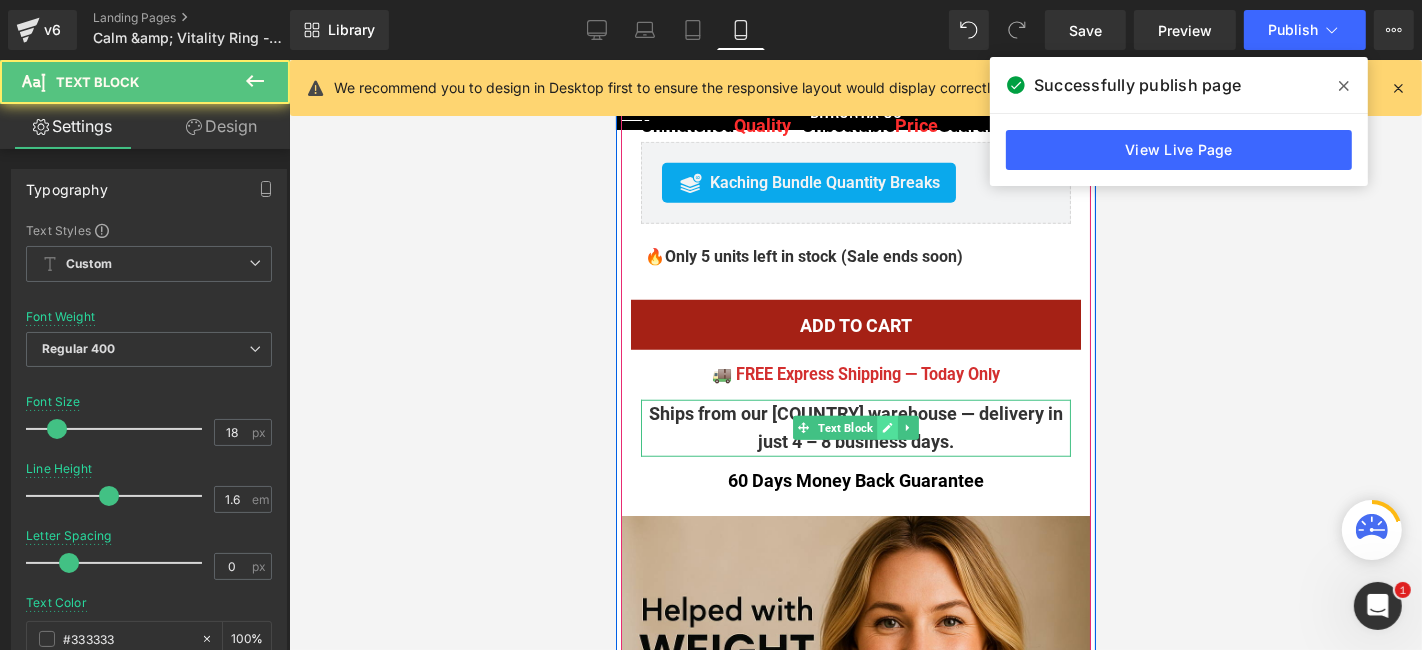 click 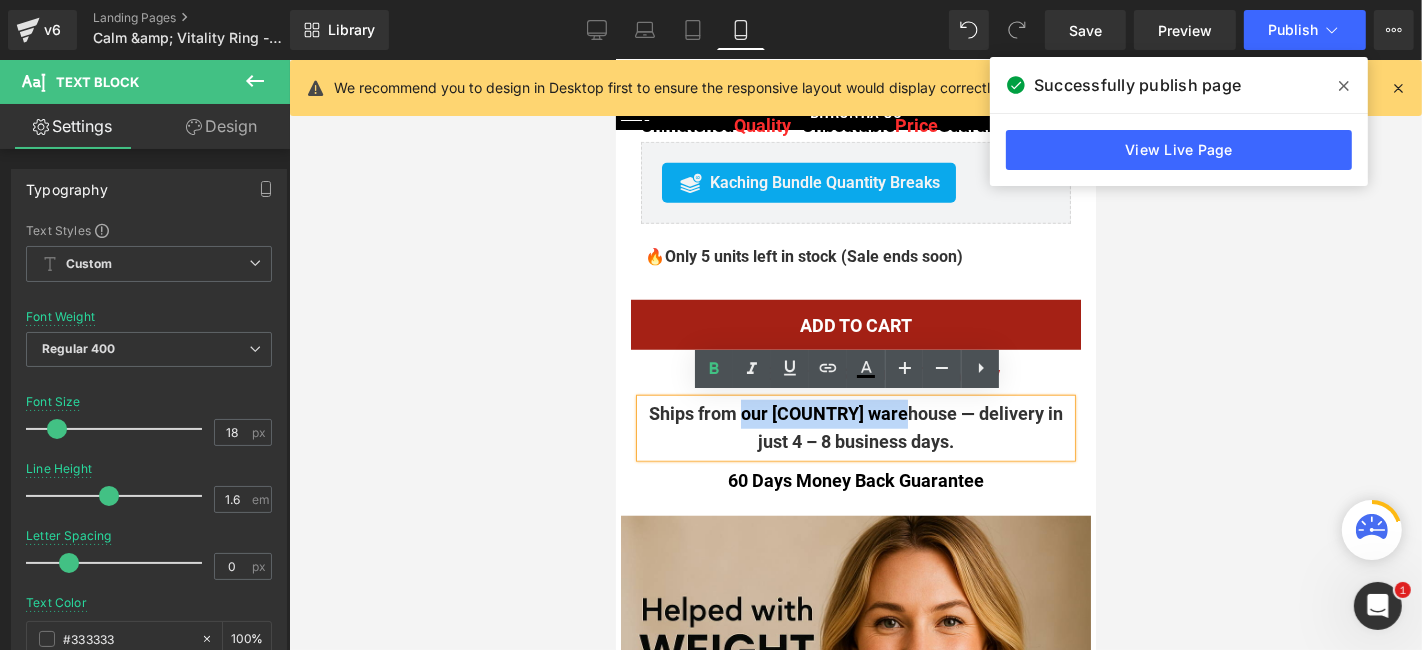 drag, startPoint x: 887, startPoint y: 418, endPoint x: 730, endPoint y: 397, distance: 158.39824 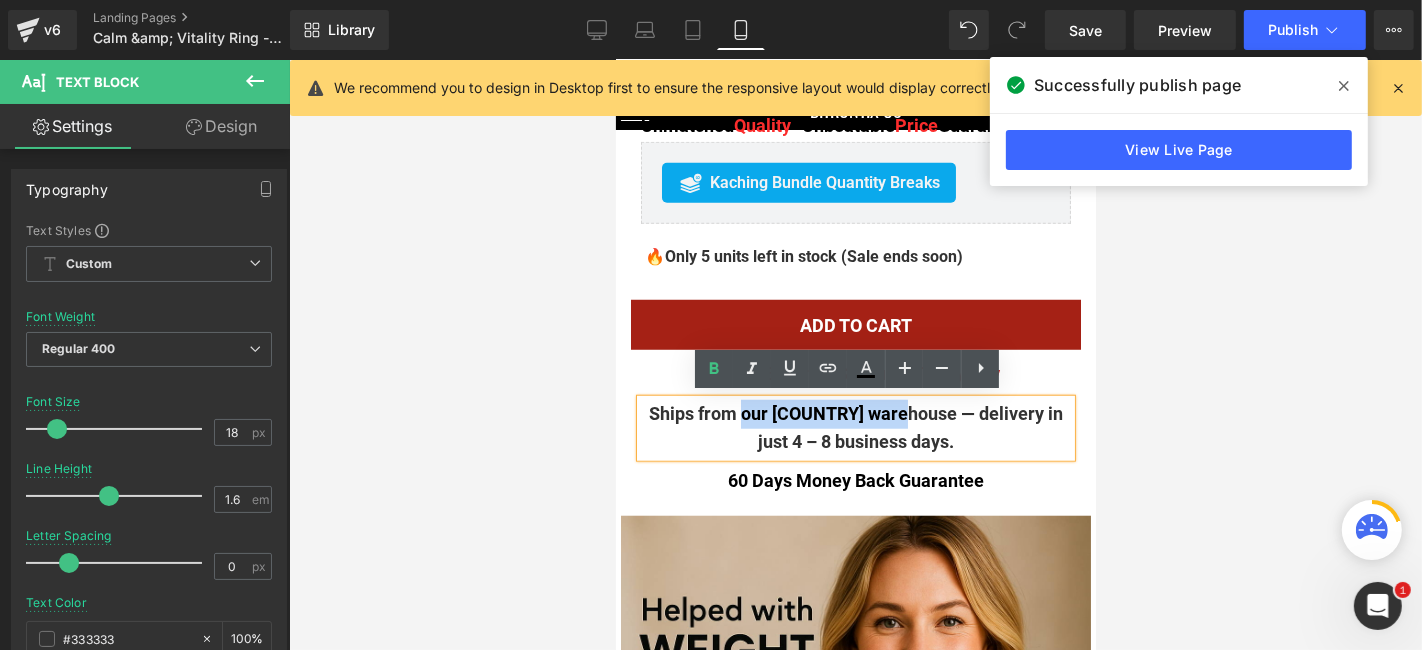 click on "Ships from our U.S. warehouse — delivery in just 4 – 8 business days." at bounding box center (855, 428) 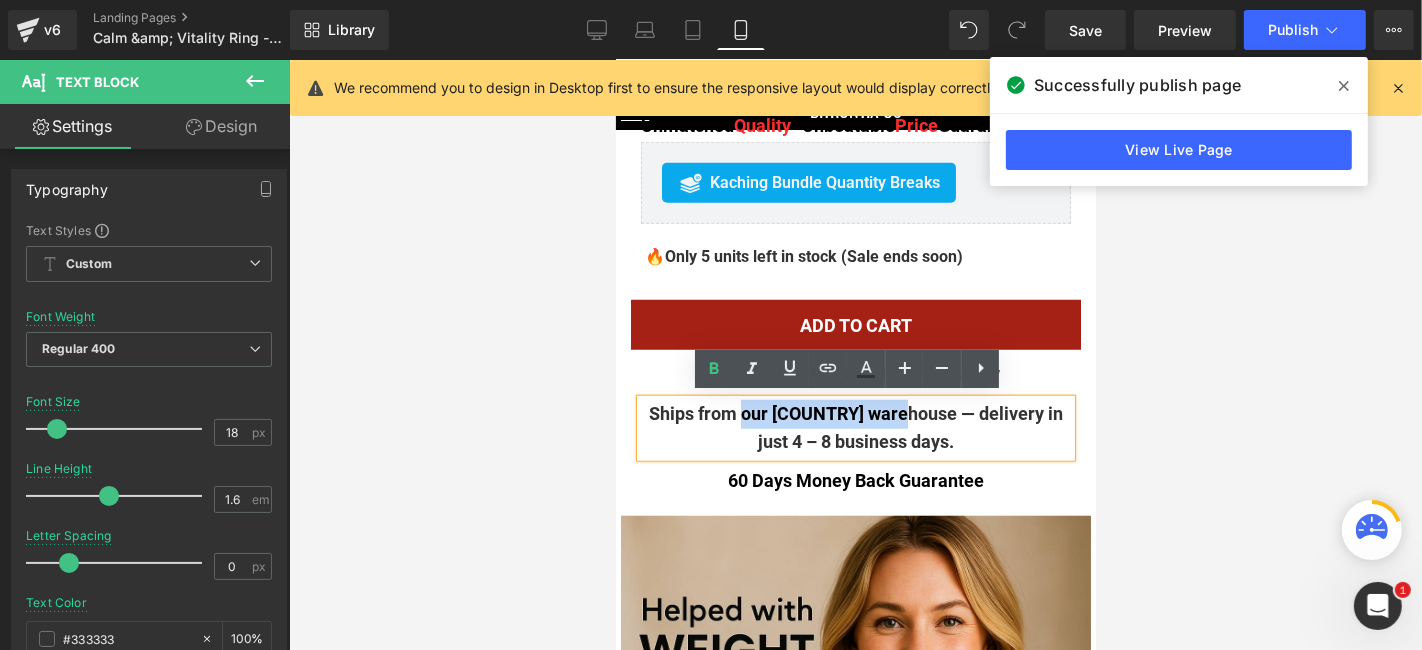 type 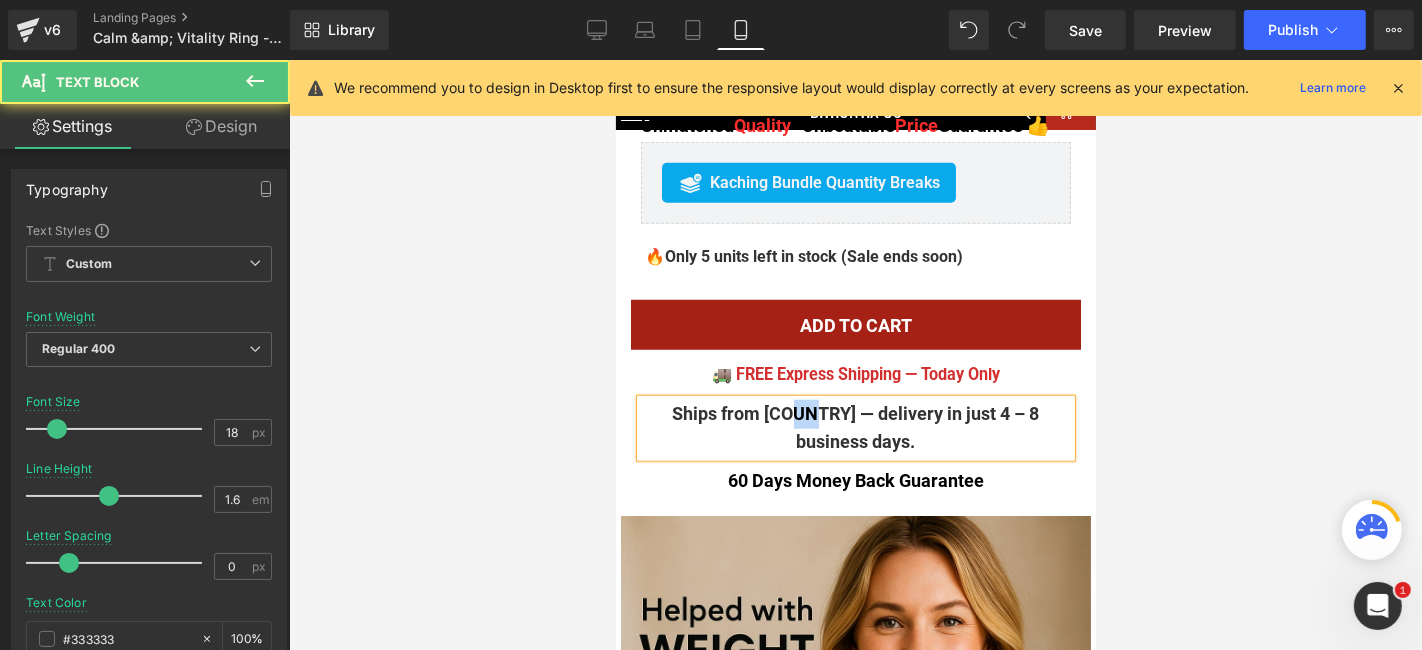 drag, startPoint x: 775, startPoint y: 410, endPoint x: 756, endPoint y: 407, distance: 19.235384 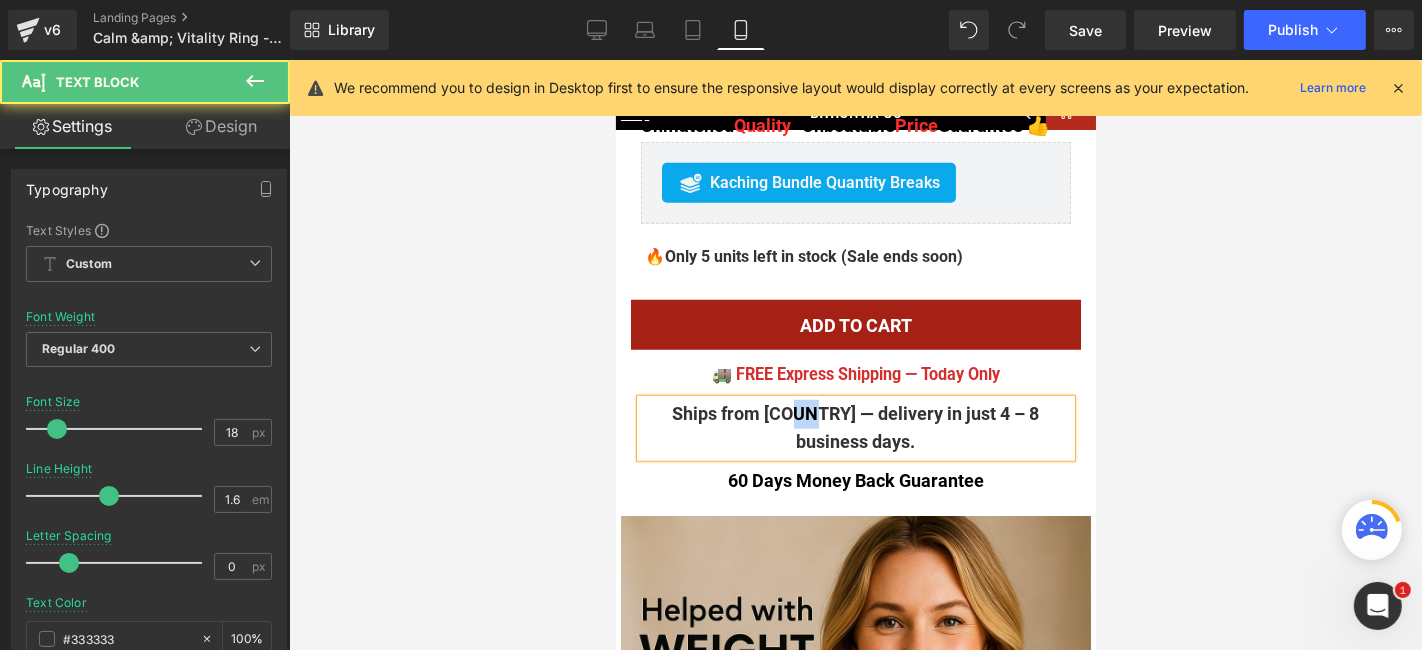 click on "Ships from [COUNTRY] — delivery in just 4 – 8 business days." at bounding box center [855, 427] 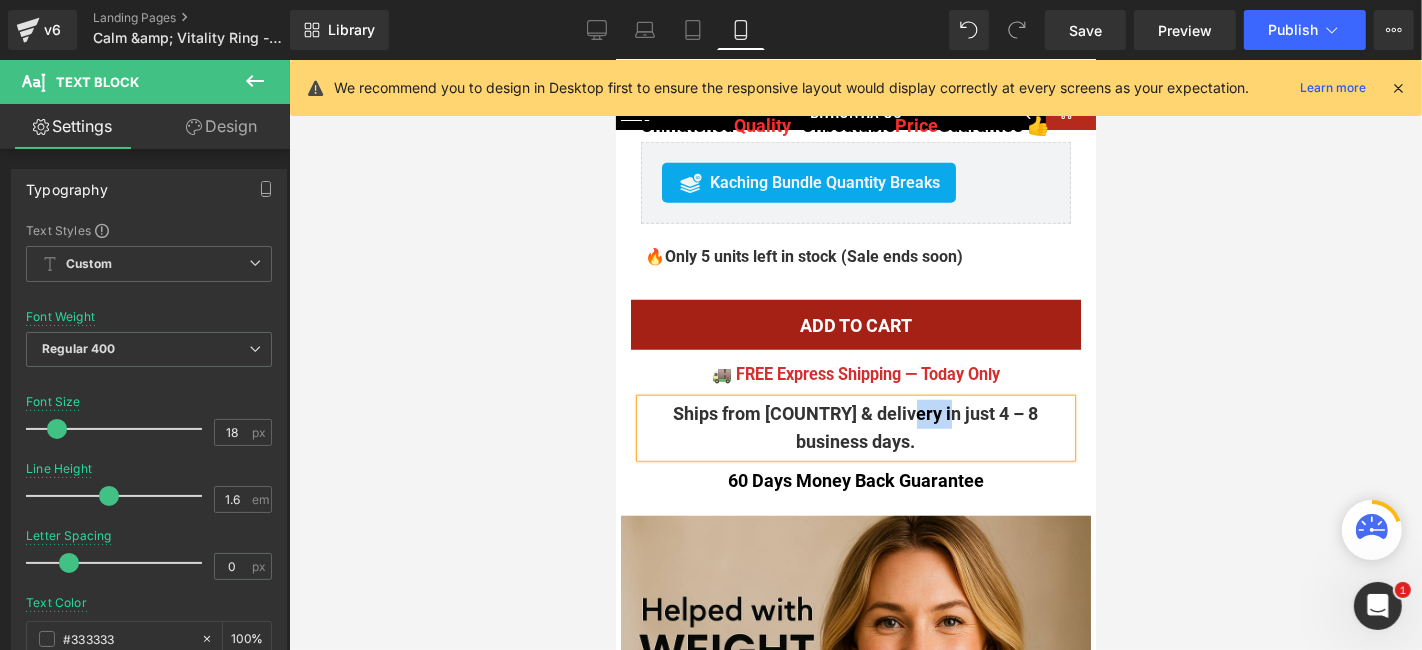 drag, startPoint x: 894, startPoint y: 419, endPoint x: 856, endPoint y: 414, distance: 38.327538 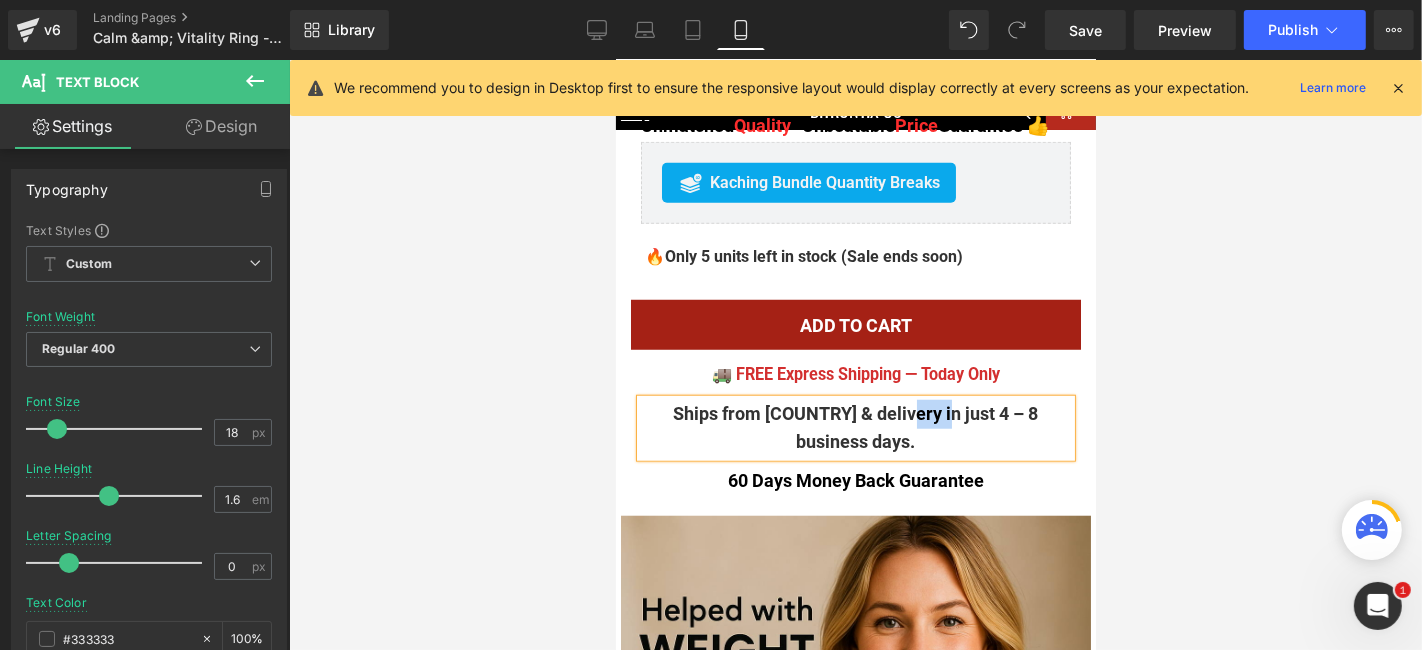 click on "Ships from [COUNTRY] & delivery in just 4 – 8 business days." at bounding box center (855, 427) 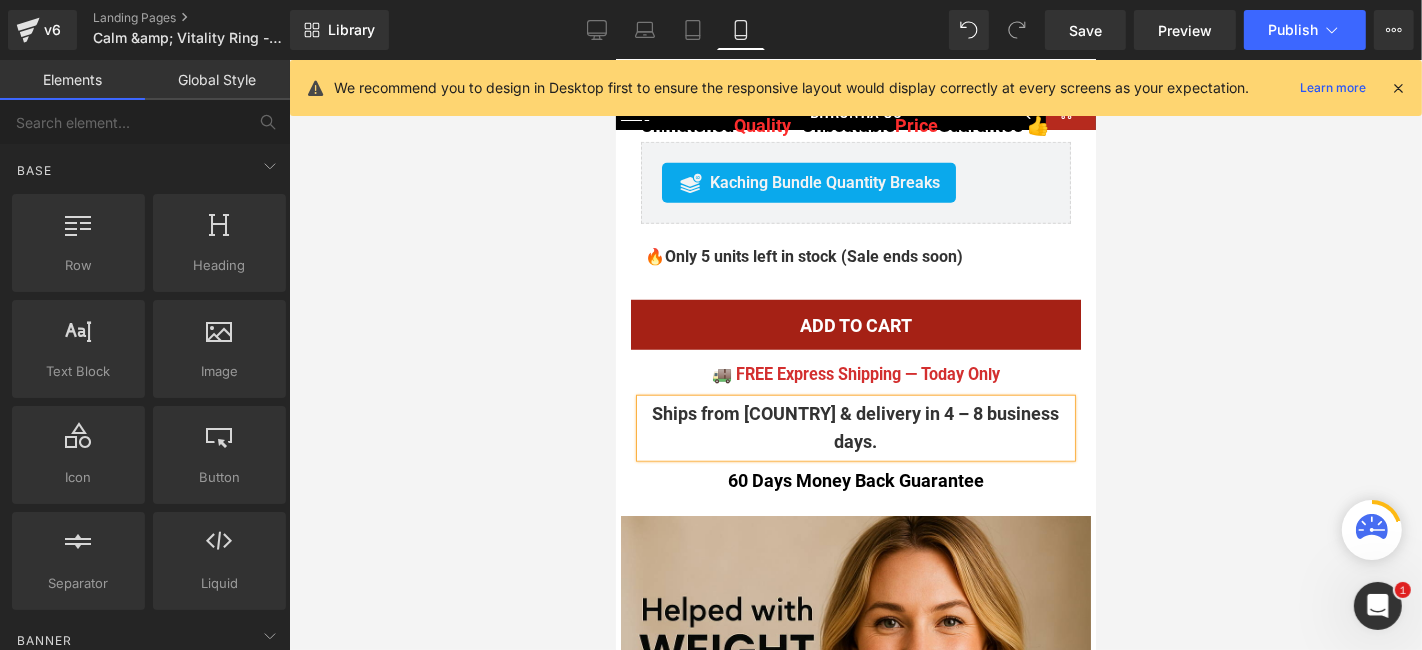 click at bounding box center [855, 355] 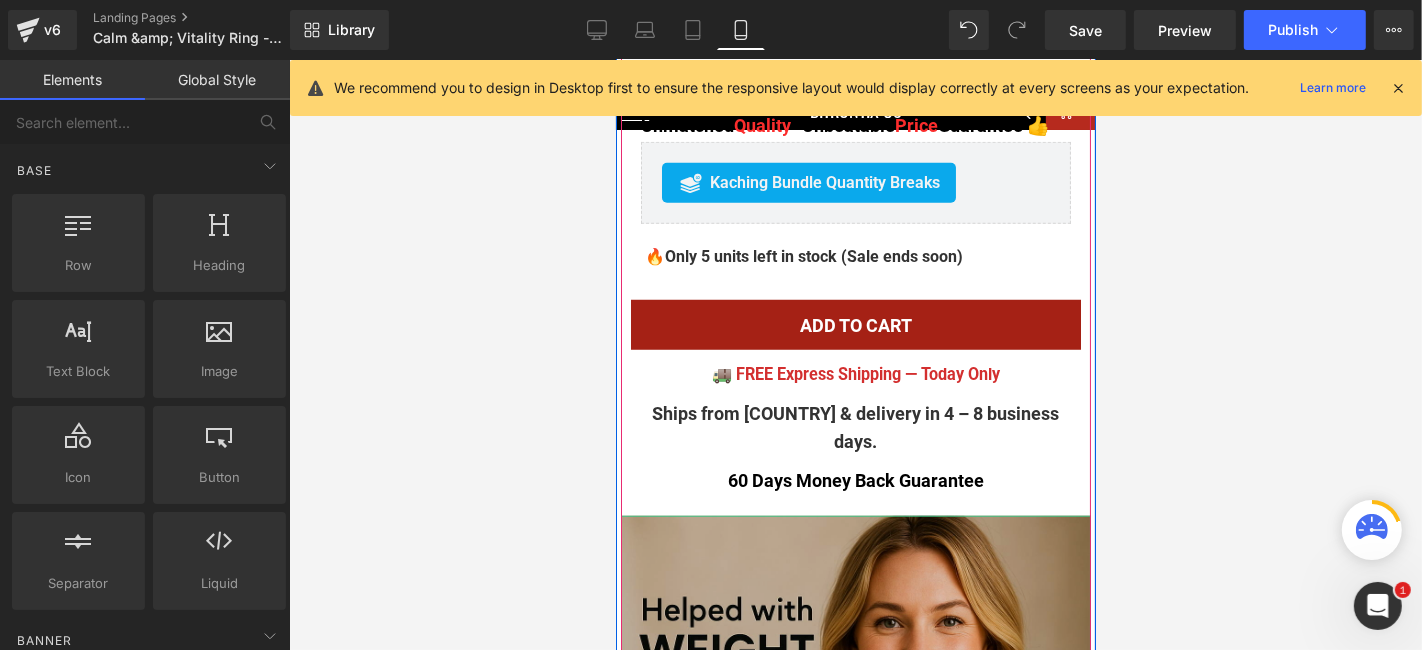 click at bounding box center (855, 750) 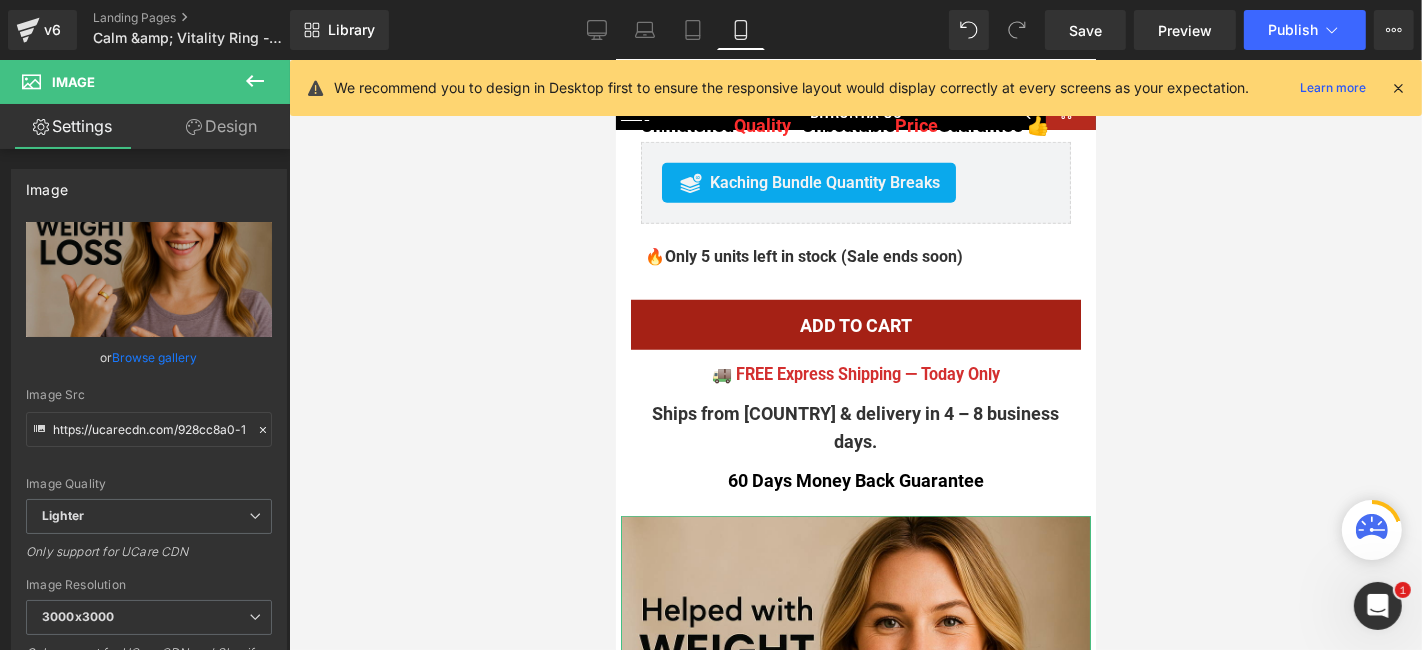 click on "Design" at bounding box center [221, 126] 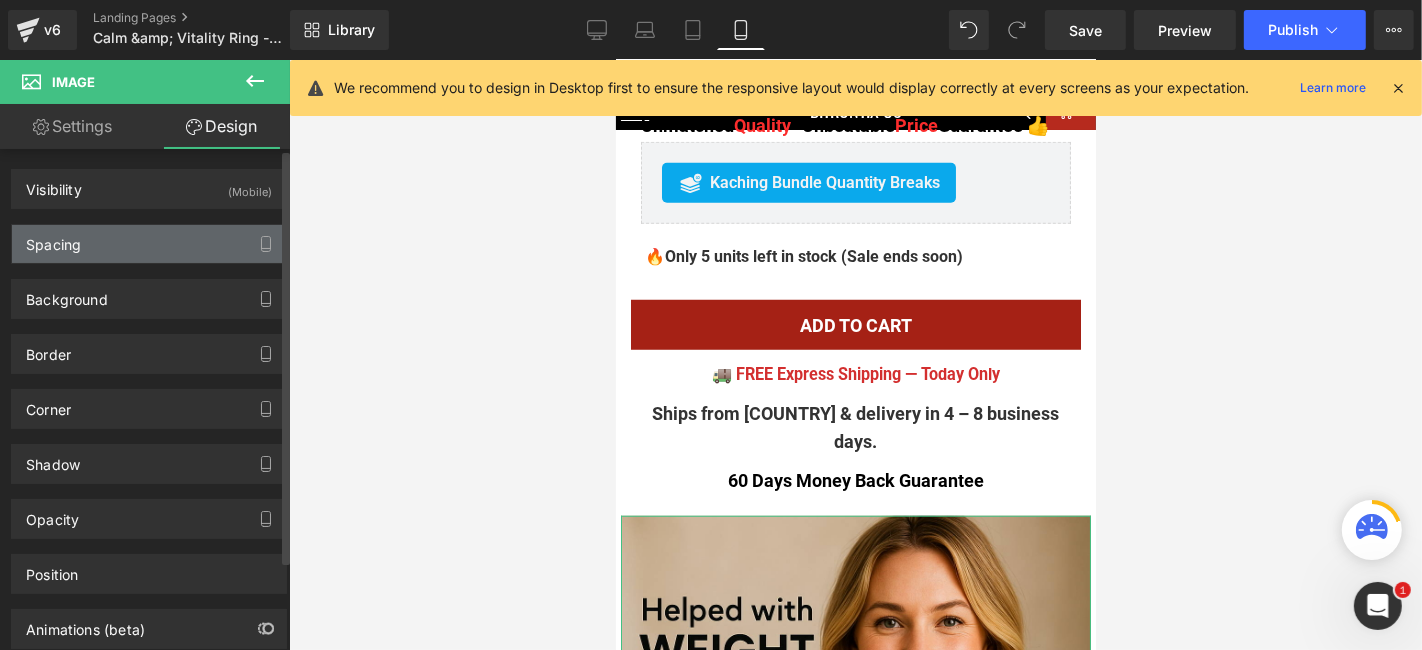 click on "Spacing" at bounding box center [149, 244] 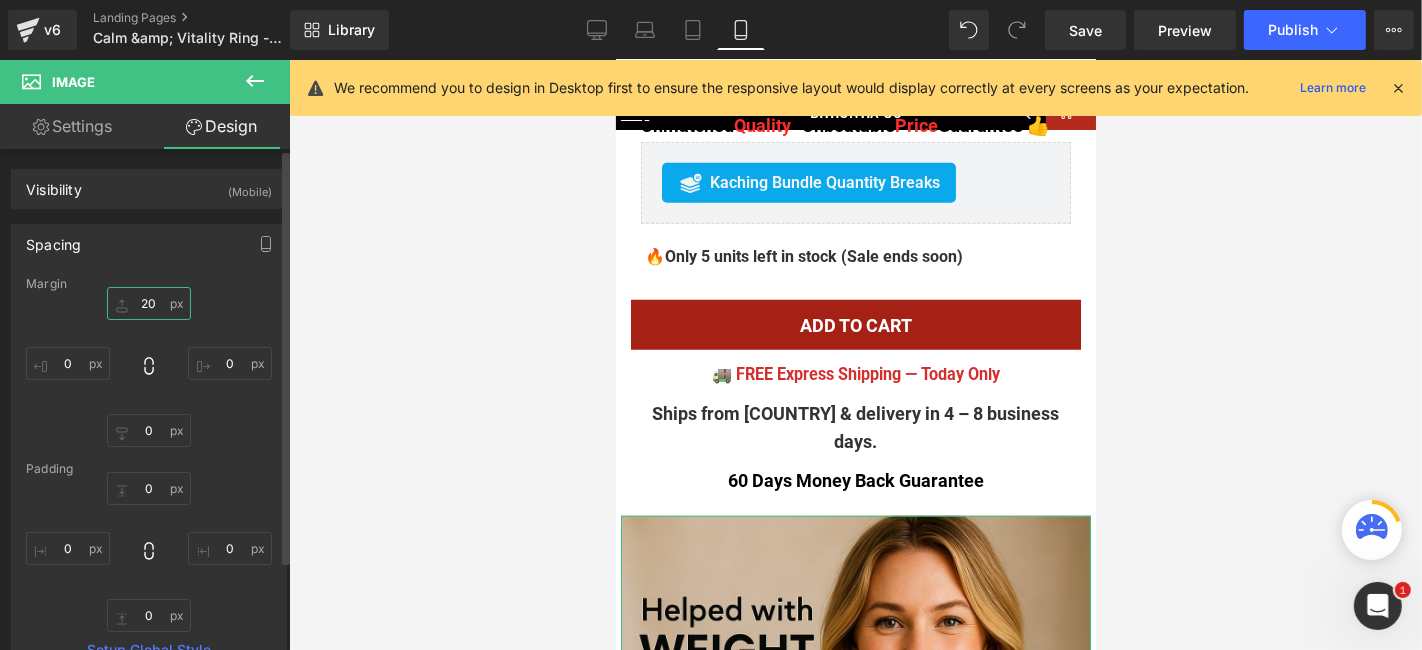 click on "20" at bounding box center (149, 303) 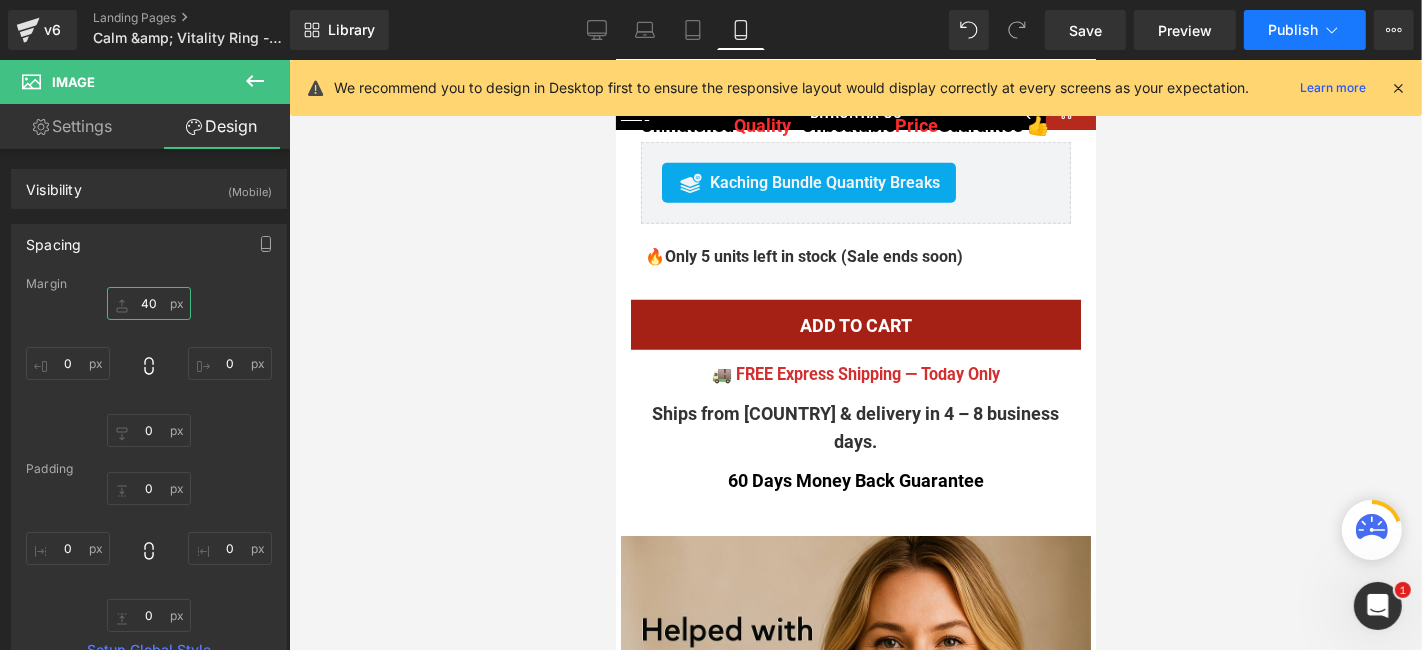 type on "40" 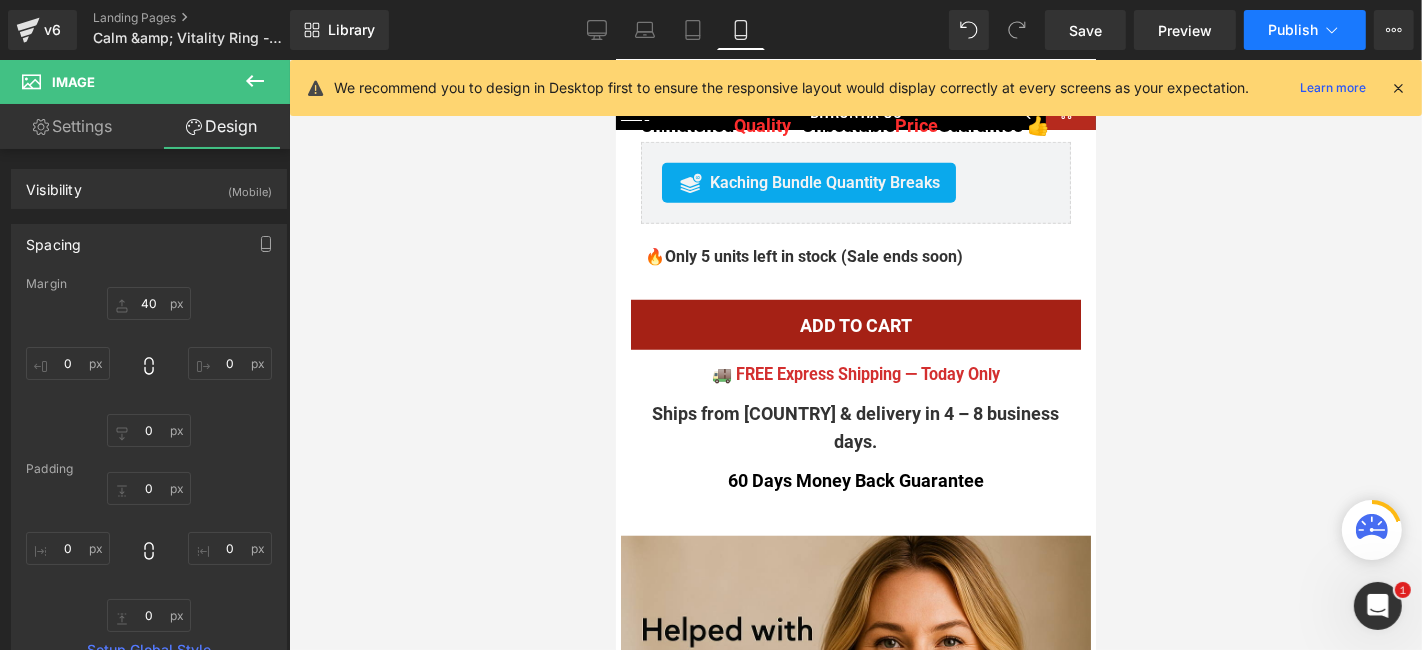 click on "Publish" at bounding box center [1305, 30] 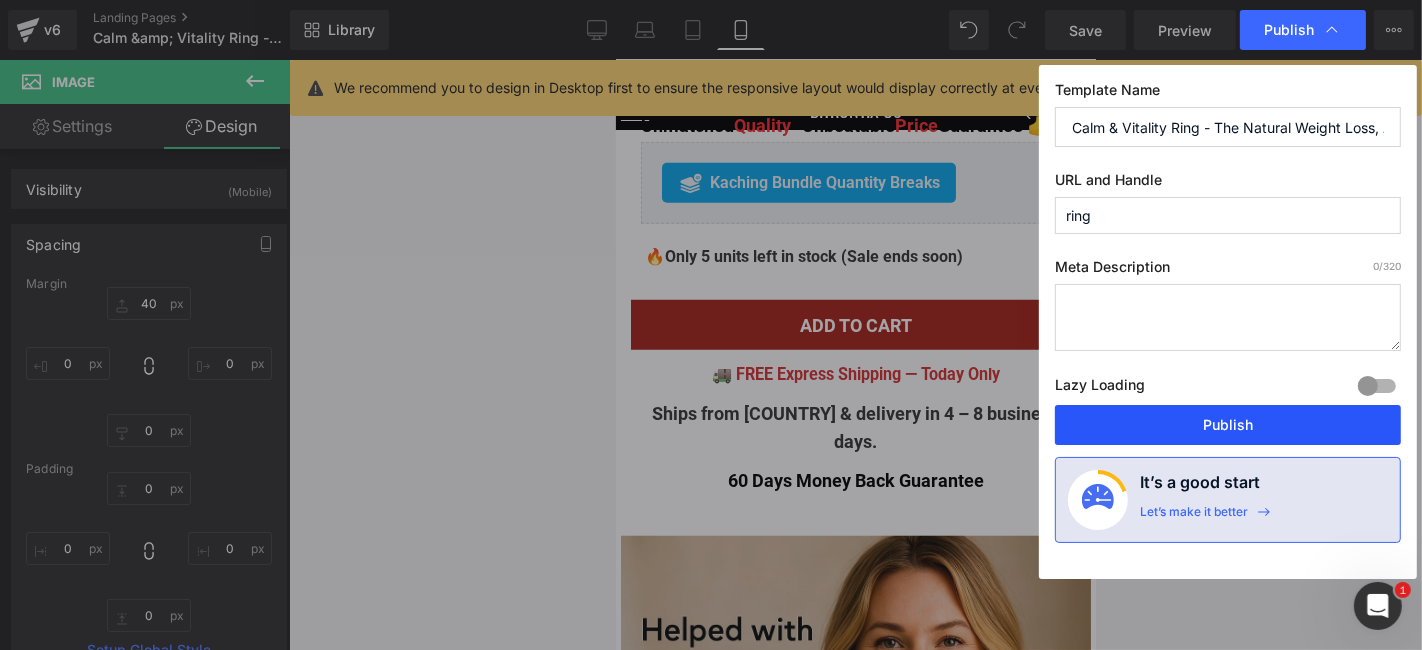 click on "Publish" at bounding box center [1228, 425] 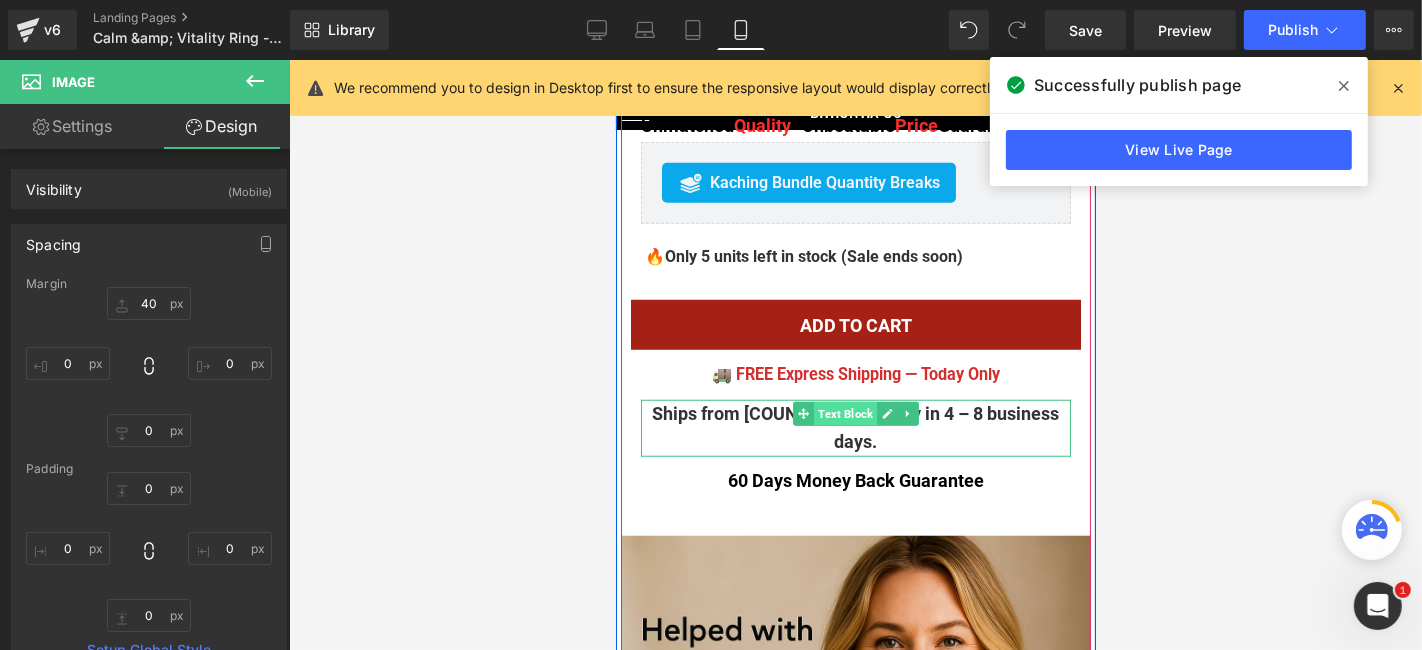 click on "Text Block" at bounding box center (844, 413) 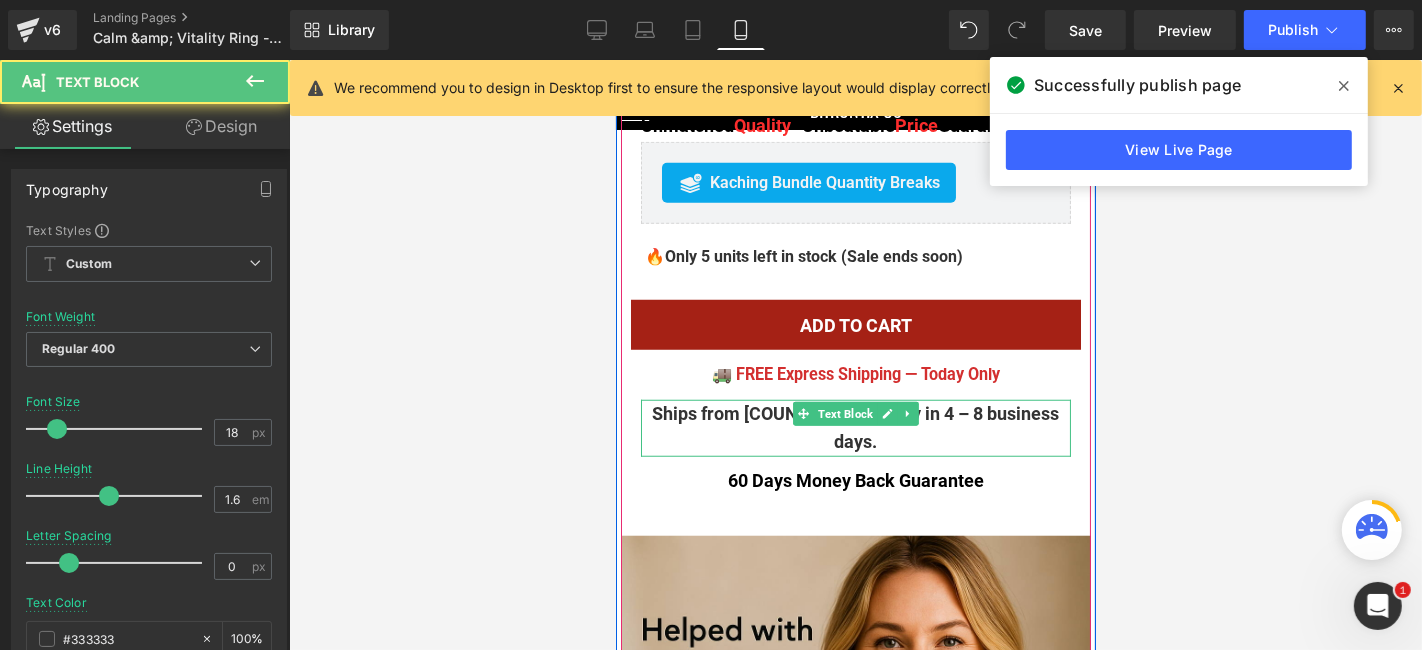 click at bounding box center (886, 413) 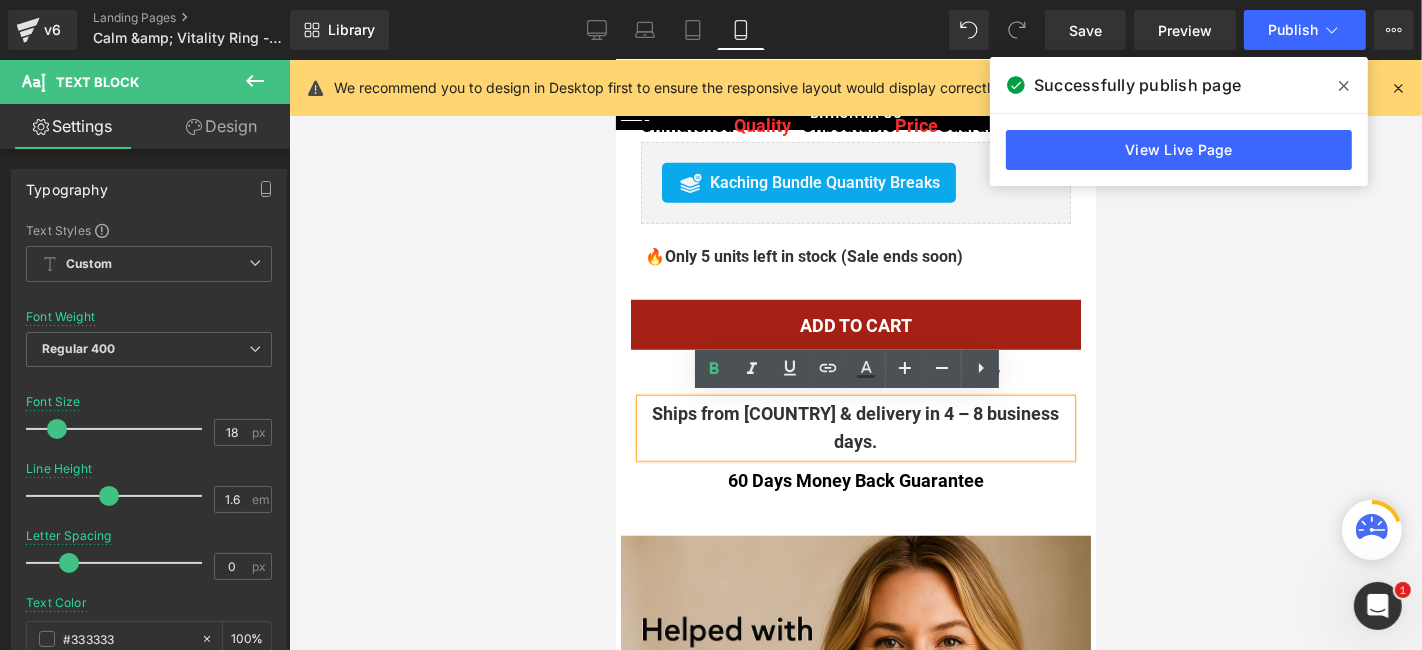 click on "Ships from US & delivery in 4 – 8 business days." at bounding box center [855, 427] 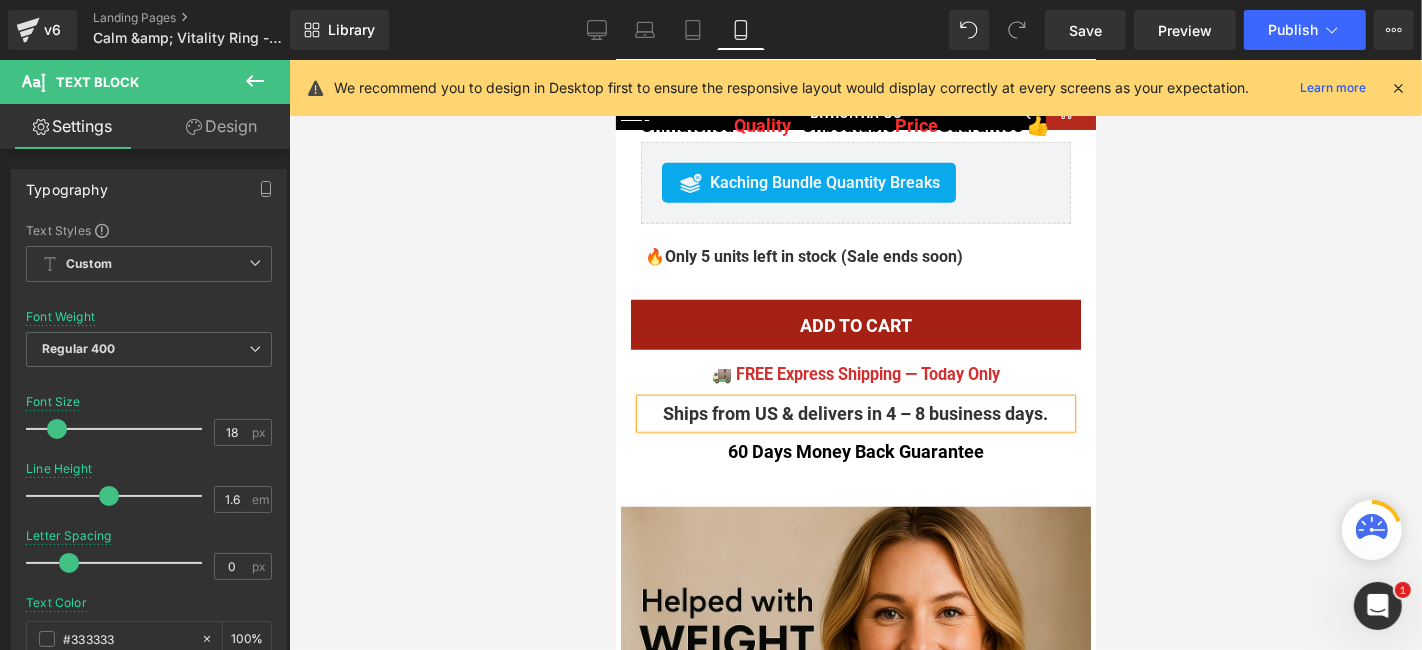 click at bounding box center [855, 355] 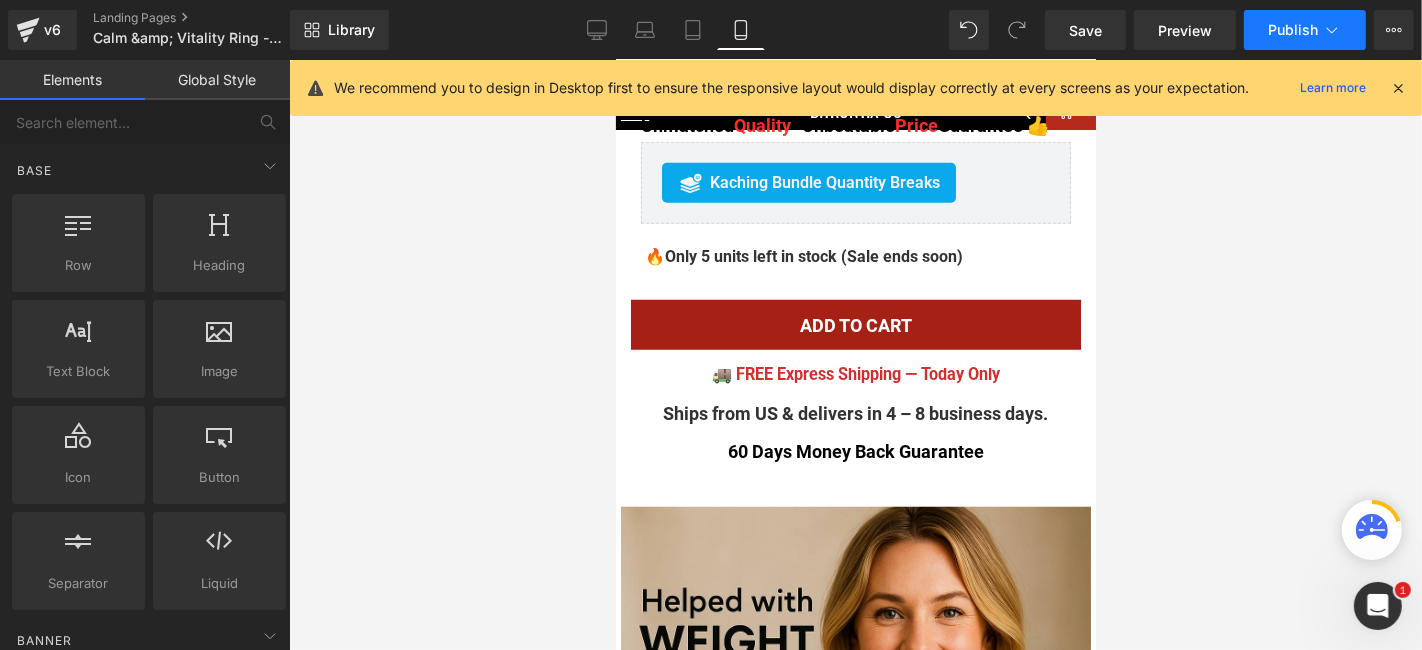 click on "Publish" at bounding box center [1293, 30] 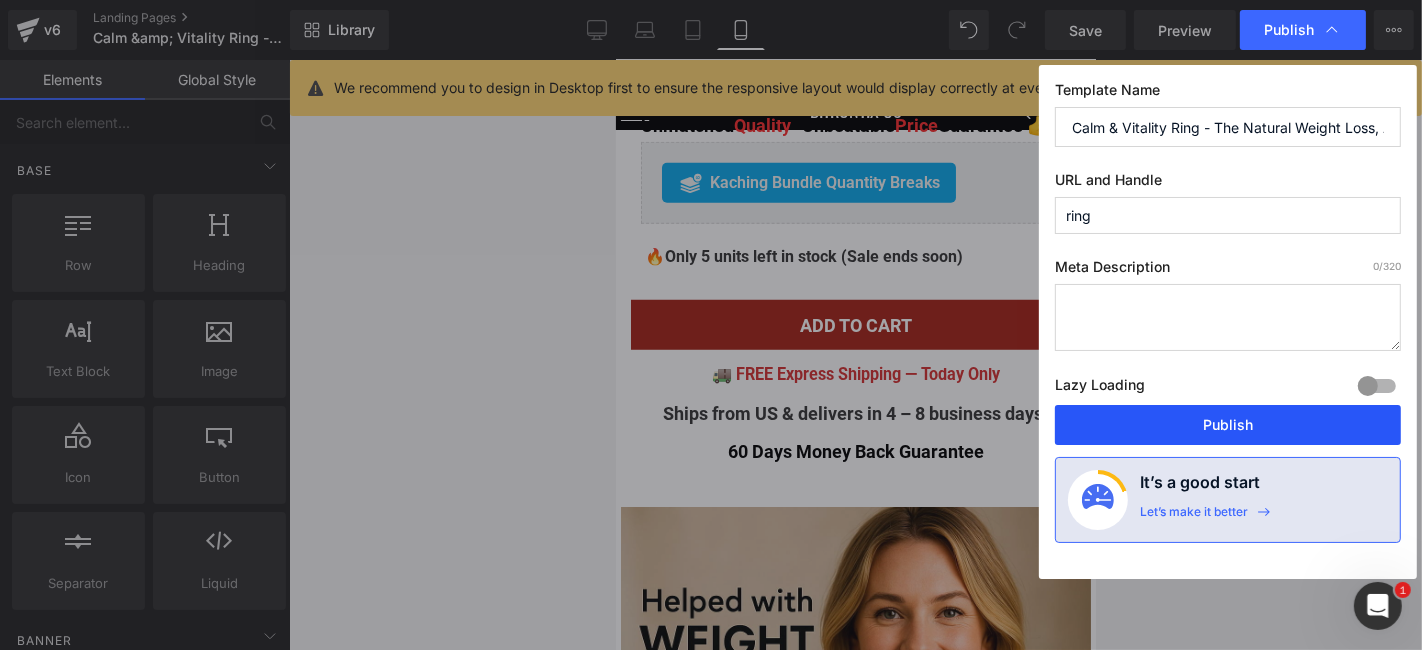 click on "Publish" at bounding box center [1228, 425] 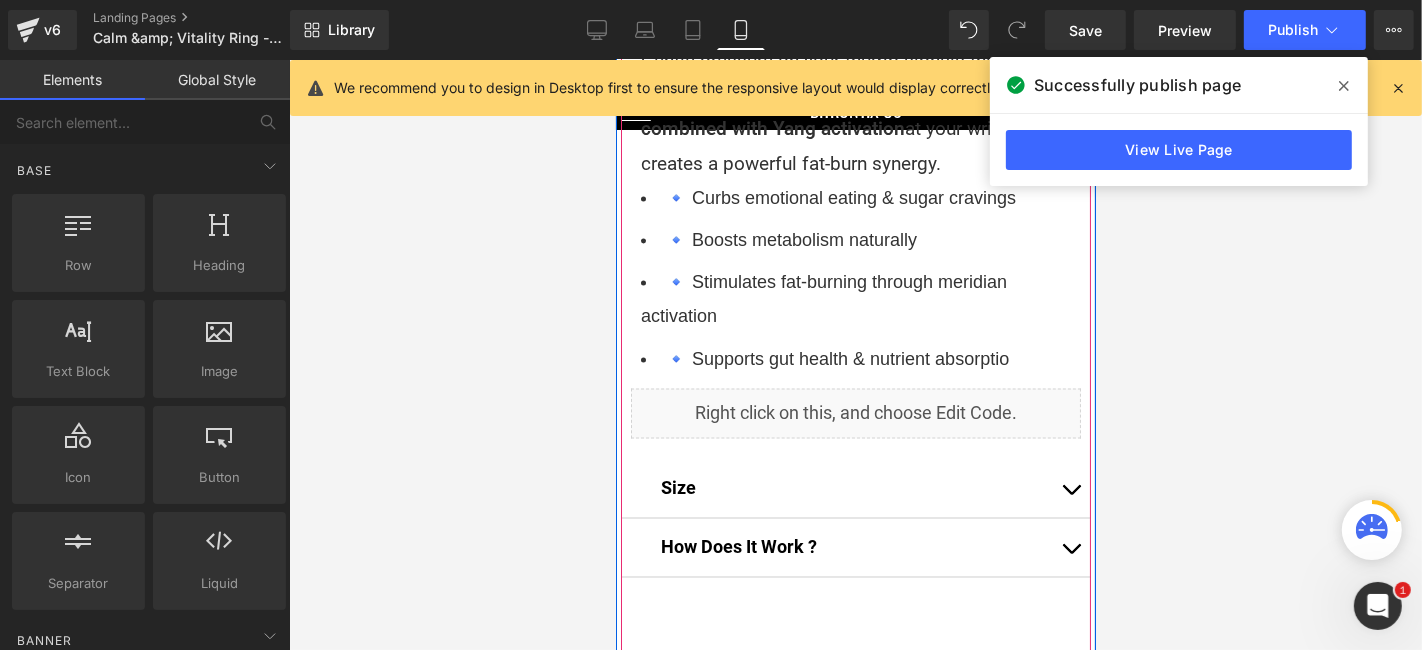 scroll, scrollTop: 2777, scrollLeft: 0, axis: vertical 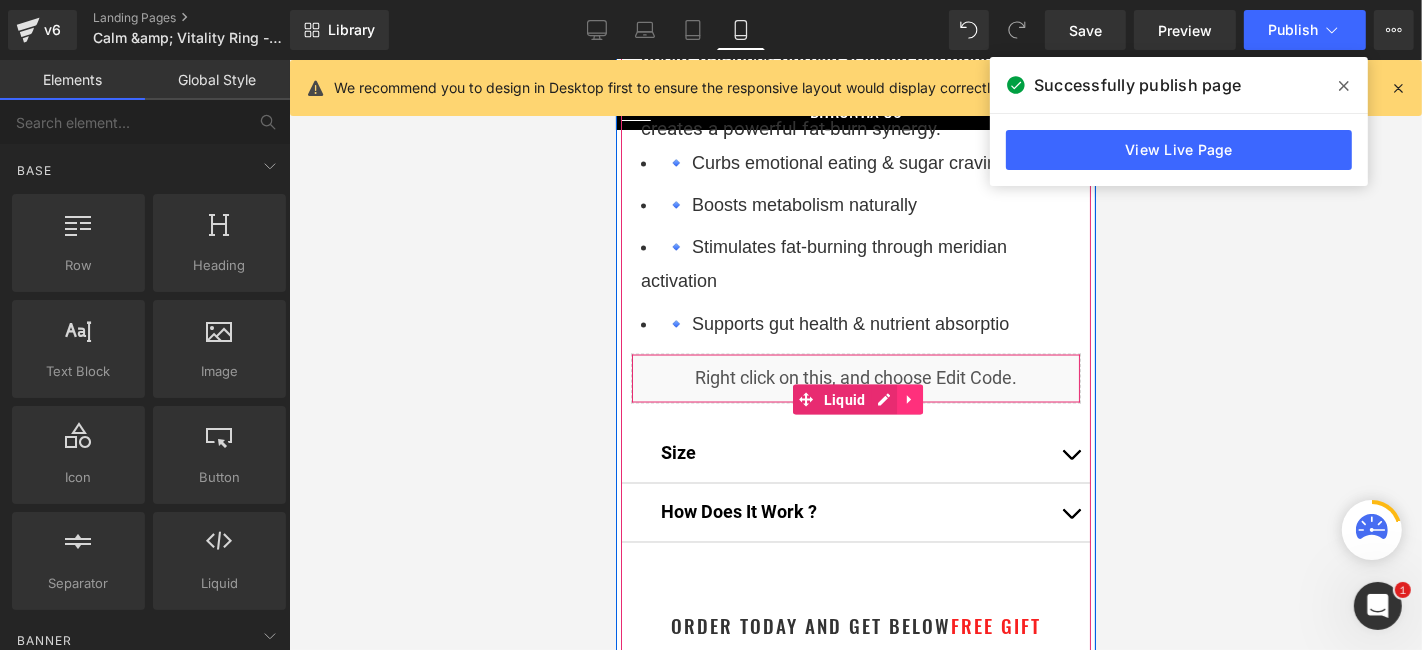 click 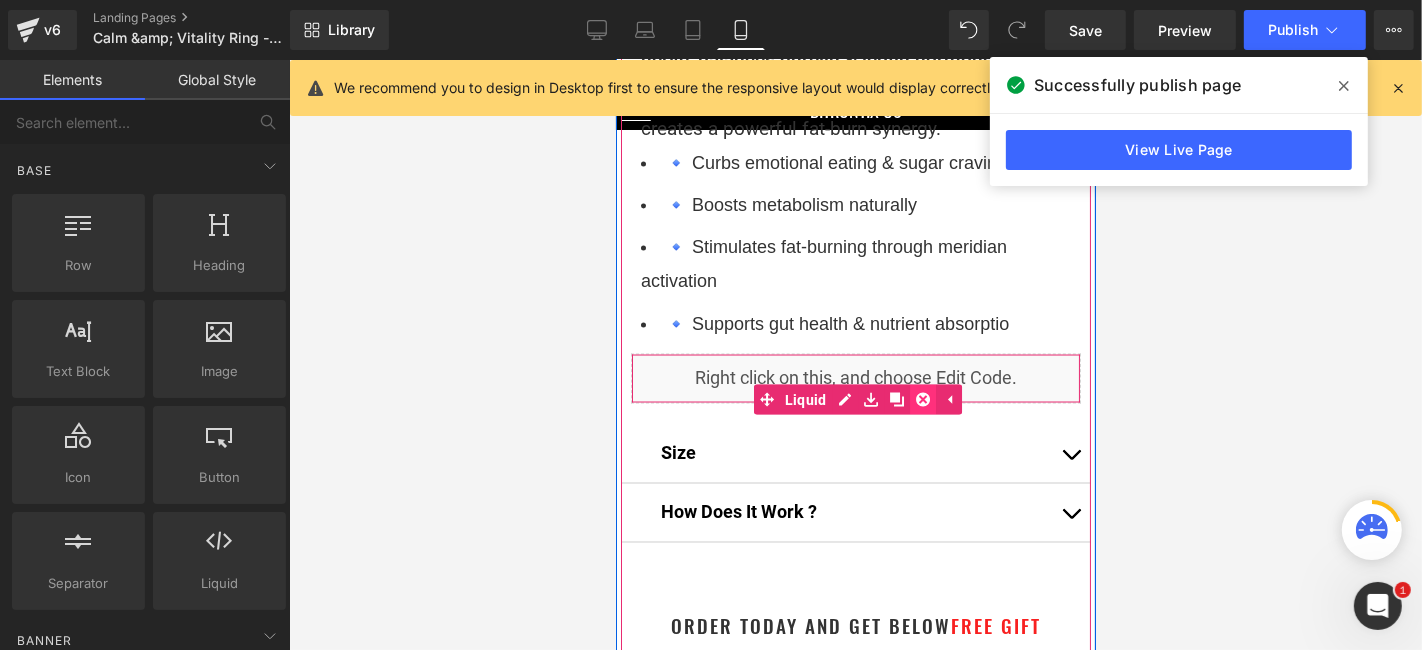 click 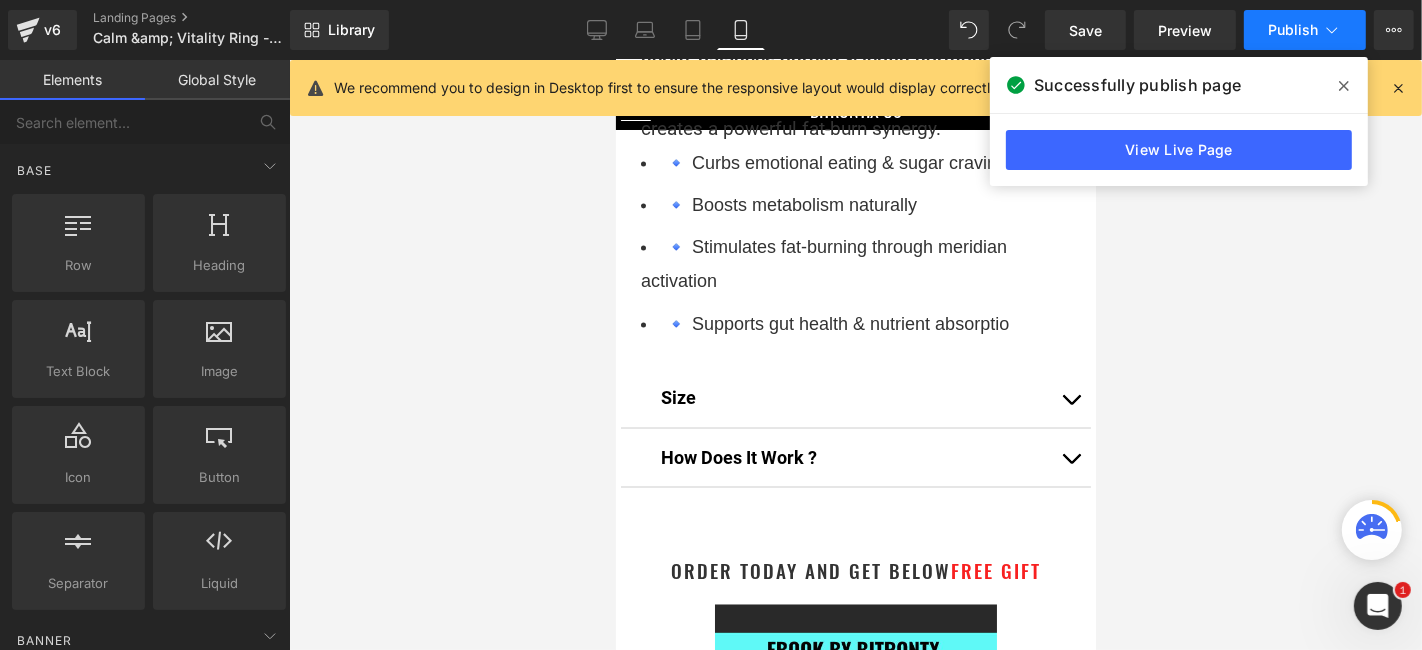 click on "Publish" at bounding box center [1293, 30] 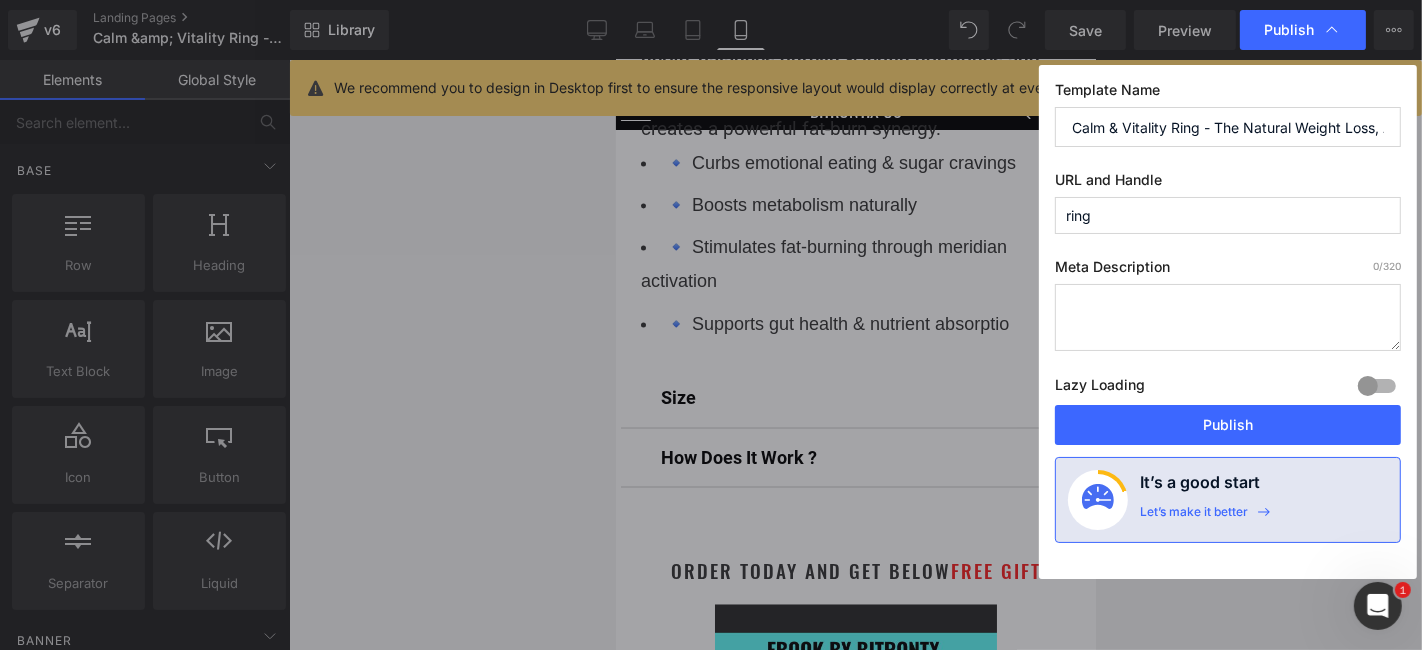 click on "Publish" at bounding box center (1228, 425) 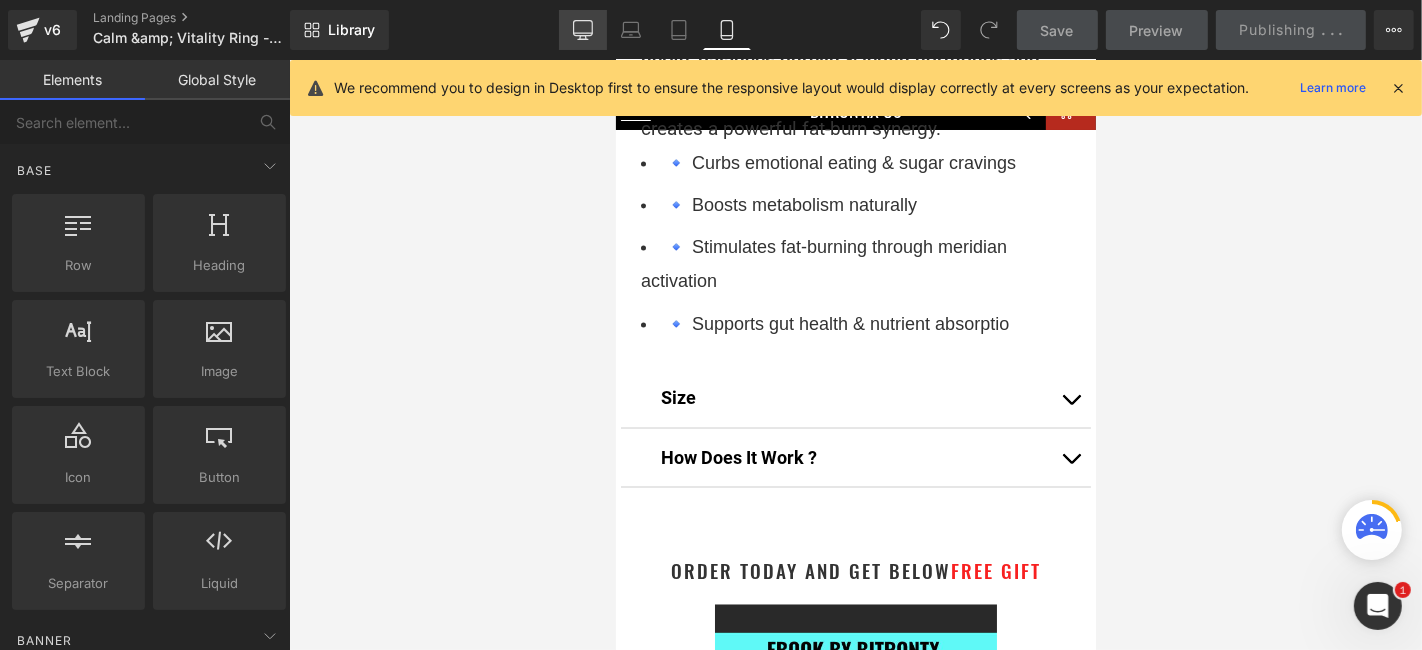 click 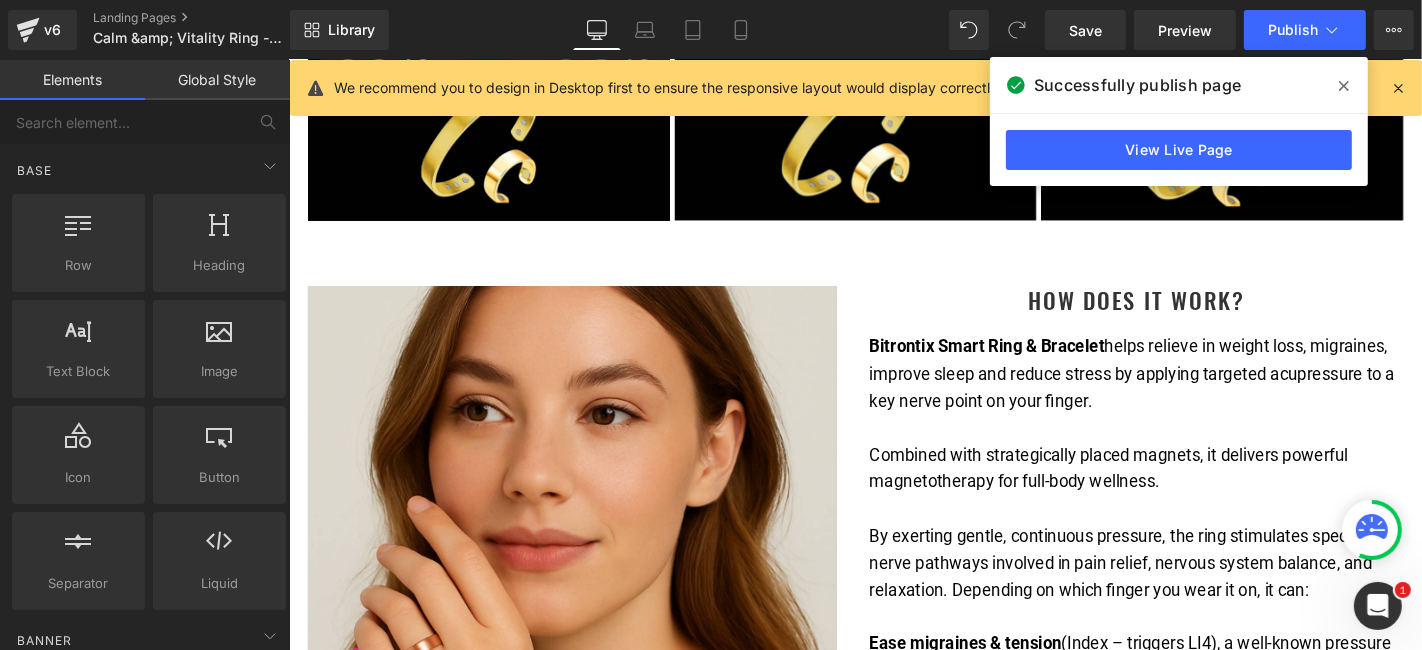 scroll, scrollTop: 5810, scrollLeft: 0, axis: vertical 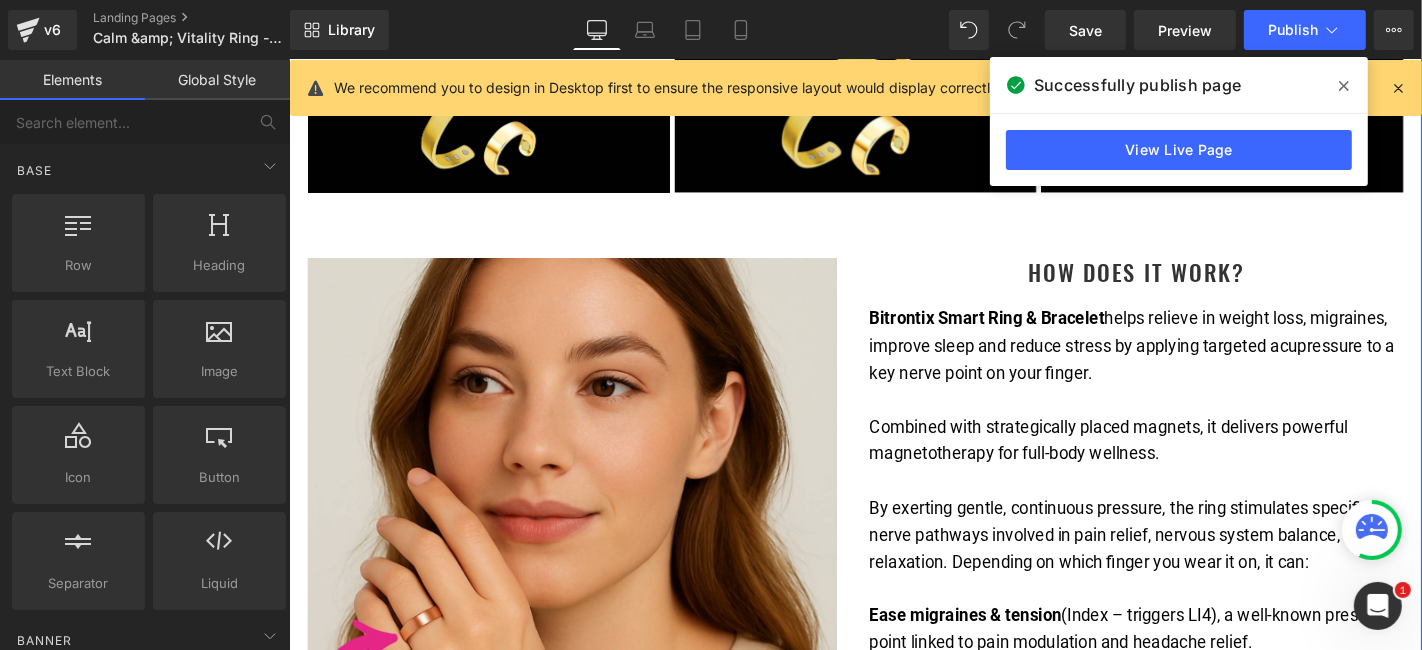 click on "Image         Image         Row         Image         Better Sleep Starts Here Heading         Combination of 2 therapies - Acupressure & Magnetic Therapy This smart ring & bracelet doesn’t just help you fall asleep — it  optimizes  the quality of your rest. No pills. No side effects. Just deep, natural recovery every night. Wake up ready to own your day. Text Block         Row         See how acupressure along with magnetic therapy works Heading         Liquid         Liquid         Row         Image         Targets the root causes of migraines + headaches Heading         Our innovative ring designed to support your  migraine  and  headache  relief. With advanced  acupressure   &  magnetic   therapy. it works to naturally reduce tension and promote relaxation, helping you find relief and improve your overall well-being. Text Block         Row         benefits of daily use Heading
Image" at bounding box center [893, -191] 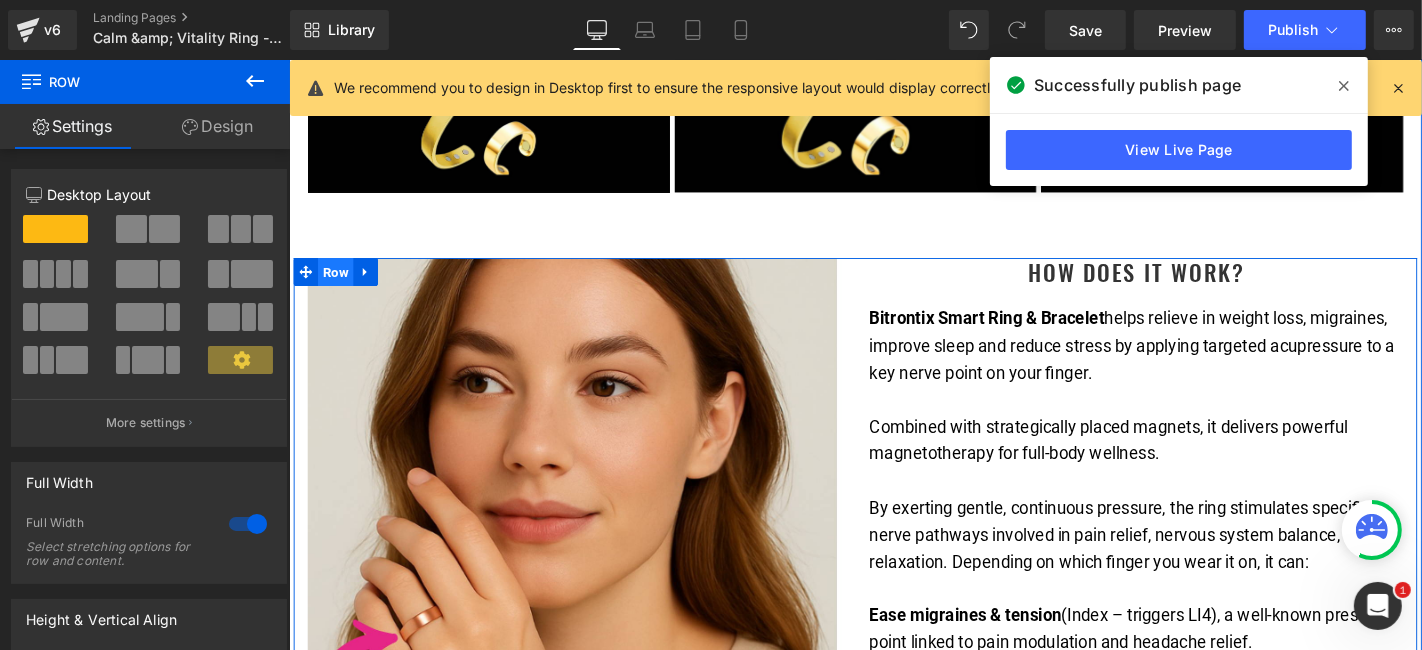 click on "Row" at bounding box center [338, 285] 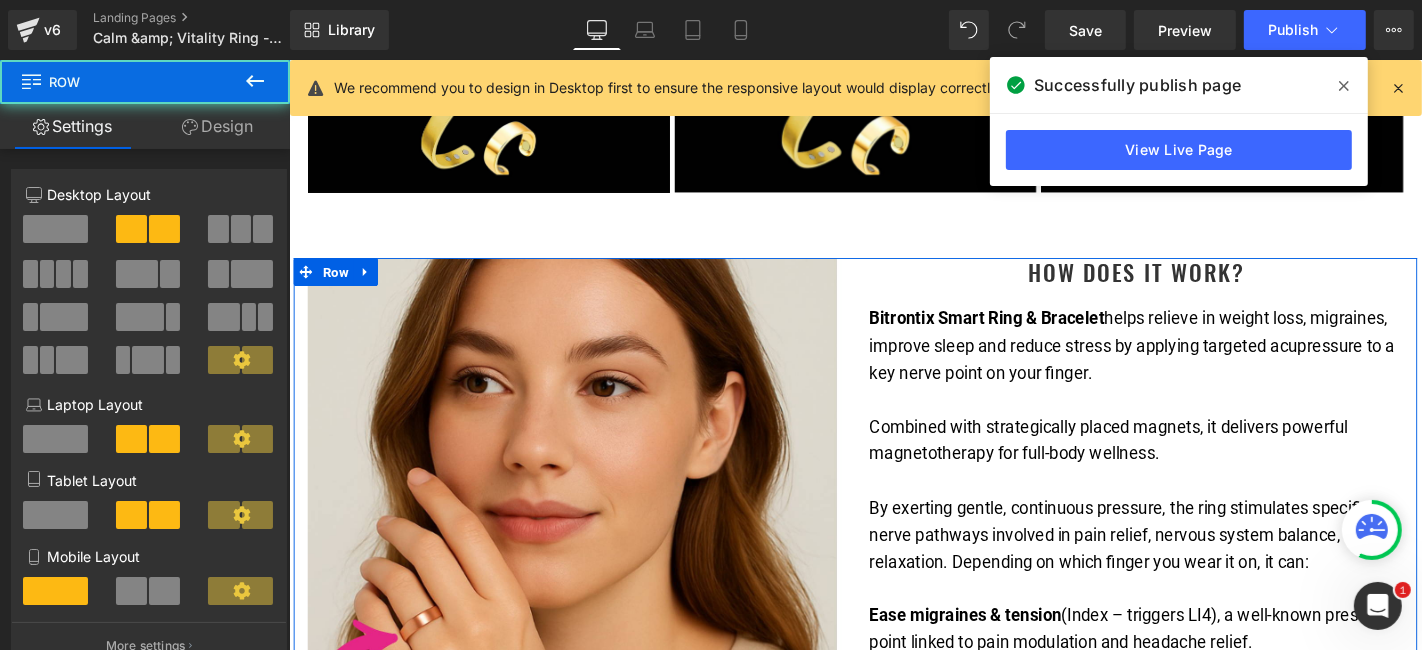 click on "Design" at bounding box center (217, 126) 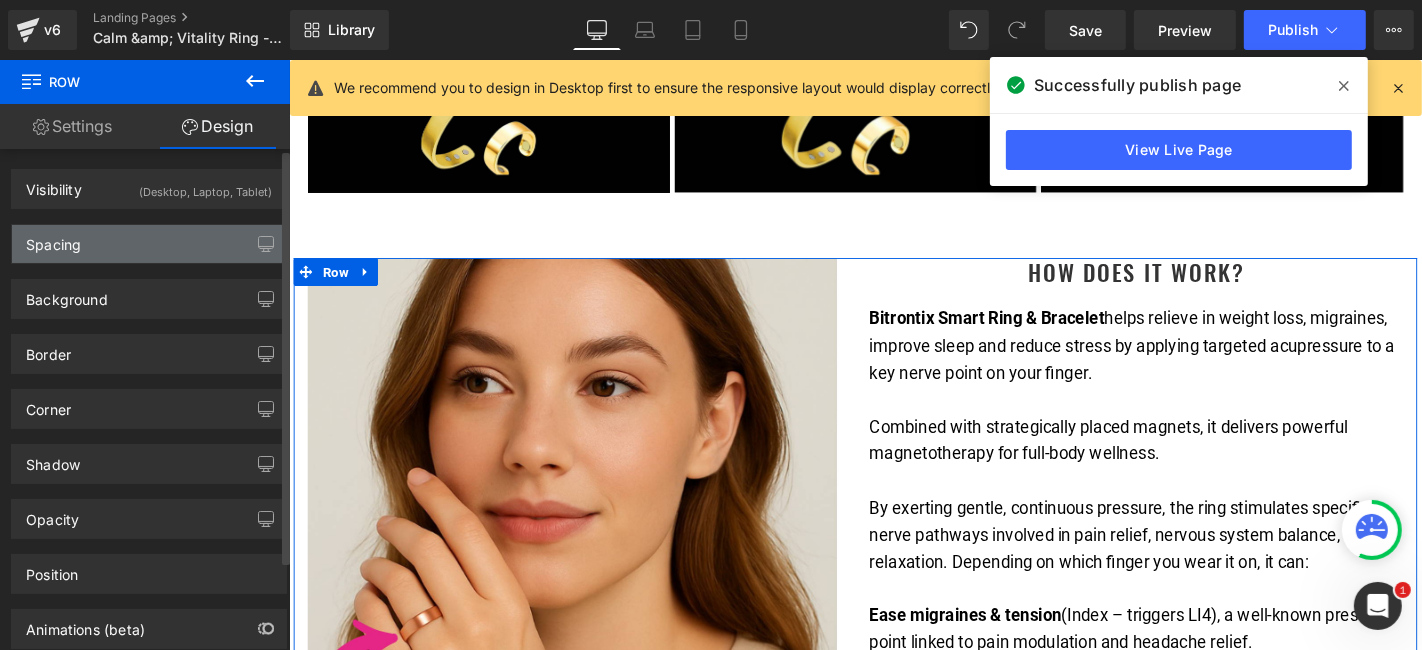 click on "Spacing" at bounding box center (149, 244) 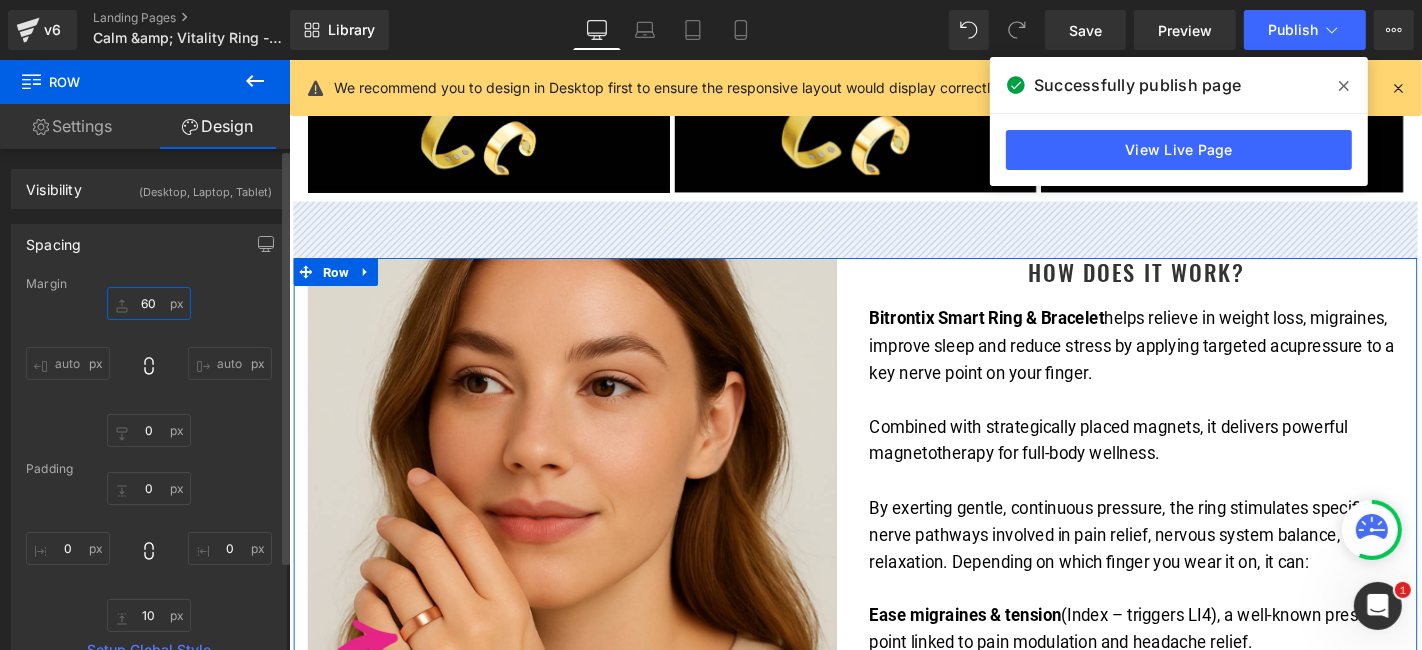 click on "60" at bounding box center (149, 303) 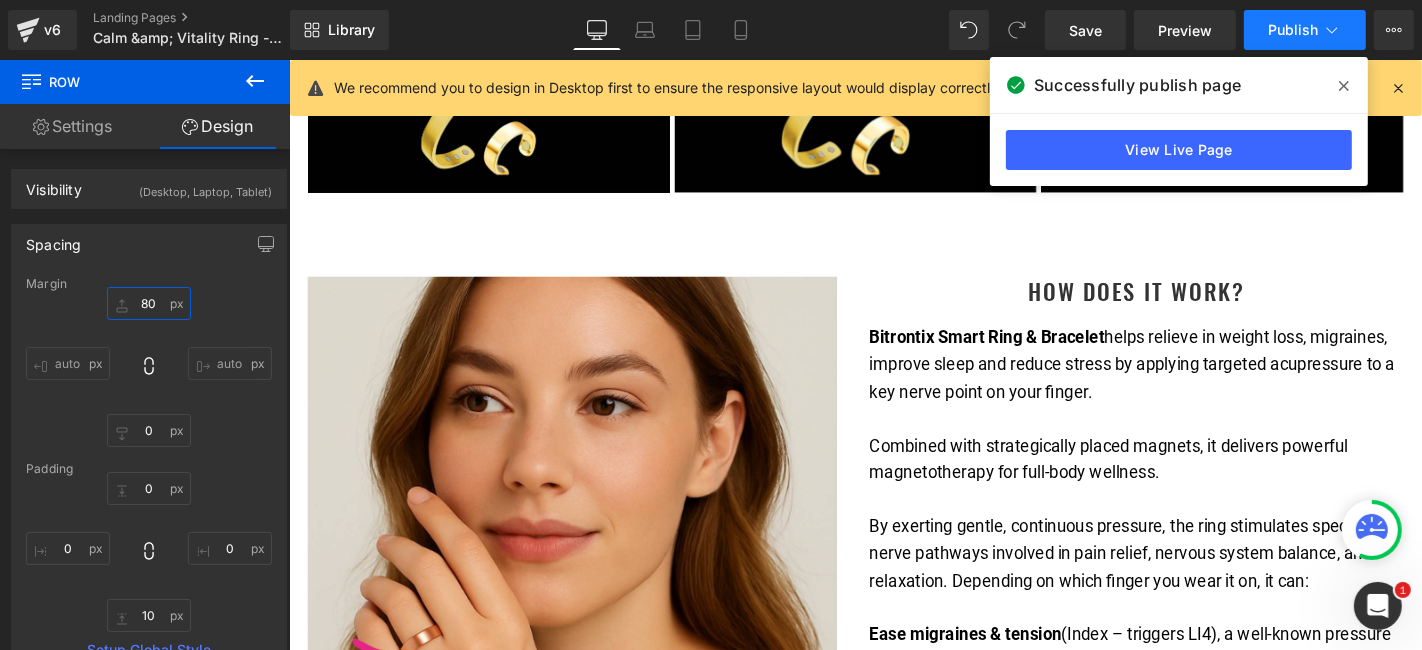 type on "80" 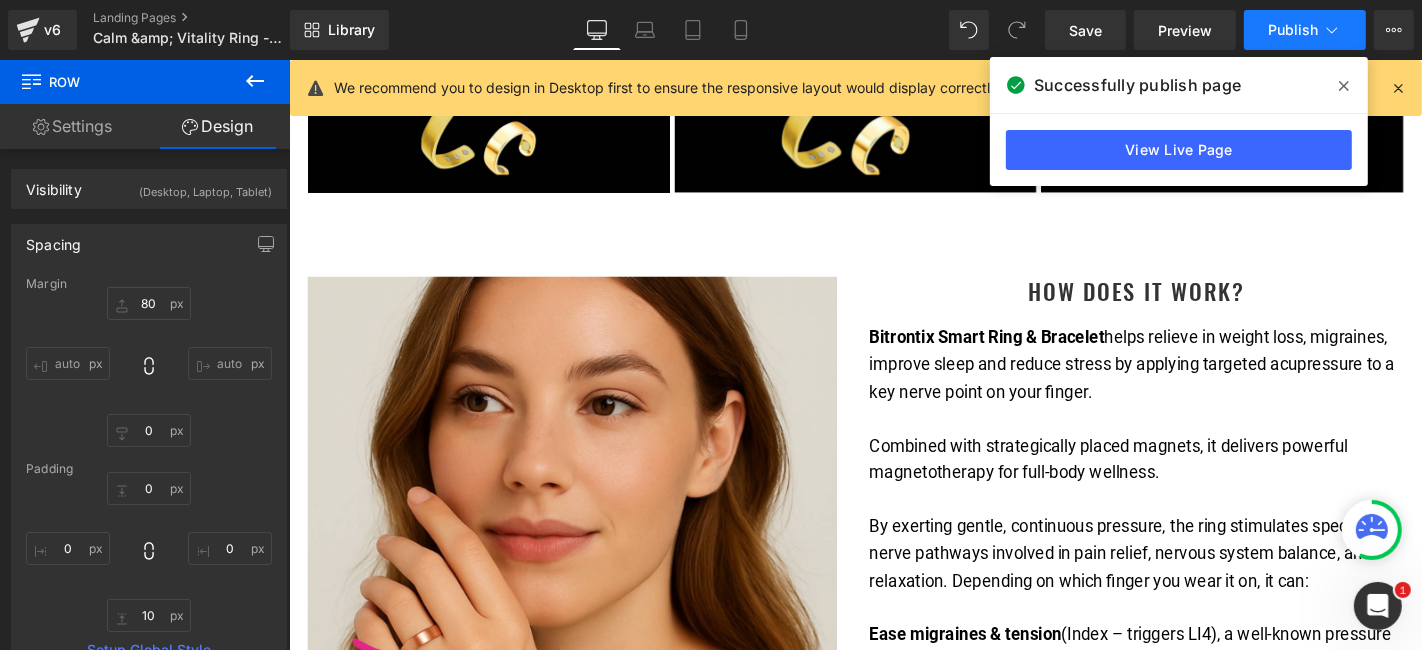 click on "Publish" at bounding box center (1293, 30) 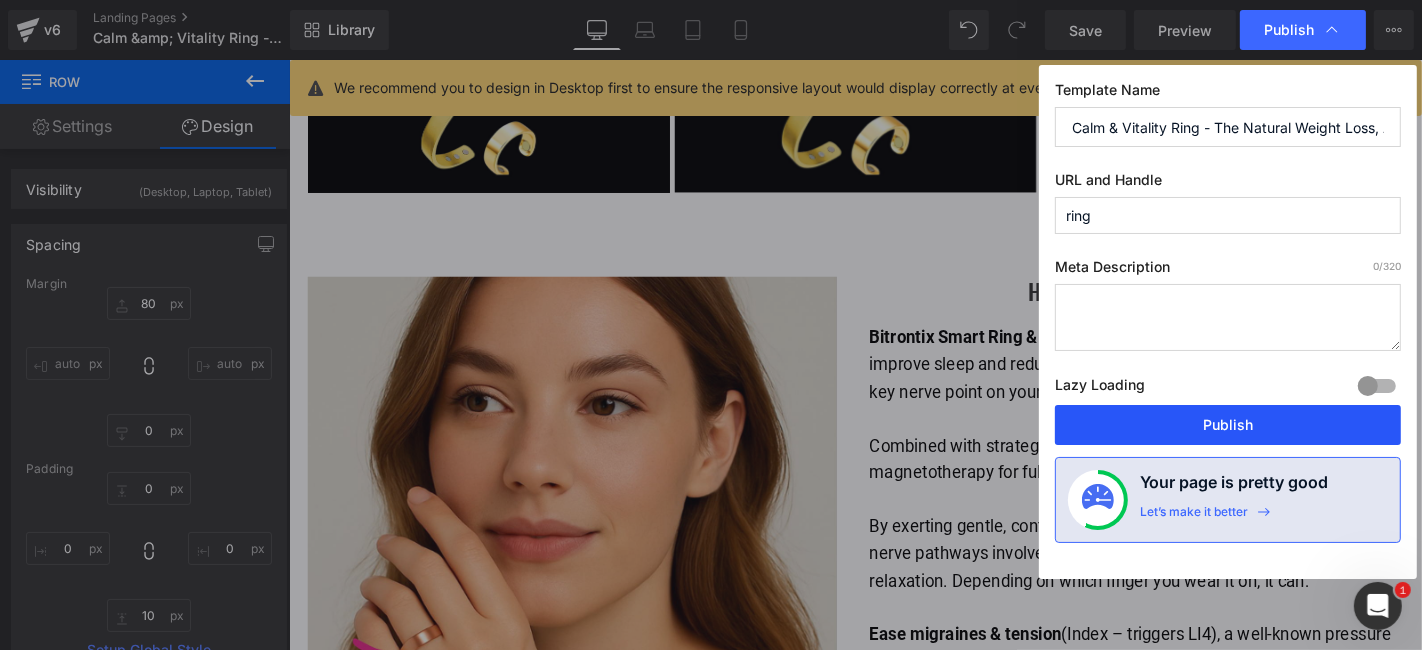 click on "Publish" at bounding box center (1228, 425) 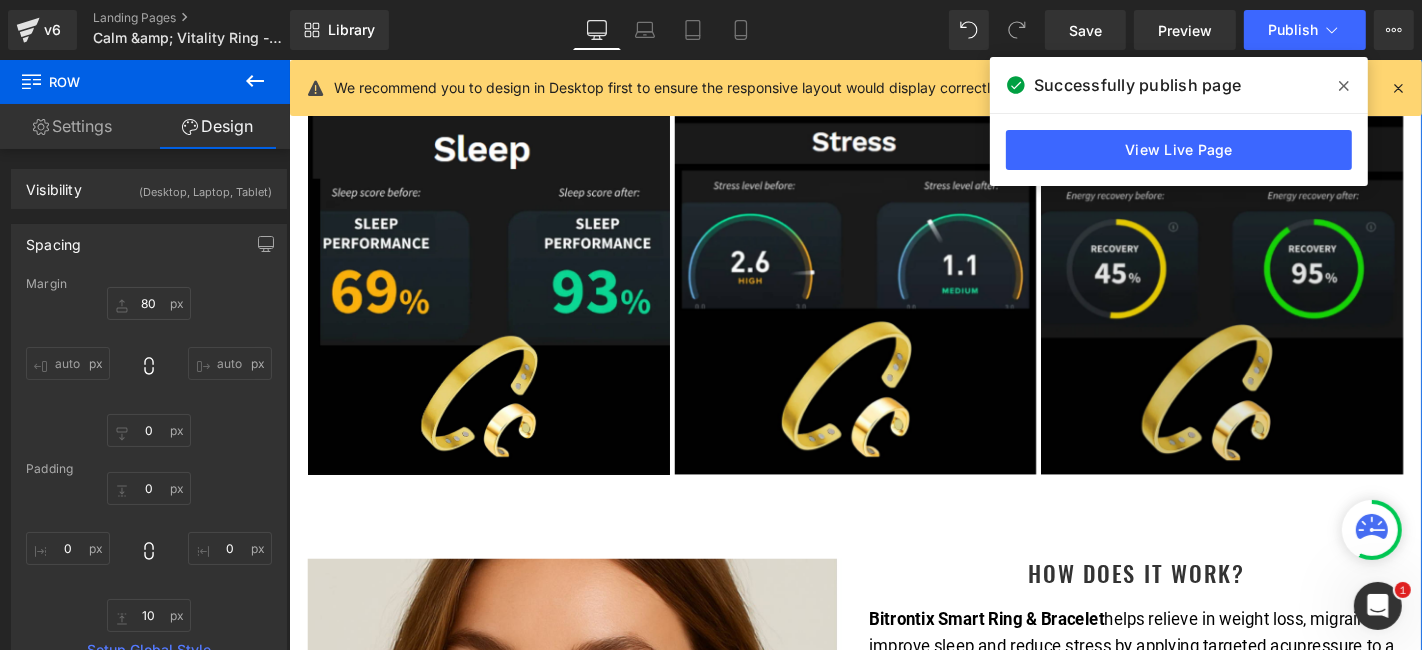 scroll, scrollTop: 5477, scrollLeft: 0, axis: vertical 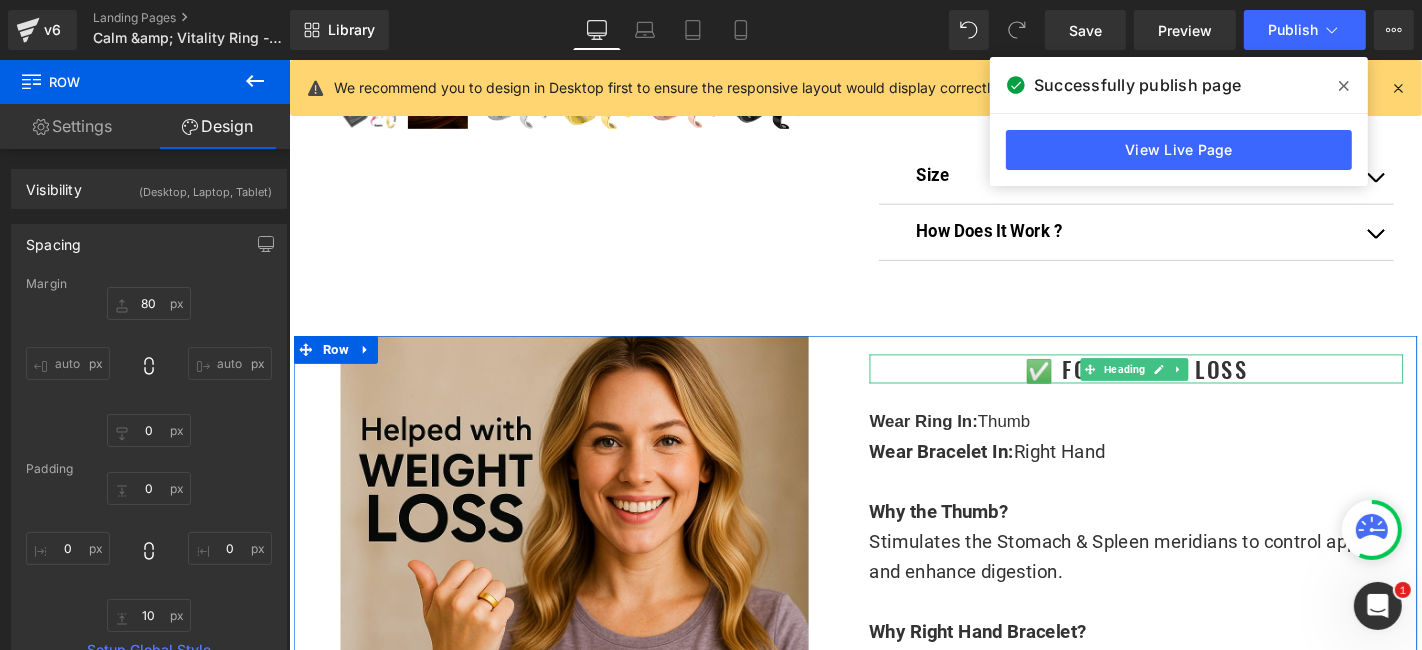 click on "✅ For Weight Loss" at bounding box center (1193, 388) 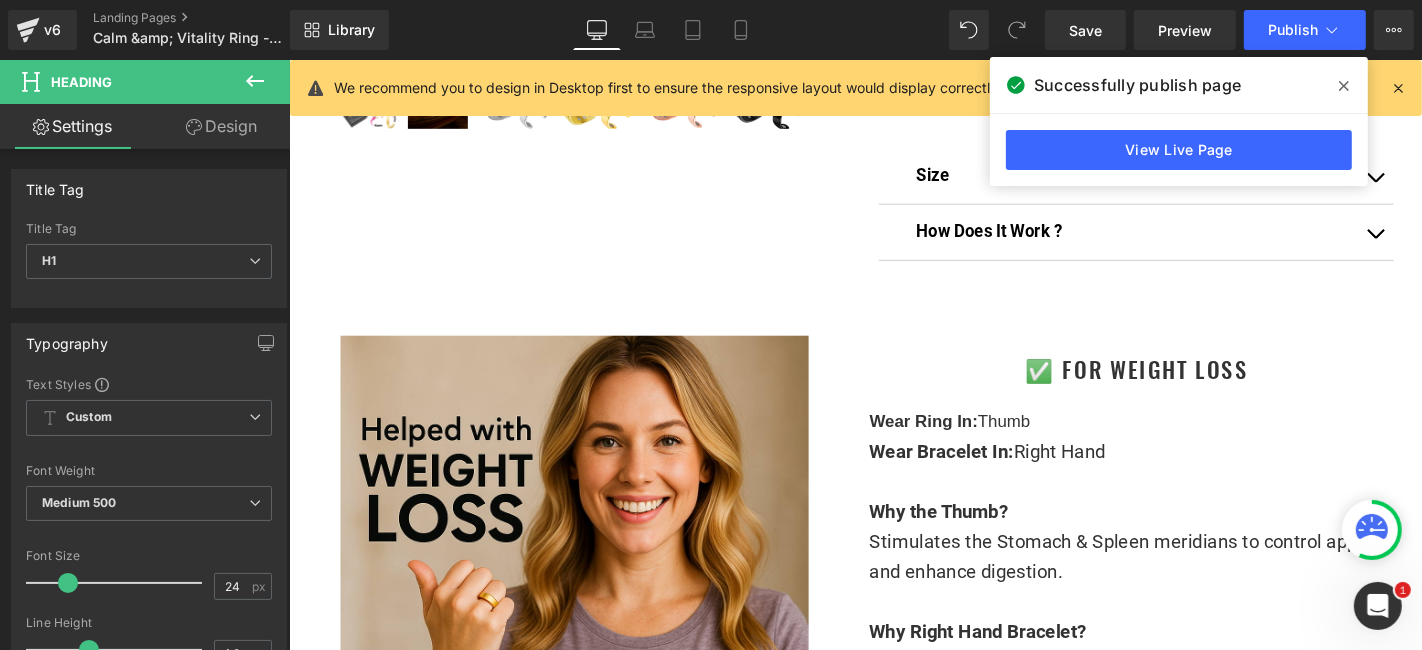 click on "Design" at bounding box center (221, 126) 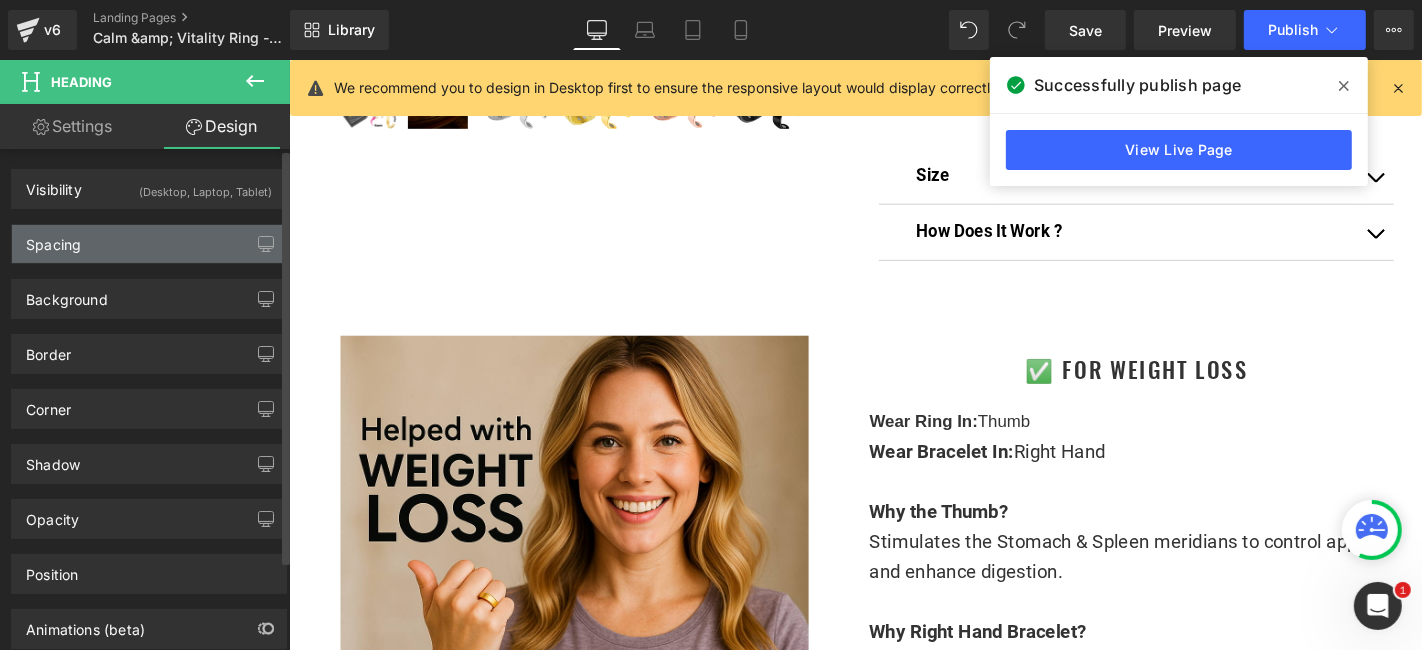 click on "Spacing" at bounding box center (149, 244) 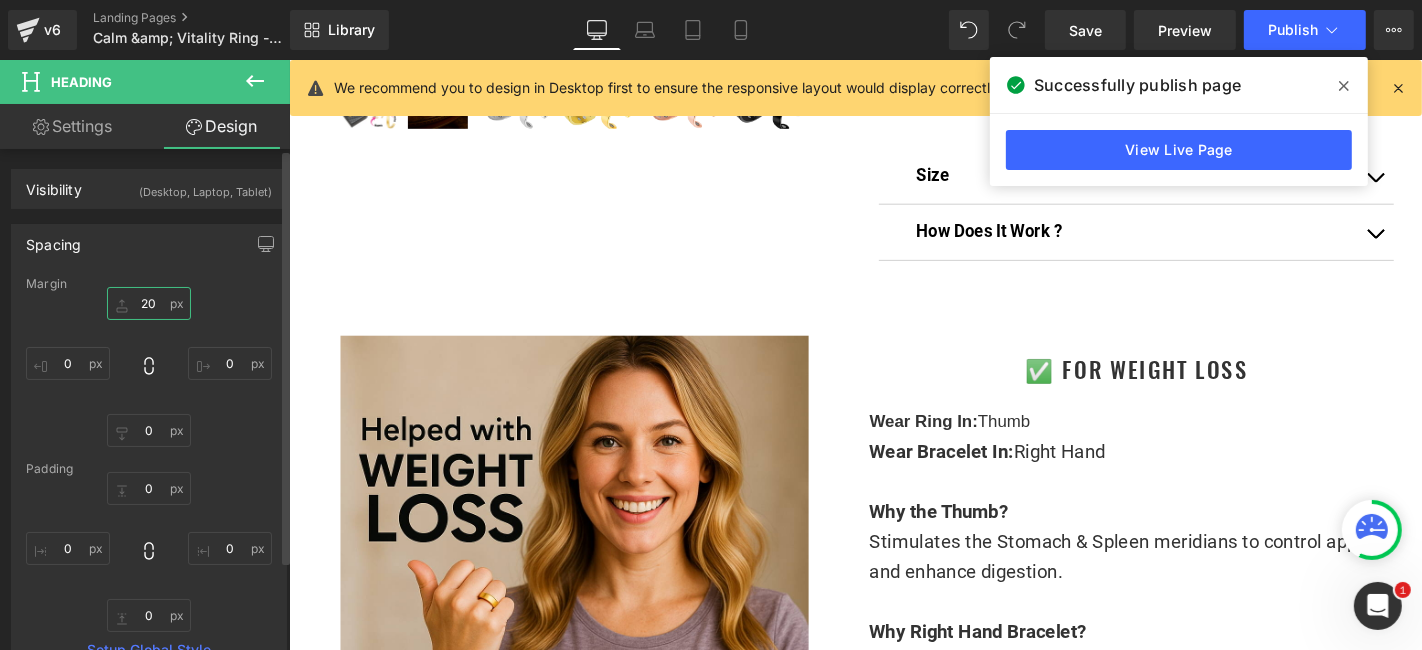 click at bounding box center [149, 303] 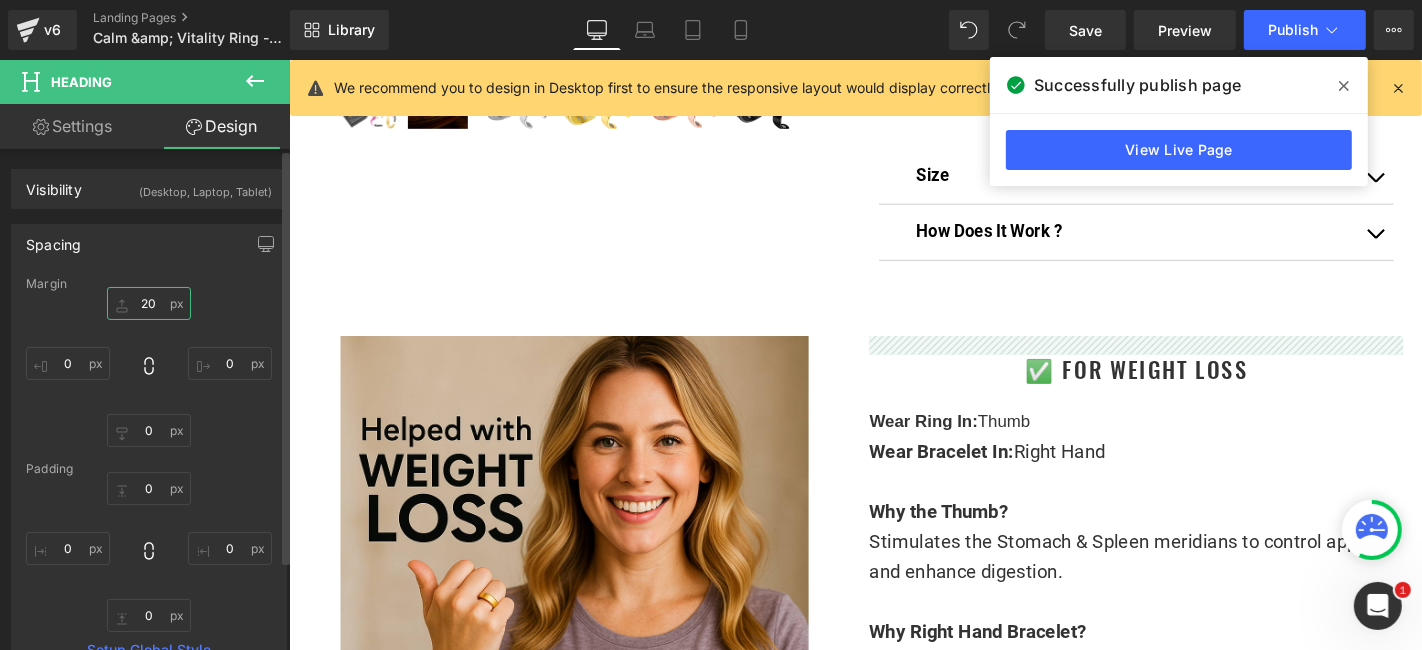 type on "20" 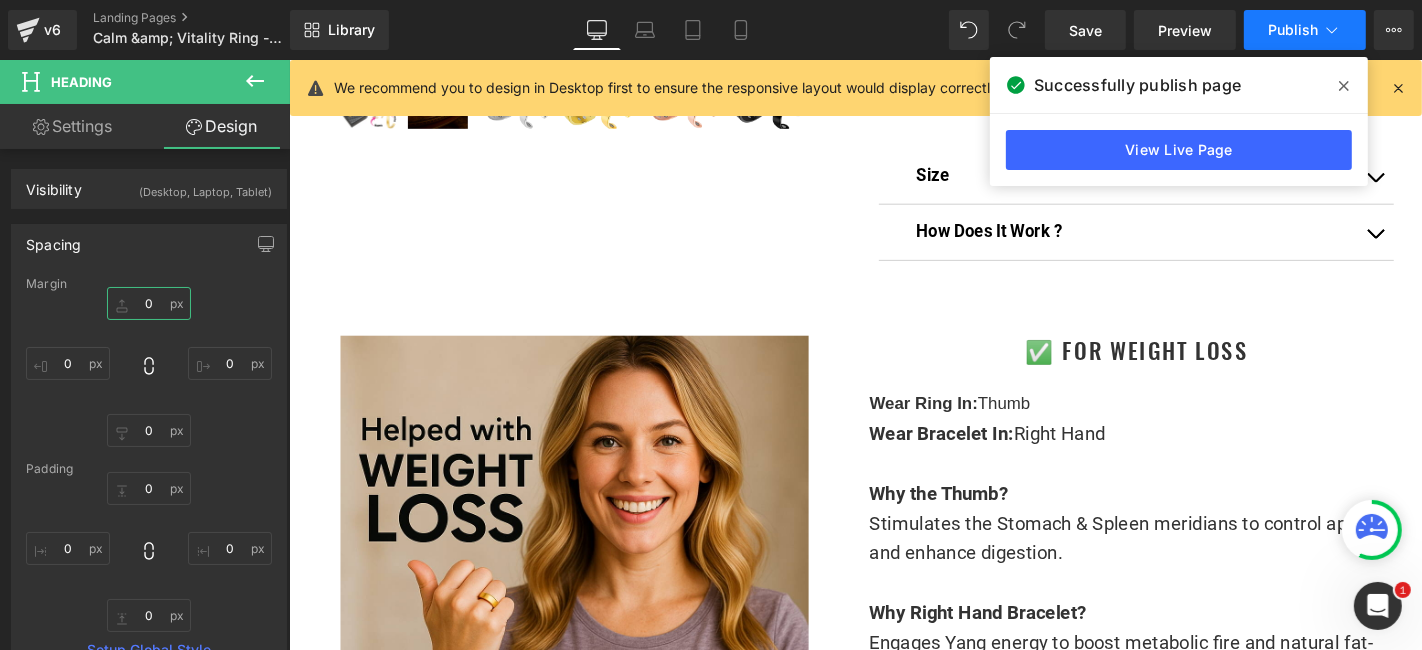 type 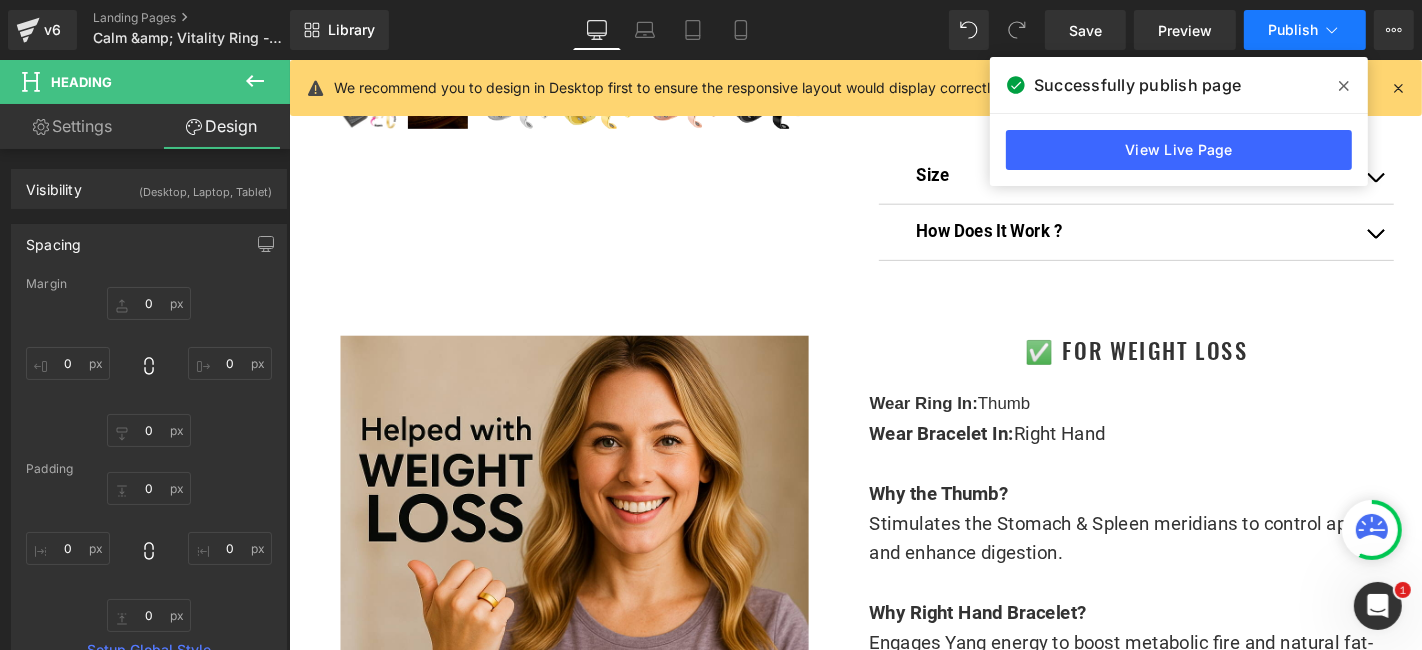 click on "Publish" at bounding box center [1305, 30] 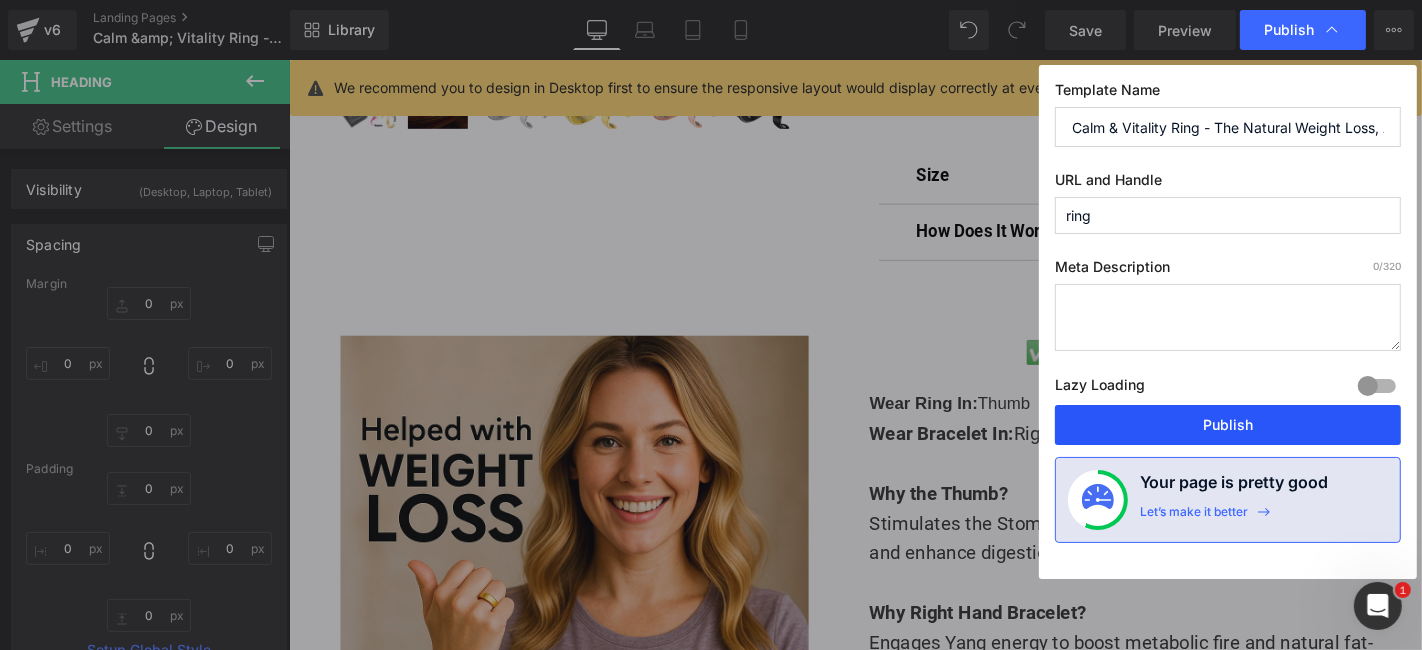 click on "Publish" at bounding box center [1228, 425] 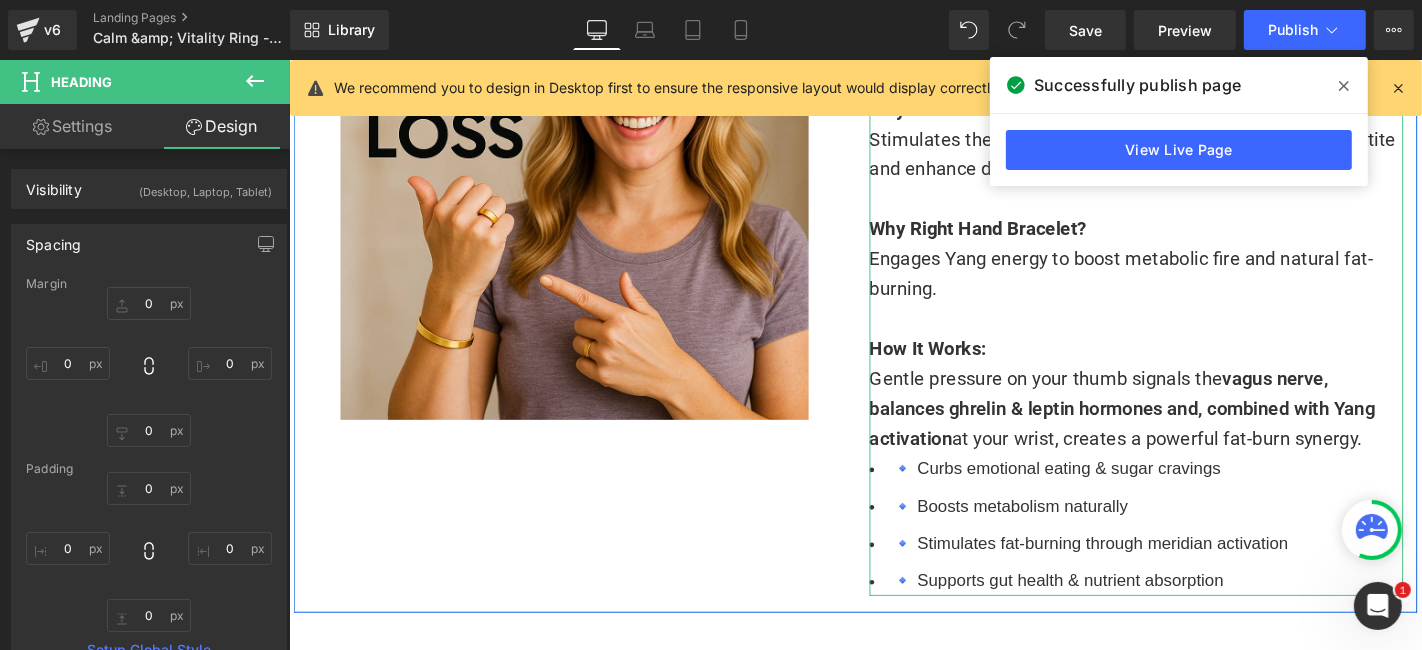 scroll, scrollTop: 1410, scrollLeft: 0, axis: vertical 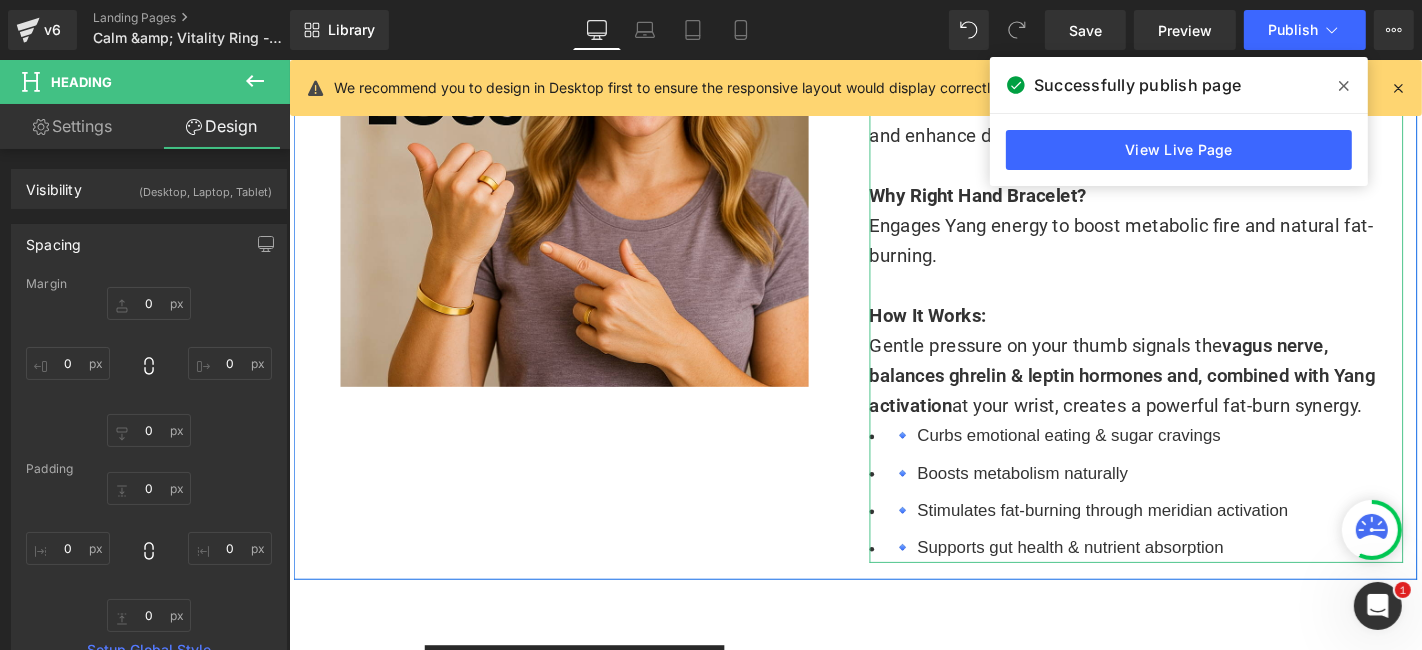click on "🔹 Curbs emotional eating & sugar cravings 🔹 Boosts metabolism naturally 🔹 Stimulates fat-burning through meridian activation 🔹 Supports gut health & nutrient absorption" at bounding box center [1193, 520] 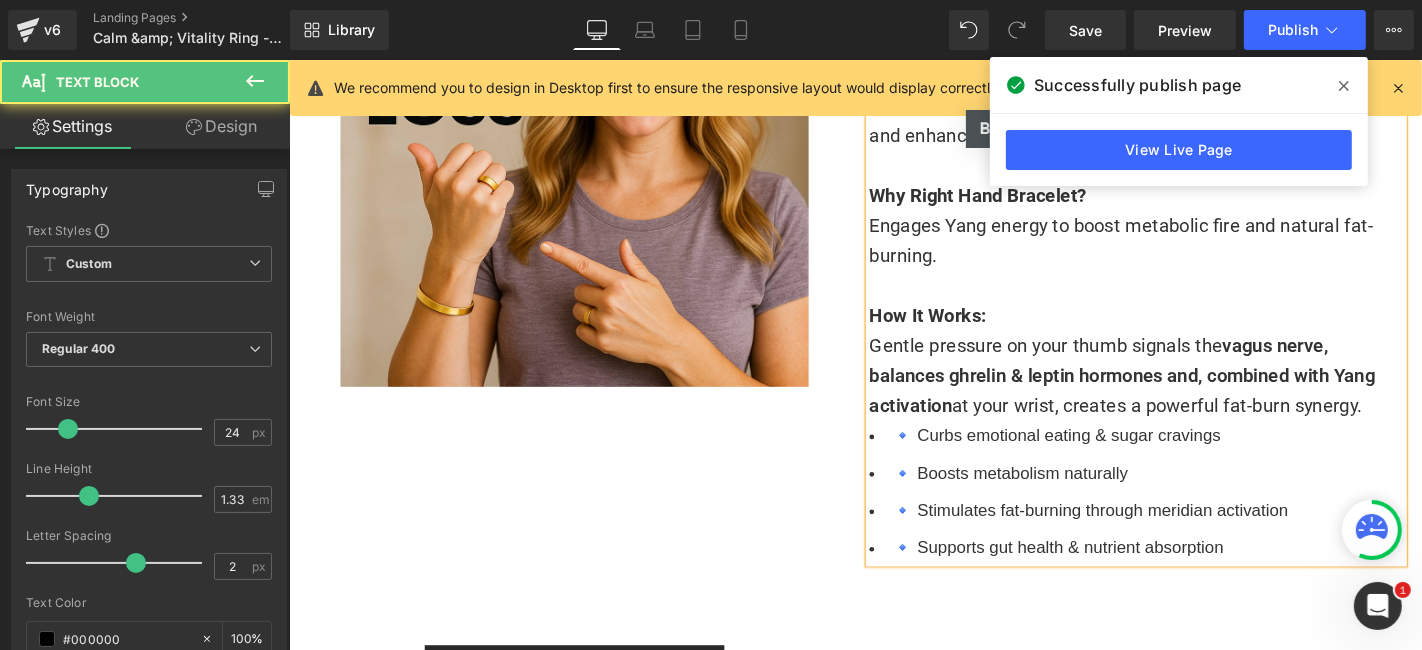 click on "🔹 Supports gut health & nutrient absorption" at bounding box center (1193, 580) 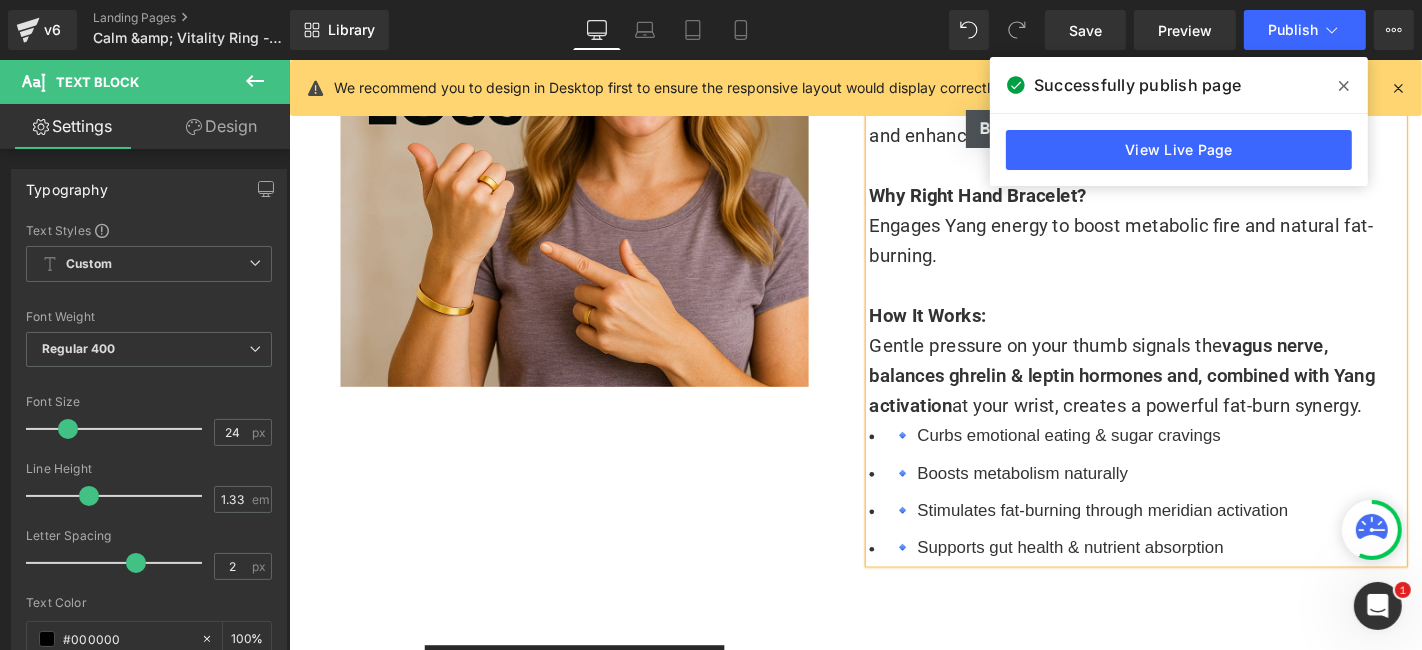 type 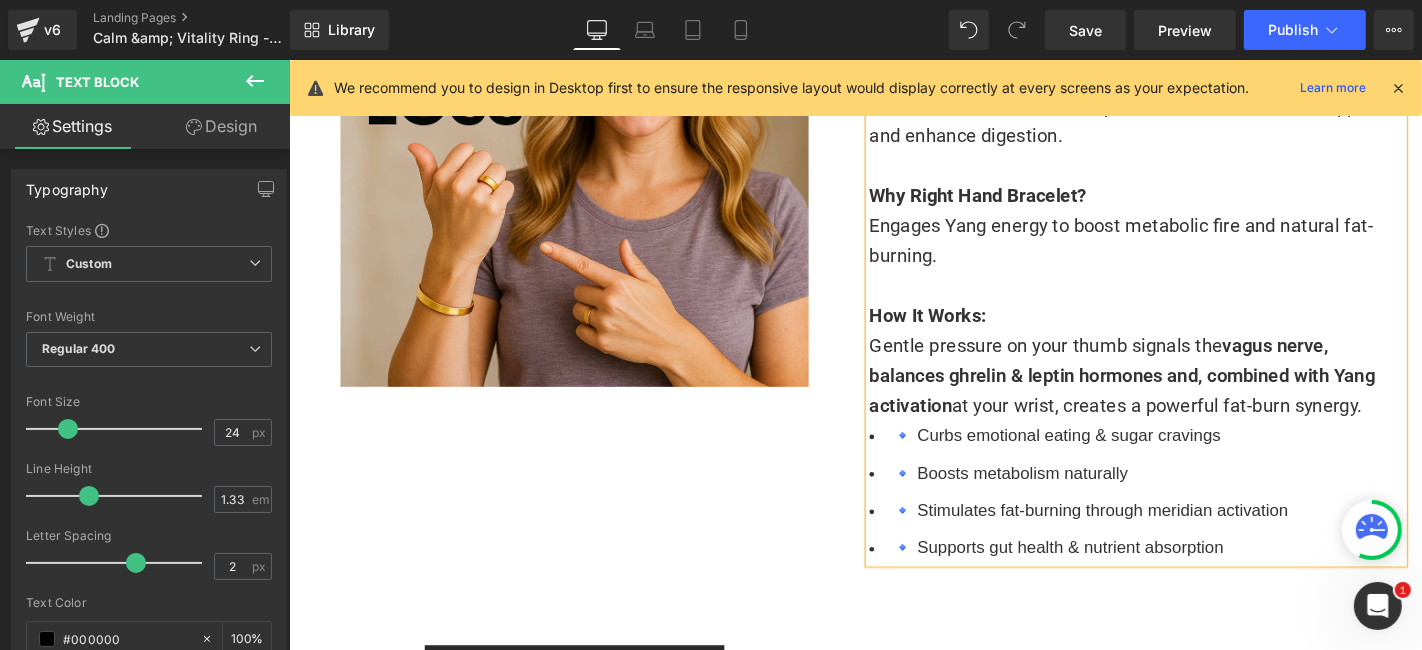 click on "🔹 Curbs emotional eating & sugar cravings" at bounding box center (1193, 460) 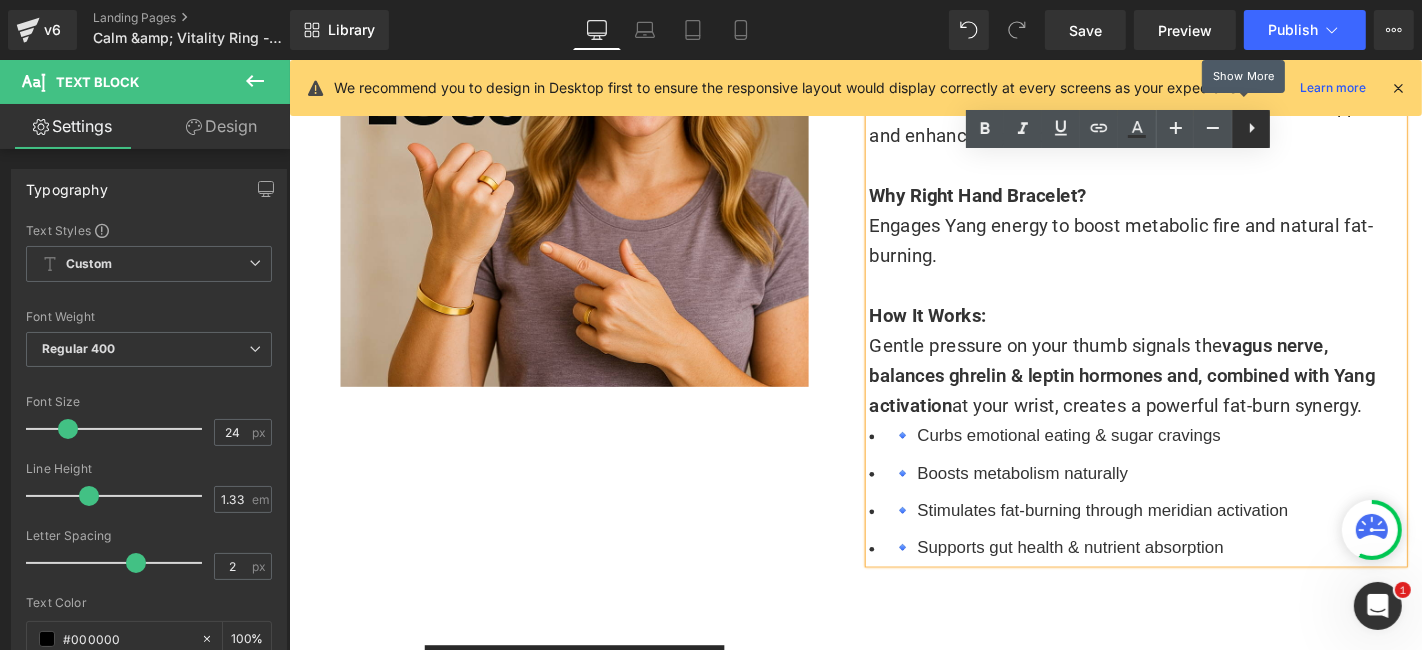 click at bounding box center [1251, 129] 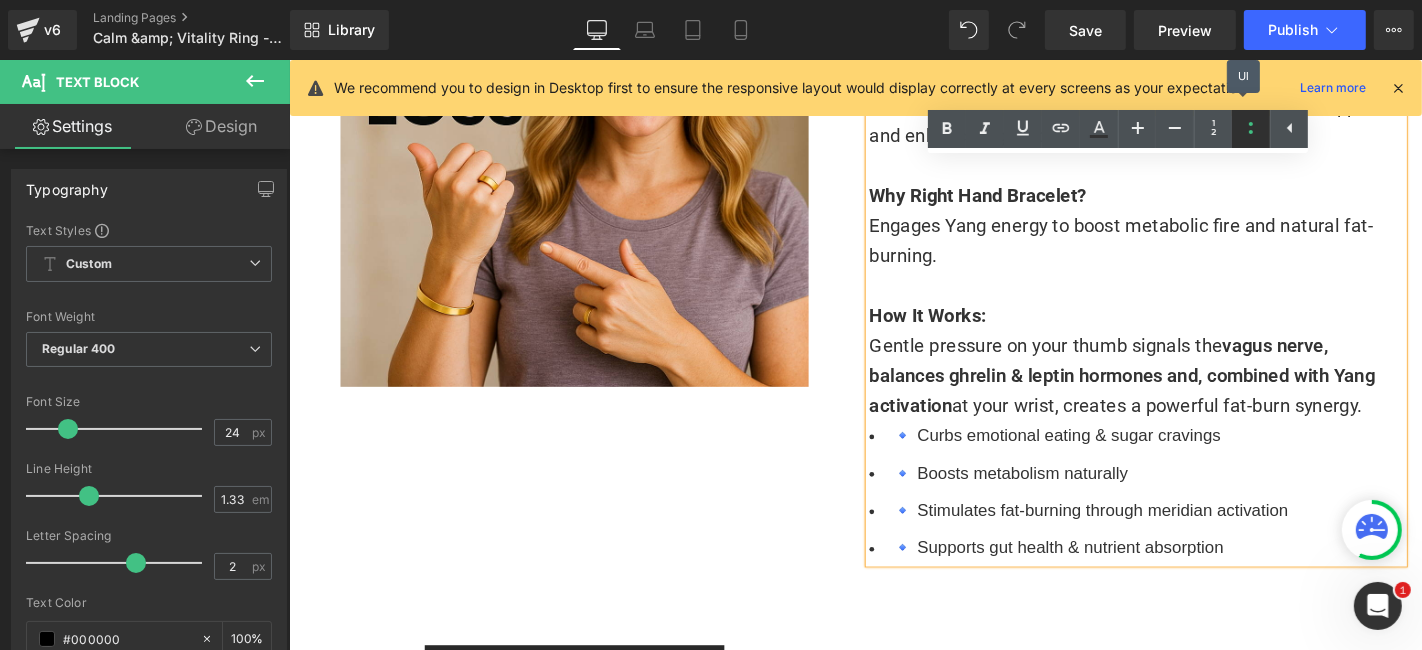 click 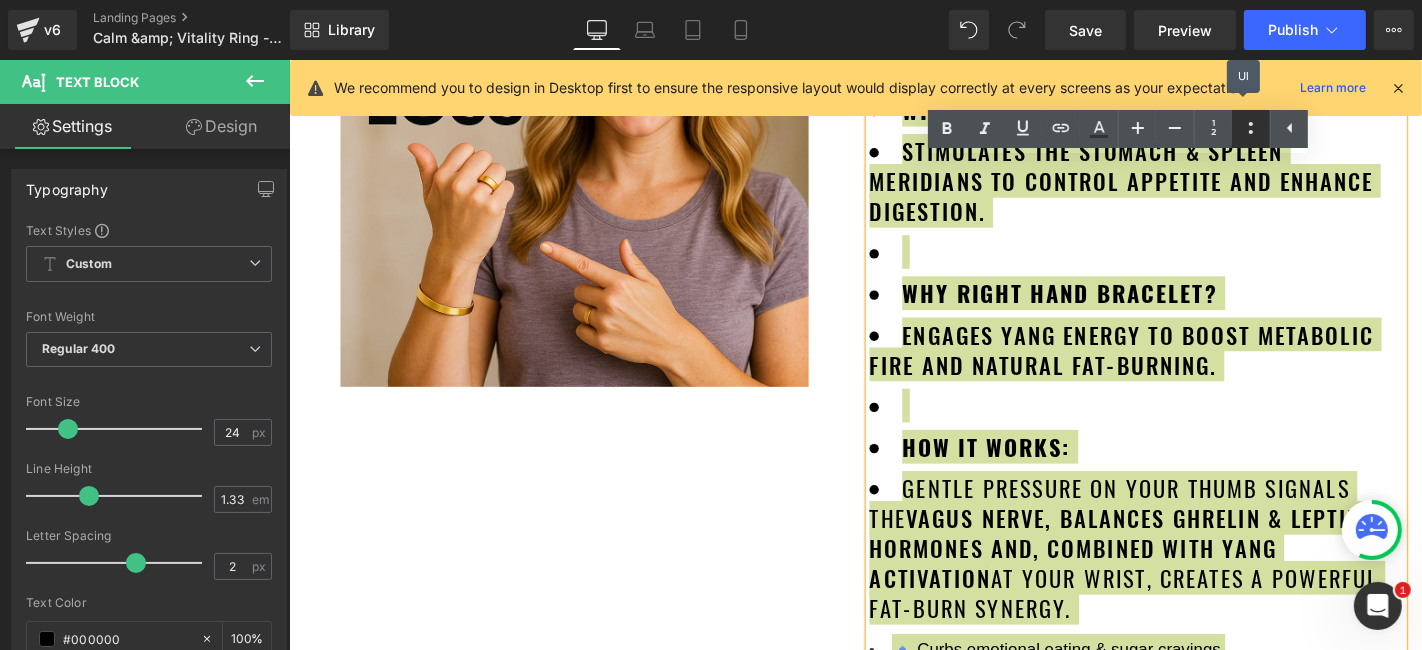 click 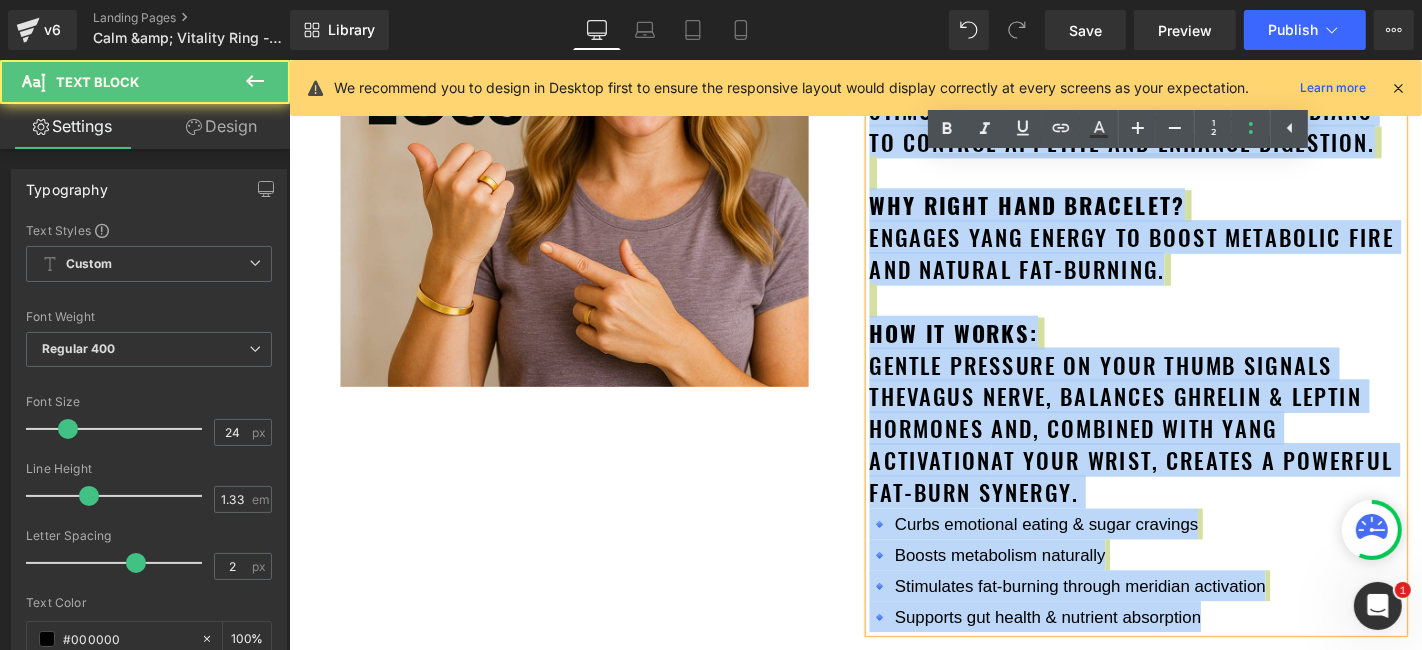 click on "Wear Ring In:  Thumb Wear Bracelet In:  Right Hand Why the Thumb? Stimulates the Stomach & Spleen meridians to control appetite and enhance digestion. Why Right Hand Bracelet? Engages Yang energy to boost metabolic fire and natural fat-burning. How It Works: Gentle pressure on your thumb signals the  vagus nerve, balances ghrelin & leptin hormones and, combined with Yang activation  at your wrist, creates a powerful fat-burn synergy." at bounding box center (1193, 248) 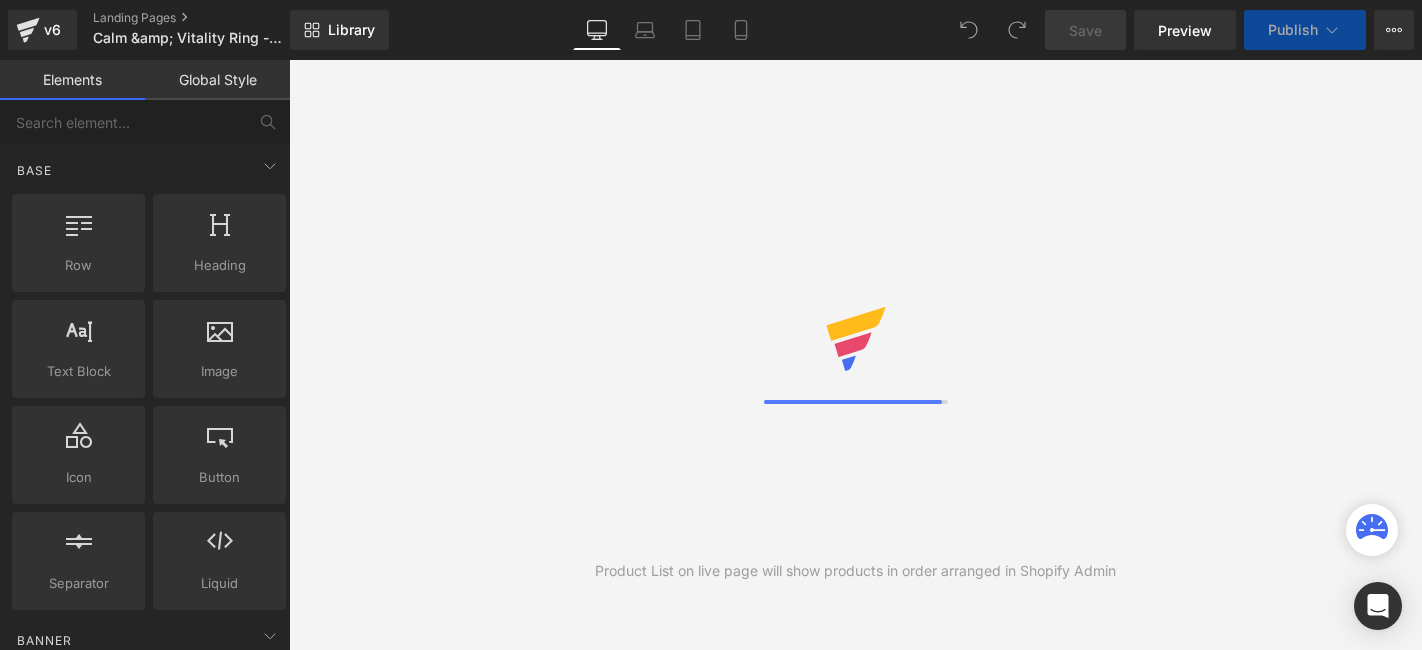 scroll, scrollTop: 0, scrollLeft: 0, axis: both 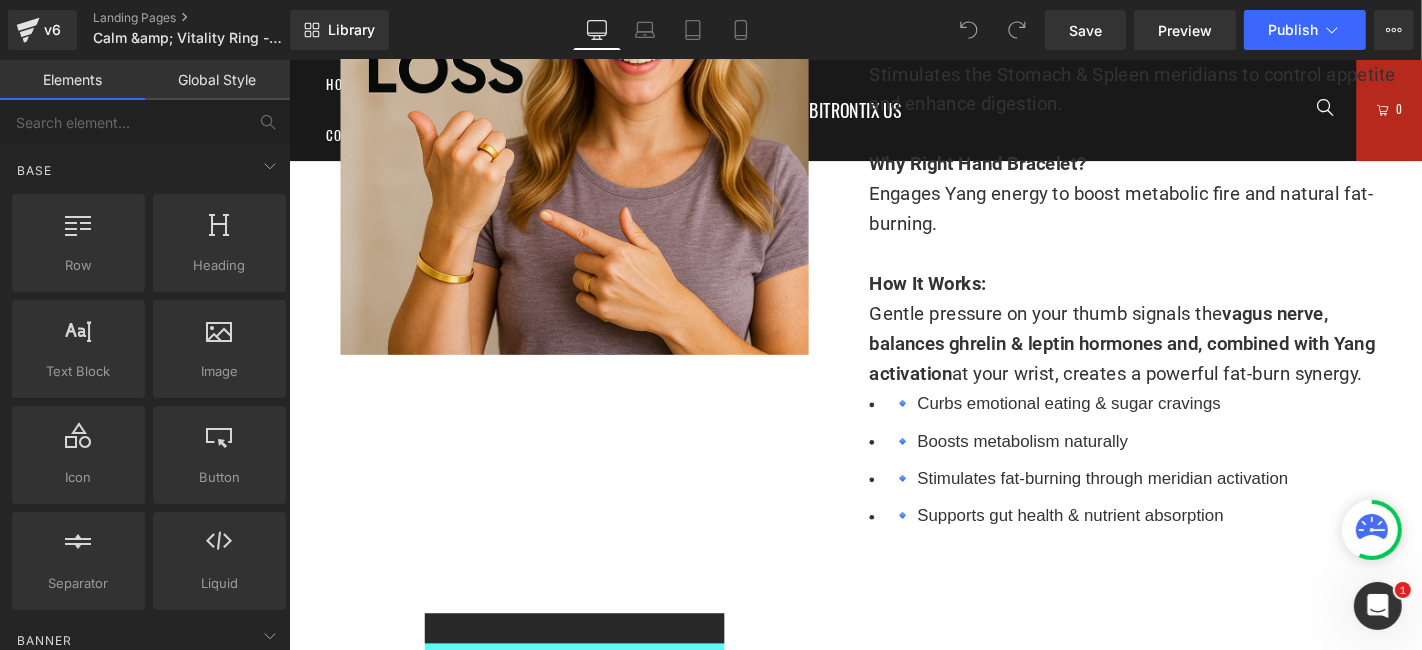 click on "🔹 Curbs emotional eating & sugar cravings" at bounding box center (1193, 426) 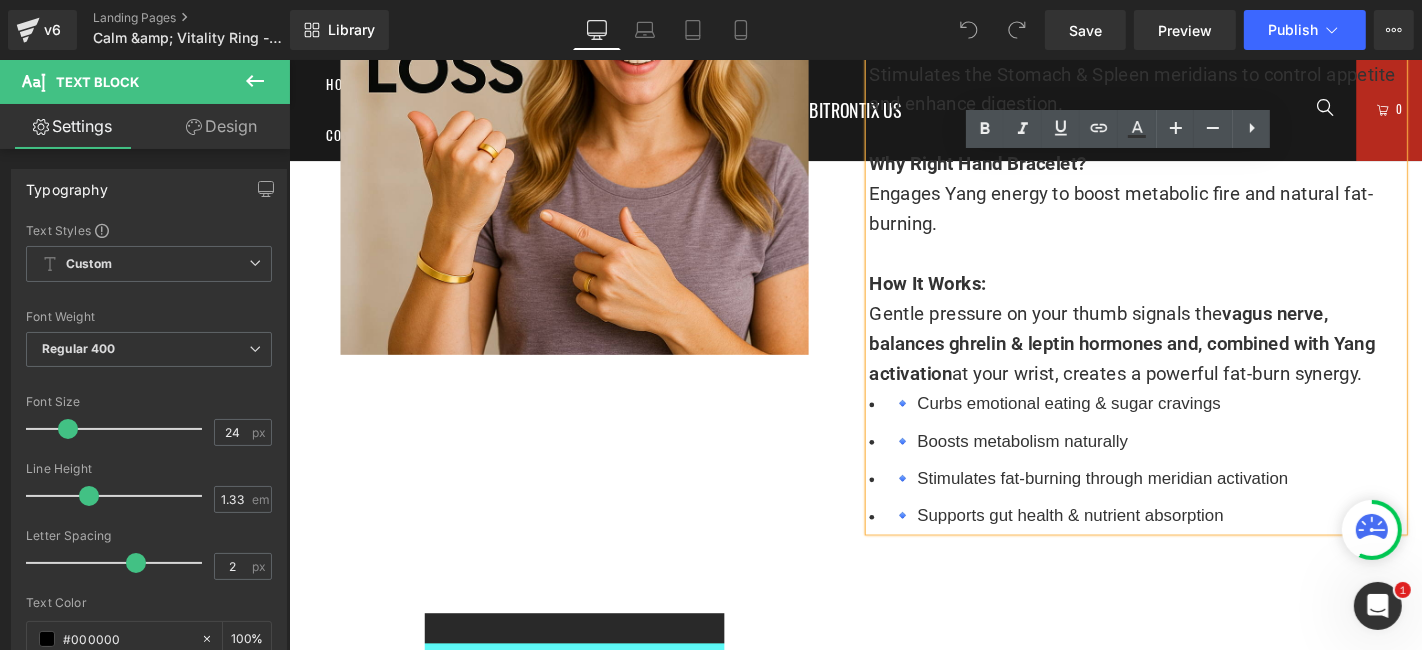 click on "🔹 Curbs emotional eating & sugar cravings" at bounding box center [1193, 426] 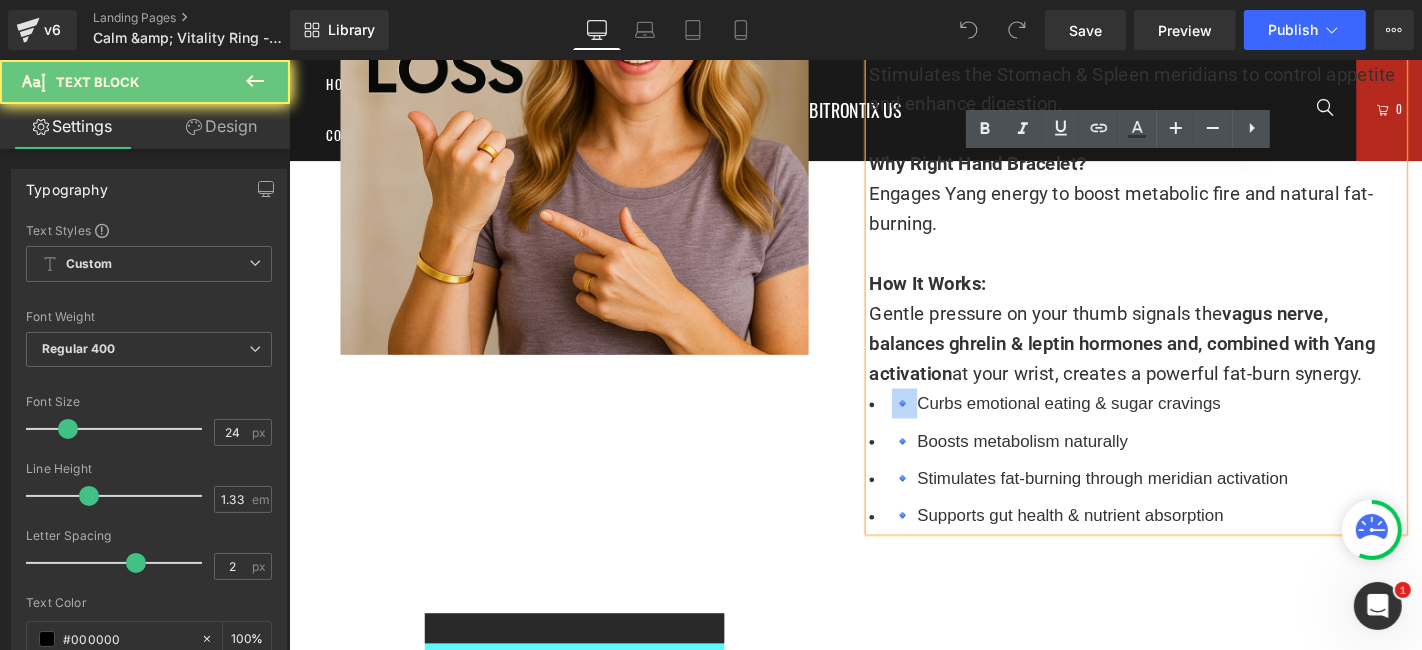click on "🔹 Curbs emotional eating & sugar cravings" at bounding box center (1193, 426) 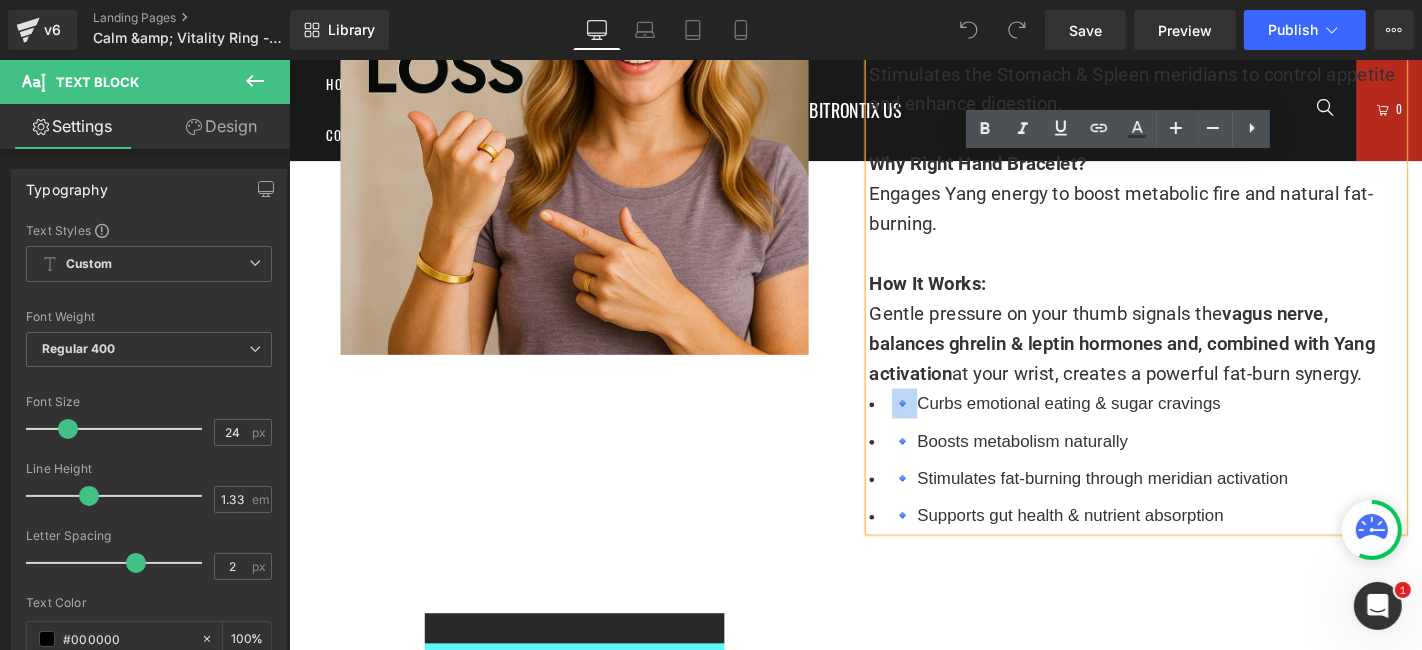 type 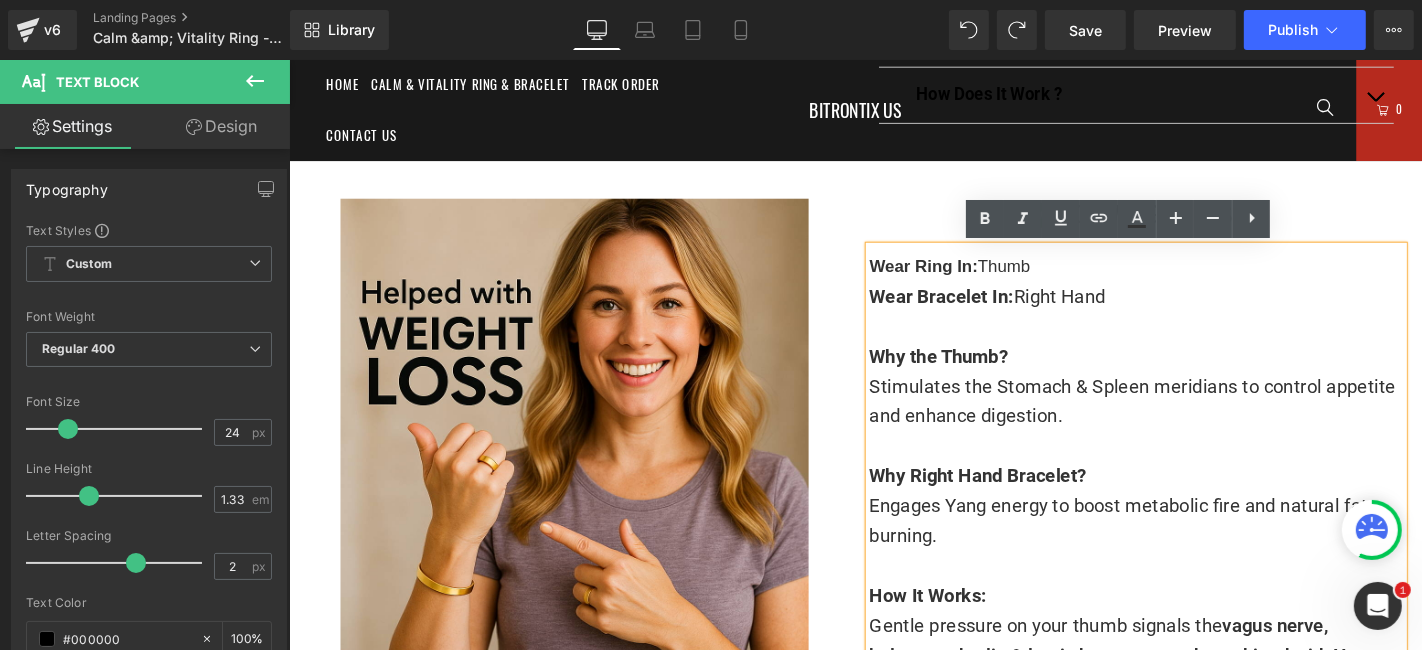 scroll, scrollTop: 1105, scrollLeft: 0, axis: vertical 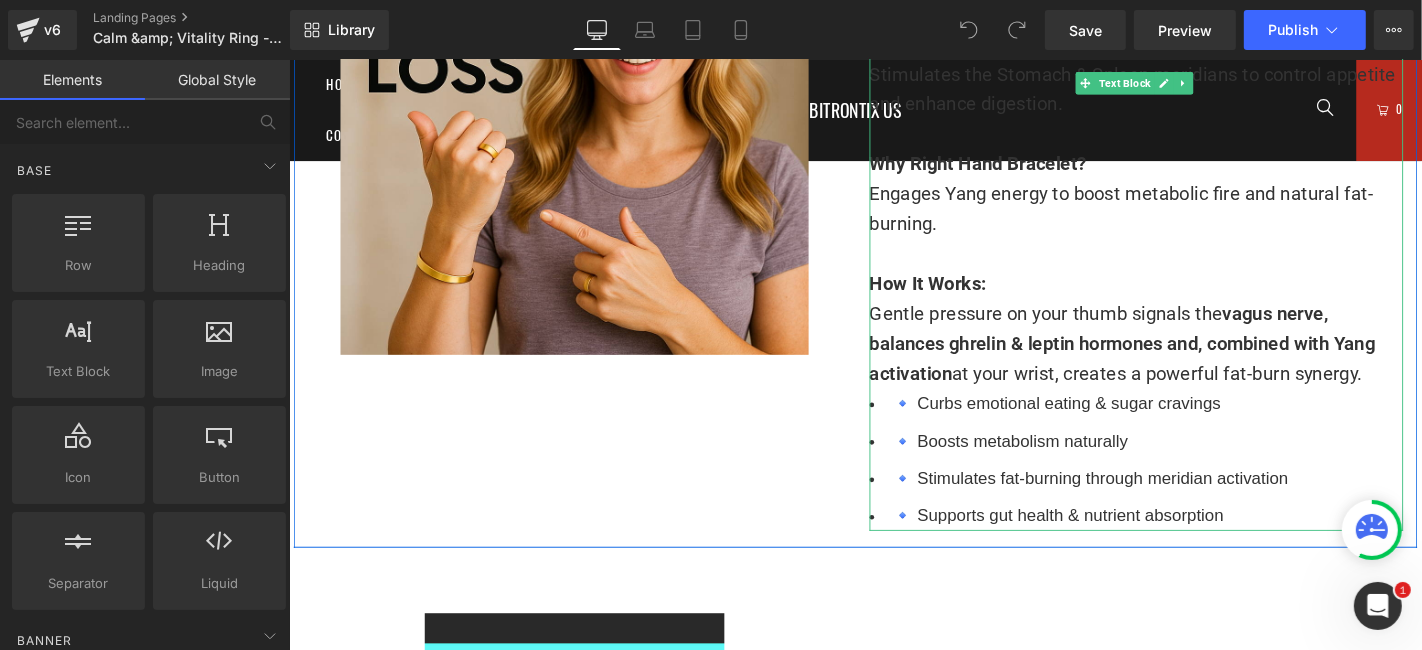 click on "🔹 Stimulates fat-burning through meridian activation" at bounding box center [1193, 506] 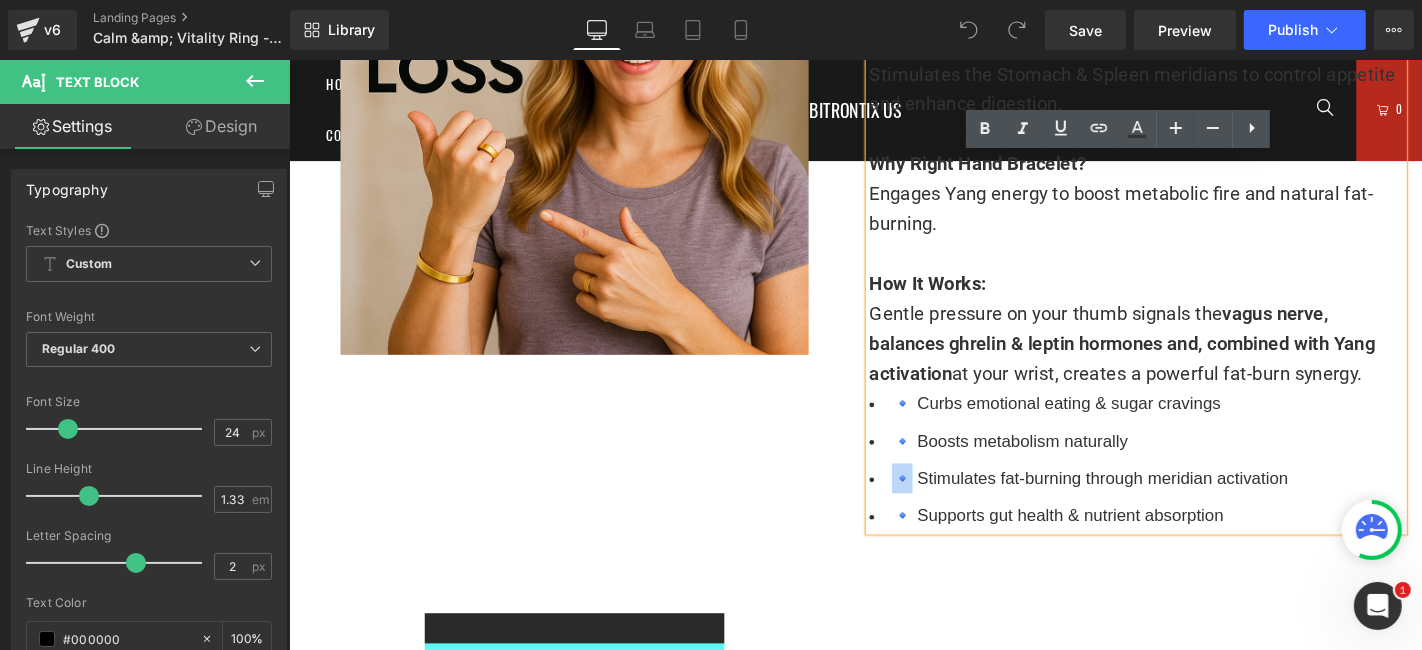 click on "🔹 Stimulates fat-burning through meridian activation" at bounding box center [1193, 506] 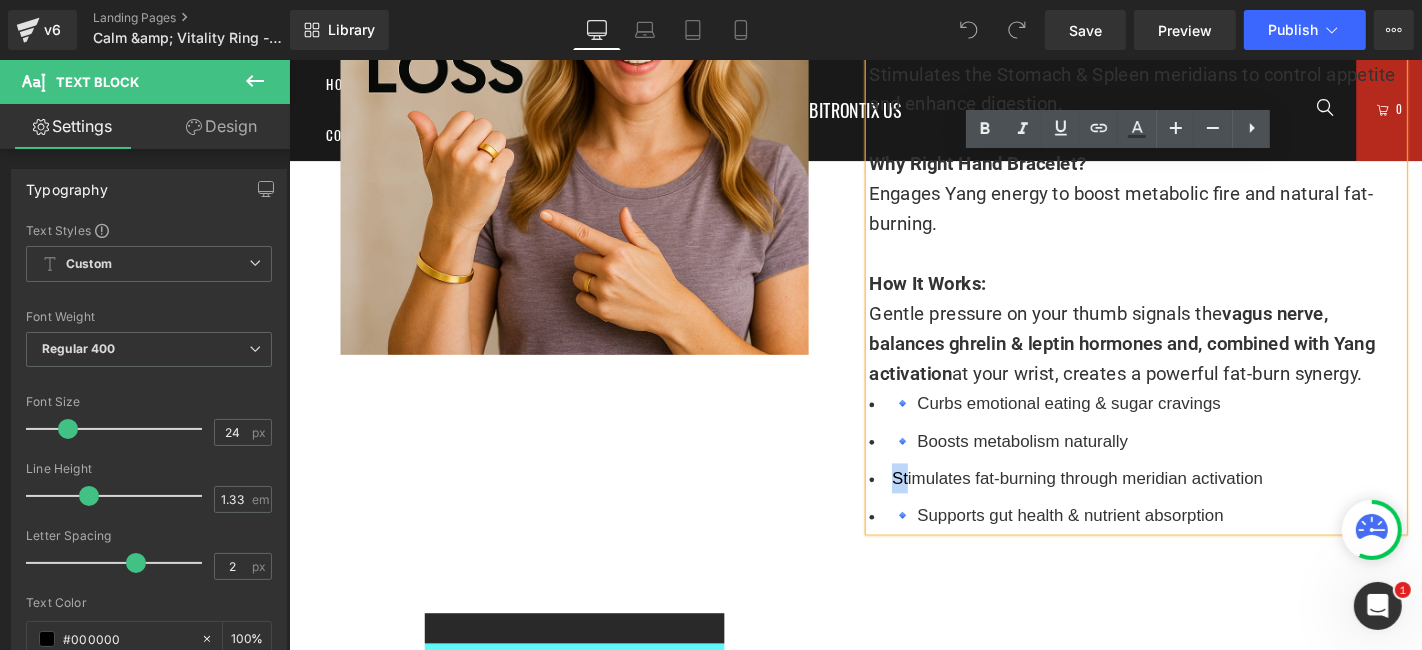type 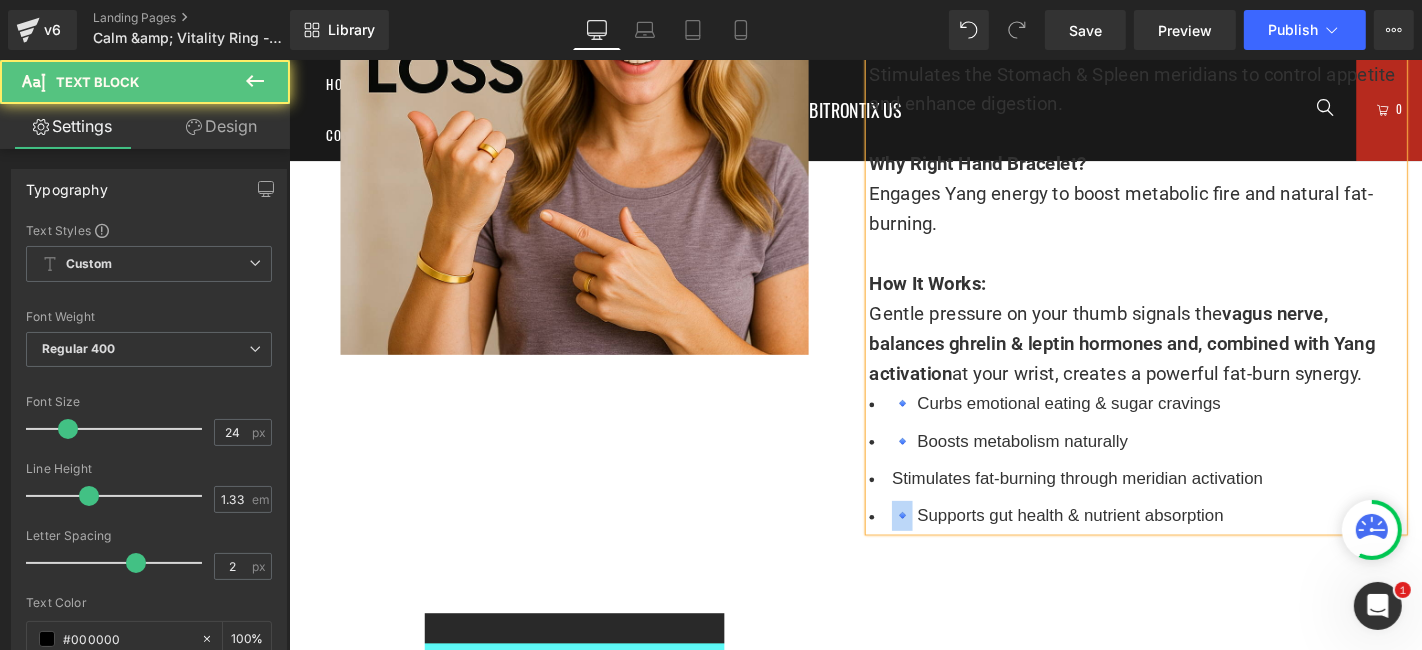 click on "🔹 Supports gut health & nutrient absorption" at bounding box center [1193, 546] 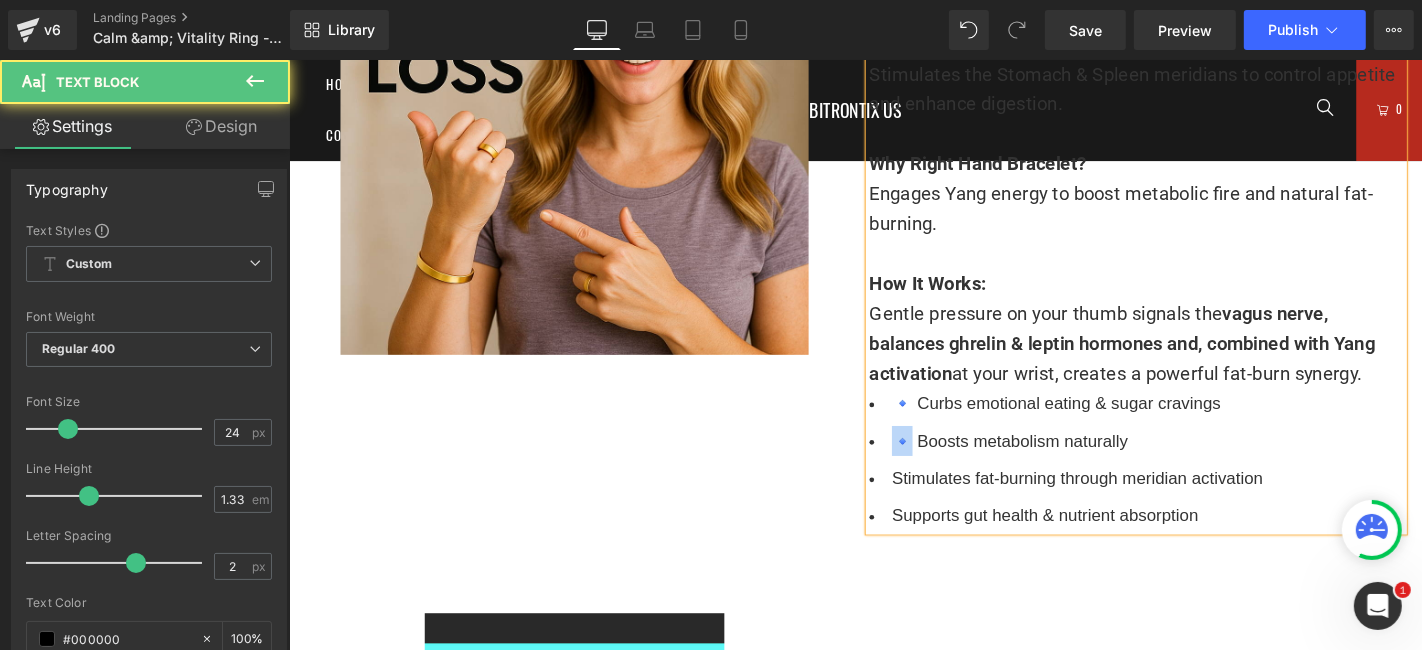 click on "🔹 Boosts metabolism naturally" at bounding box center [1193, 466] 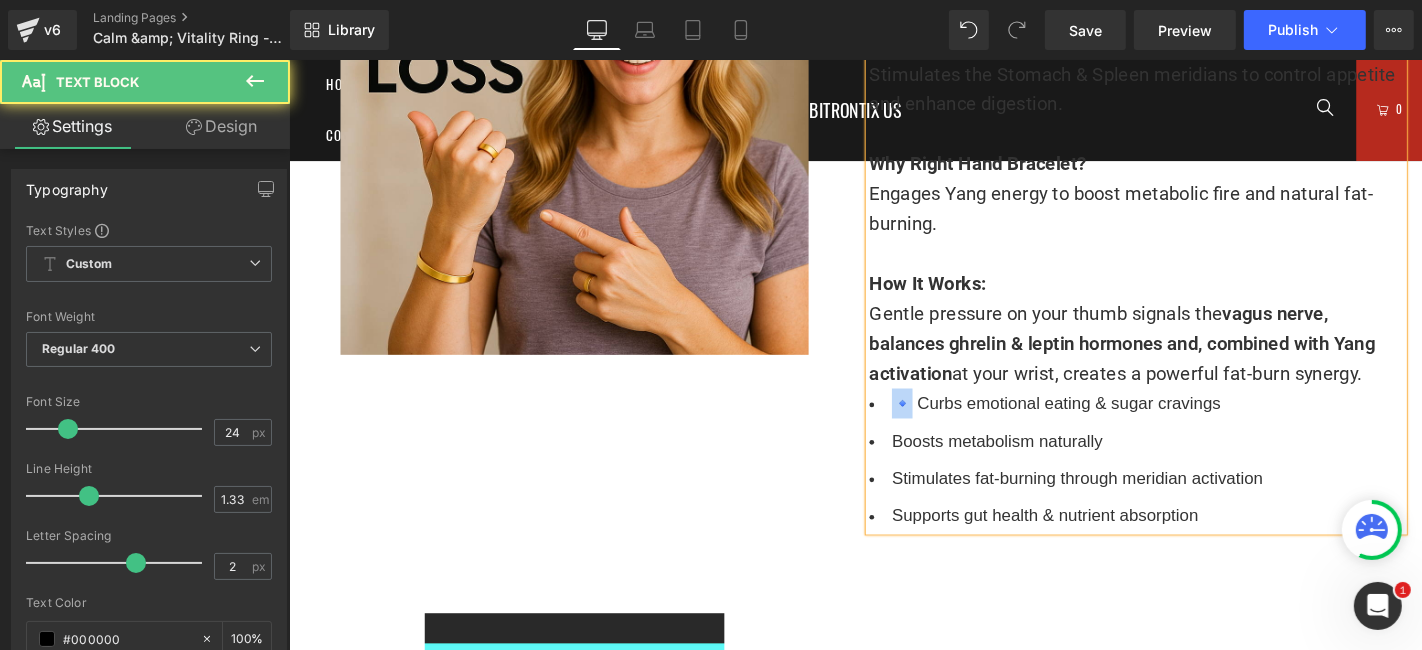 drag, startPoint x: 941, startPoint y: 419, endPoint x: 928, endPoint y: 422, distance: 13.341664 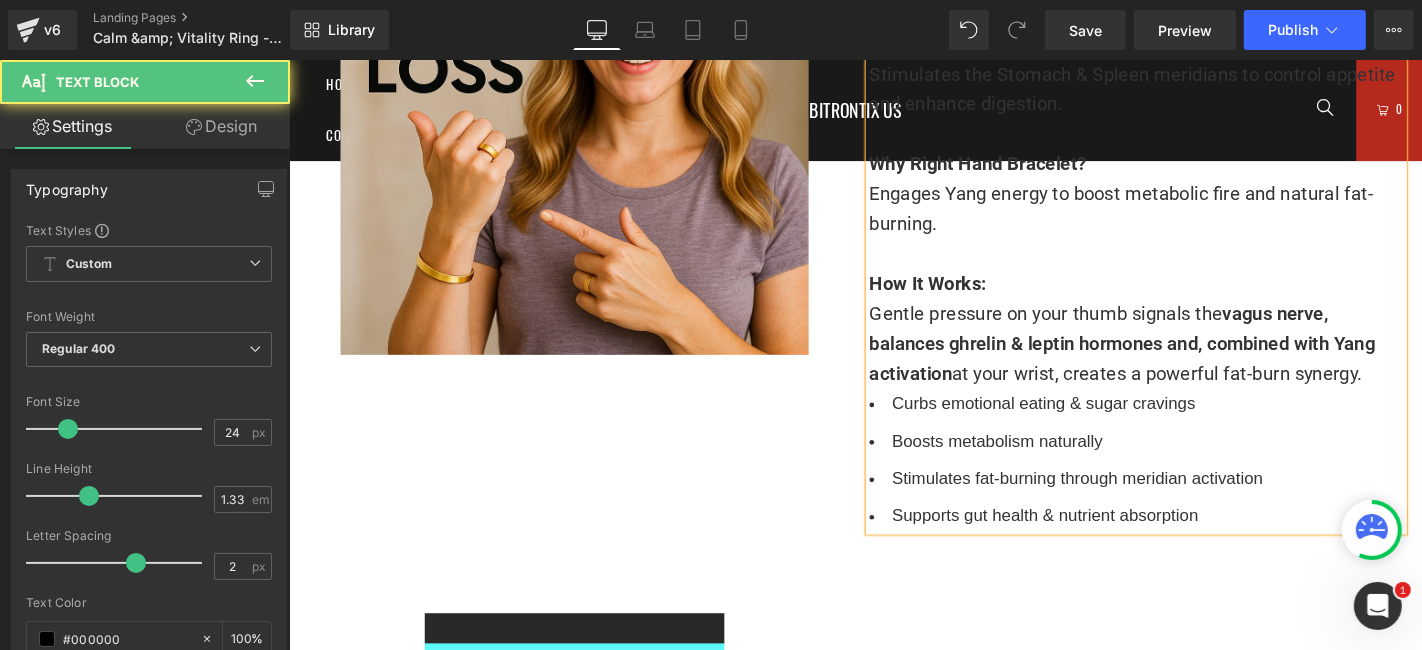 click on "Curbs emotional eating & sugar cravings" at bounding box center [1193, 426] 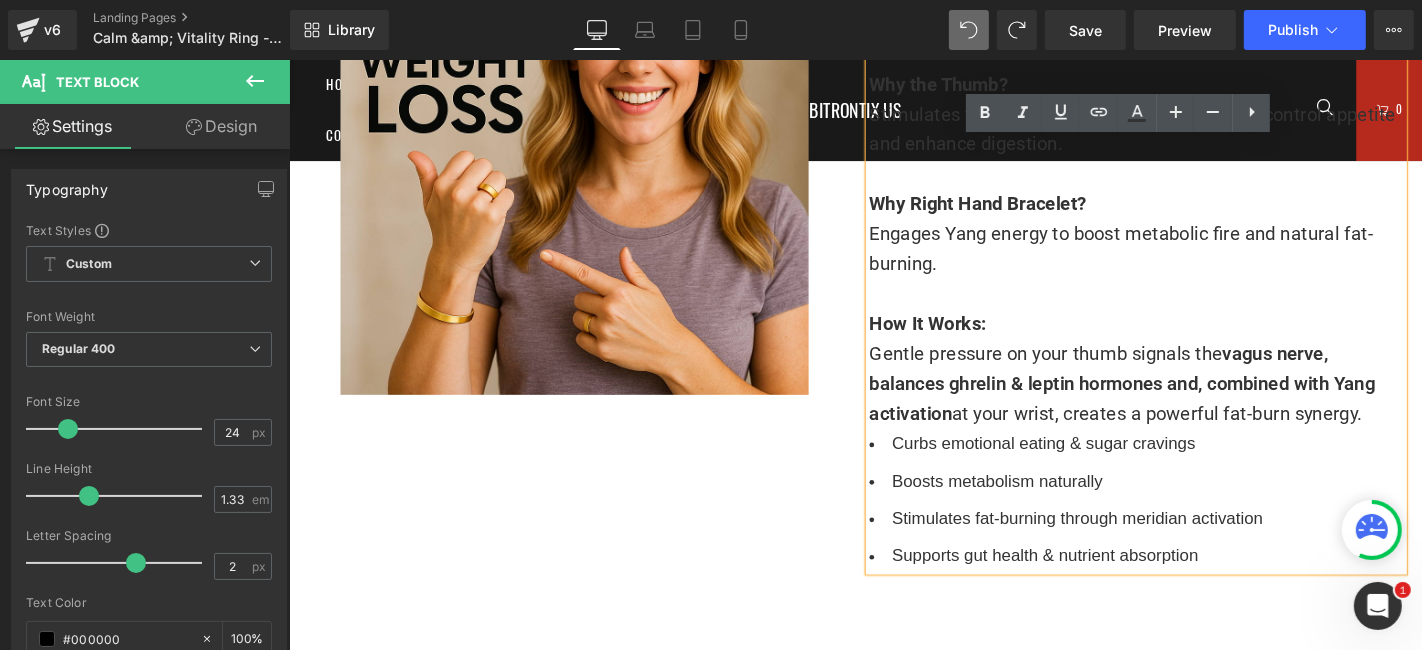 scroll, scrollTop: 1439, scrollLeft: 0, axis: vertical 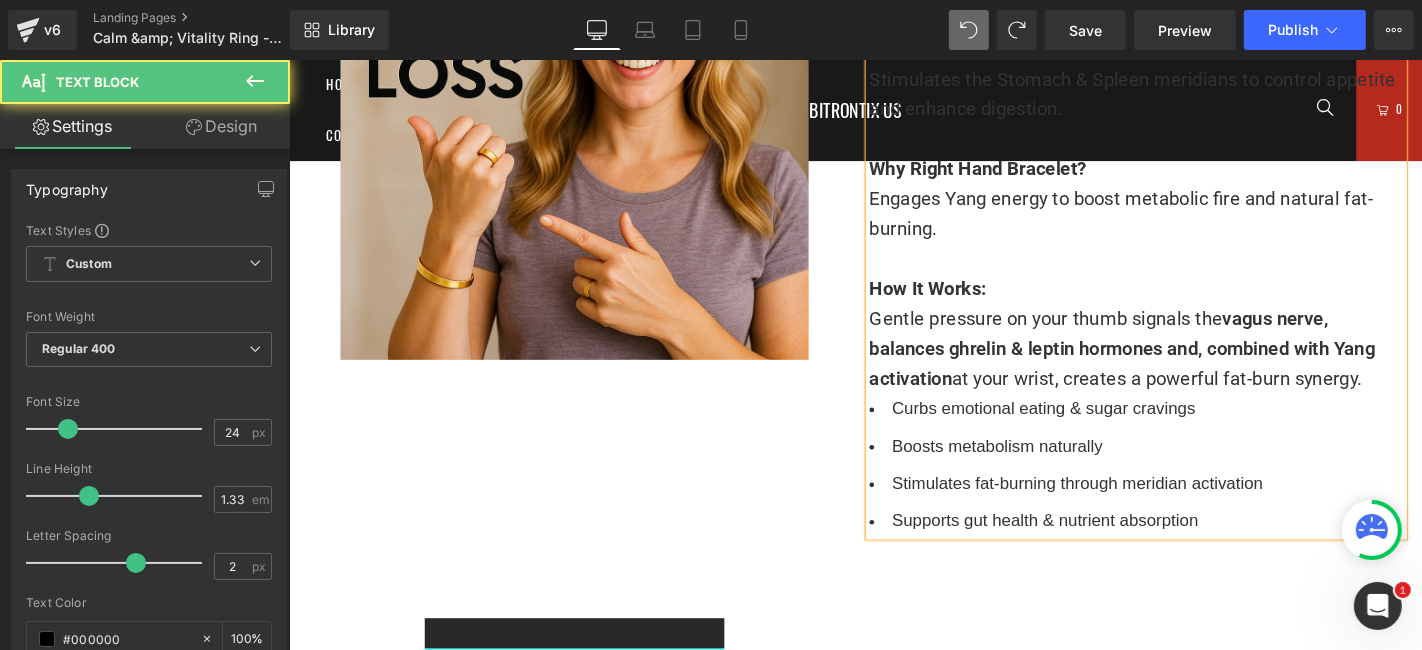 click on "Boosts metabolism naturally" at bounding box center [1193, 471] 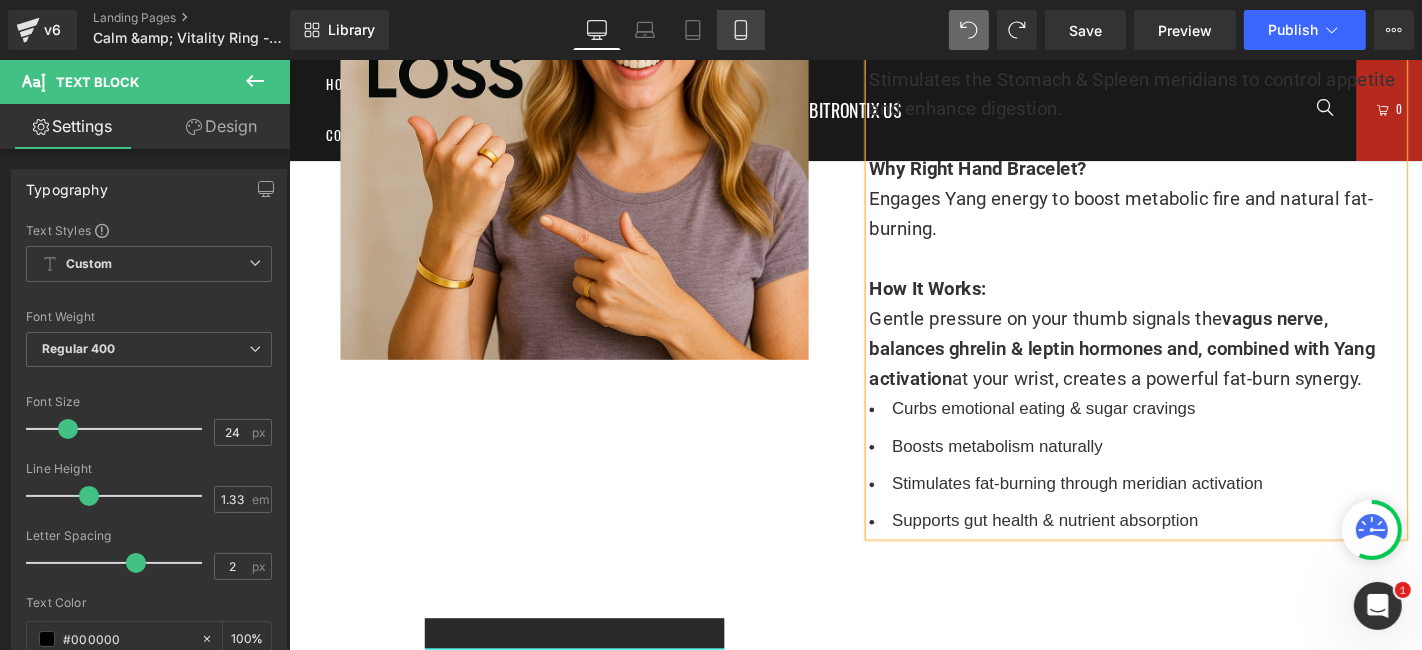 click 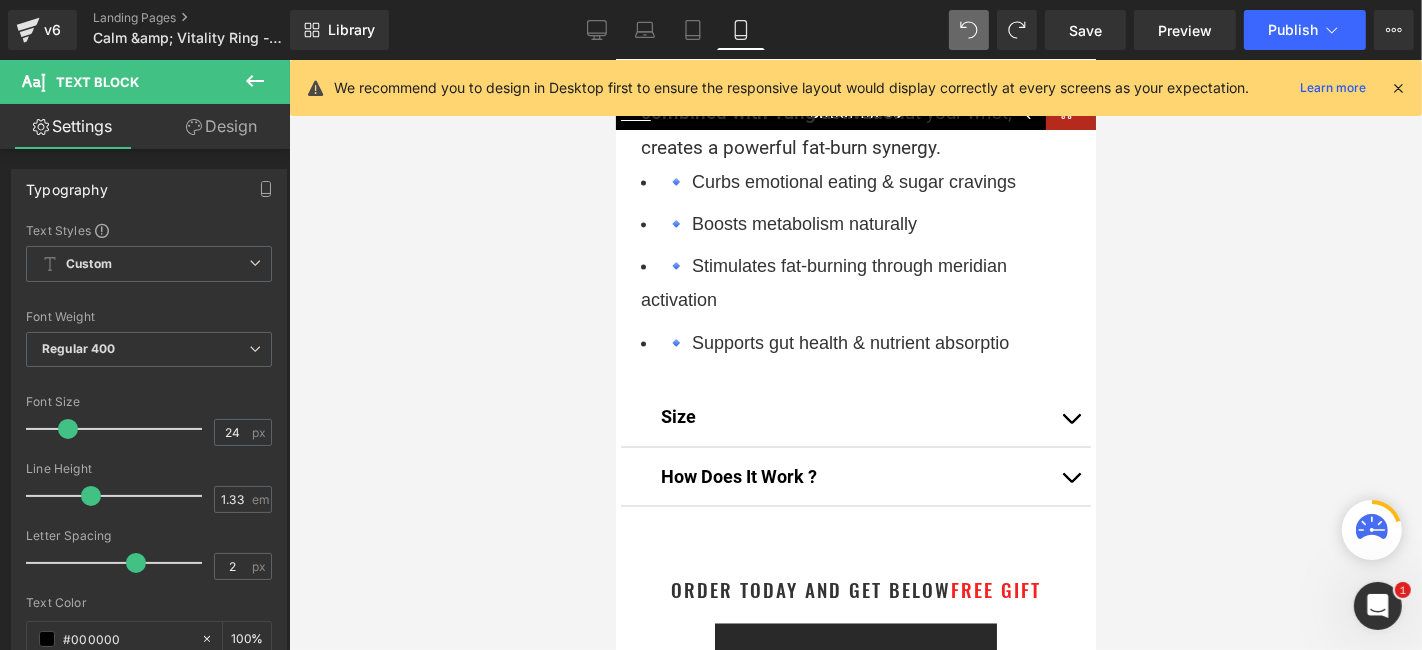scroll, scrollTop: 2777, scrollLeft: 0, axis: vertical 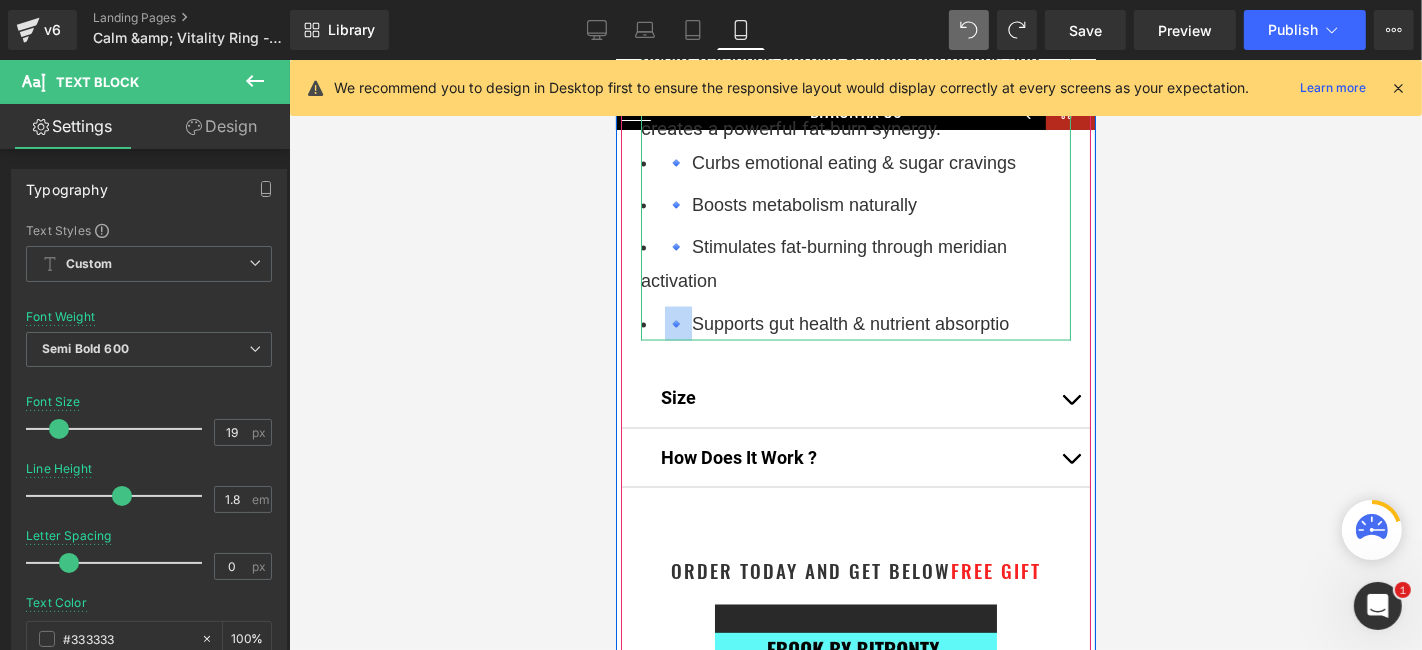 drag, startPoint x: 683, startPoint y: 323, endPoint x: 642, endPoint y: 317, distance: 41.4367 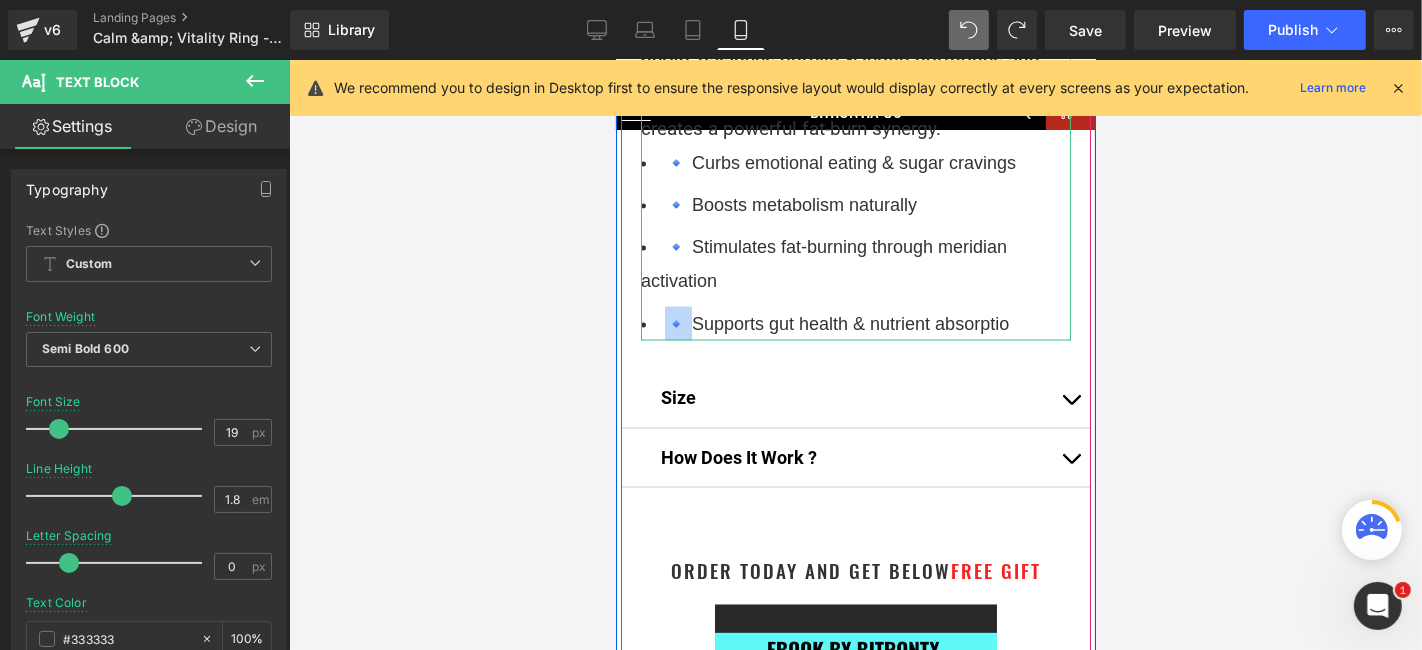 click on "🔹 Supports gut health & nutrient absorptio" at bounding box center [855, 323] 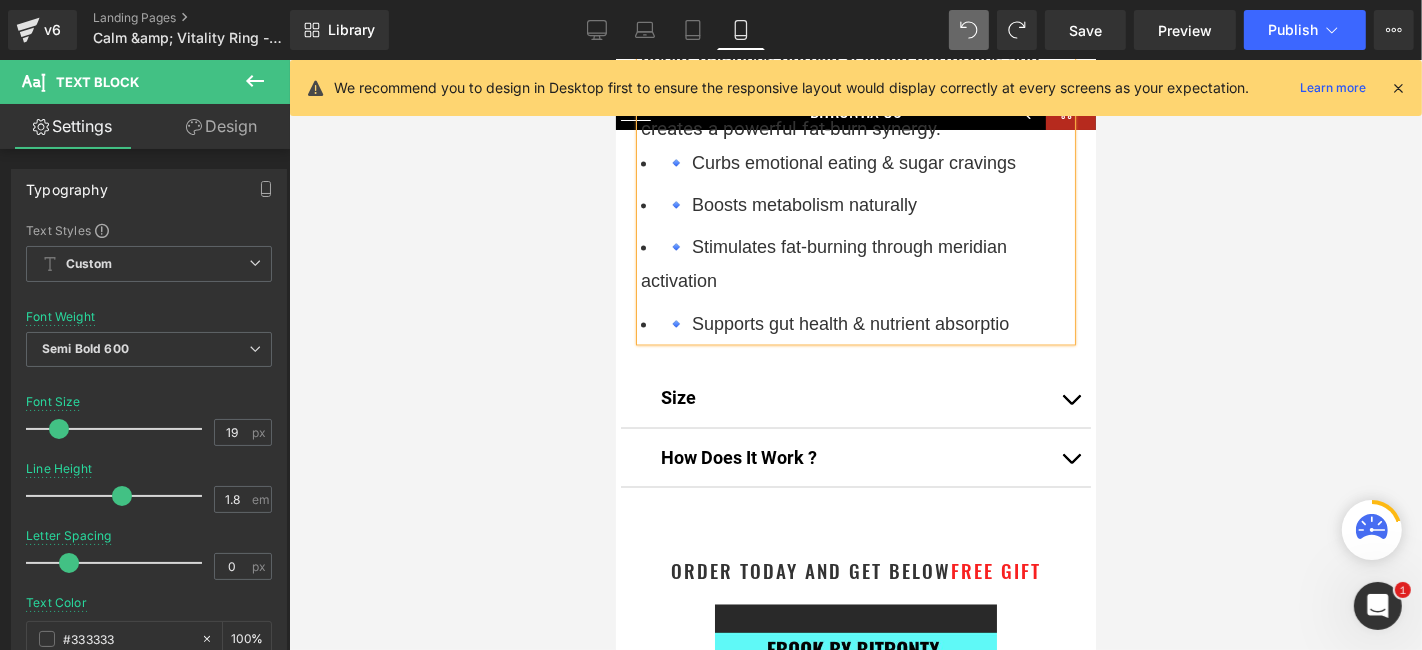click on "Wear Ring In:  Thumb Wear Bracelet In:  Right Hand Why the Thumb? Stimulates the Stomach & Spleen meridians to control appetite and enhance digestion. Why Right Hand Bracelet? Engages Yang energy to boost metabolic fire and natural fat-burning. How It Works: Gentle pressure on your thumb signals the  vagus nerve, balances ghrelin & leptin hormones and, combined with Yang activation  at your wrist, creates a powerful fat-burn synergy. 🔹 Curbs emotional eating & sugar cravings 🔹 Boosts metabolism naturally 🔹 Stimulates fat-burning through meridian activation 🔹 Supports gut health & nutrient absorptio" at bounding box center (855, -32) 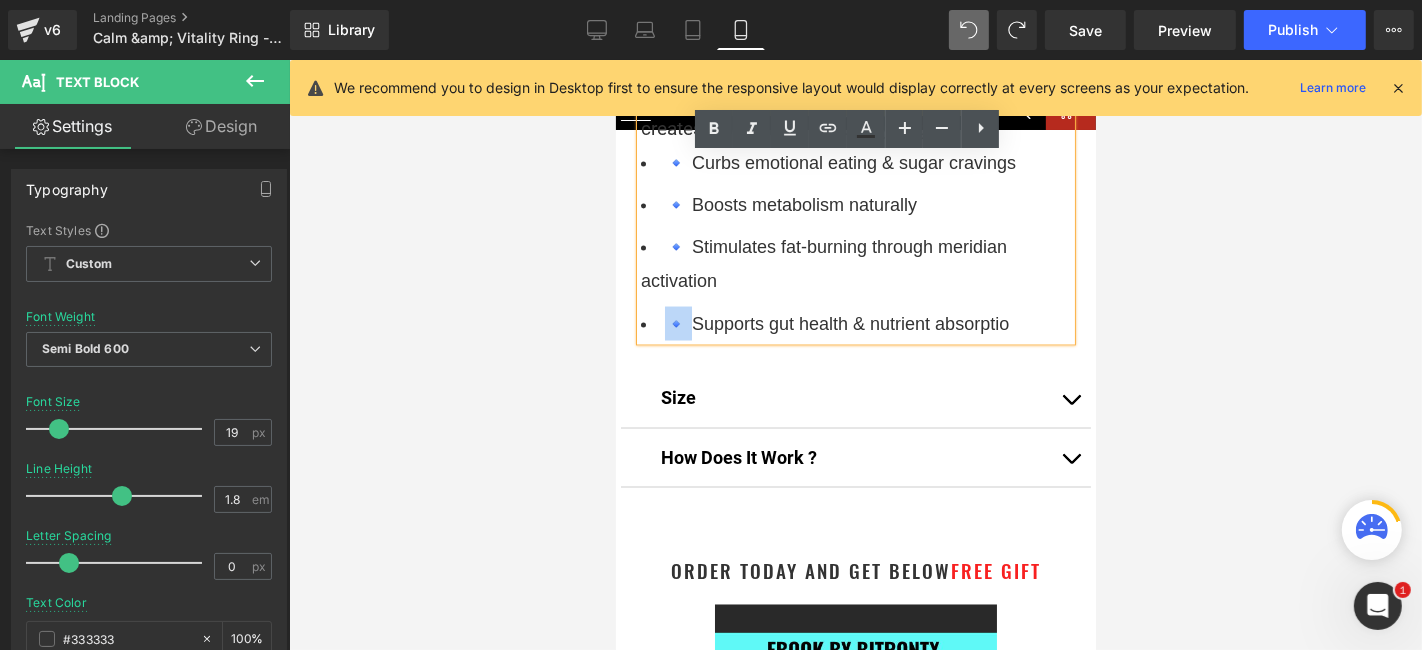 drag, startPoint x: 684, startPoint y: 320, endPoint x: 662, endPoint y: 320, distance: 22 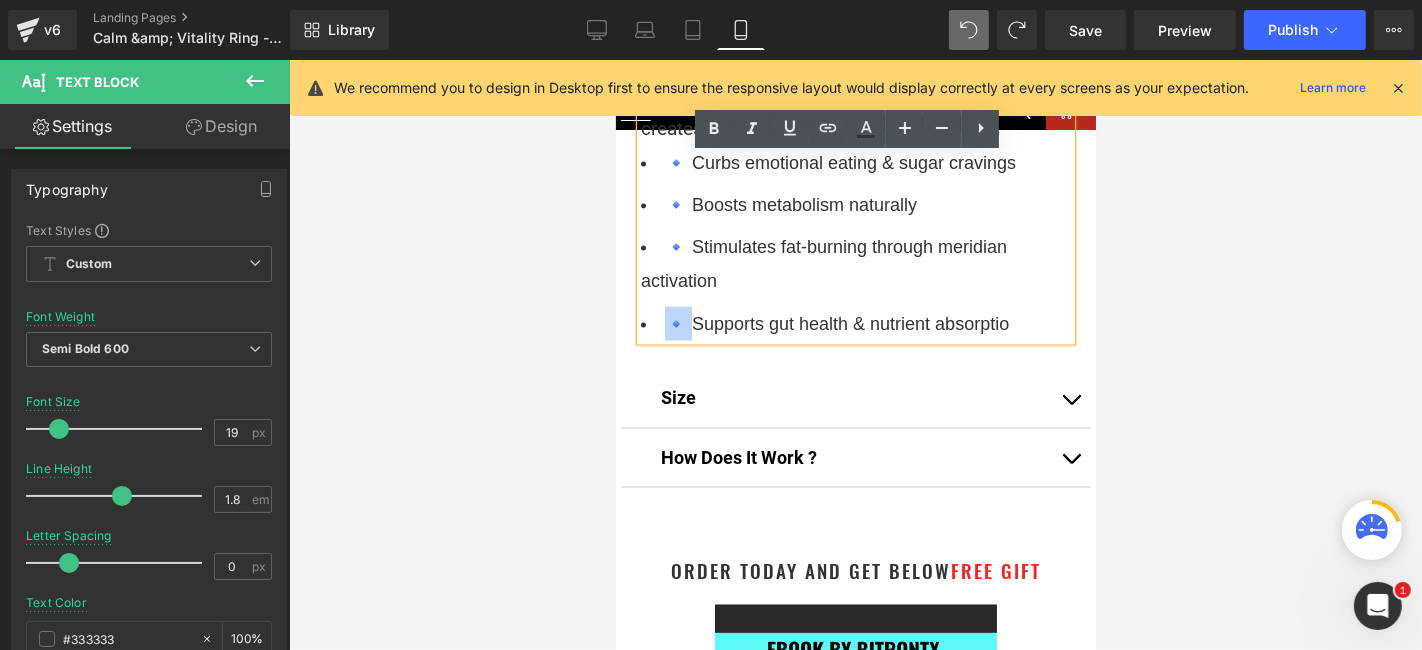 click on "🔹 Supports gut health & nutrient absorptio" at bounding box center (855, 323) 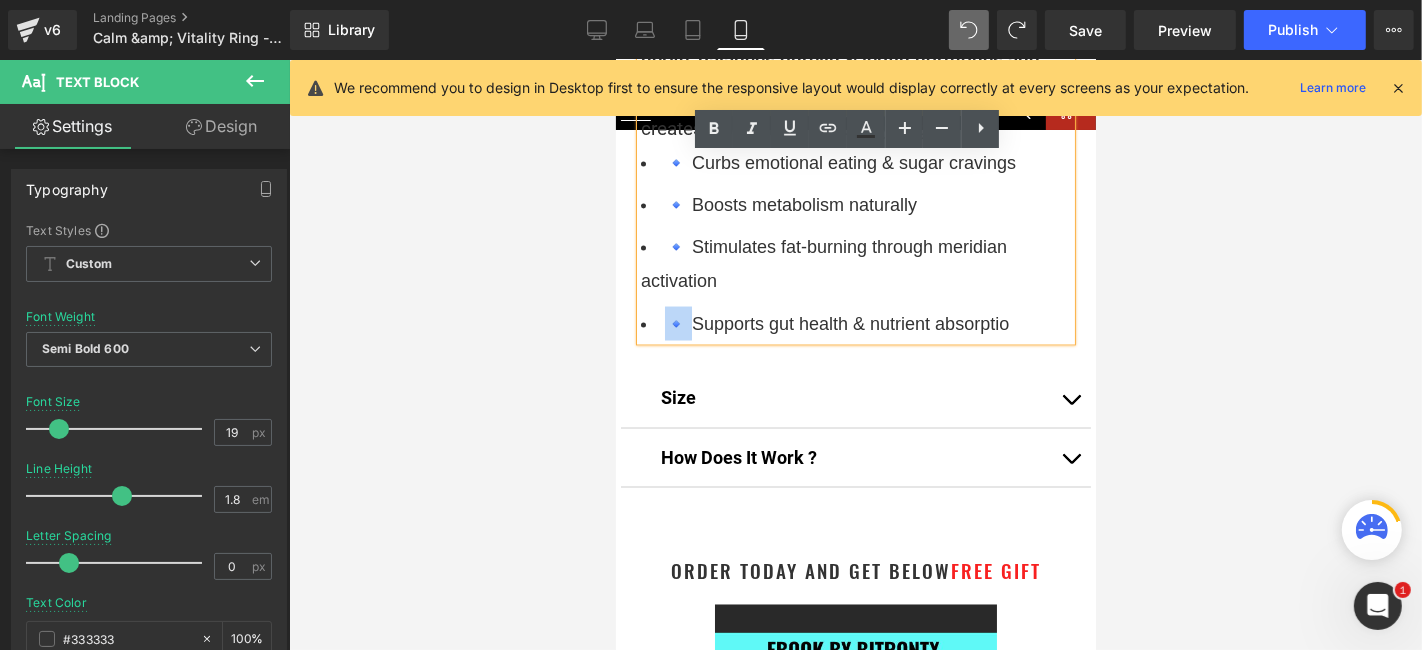 type 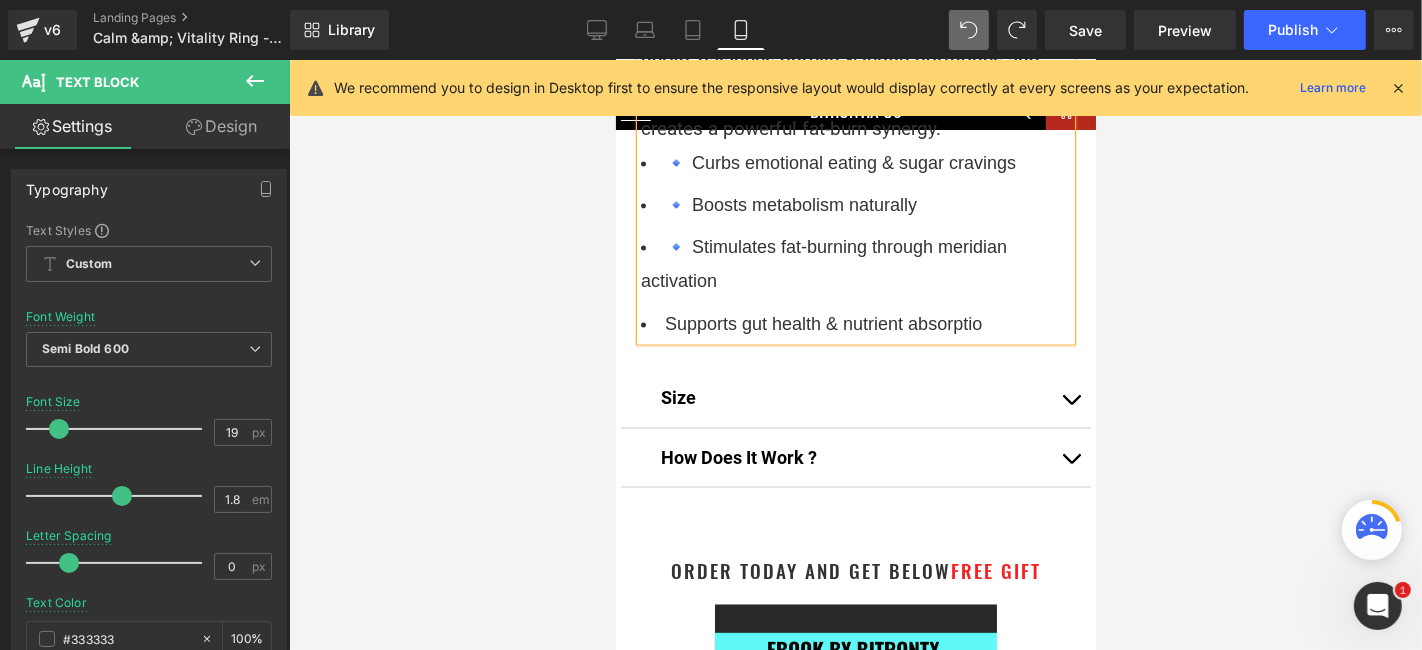 click on "Supports gut health & nutrient absorptio" at bounding box center [855, 323] 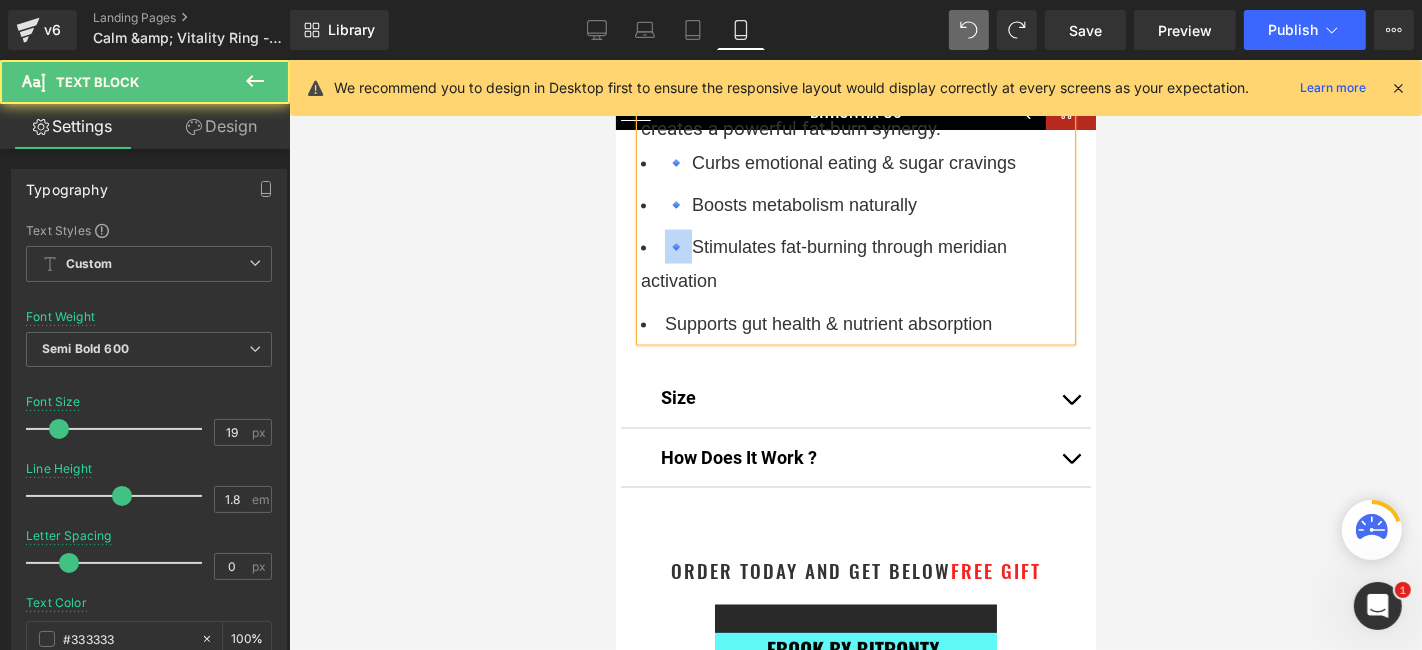 drag, startPoint x: 685, startPoint y: 243, endPoint x: 656, endPoint y: 241, distance: 29.068884 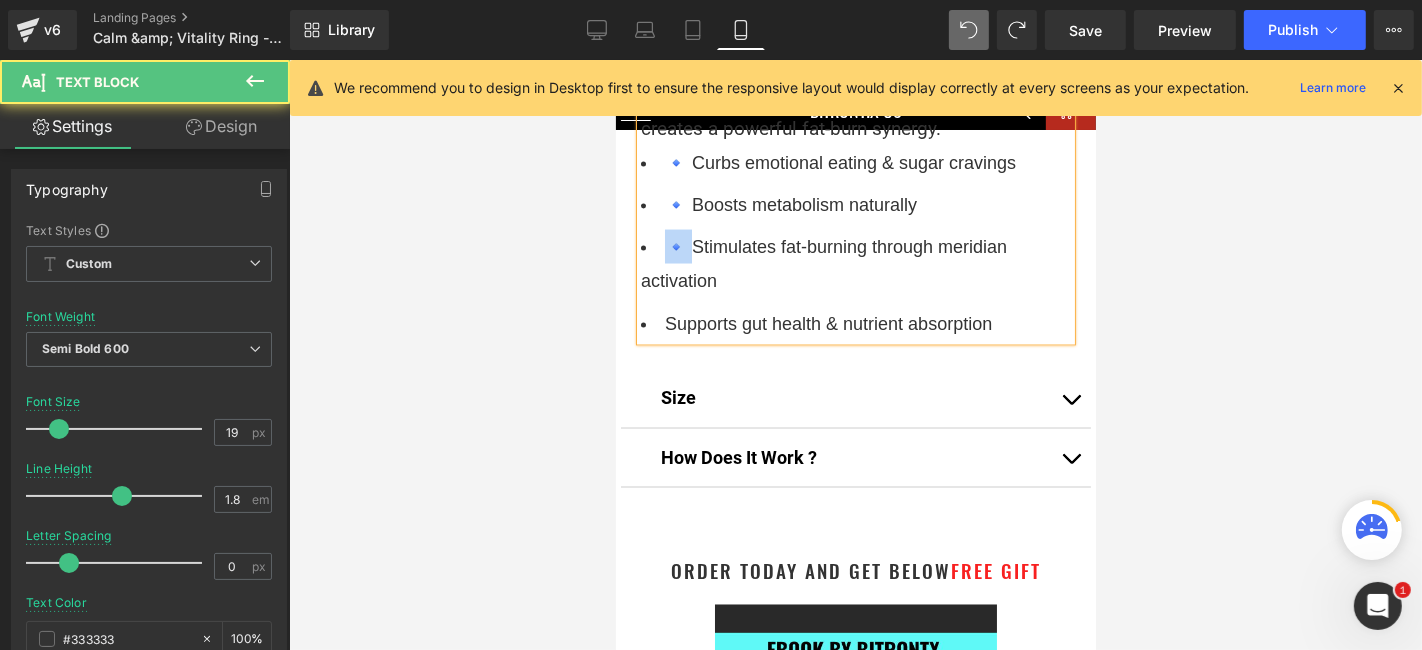click on "🔹 Stimulates fat-burning through meridian activation" at bounding box center (855, 263) 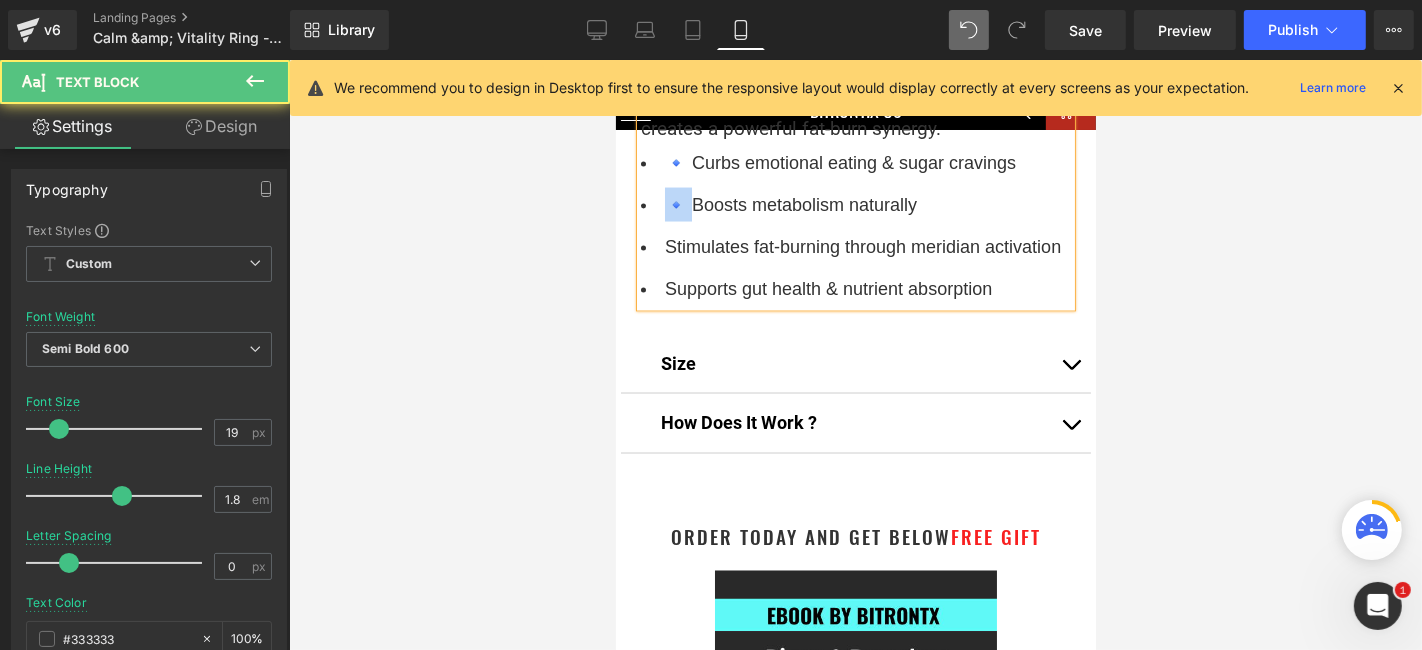 drag, startPoint x: 682, startPoint y: 207, endPoint x: 652, endPoint y: 204, distance: 30.149628 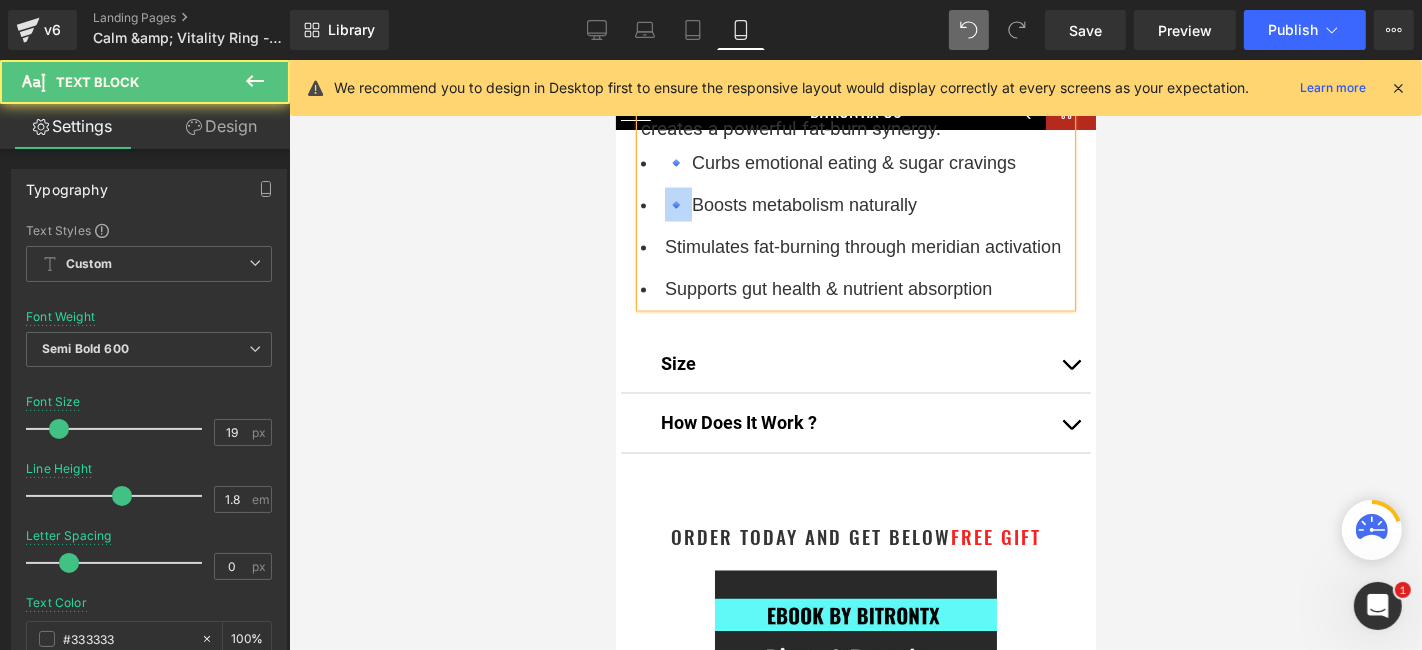 click on "🔹 Boosts metabolism naturally" at bounding box center [855, 204] 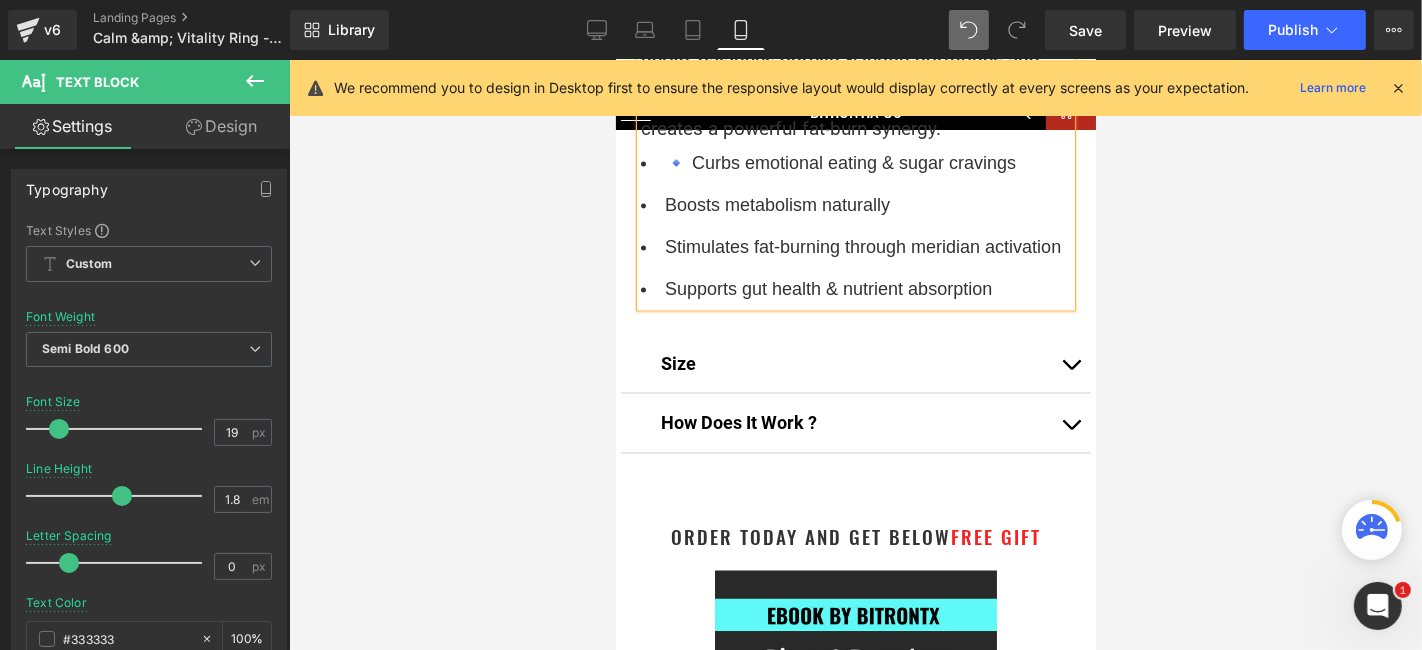 scroll, scrollTop: 2666, scrollLeft: 0, axis: vertical 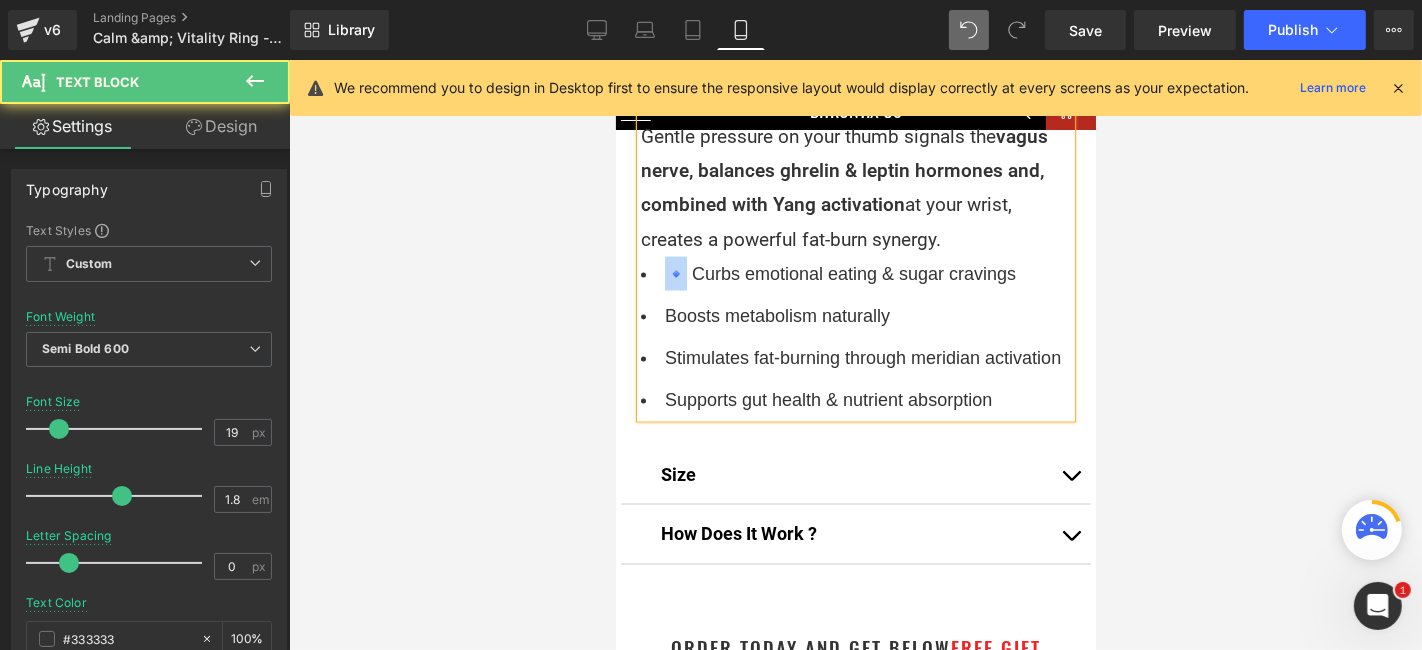 drag, startPoint x: 682, startPoint y: 270, endPoint x: 661, endPoint y: 270, distance: 21 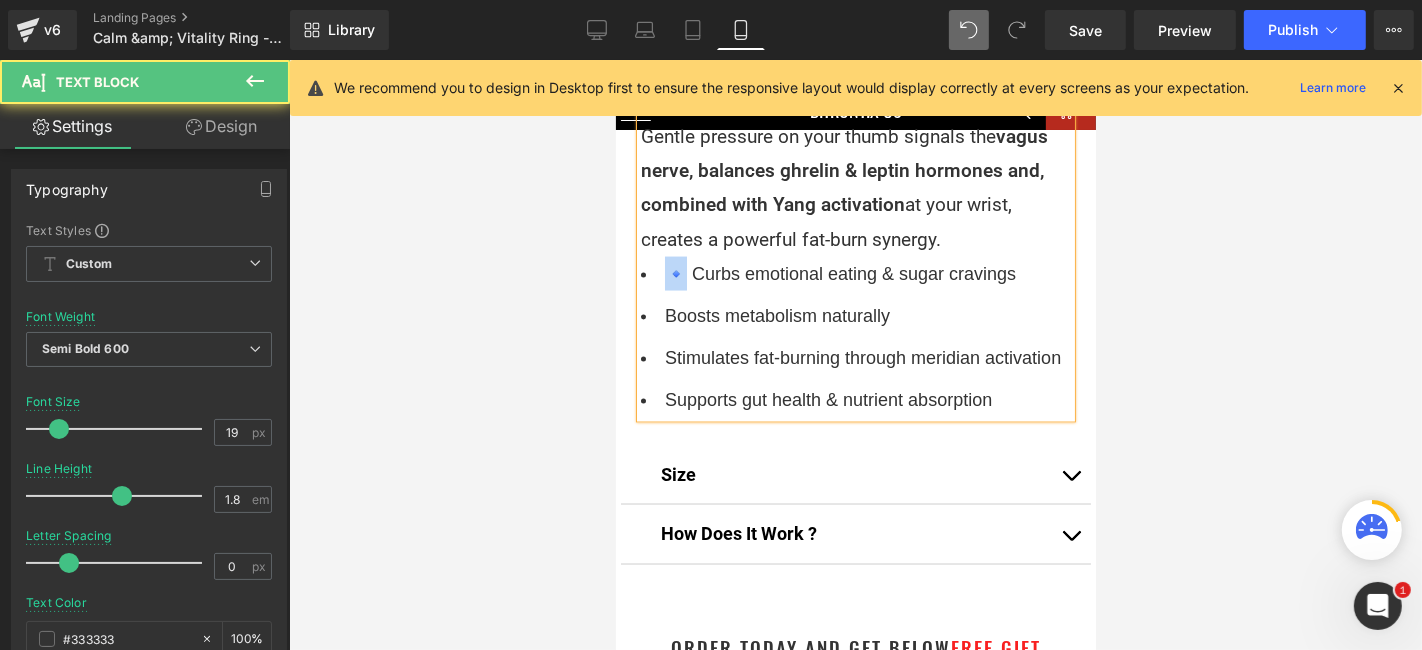 click on "🔹 Curbs emotional eating & sugar cravings" at bounding box center (855, 273) 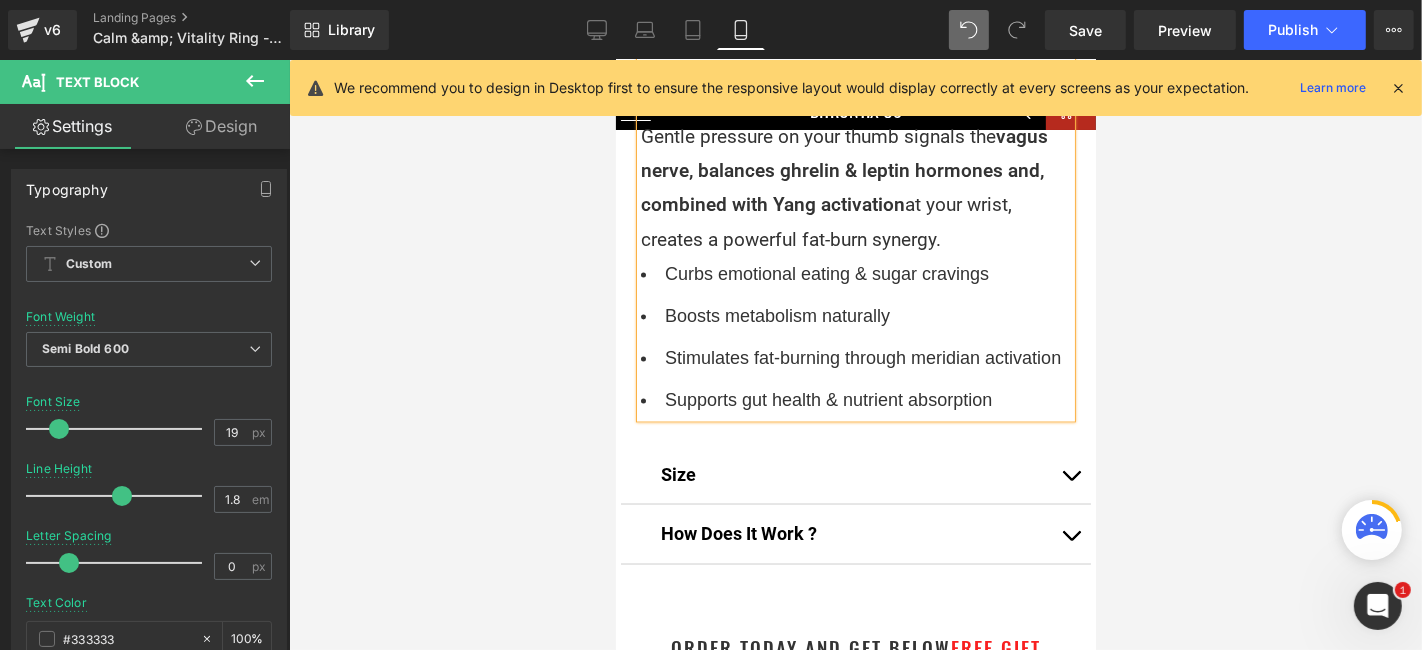 click on "Curbs emotional eating & sugar cravings" at bounding box center (855, 273) 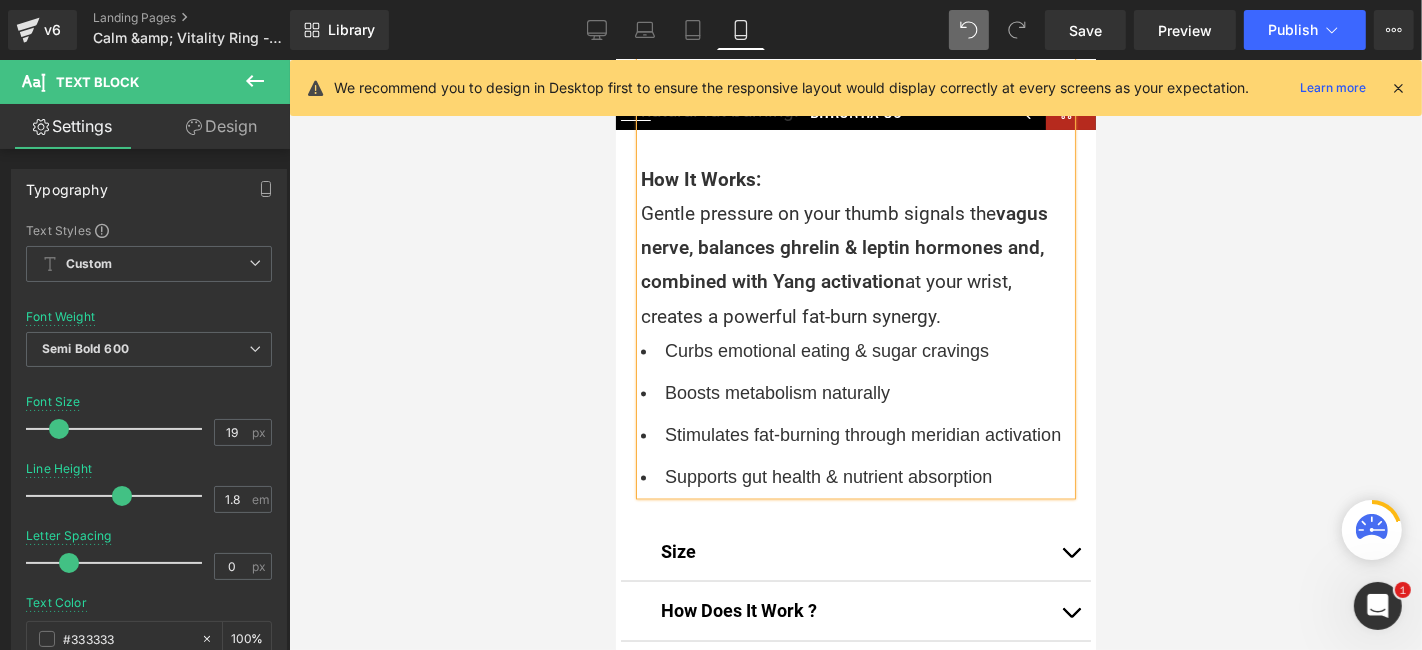 scroll, scrollTop: 2555, scrollLeft: 0, axis: vertical 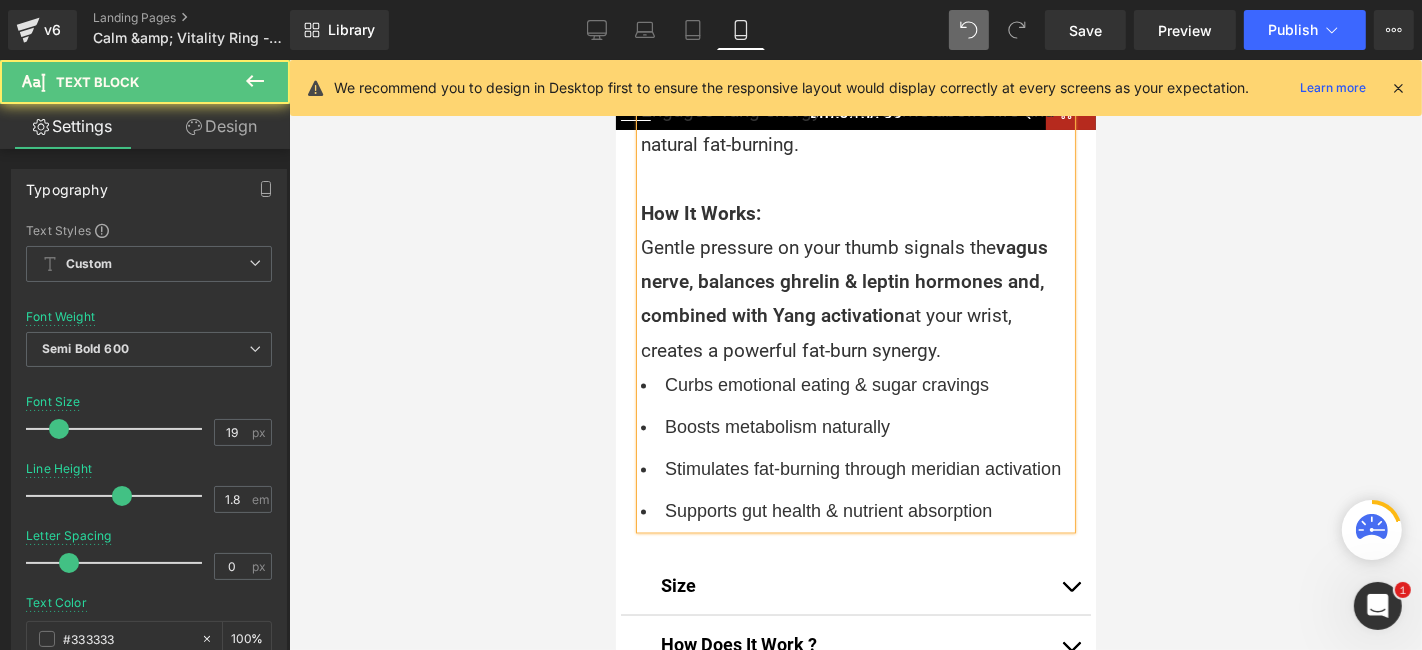 click on "How It Works: Gentle pressure on your thumb signals the  vagus nerve, balances ghrelin & leptin hormones and, combined with Yang activation  at your wrist, creates a powerful fat-burn synergy." at bounding box center [855, 281] 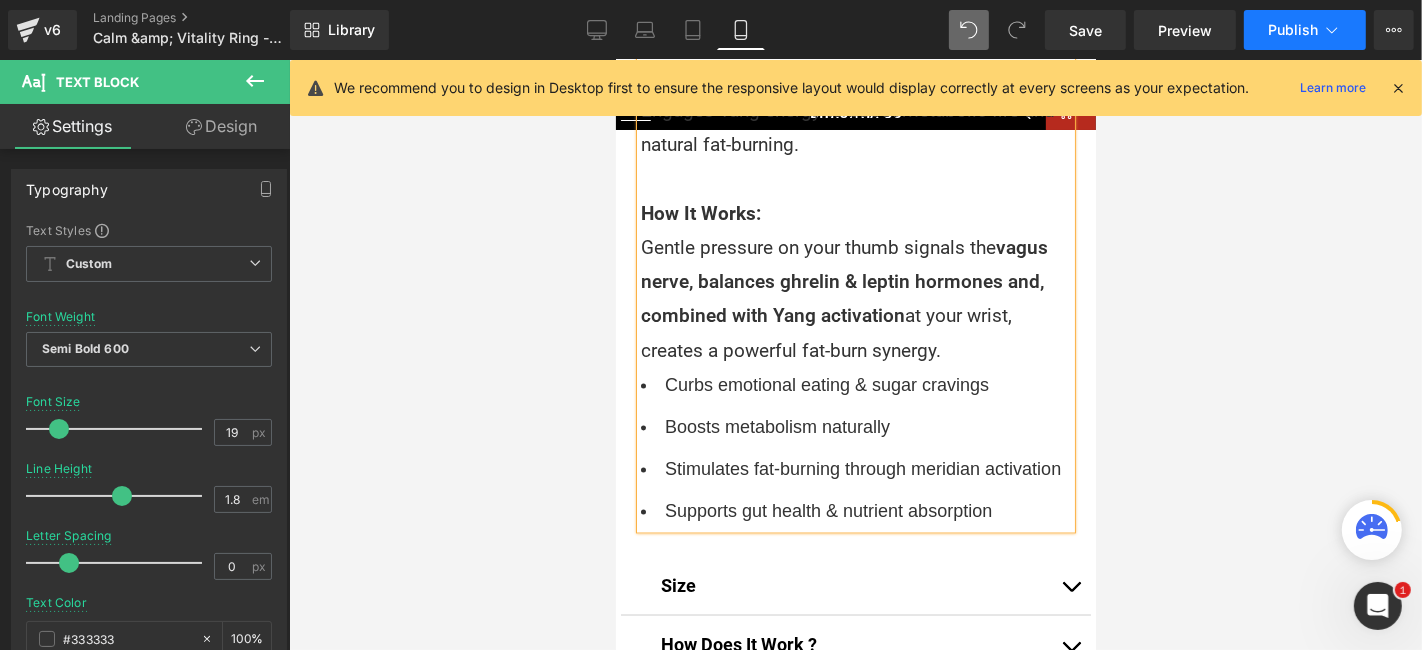 click on "Publish" at bounding box center (1305, 30) 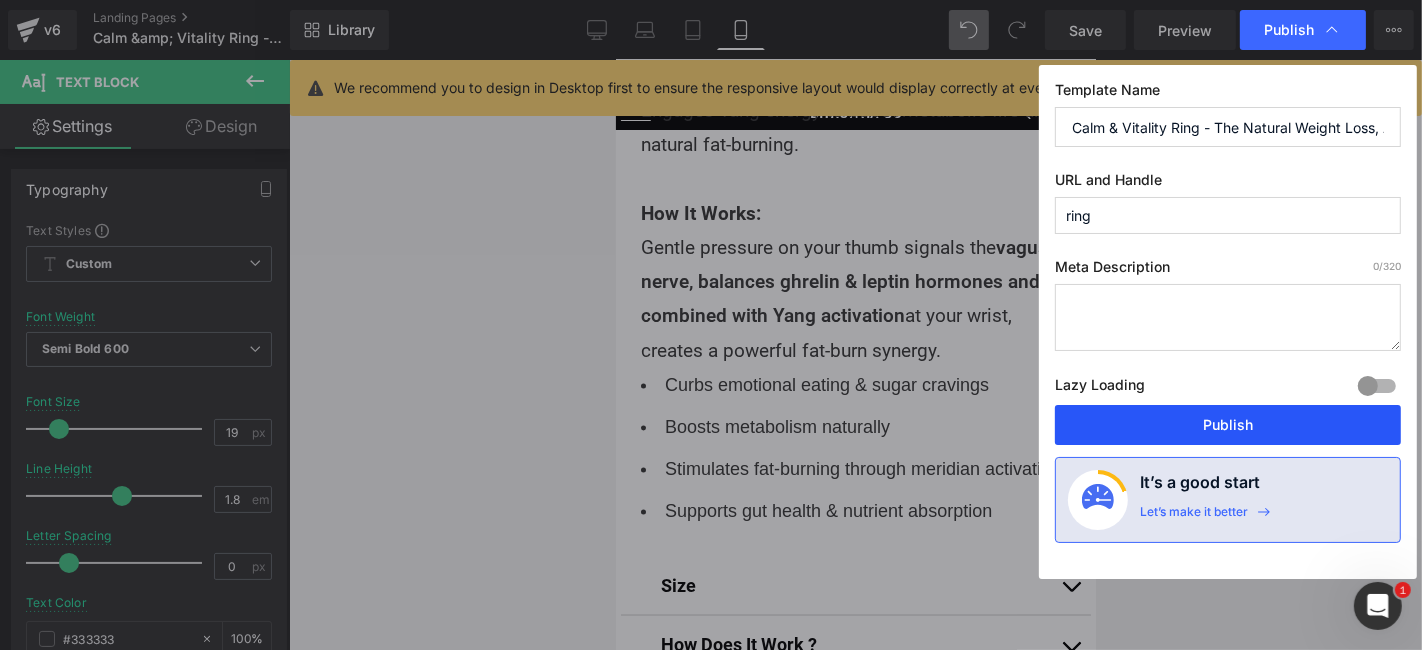click on "Publish" at bounding box center [1228, 425] 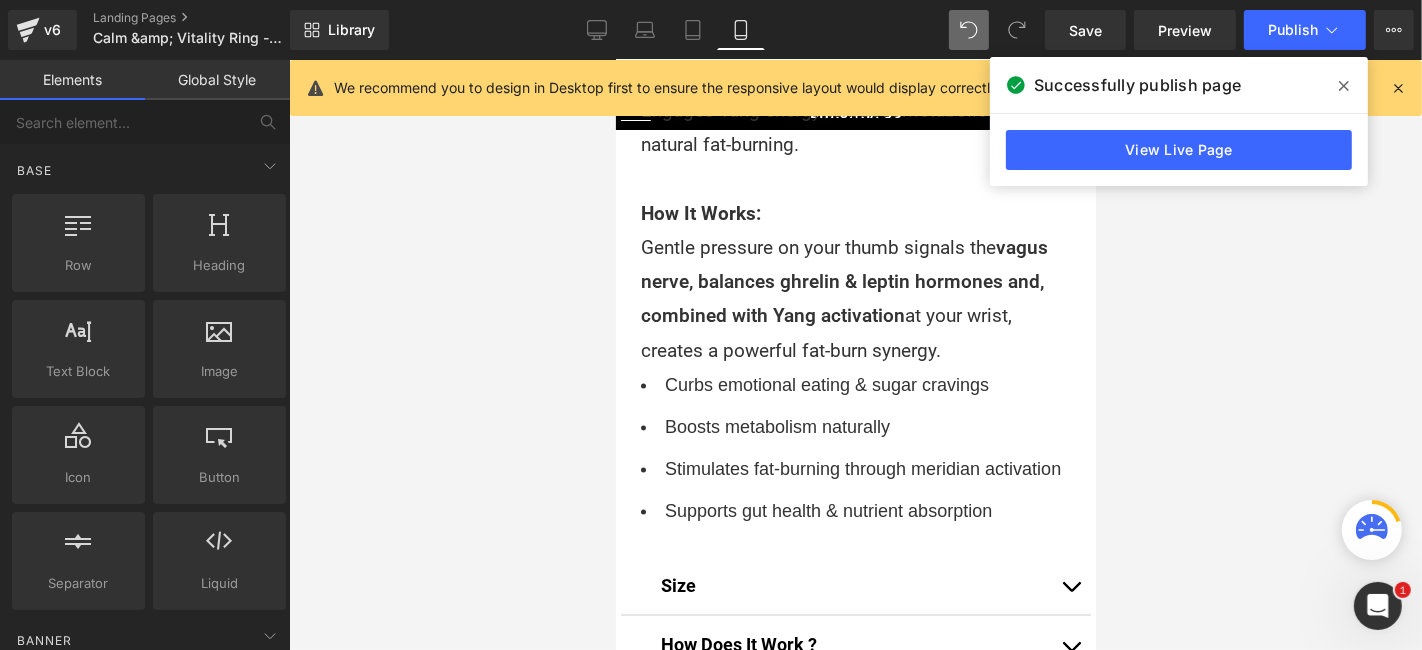click at bounding box center (855, 355) 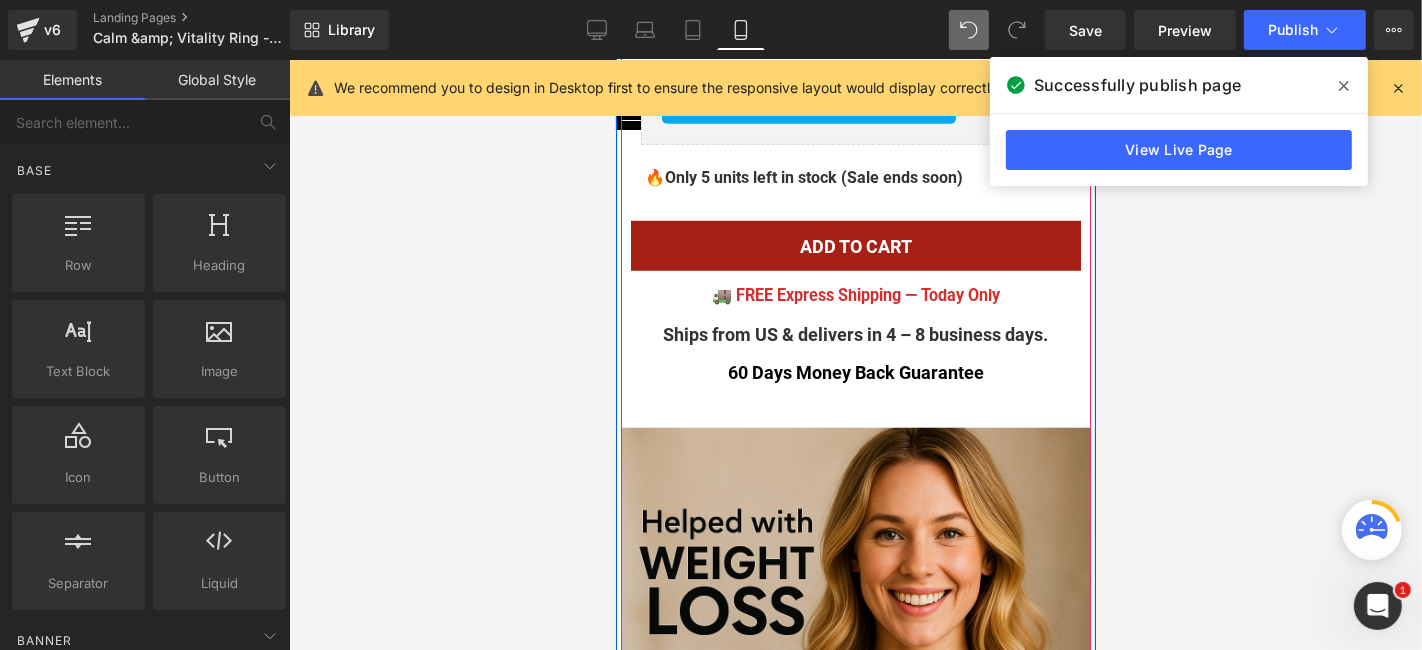 scroll, scrollTop: 1444, scrollLeft: 0, axis: vertical 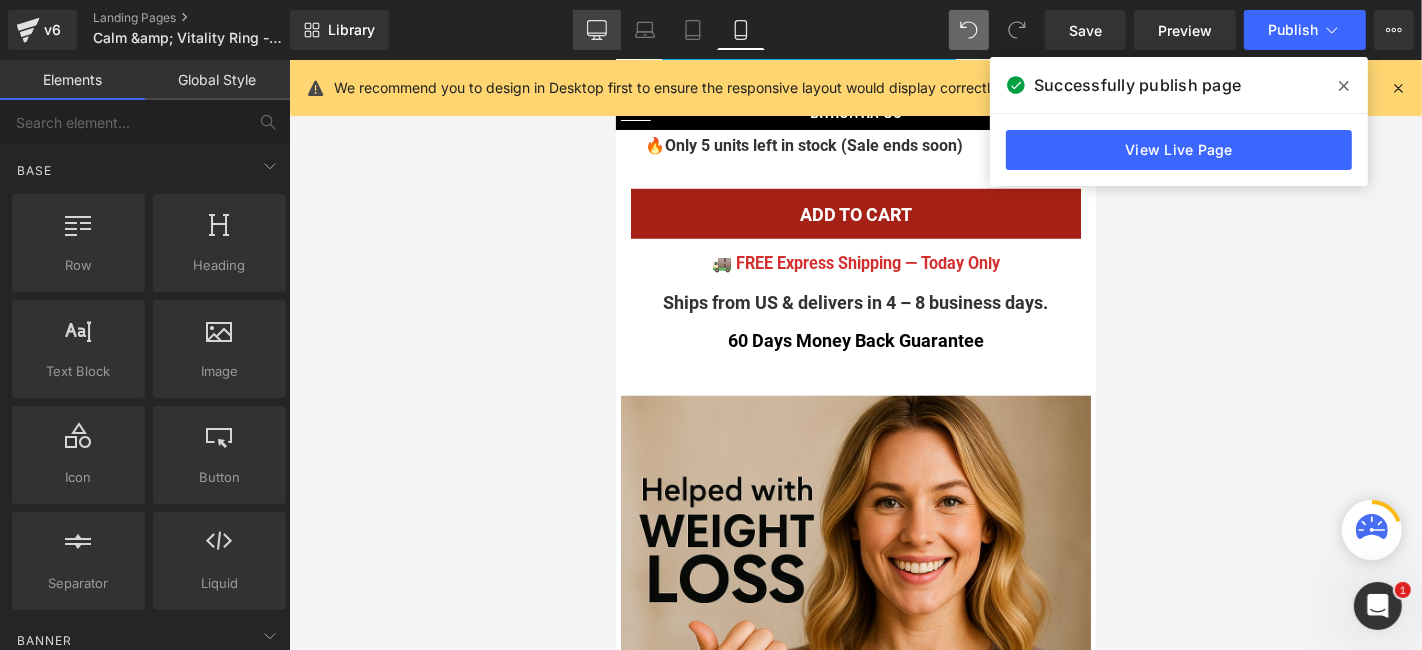 click 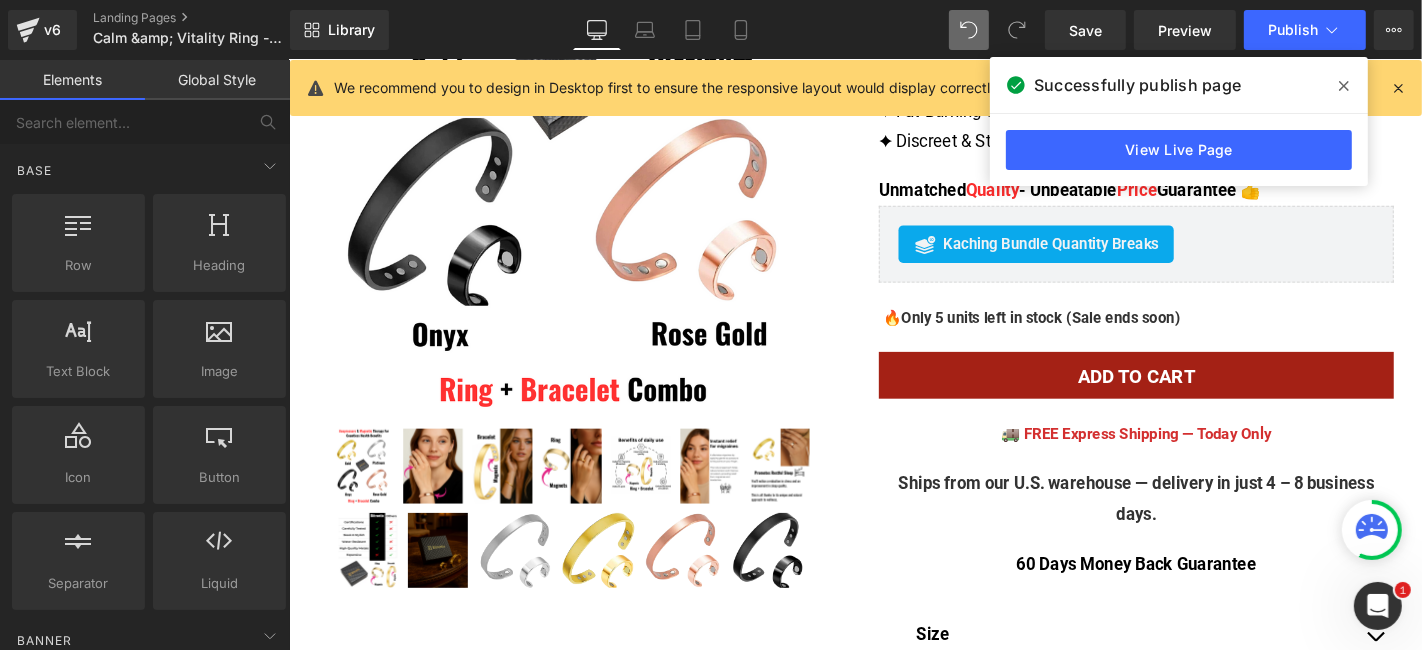 scroll, scrollTop: 477, scrollLeft: 0, axis: vertical 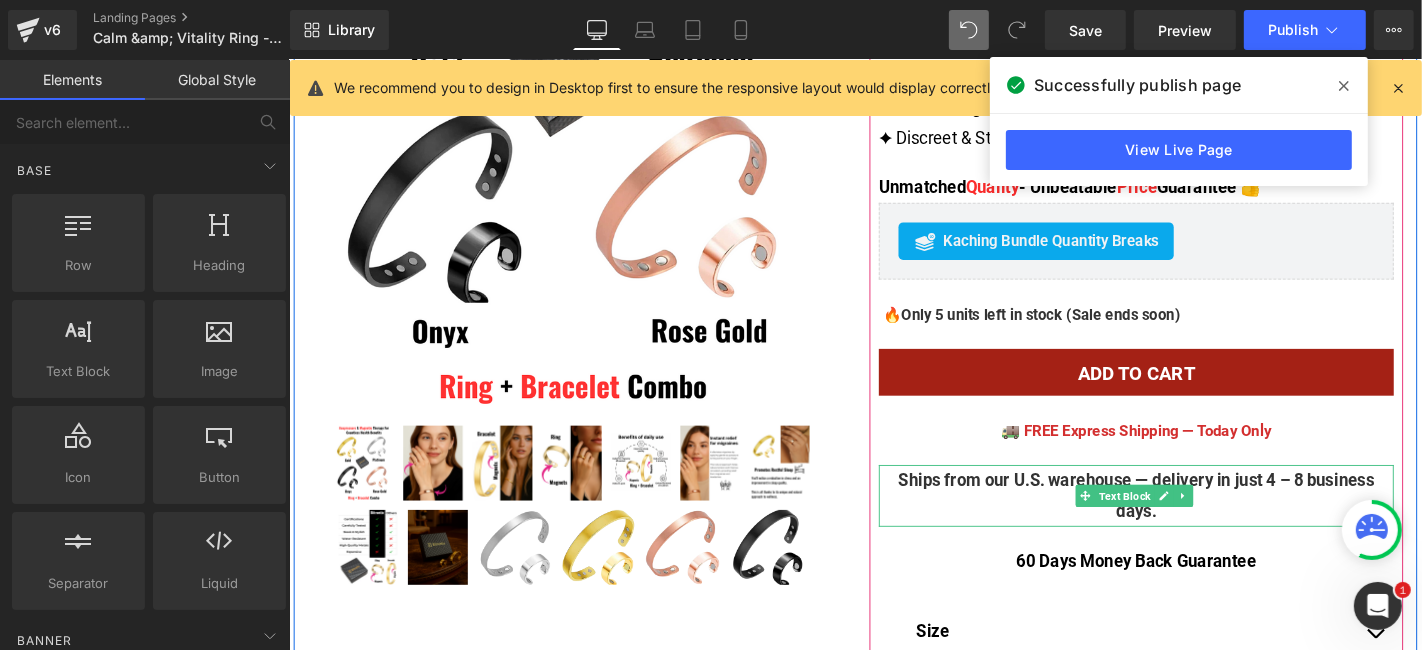 click on "Ships from our U.S. warehouse — delivery in just 4 – 8 business days." at bounding box center [1193, 525] 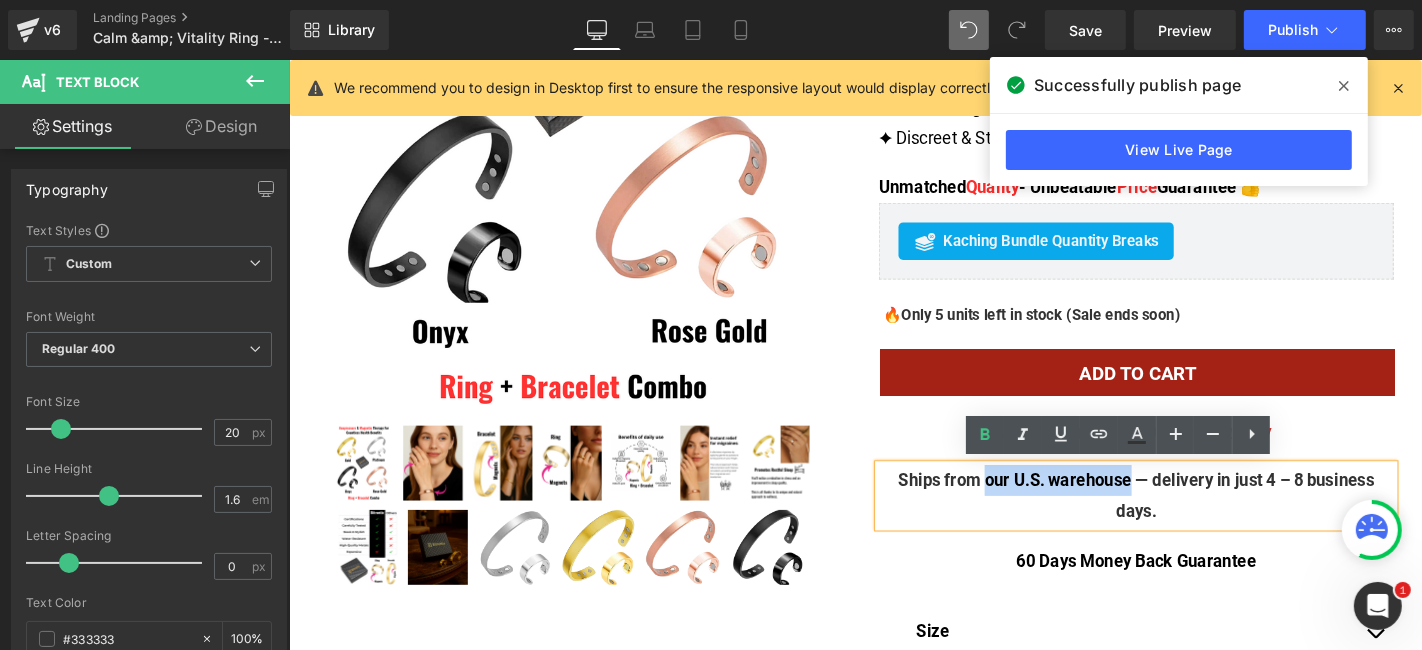 drag, startPoint x: 1021, startPoint y: 506, endPoint x: 1176, endPoint y: 518, distance: 155.46382 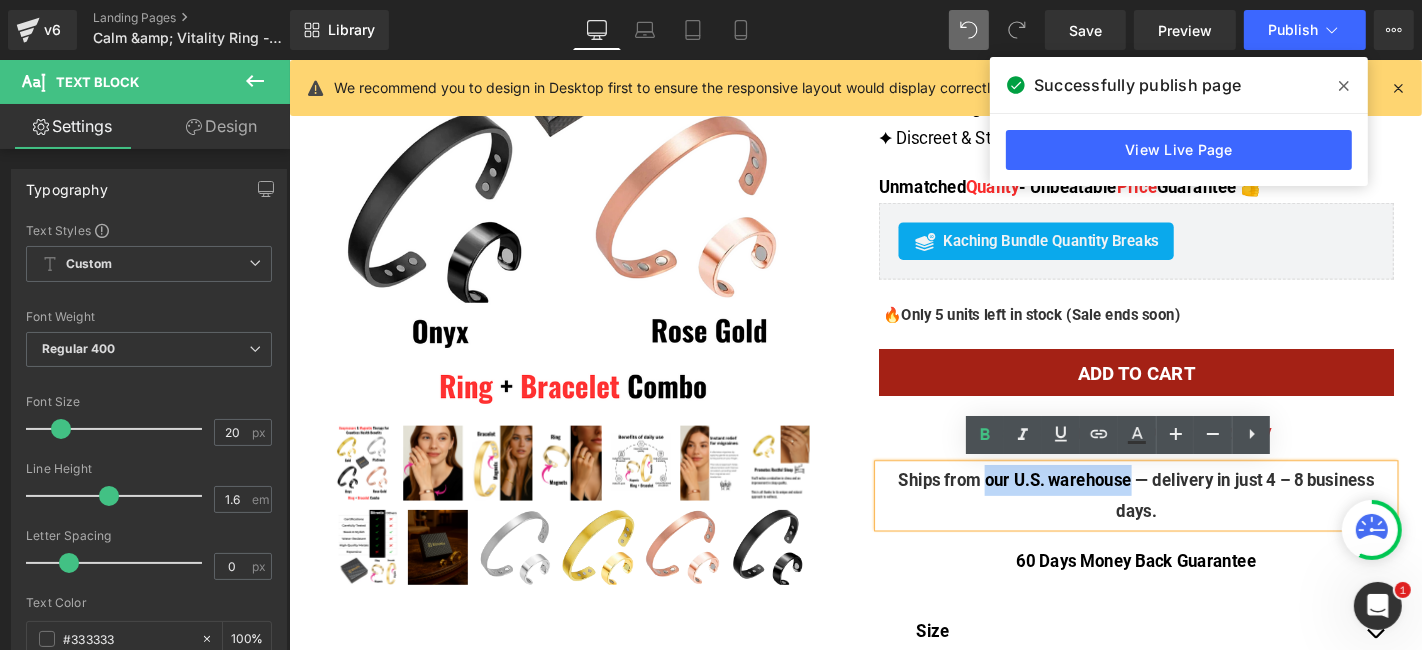 click on "Ships from our U.S. warehouse — delivery in just 4 – 8 business days." at bounding box center [1193, 525] 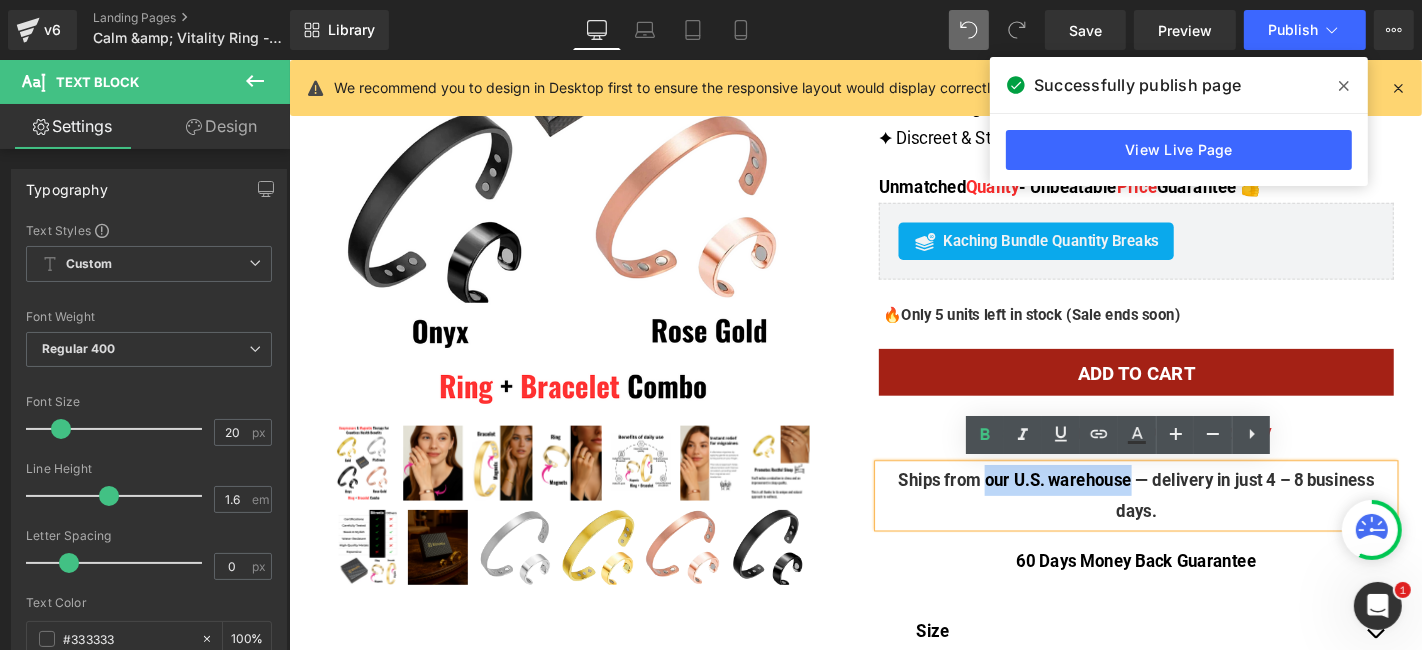 type 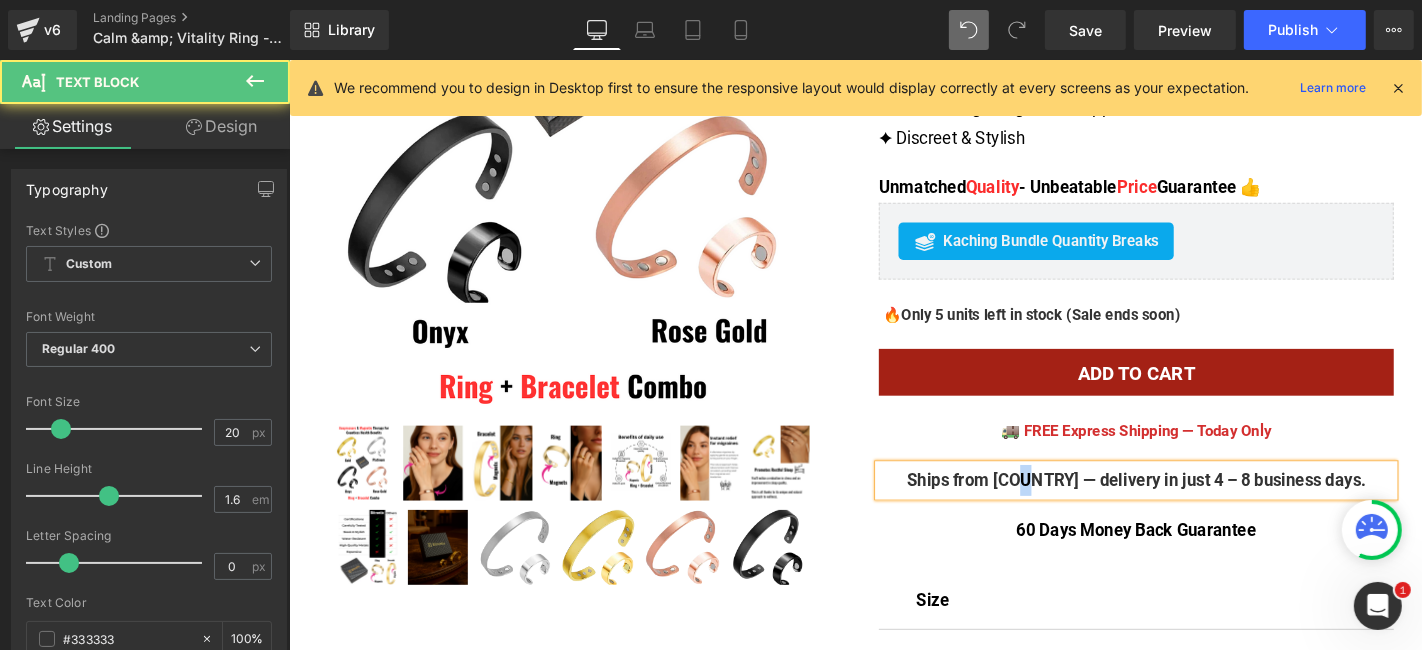 click on "Ships from [COUNTRY] — delivery in just 4 – 8 business days." at bounding box center (1193, 508) 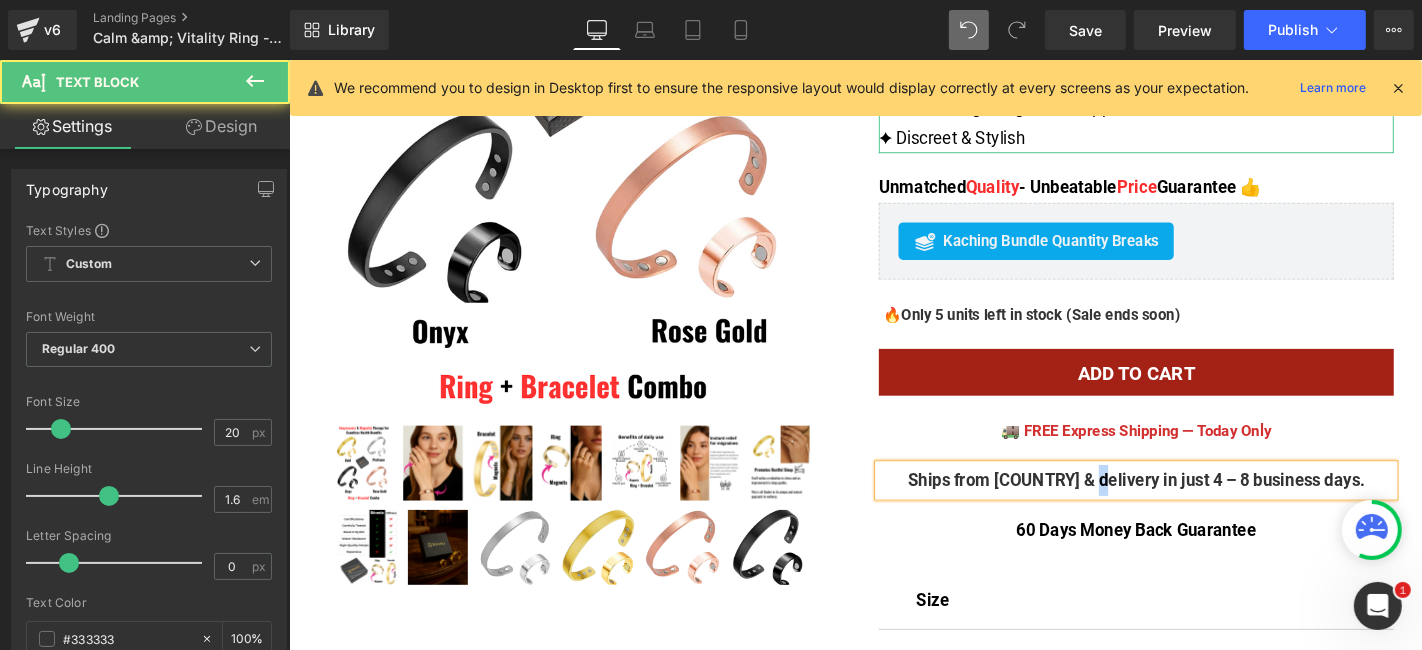 click on "Ships from [COUNTRY] & delivery in just 4 – 8 business days." at bounding box center (1193, 508) 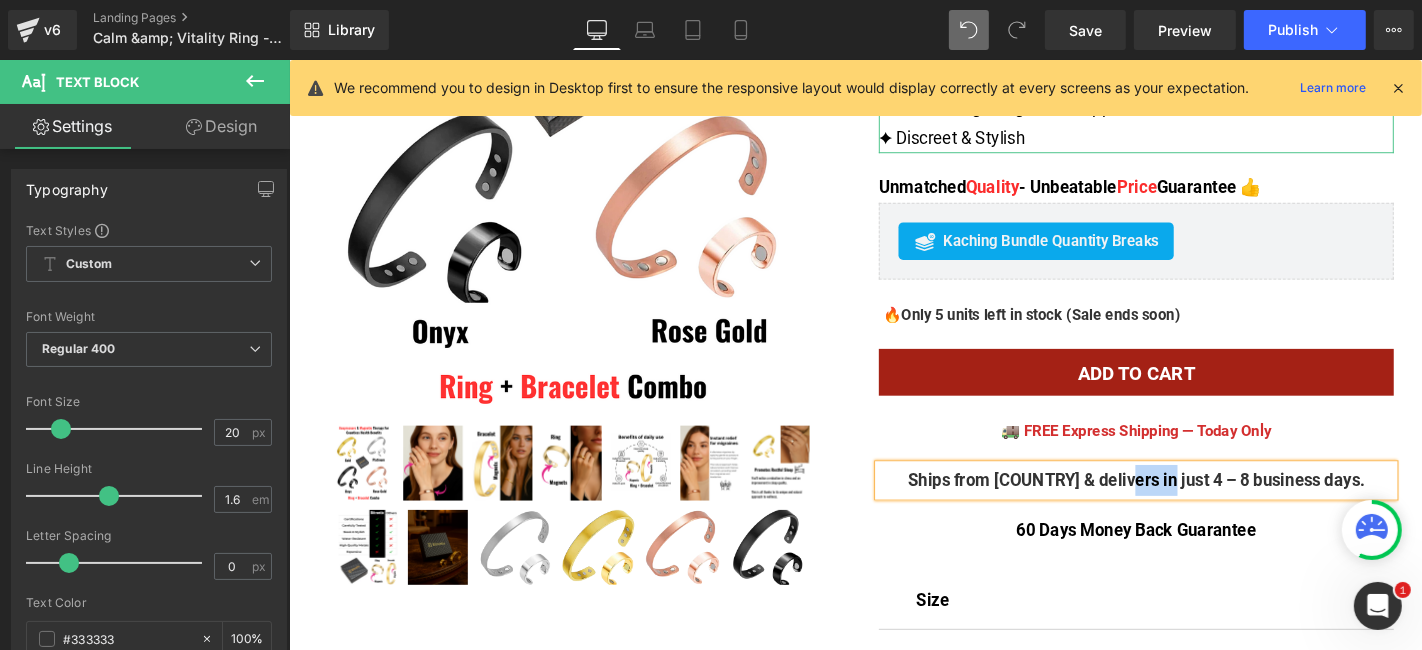 drag, startPoint x: 1234, startPoint y: 506, endPoint x: 1196, endPoint y: 510, distance: 38.209946 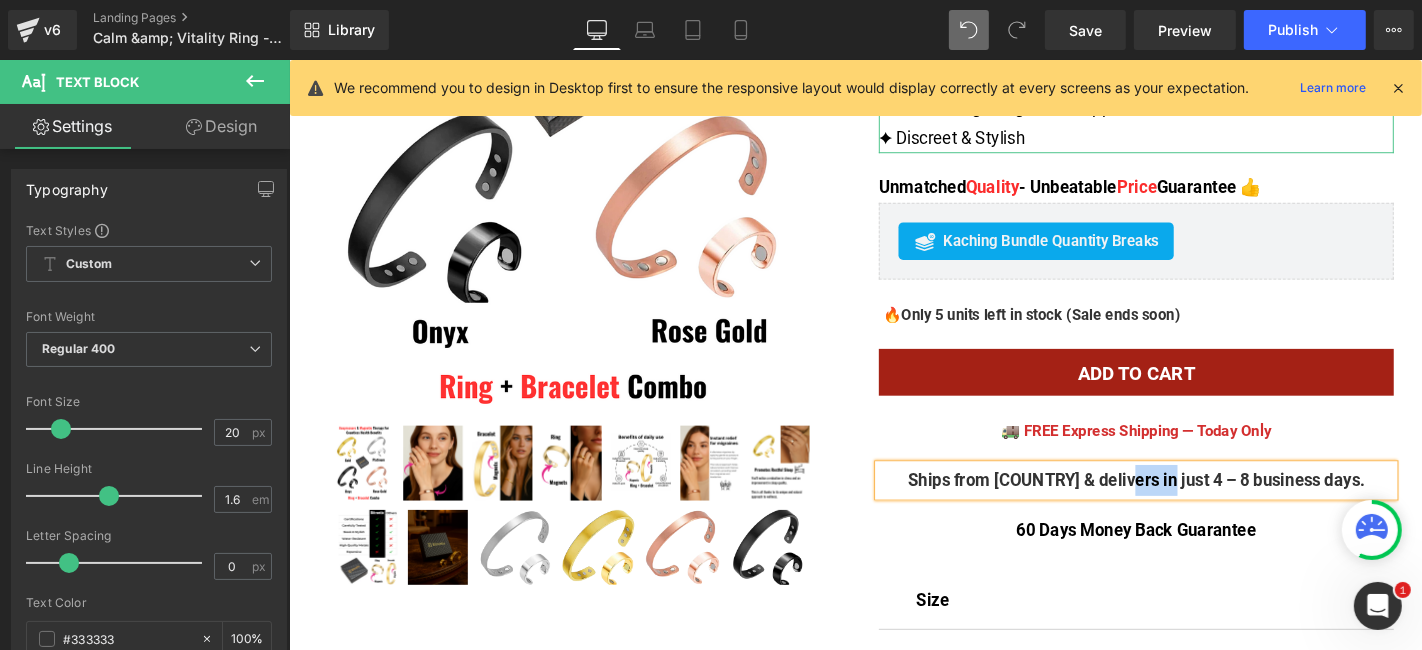 click on "Ships from [COUNTRY] & delivers in just 4 – 8 business days." at bounding box center [1193, 508] 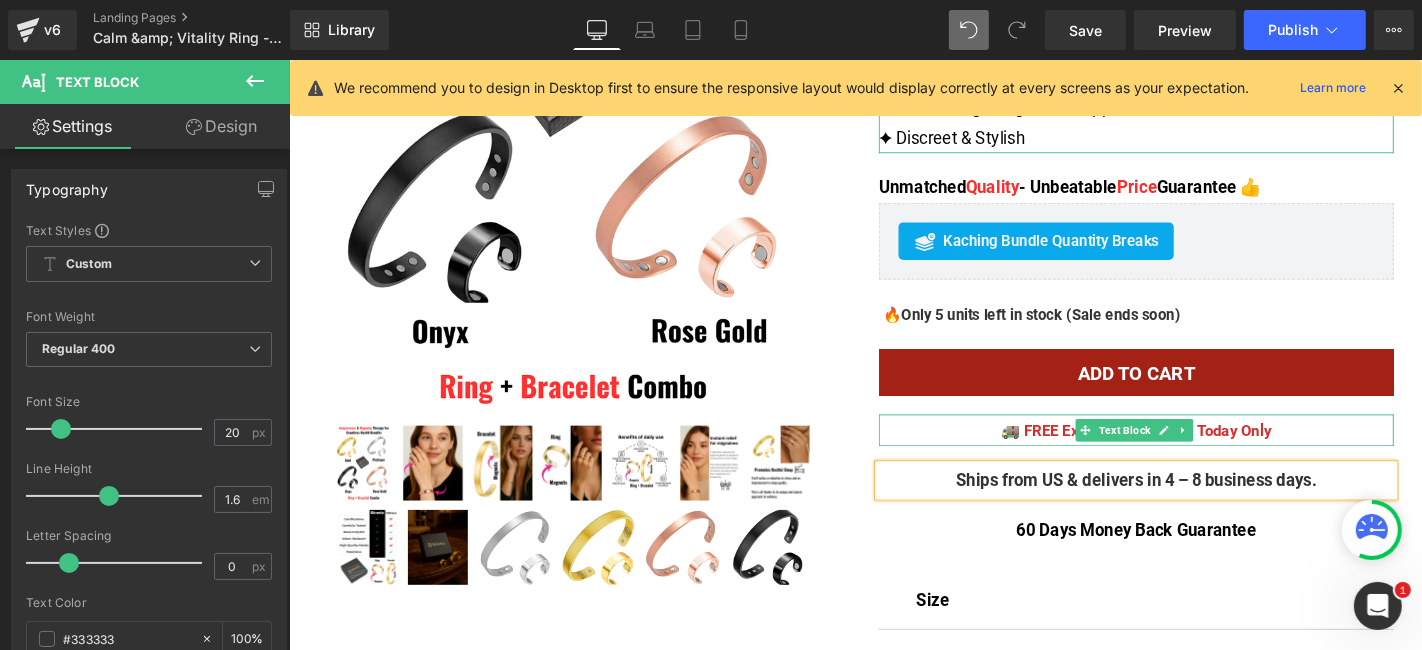 click on "Calm & Vitality Ring & Bracelet Combo - The Natural Weight Loss, Anti Stress & Anti Migraine Ally
(P) Title   Judge.me Reviews  - Star Badge Judge.me Reviews         ✦  1st Smart Magnetic Ring & Bracelet for  Weight Loss  ✦ Improves Sleep Quality" at bounding box center [1193, 247] 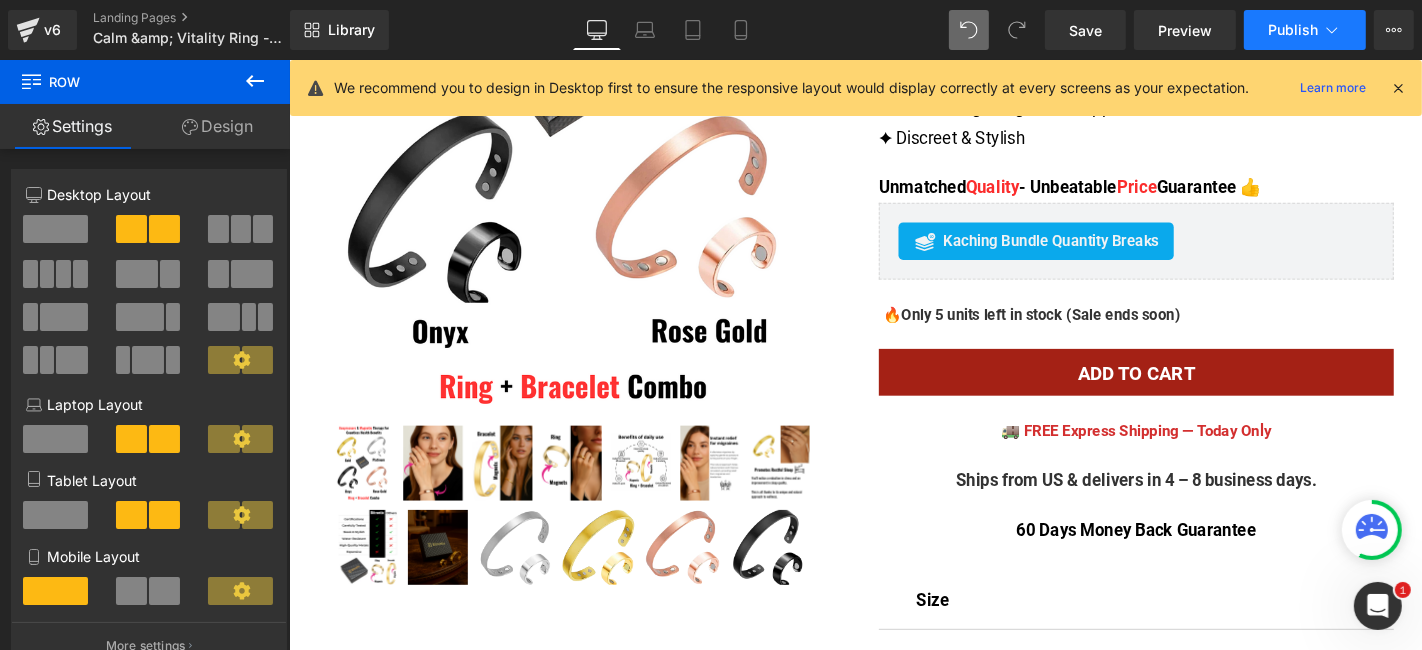 click on "Publish" at bounding box center (1293, 30) 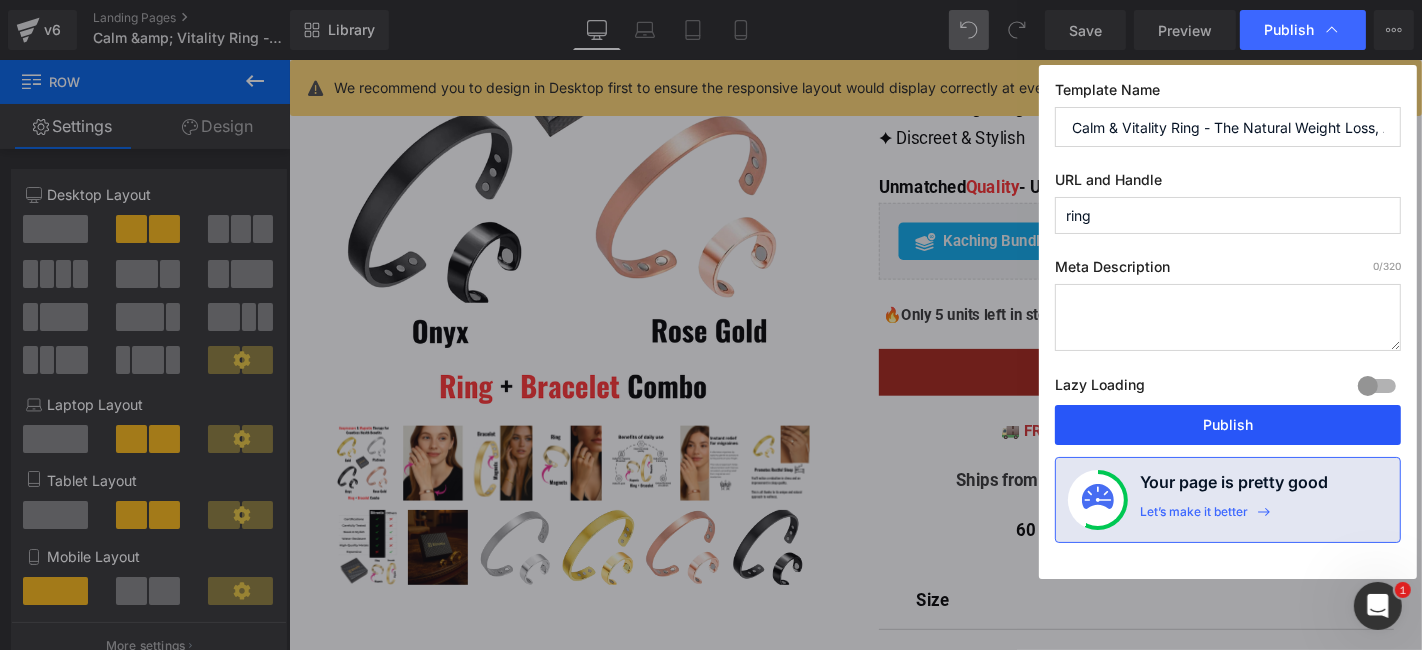 click on "Publish" at bounding box center (1228, 425) 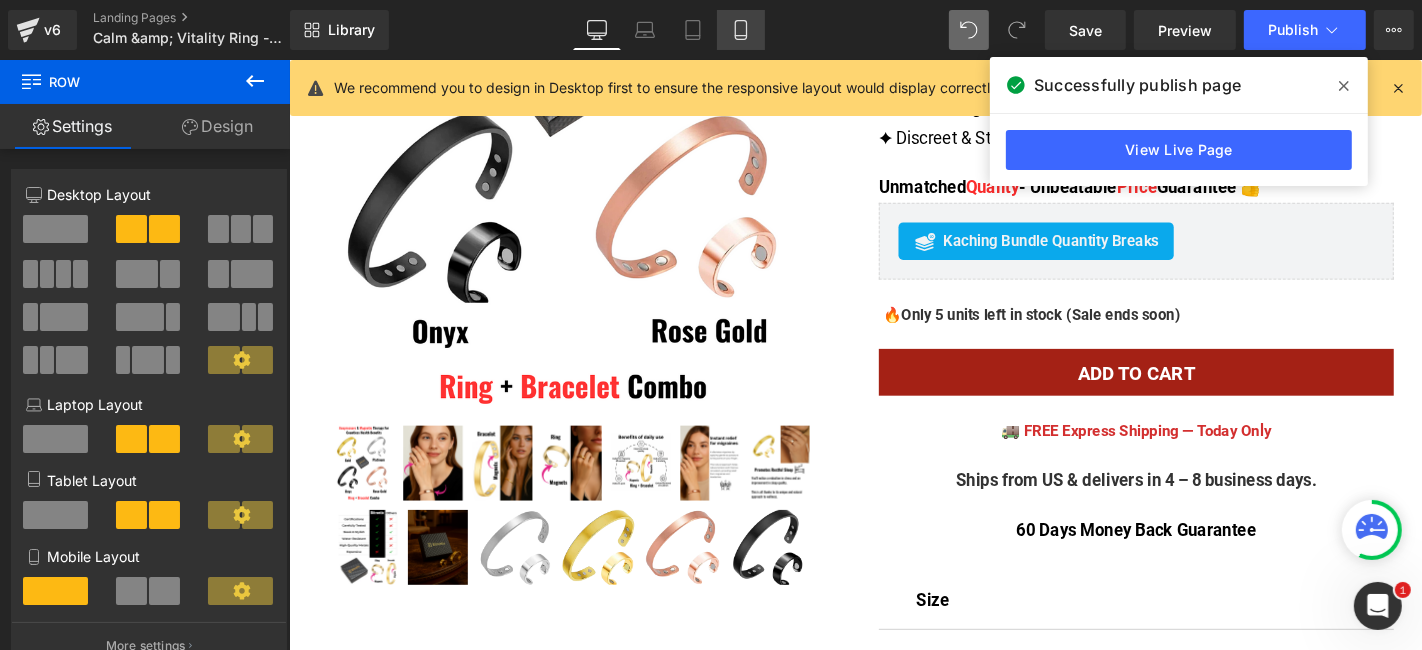 click on "Mobile" at bounding box center (741, 30) 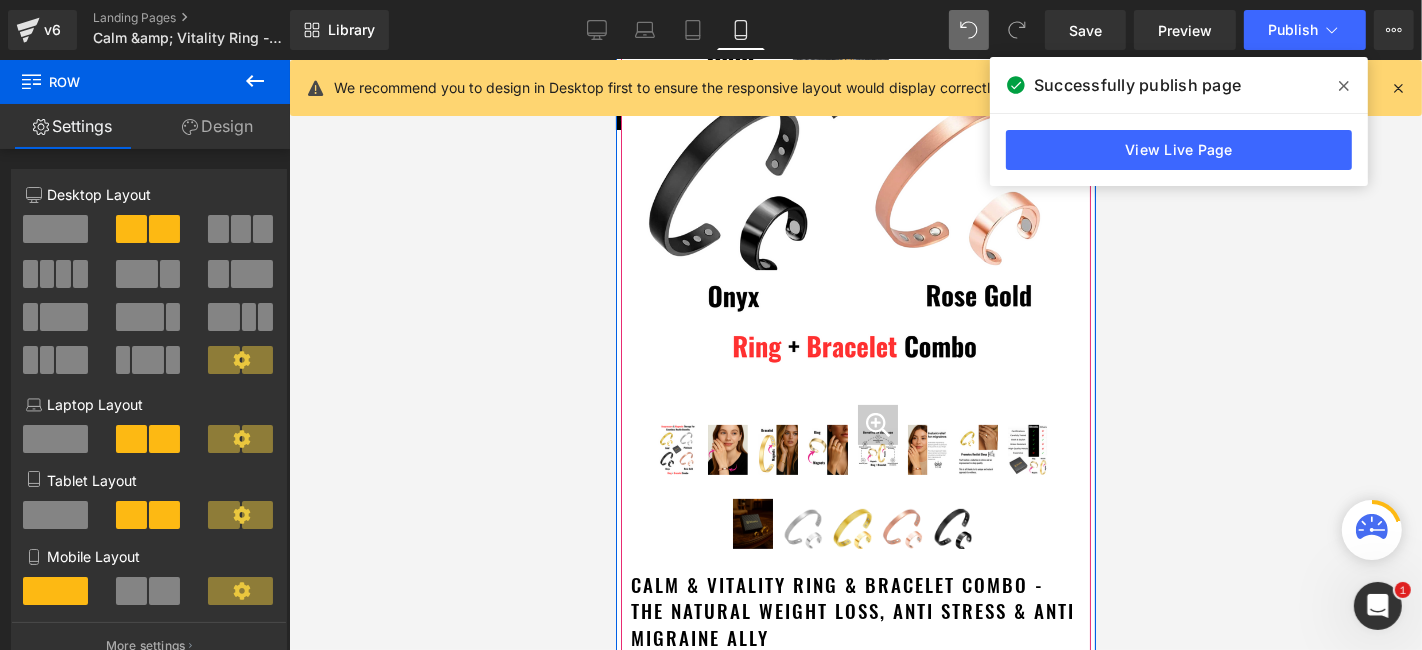 scroll, scrollTop: 444, scrollLeft: 0, axis: vertical 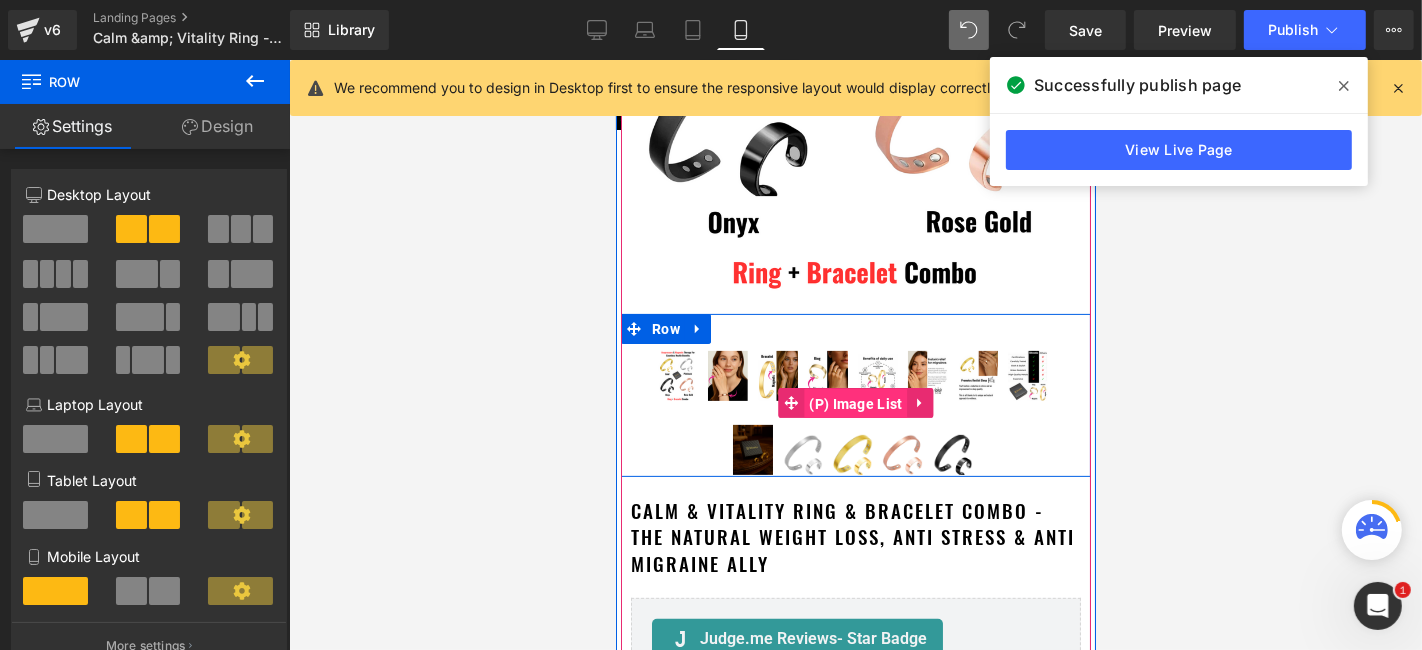click on "(P) Image List" at bounding box center [854, 403] 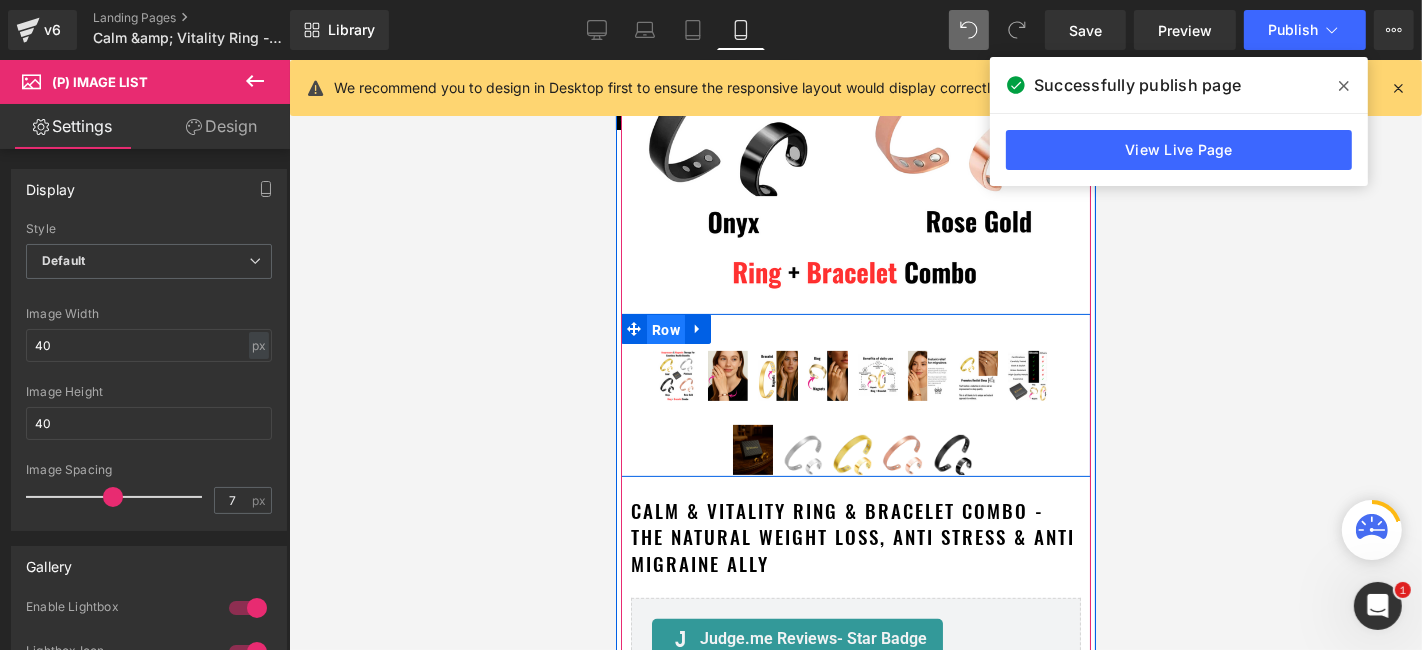 click on "Row" at bounding box center [665, 329] 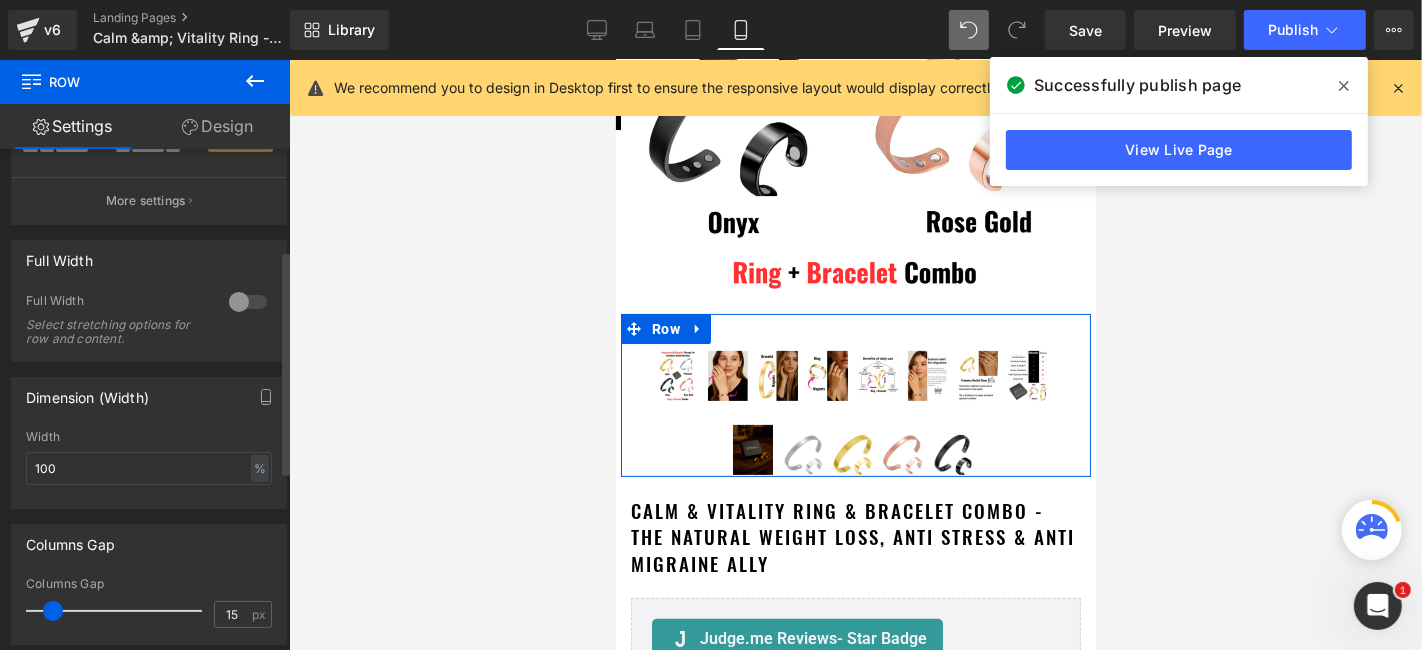 scroll, scrollTop: 333, scrollLeft: 0, axis: vertical 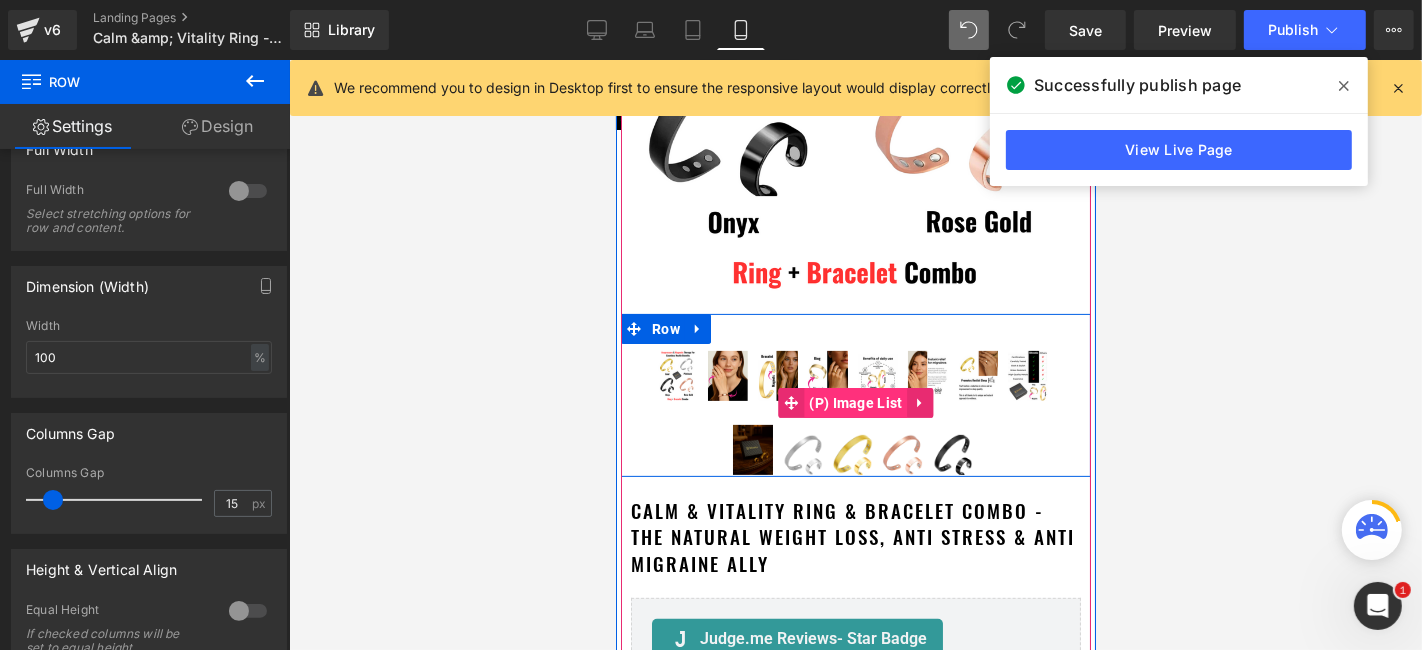 click on "(P) Image List" at bounding box center [854, 402] 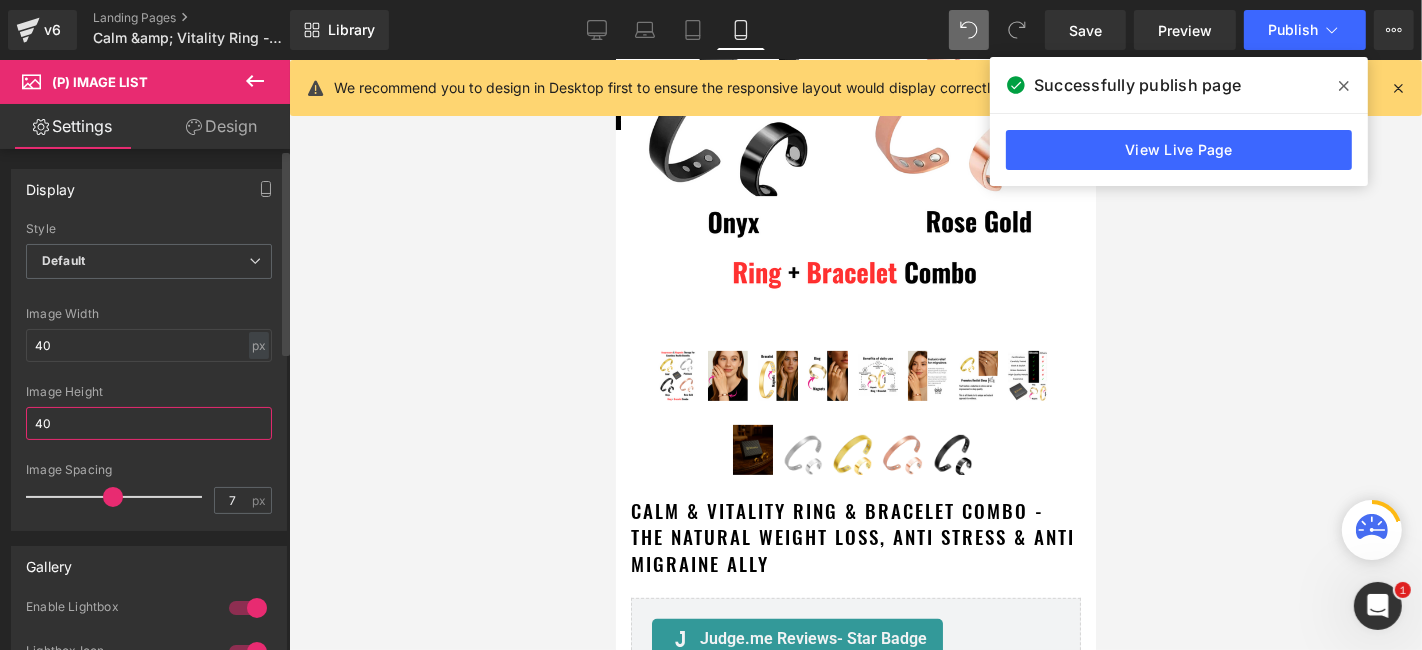 click on "40" at bounding box center [149, 423] 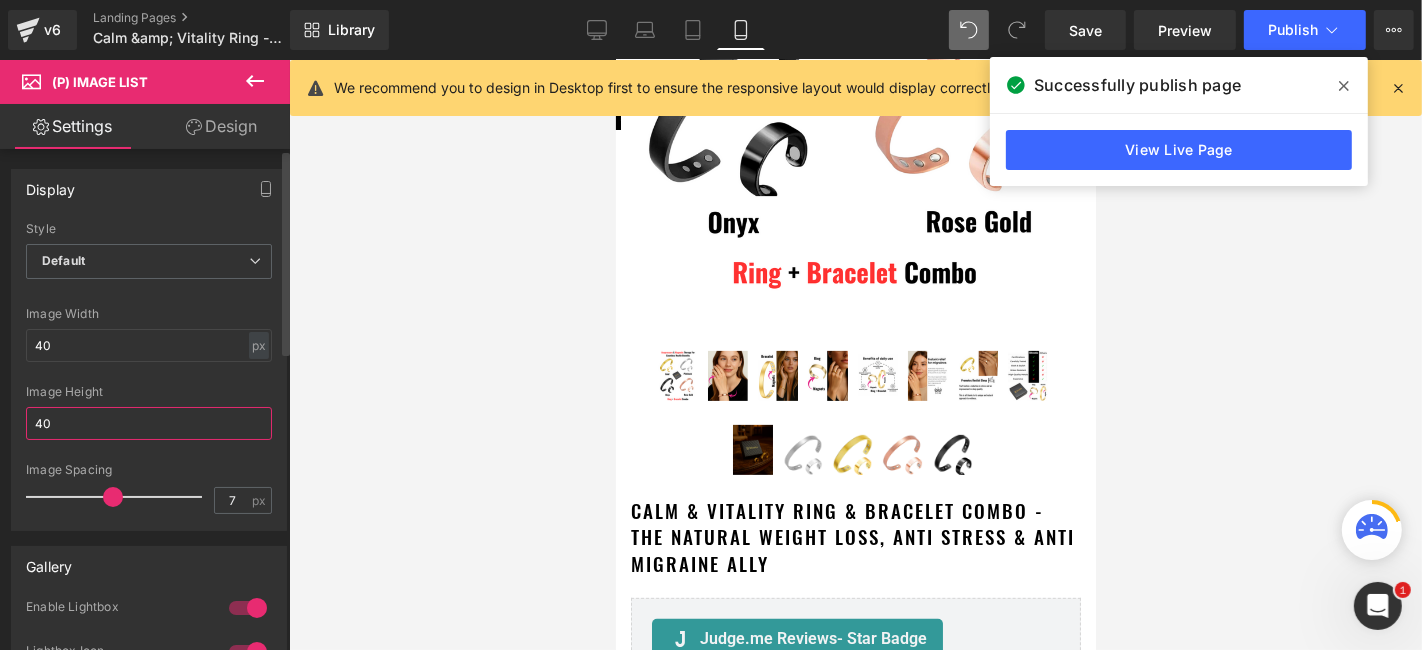 type on "4" 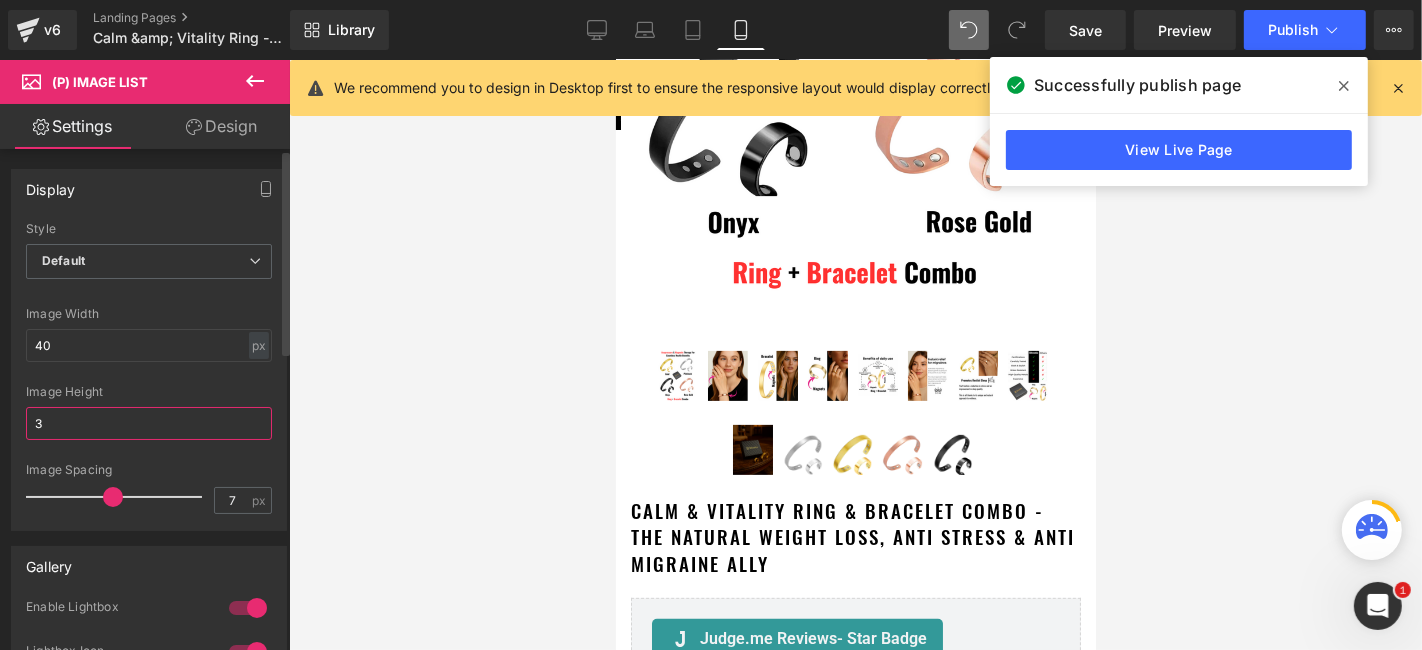 type on "30" 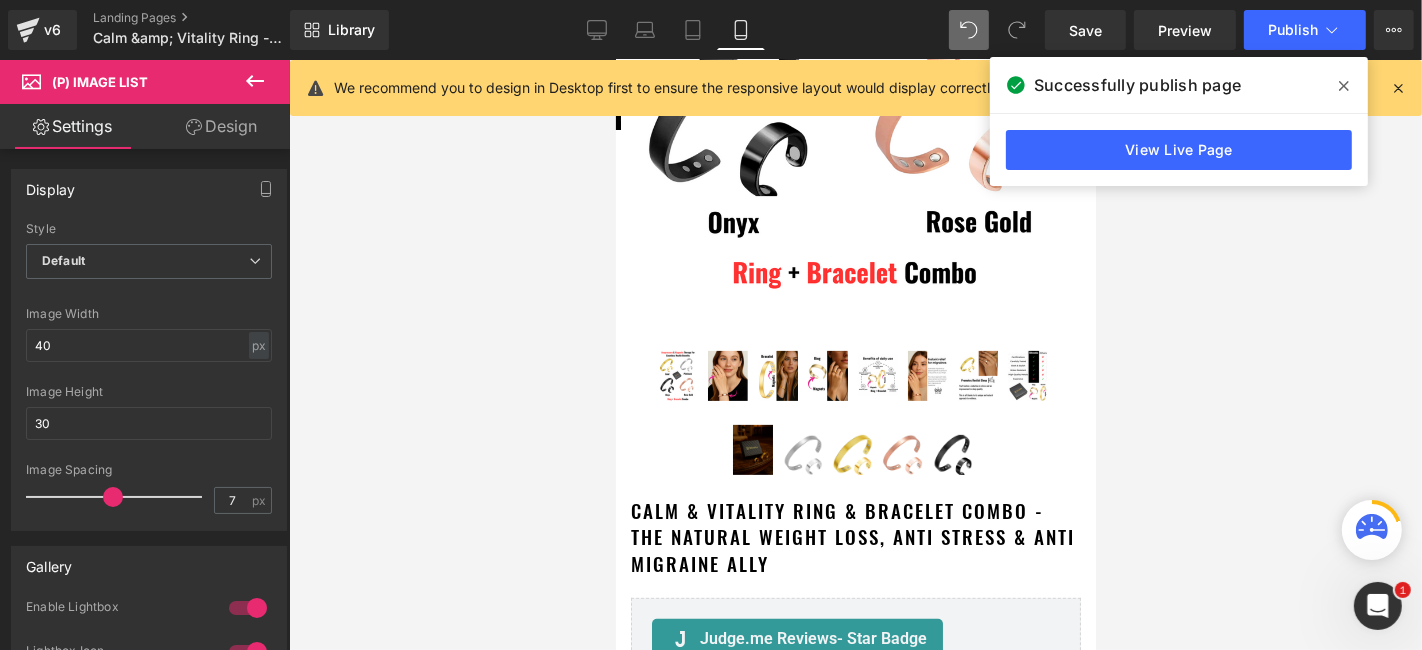 click at bounding box center (855, 355) 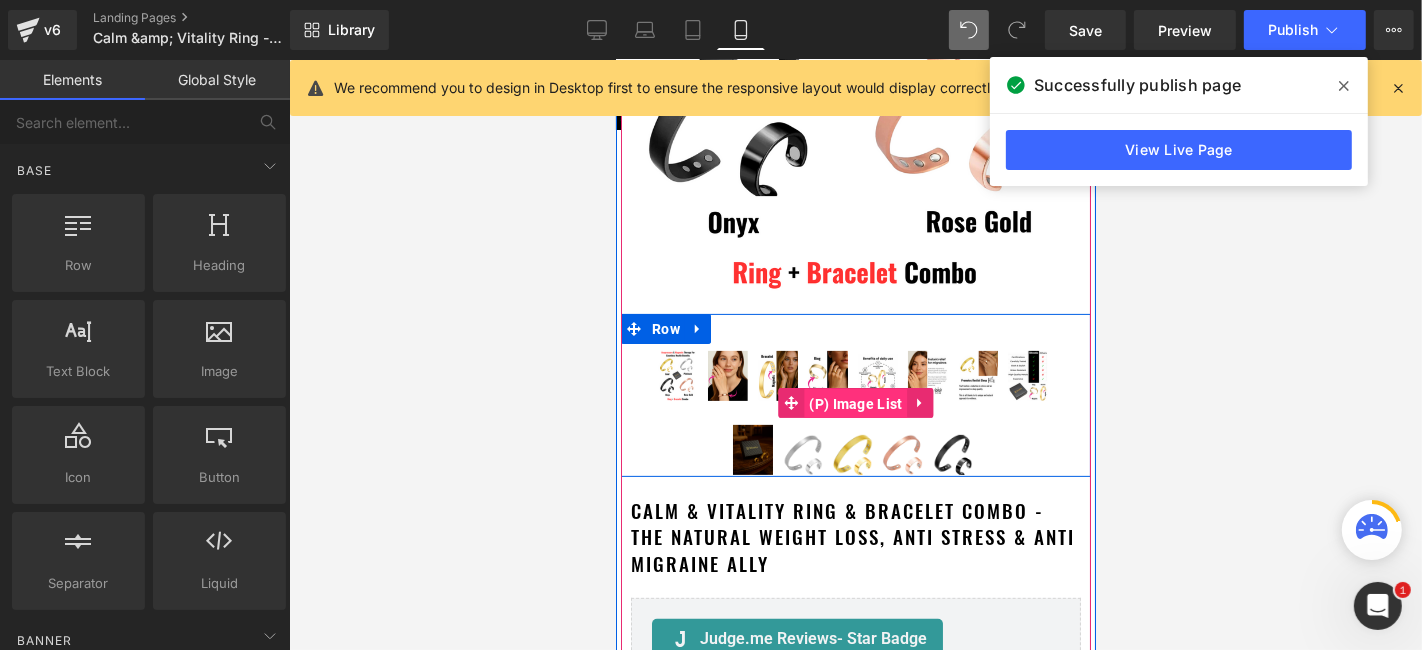 click on "(P) Image List" at bounding box center (854, 403) 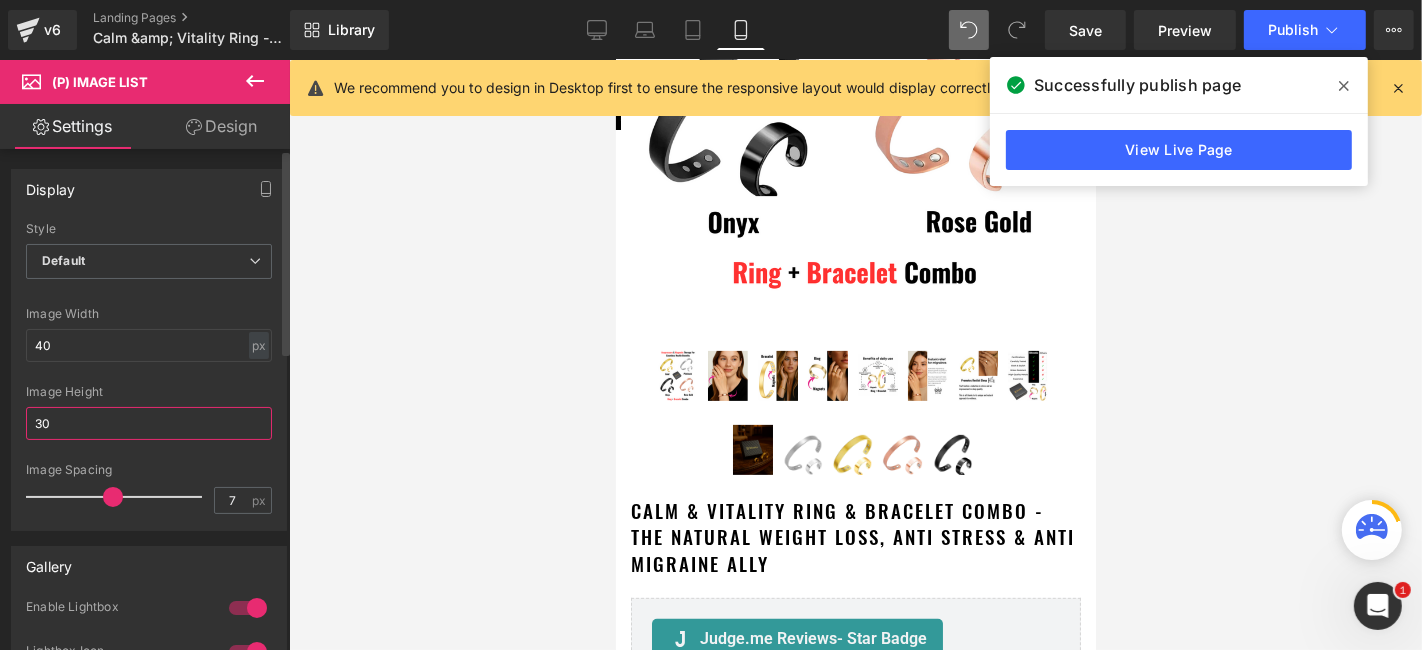 drag, startPoint x: 169, startPoint y: 432, endPoint x: 0, endPoint y: 433, distance: 169.00296 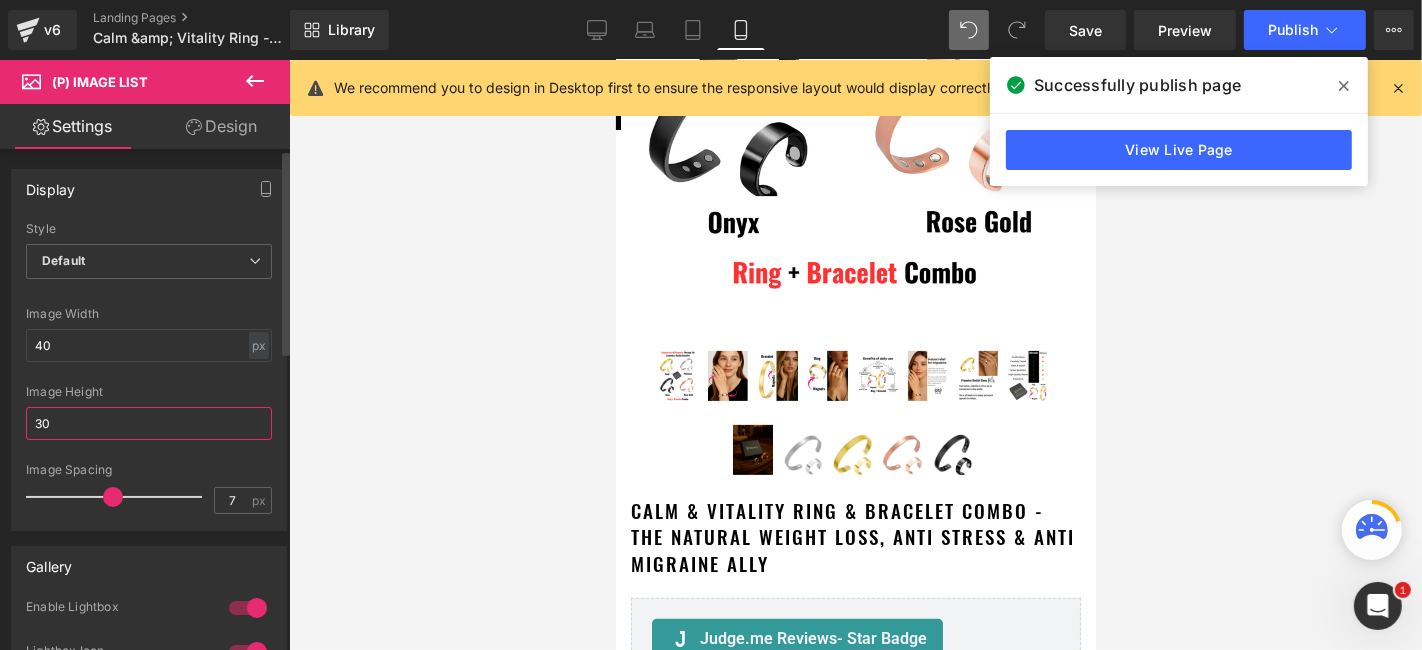 type 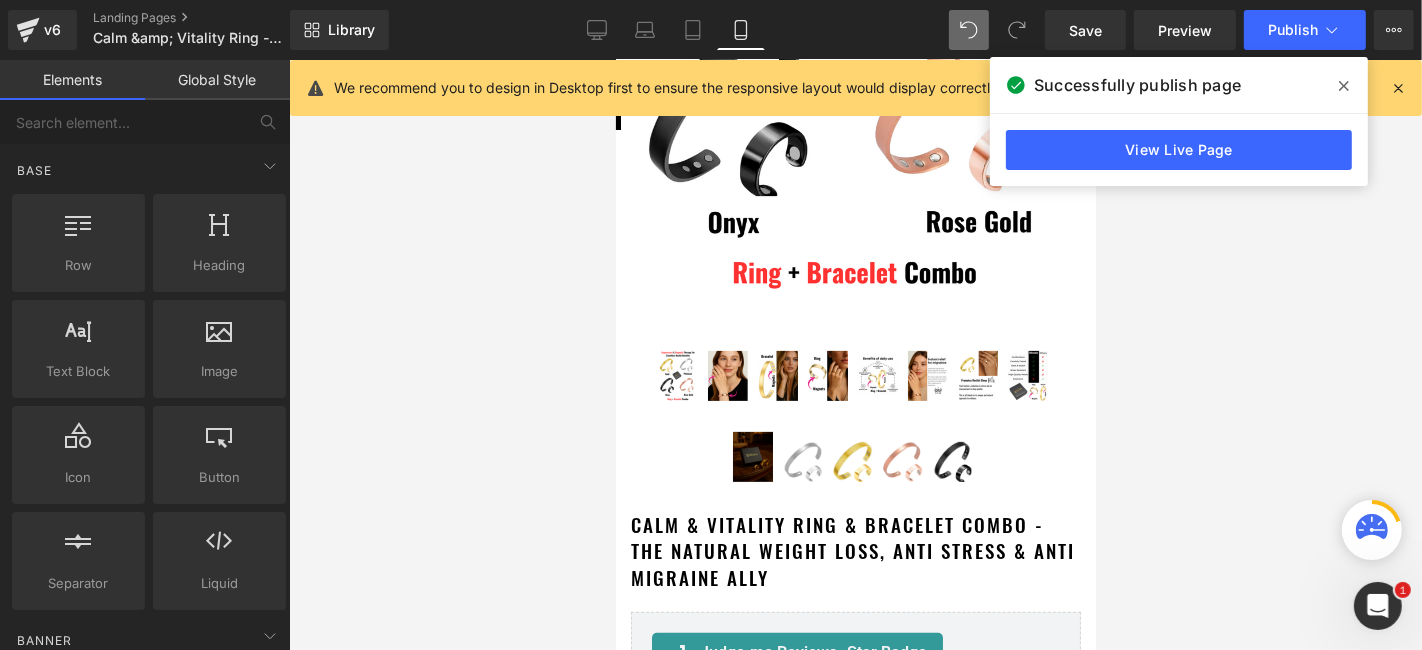 click at bounding box center (855, 355) 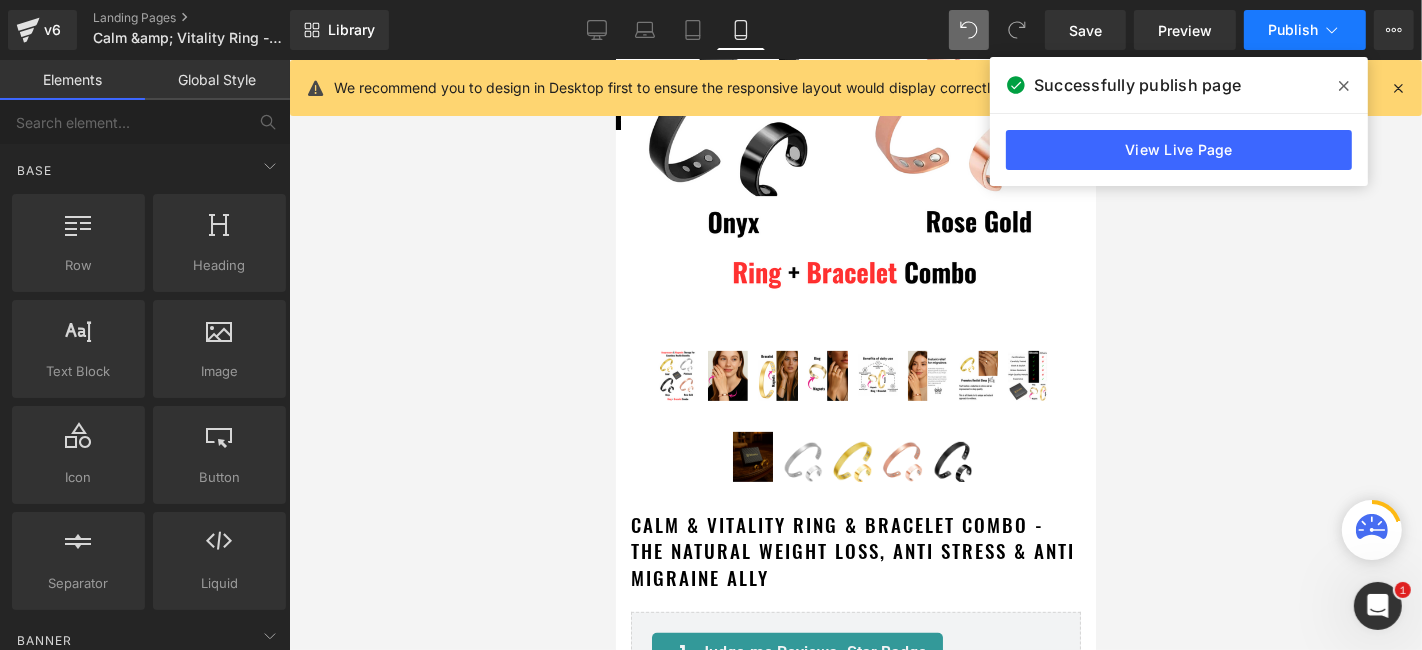 click on "Publish" at bounding box center [1293, 30] 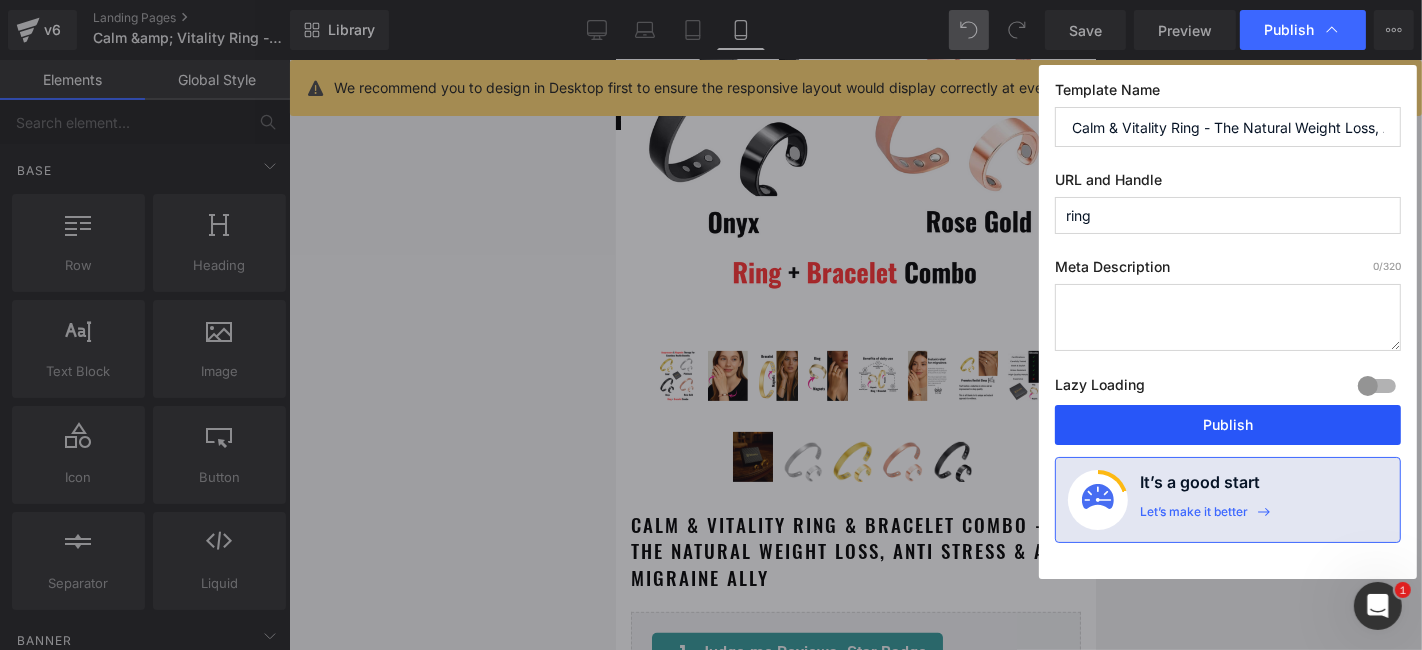 click on "Publish" at bounding box center [1228, 425] 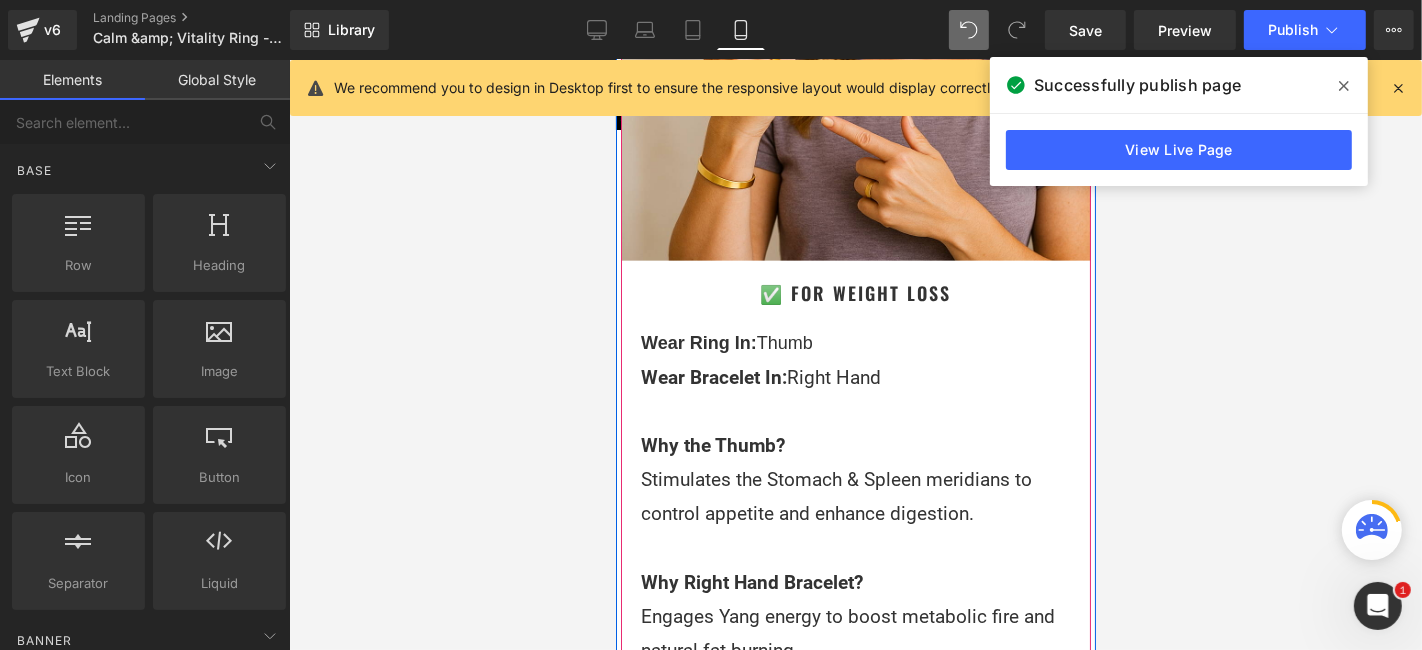 scroll, scrollTop: 2111, scrollLeft: 0, axis: vertical 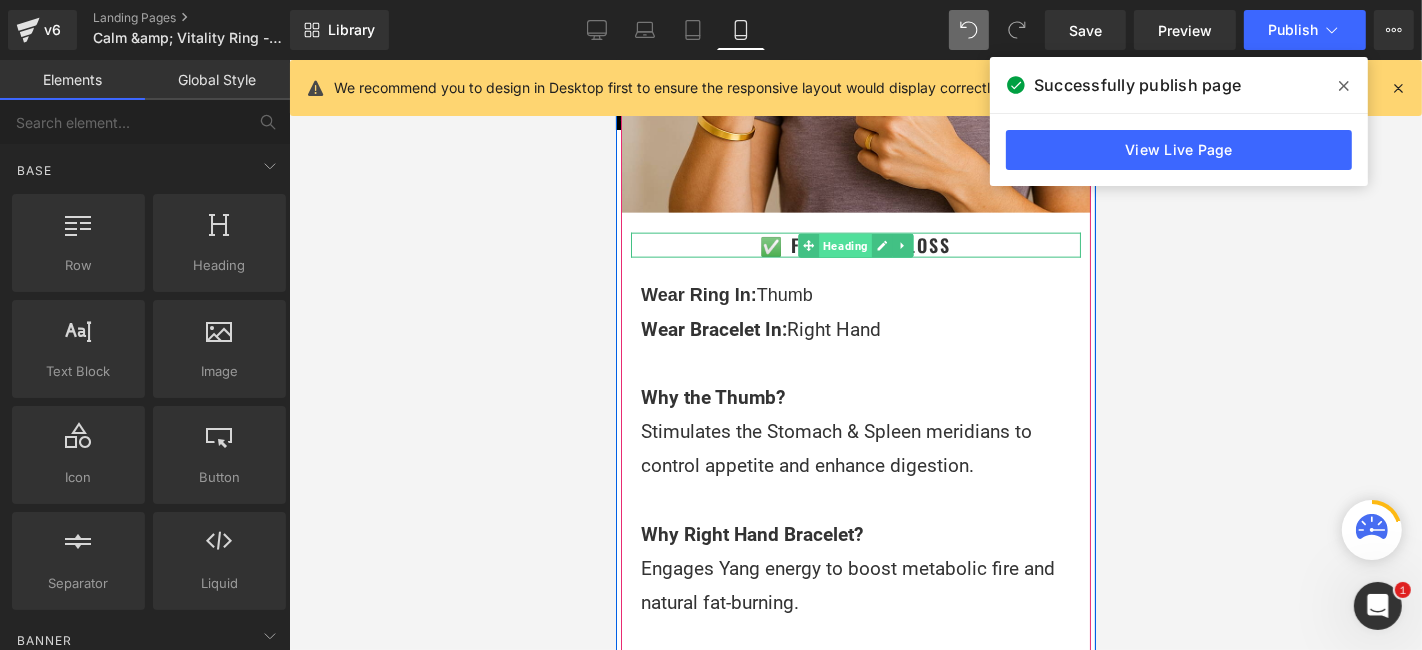 click on "Heading" at bounding box center (844, 245) 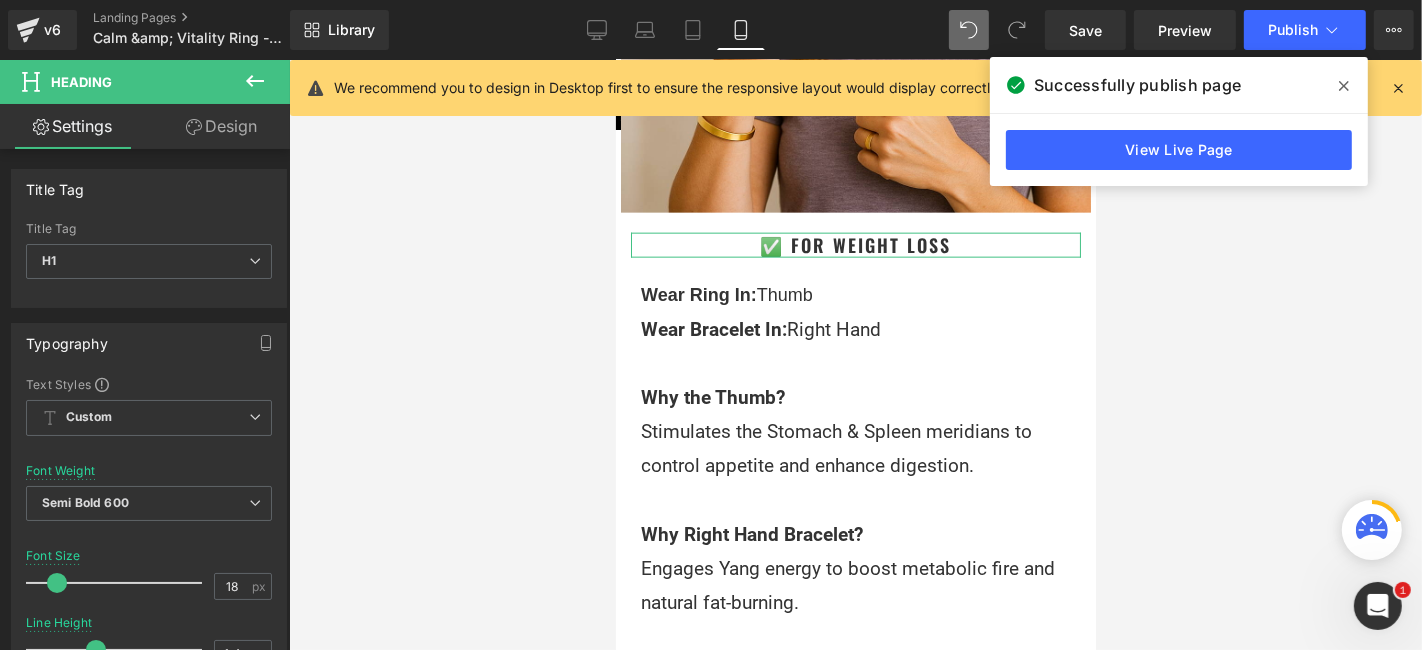 click on "Design" at bounding box center (221, 126) 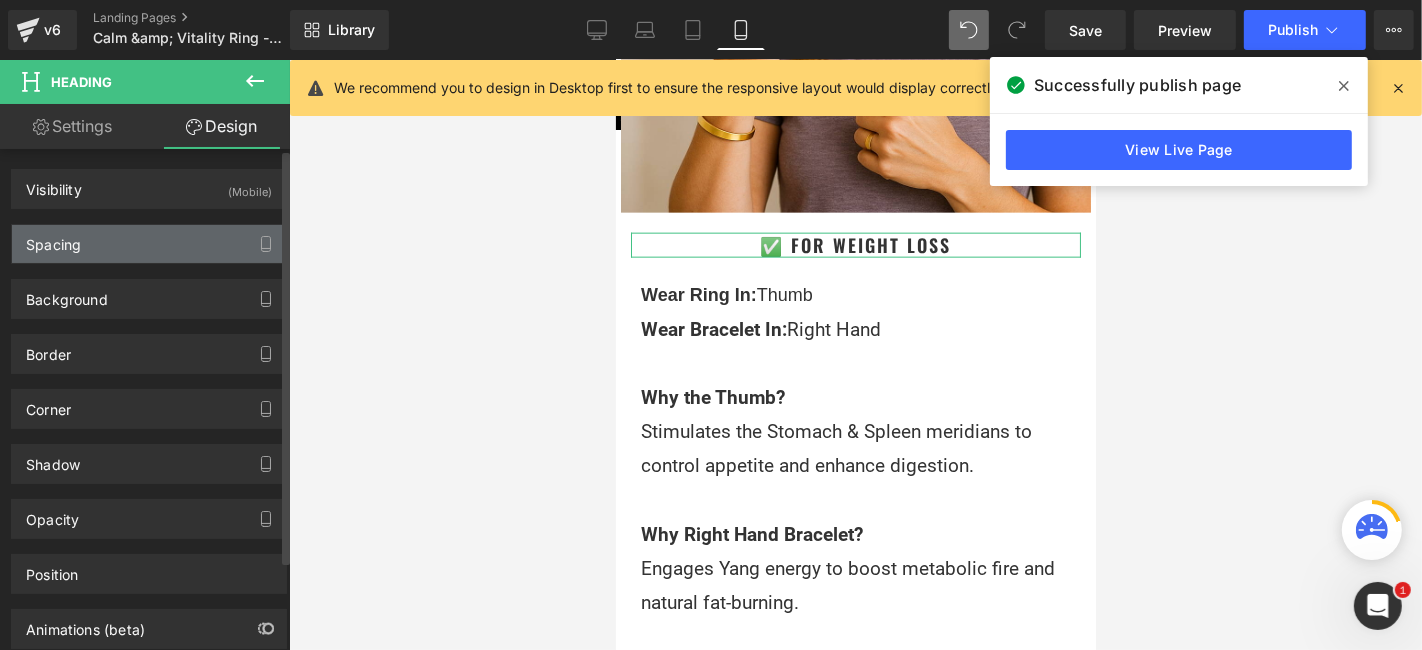 click on "Spacing" at bounding box center [149, 244] 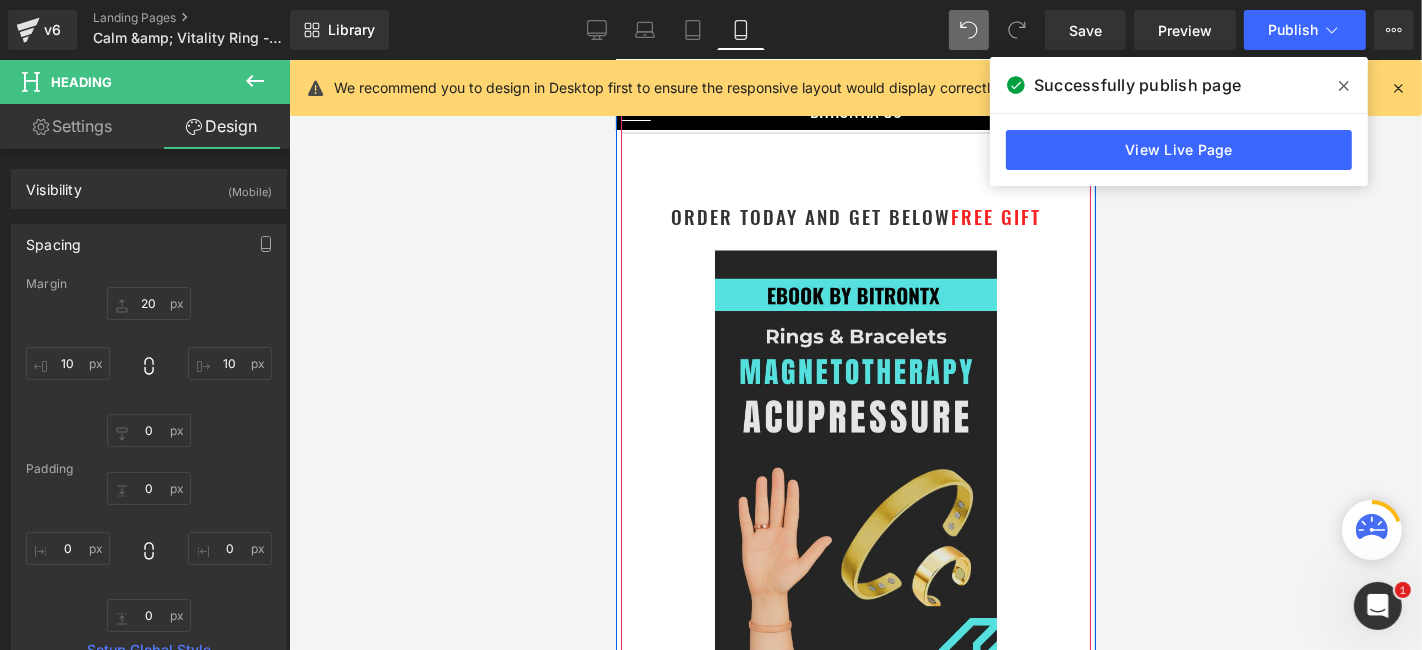 scroll, scrollTop: 3000, scrollLeft: 0, axis: vertical 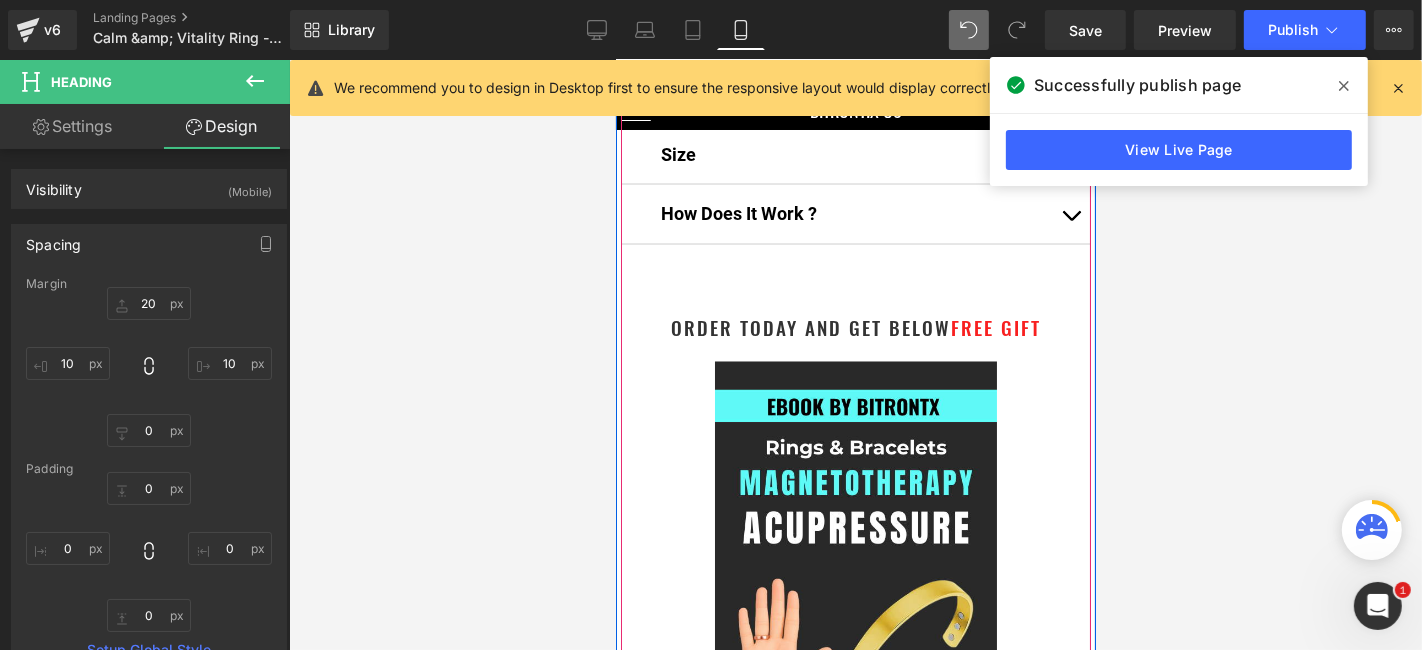 click on "Order today and get Below  FREE gift Heading" at bounding box center (855, 327) 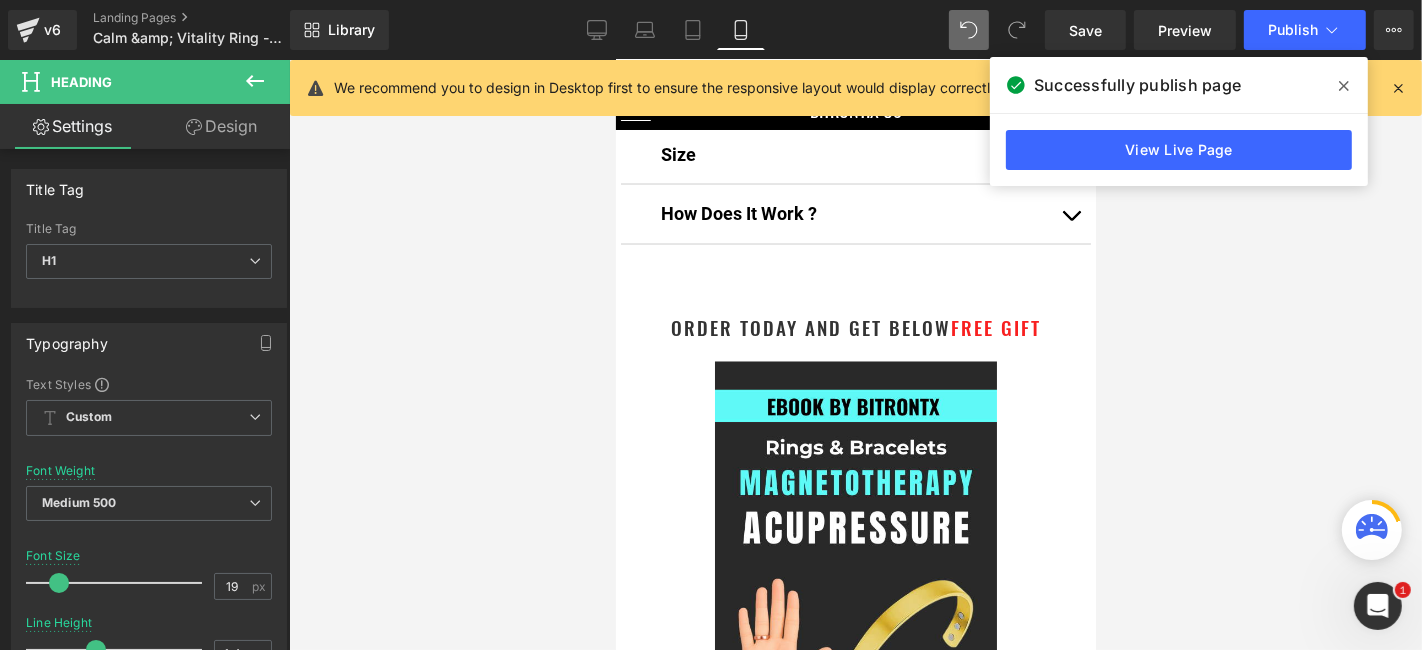click on "Design" at bounding box center (221, 126) 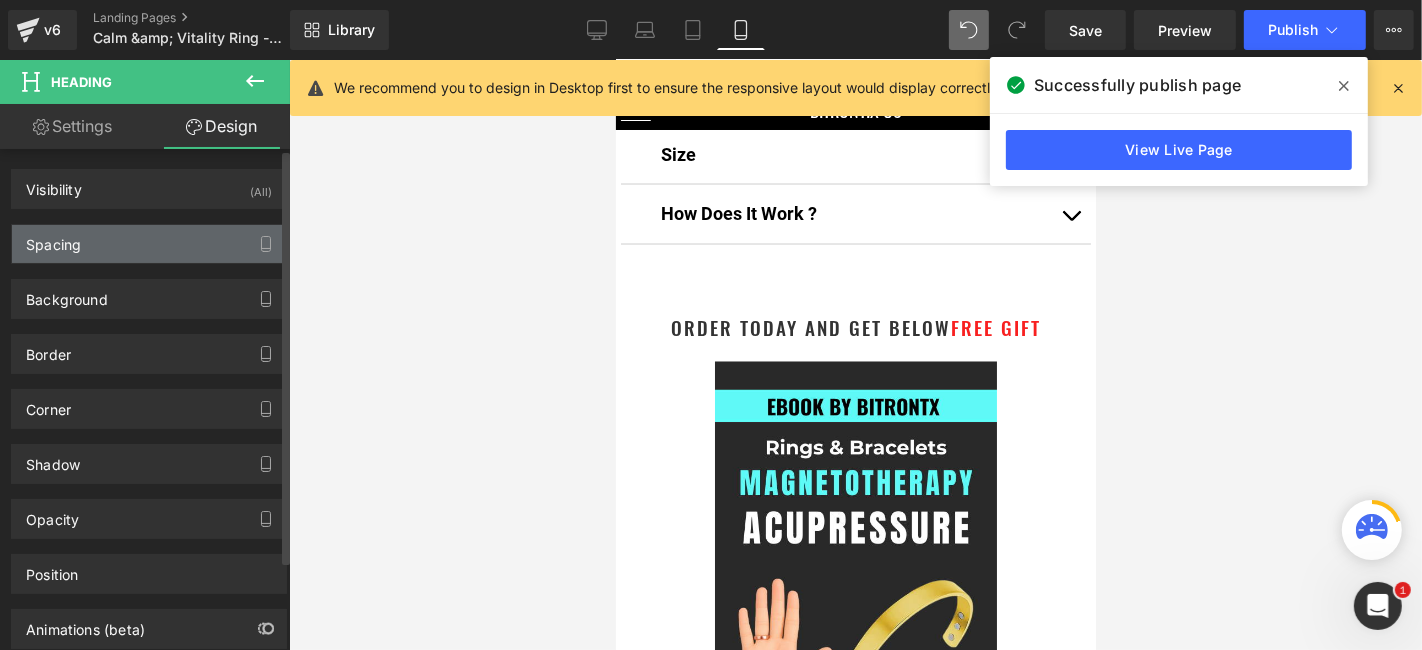 click on "Spacing" at bounding box center (149, 244) 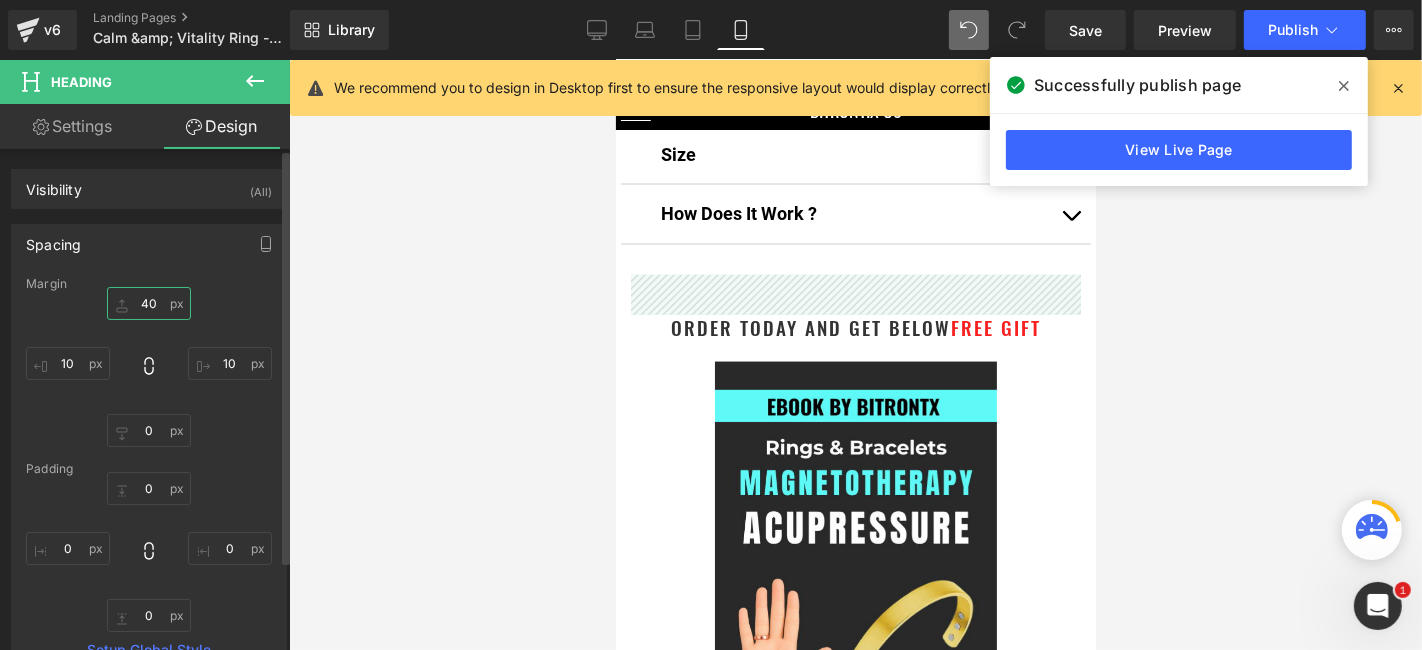 click on "40" at bounding box center [149, 303] 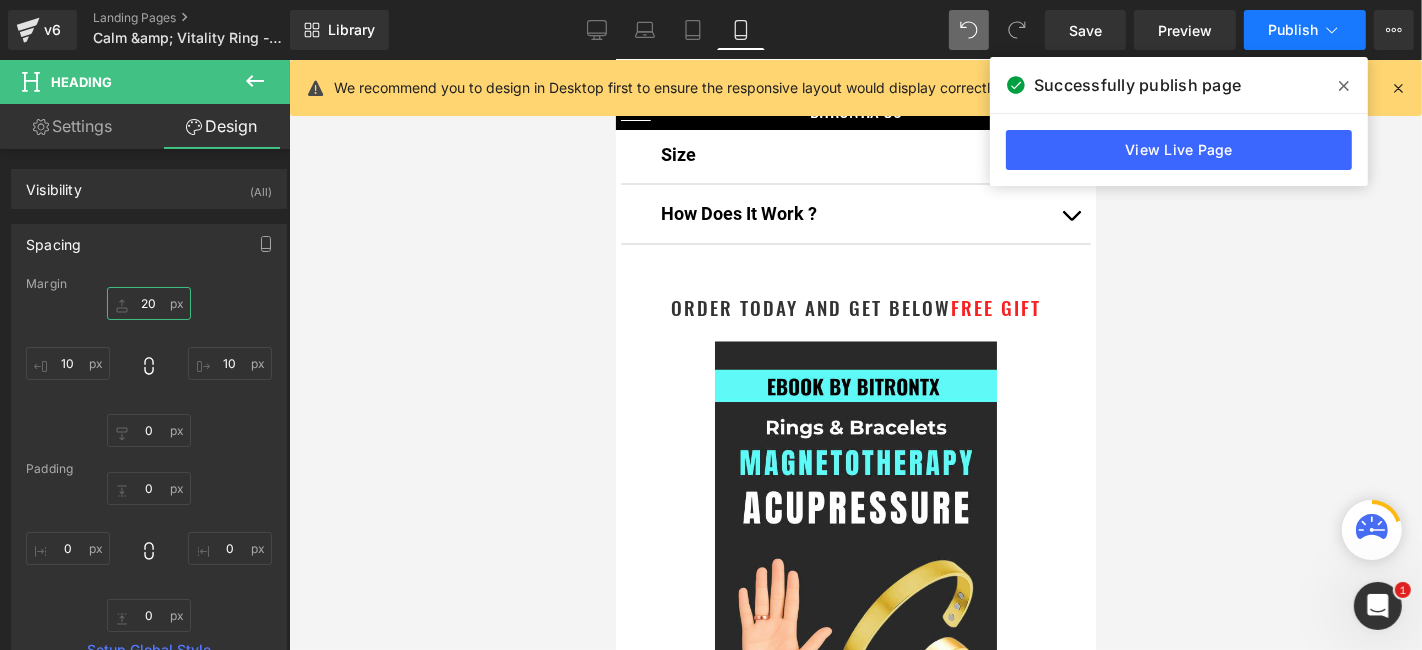 type on "20" 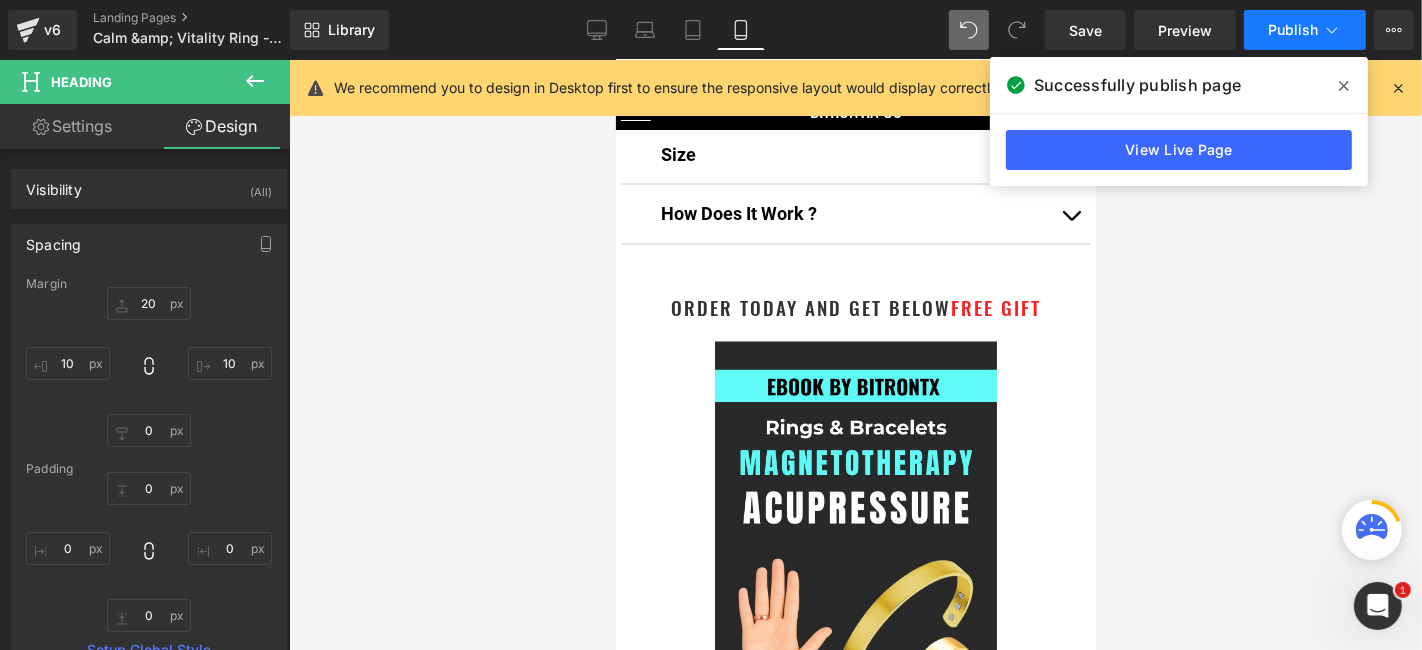 click on "Publish" at bounding box center [1293, 30] 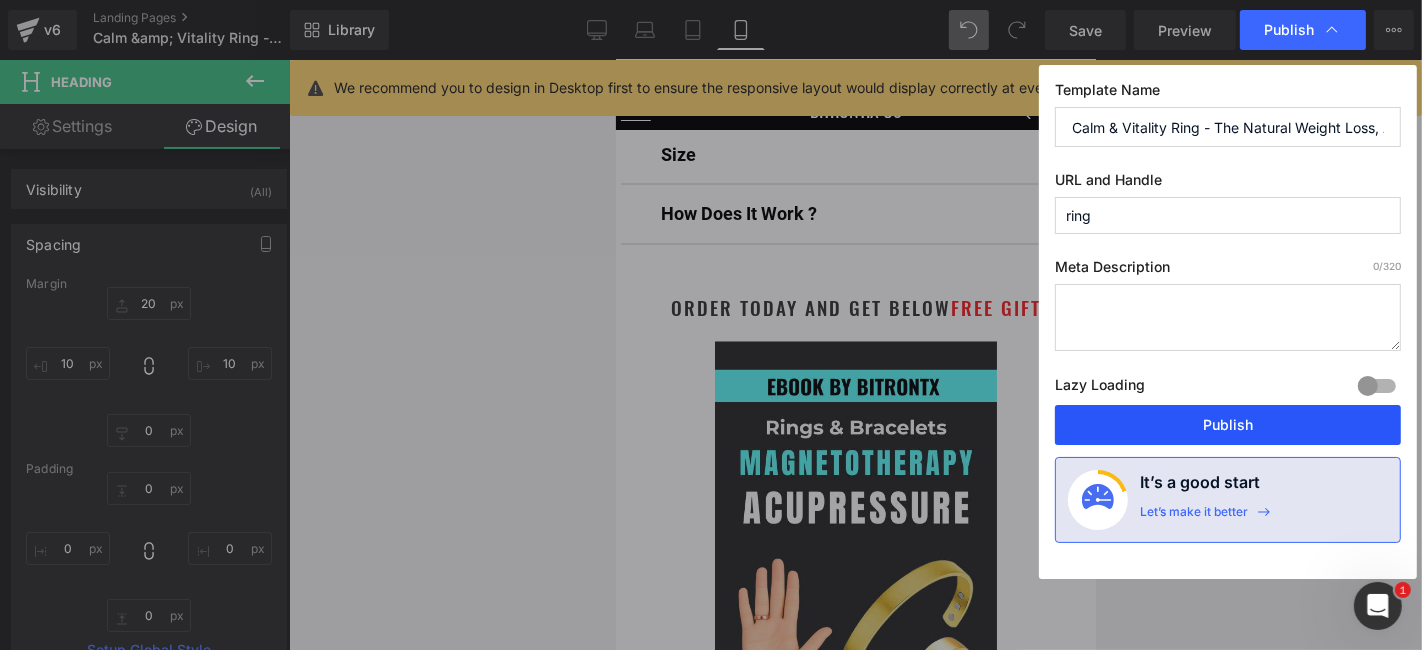 click on "Publish" at bounding box center (1228, 425) 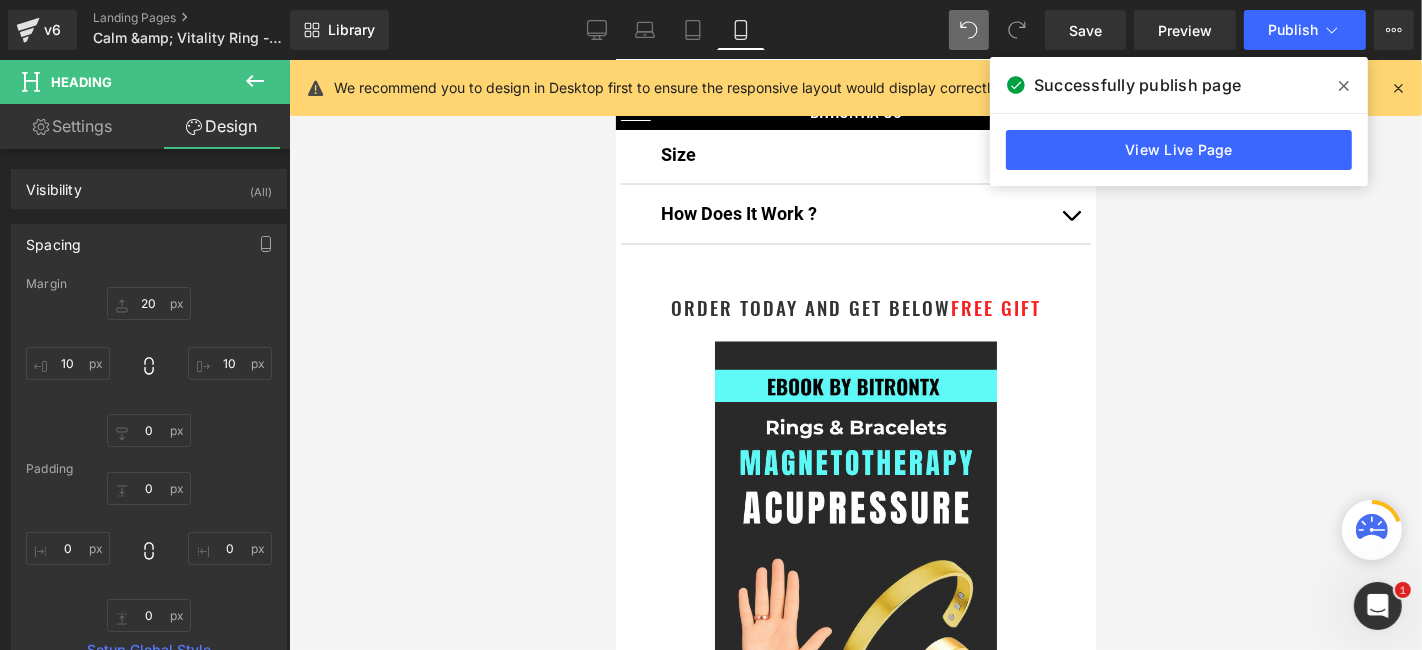 click 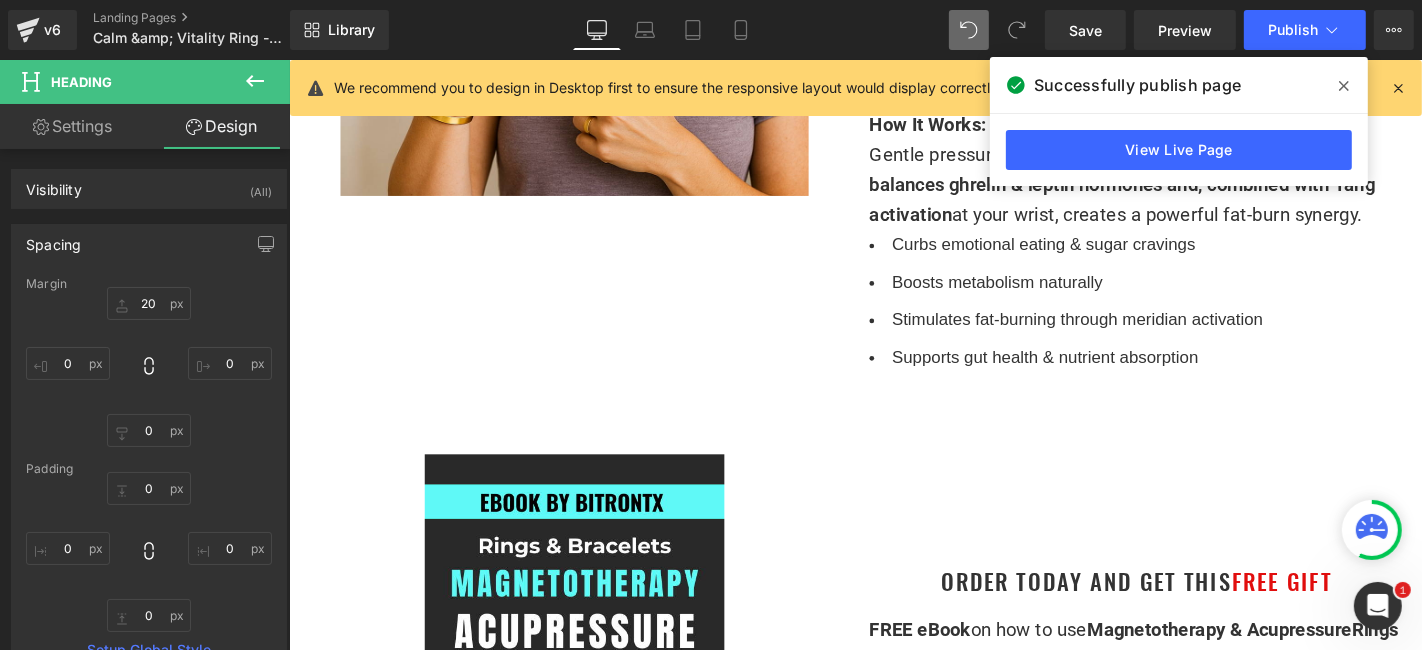 scroll, scrollTop: 1666, scrollLeft: 0, axis: vertical 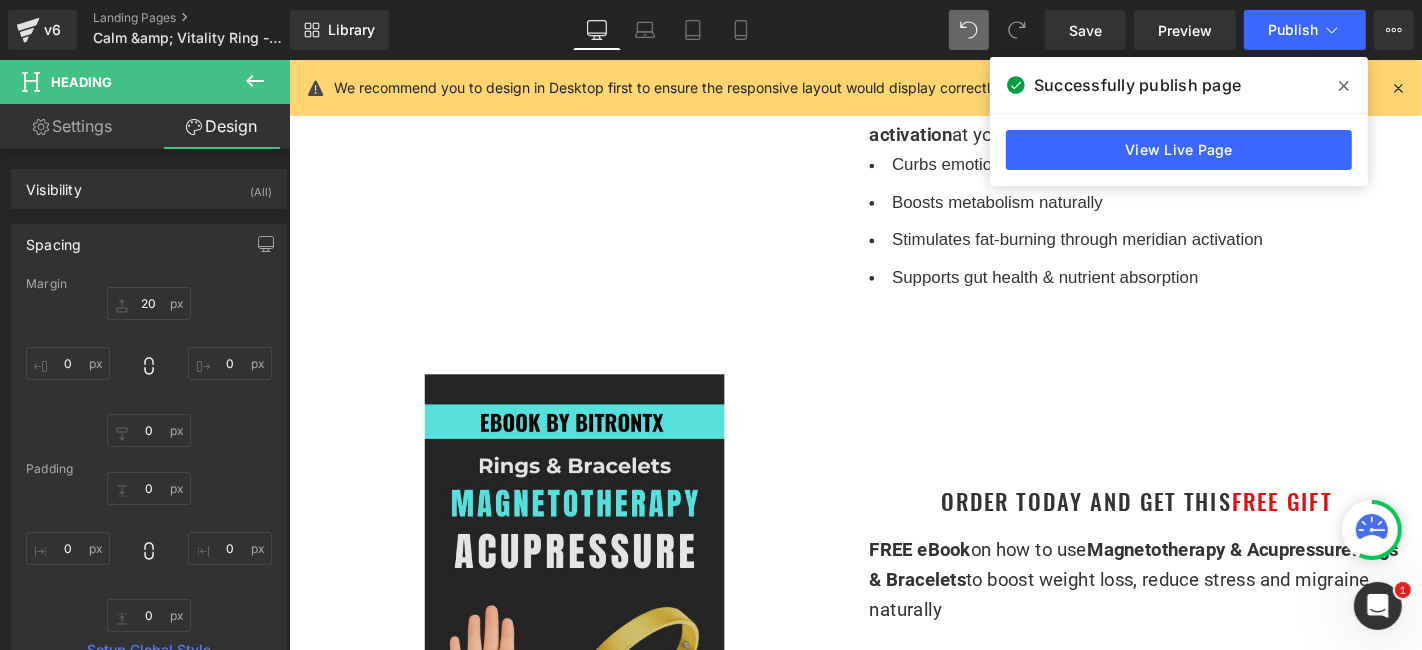 click at bounding box center [593, 645] 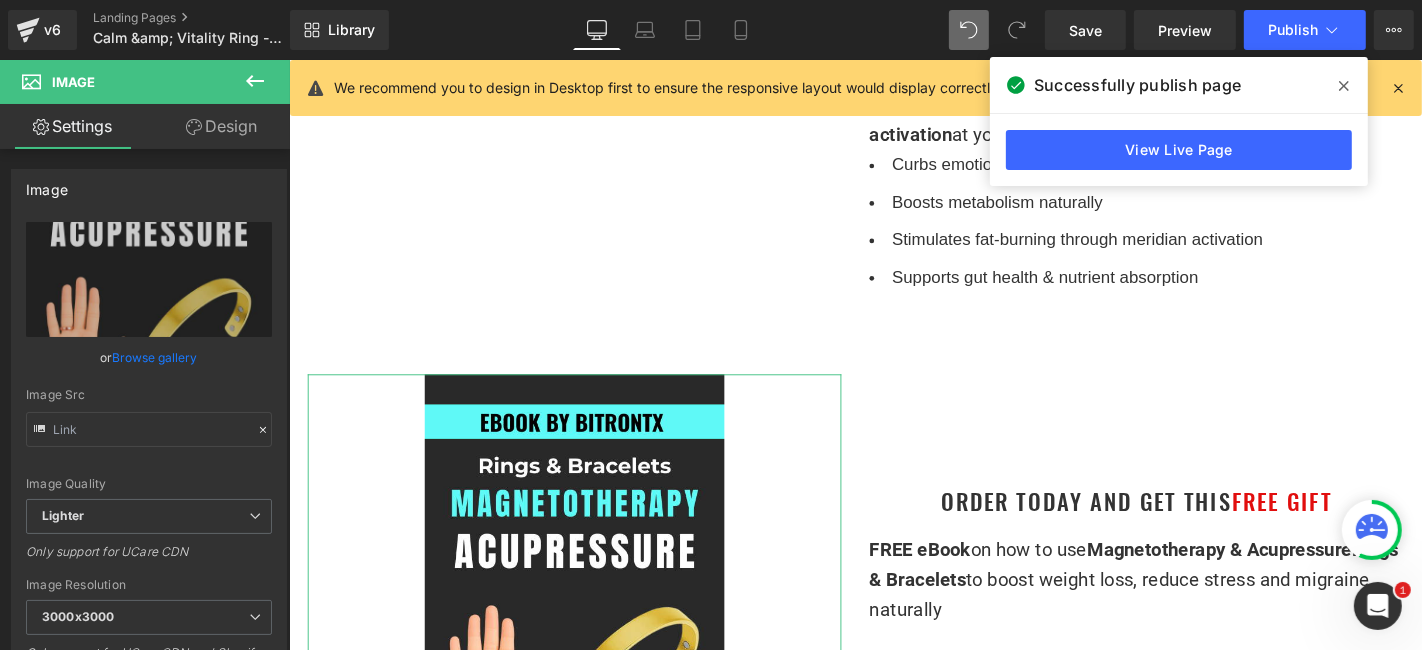 click on "Design" at bounding box center [221, 126] 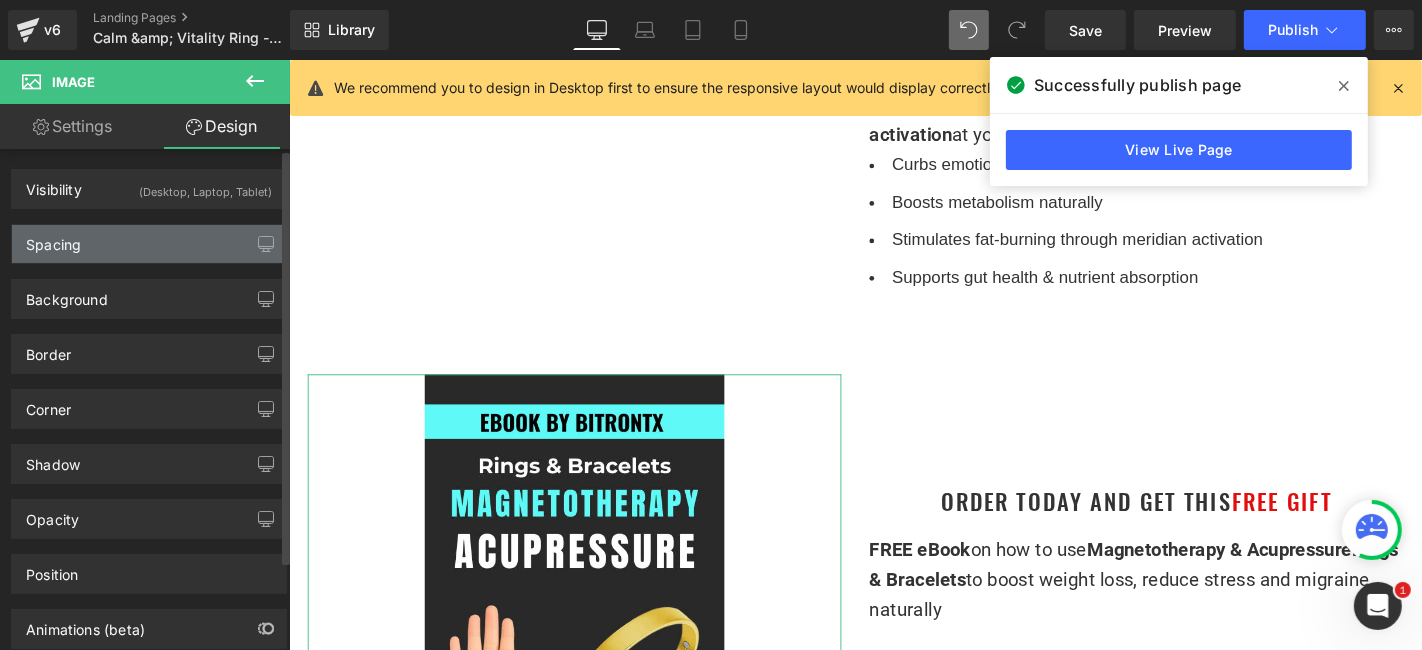 click on "Spacing" at bounding box center (149, 244) 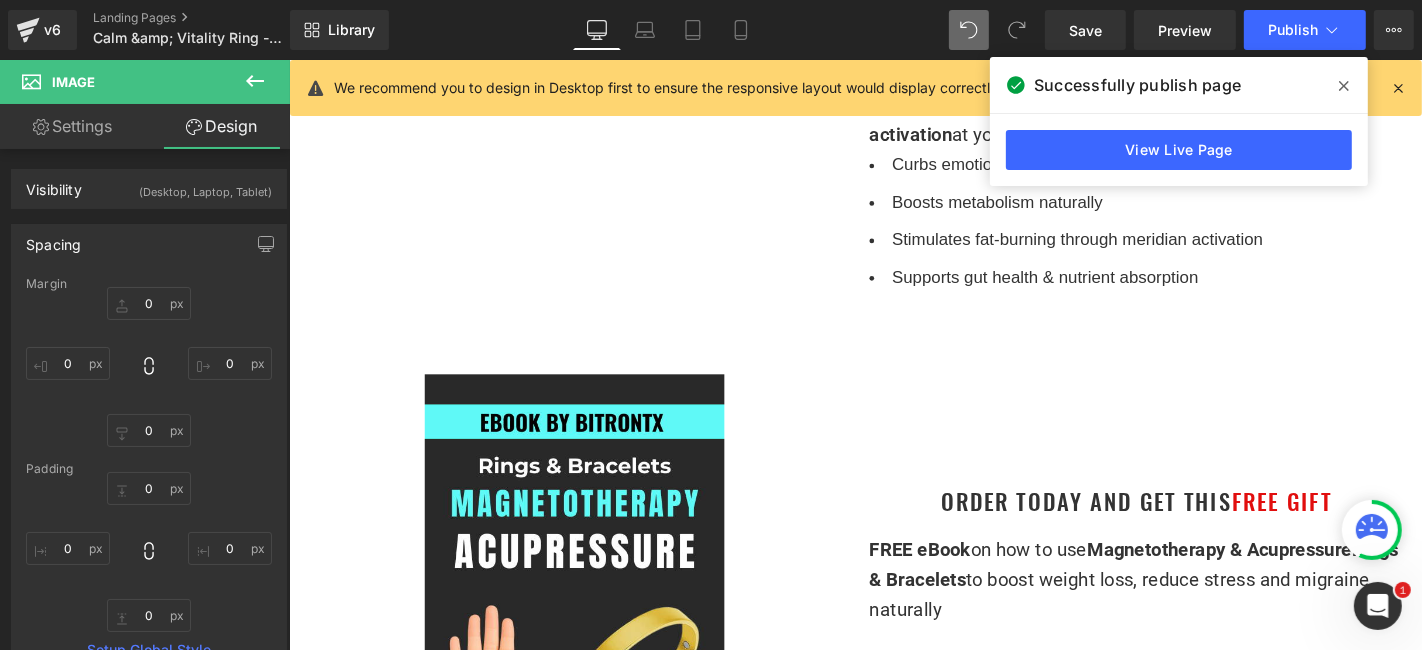 click on "Sale Off
(P) Image" at bounding box center (893, 3118) 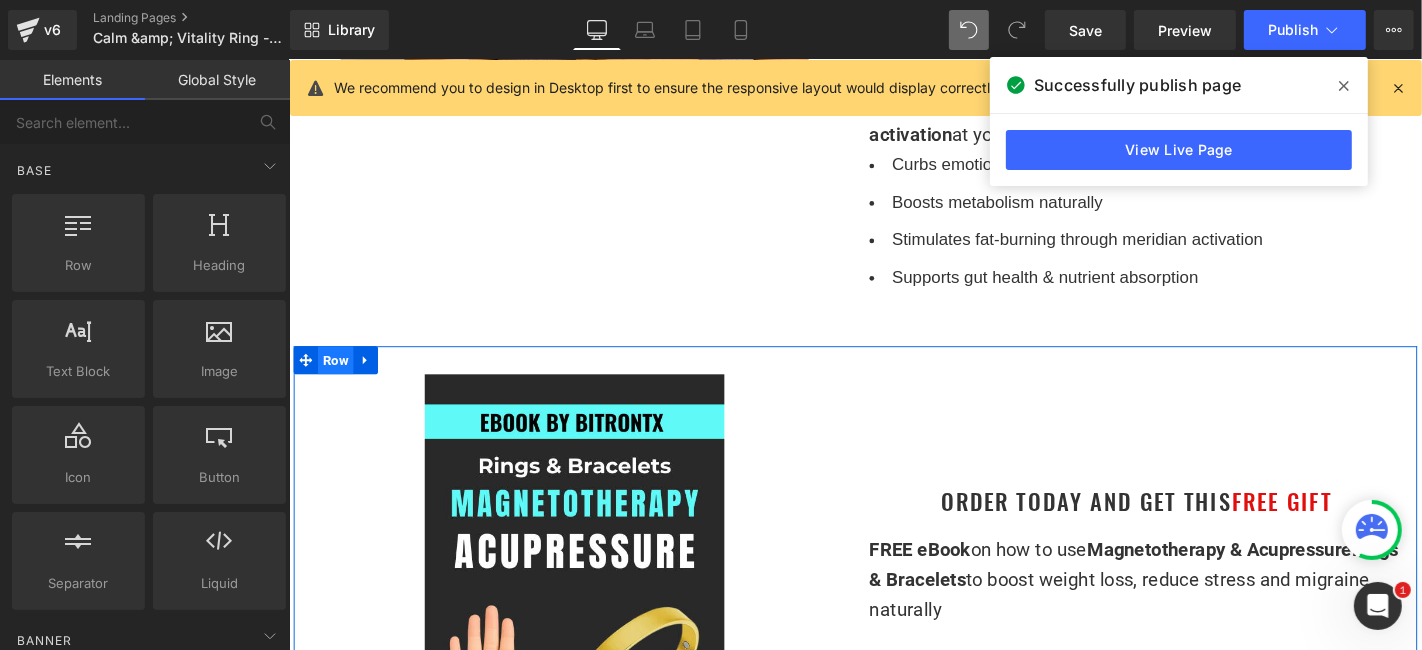 click on "Row" at bounding box center [338, 380] 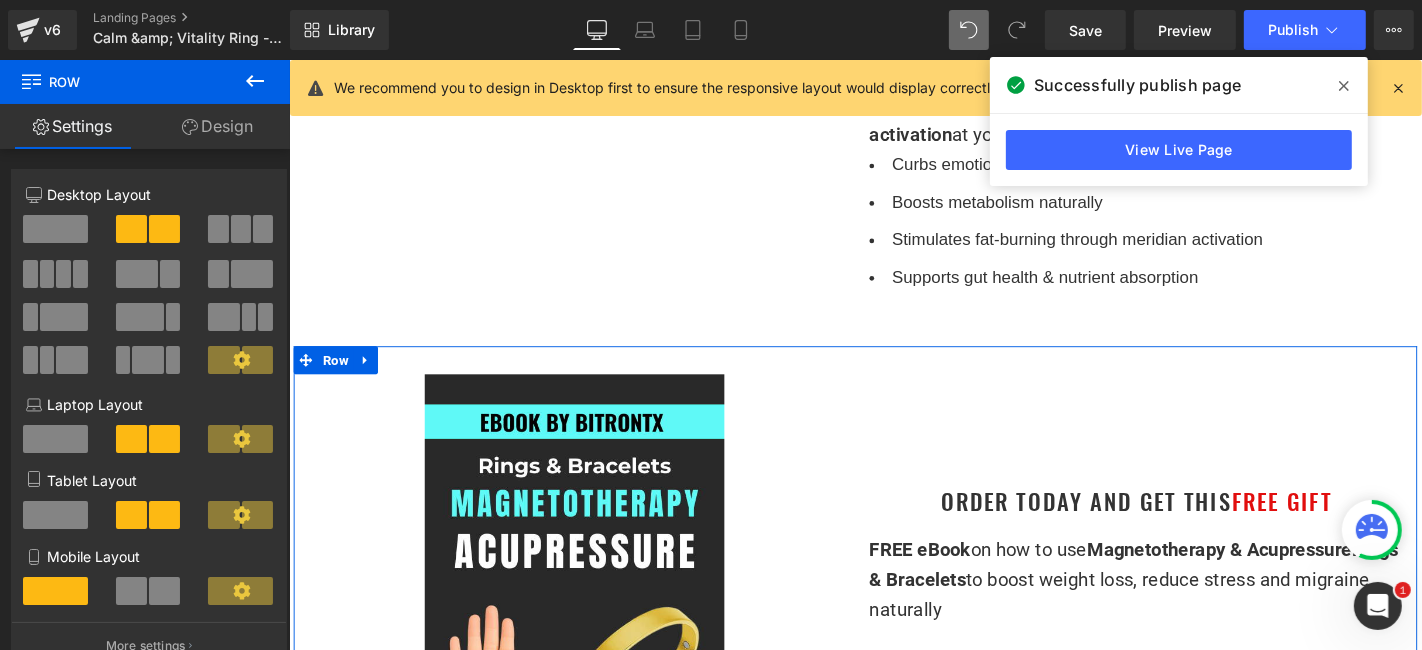 click on "Design" at bounding box center (217, 126) 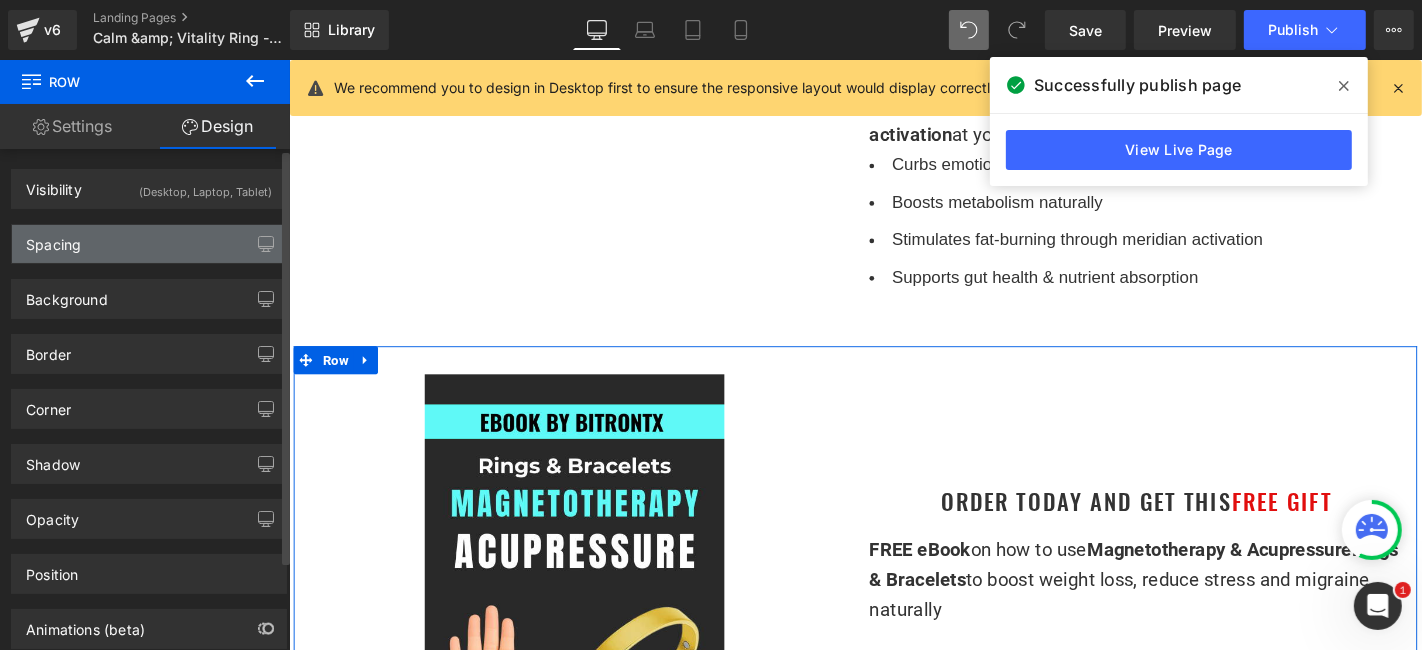 click on "Spacing" at bounding box center (149, 244) 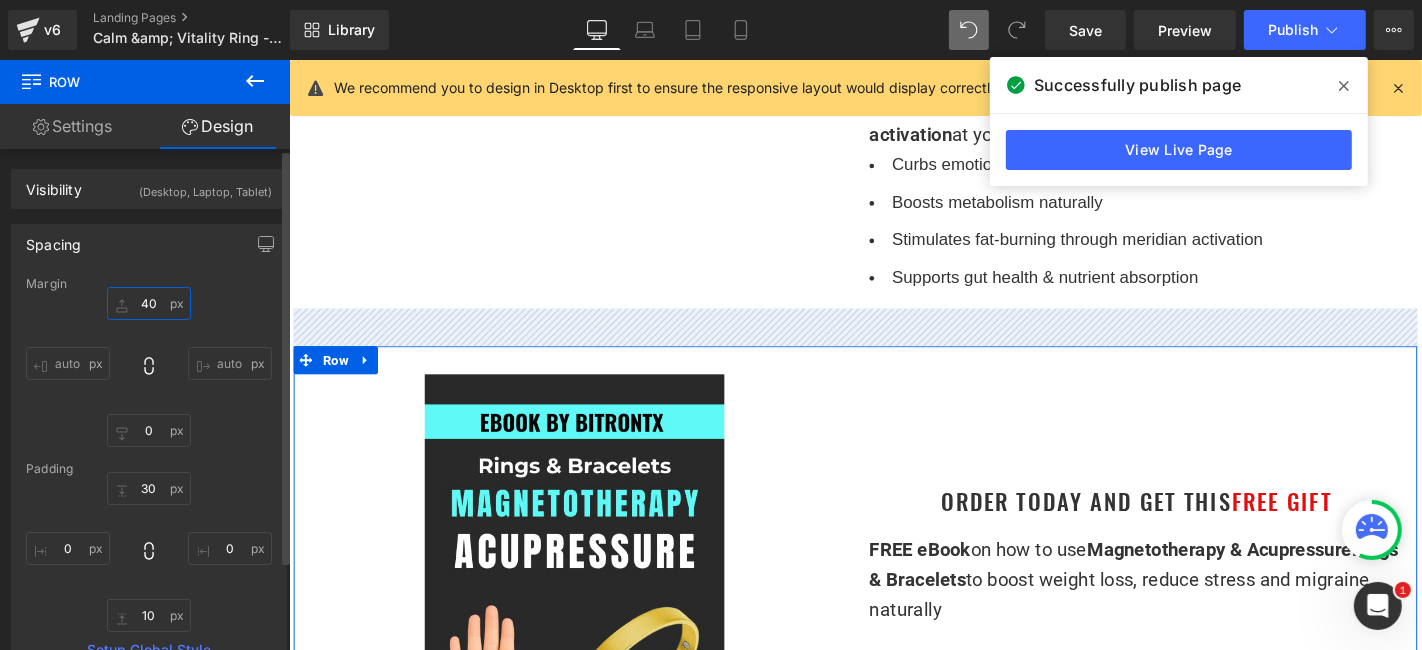 click at bounding box center [149, 303] 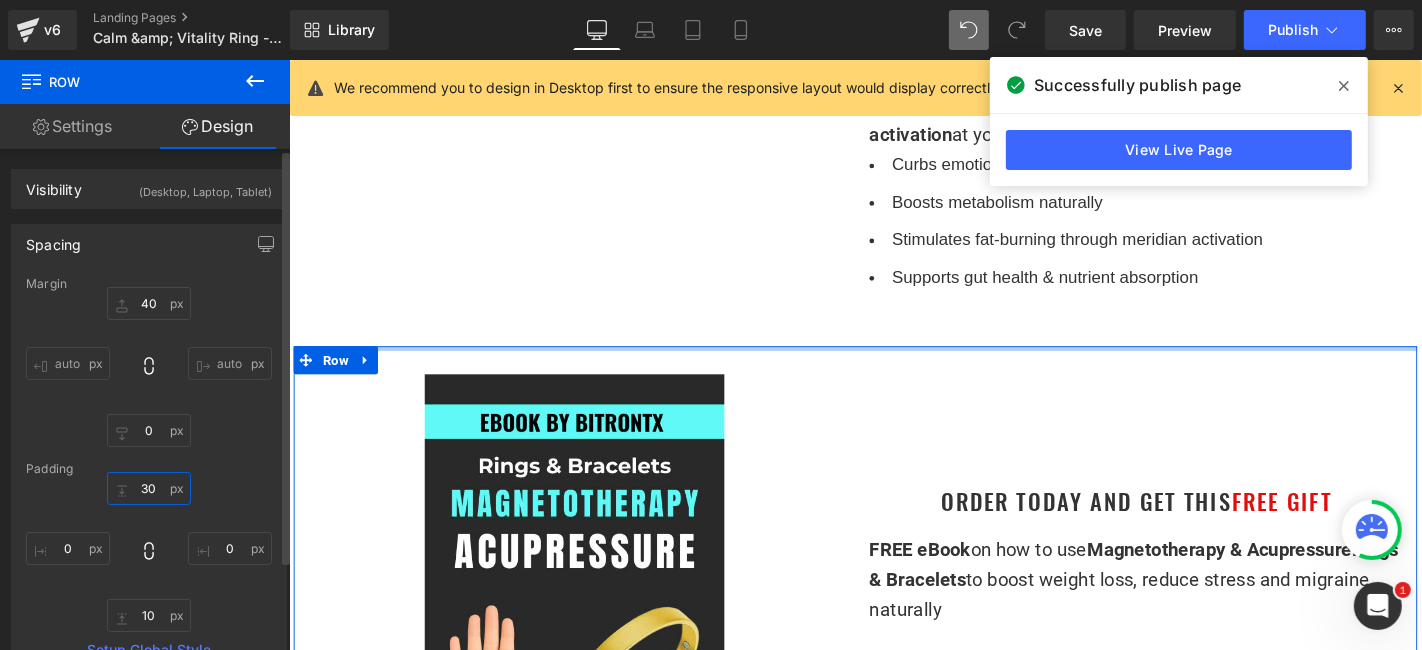 click at bounding box center (149, 488) 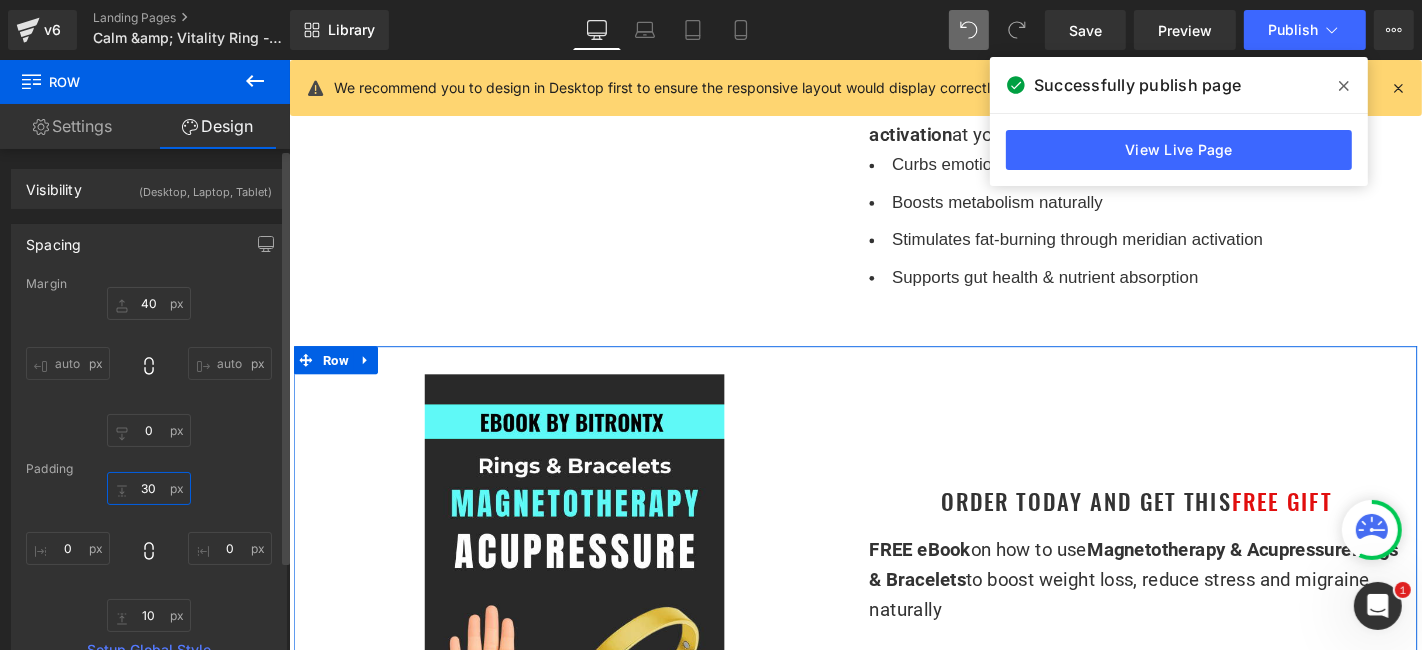 type on "30" 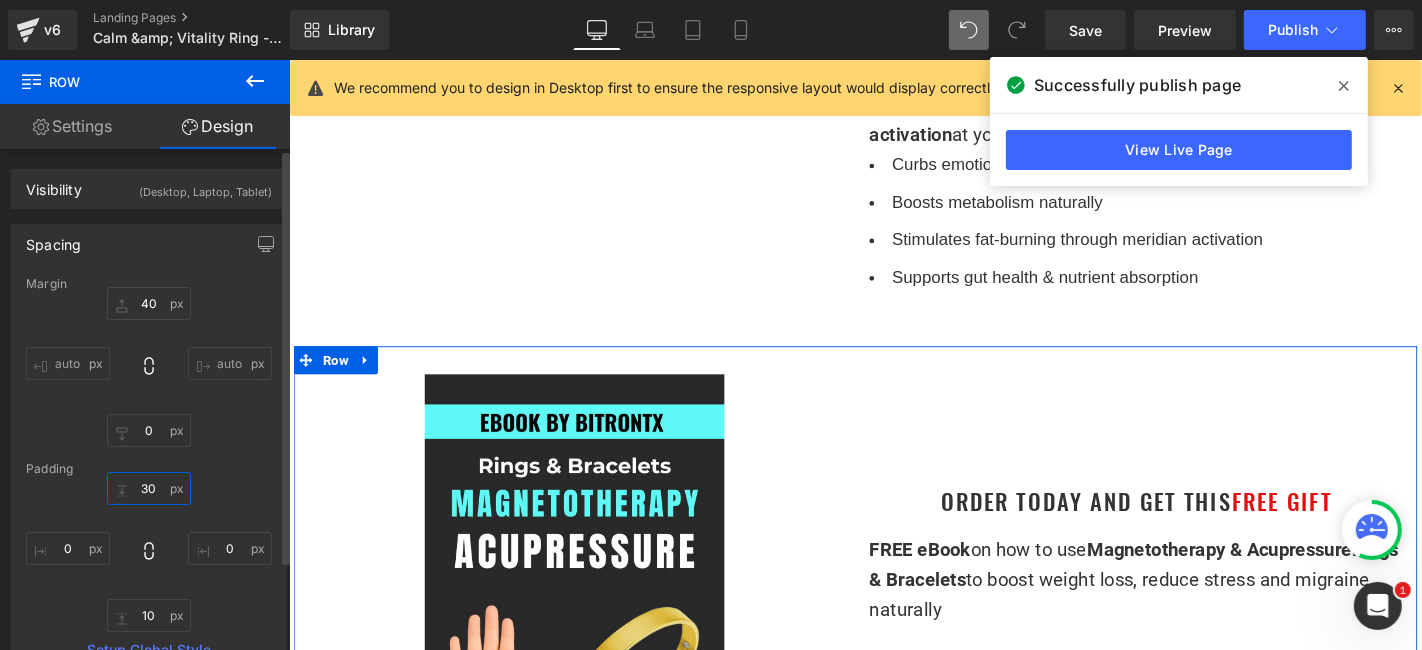 type 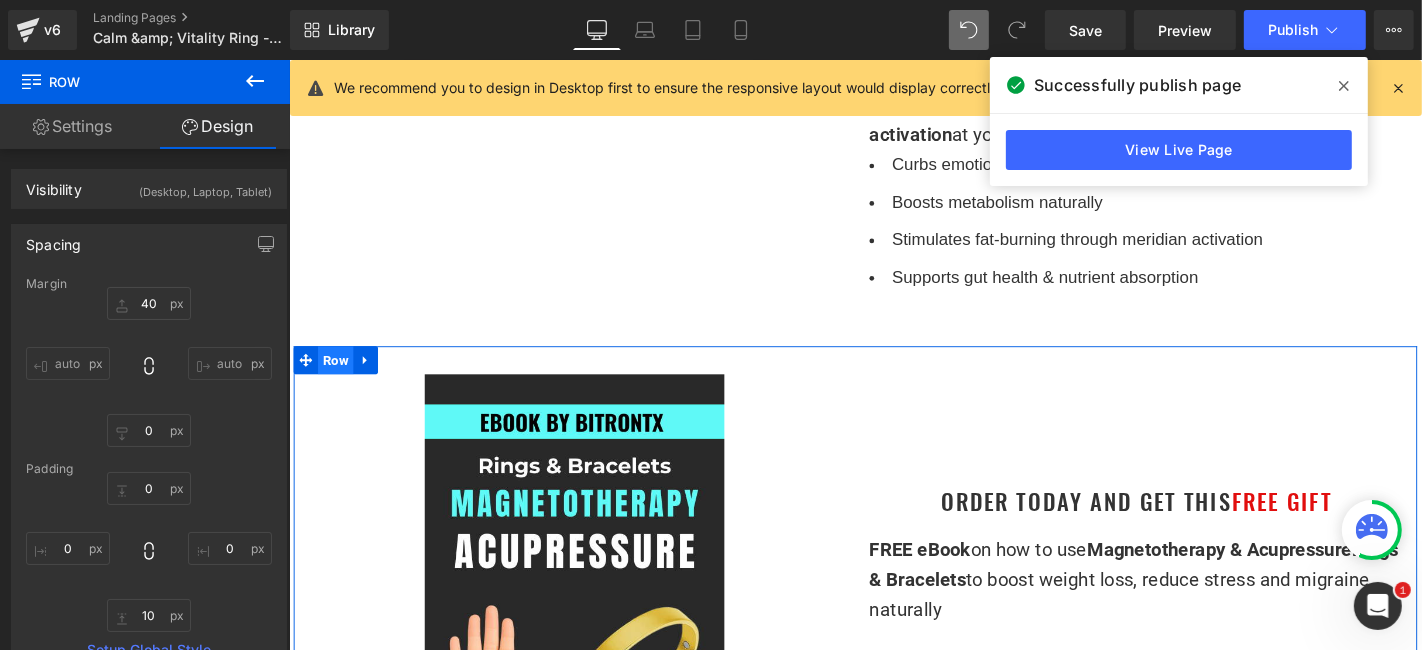 click on "Row" at bounding box center [338, 380] 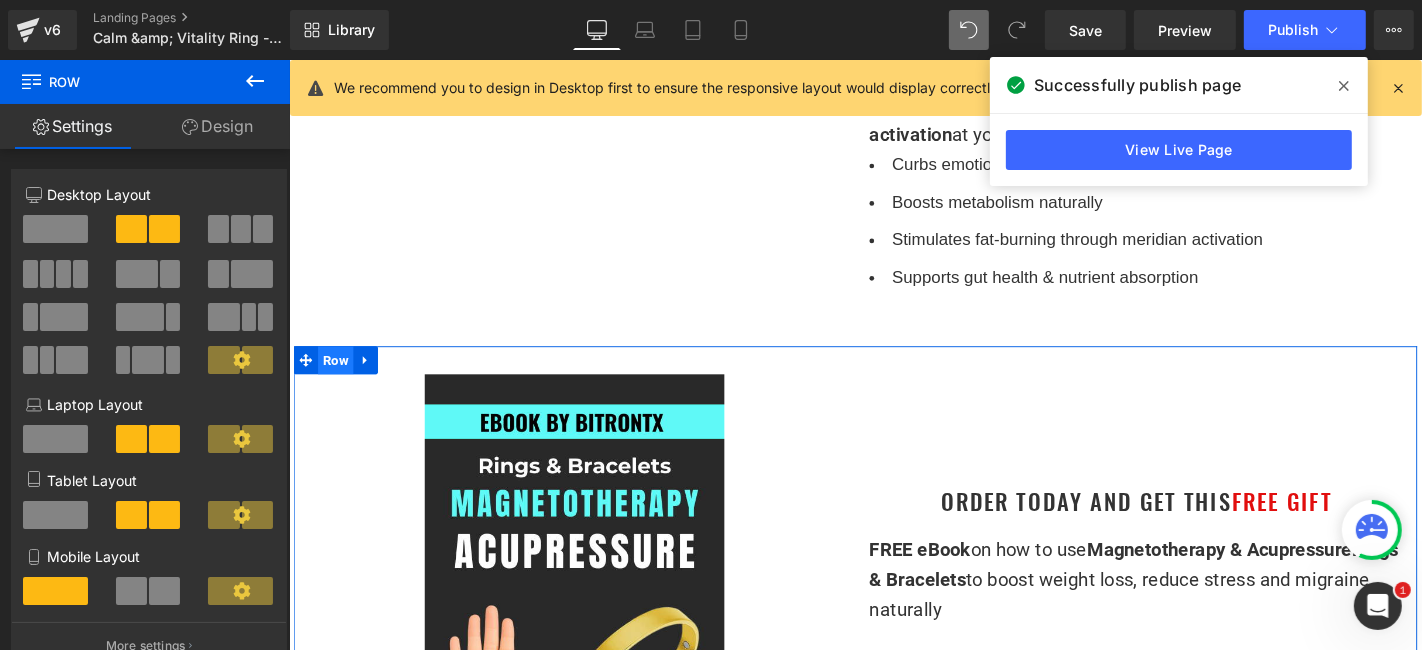 click on "Row" at bounding box center [338, 380] 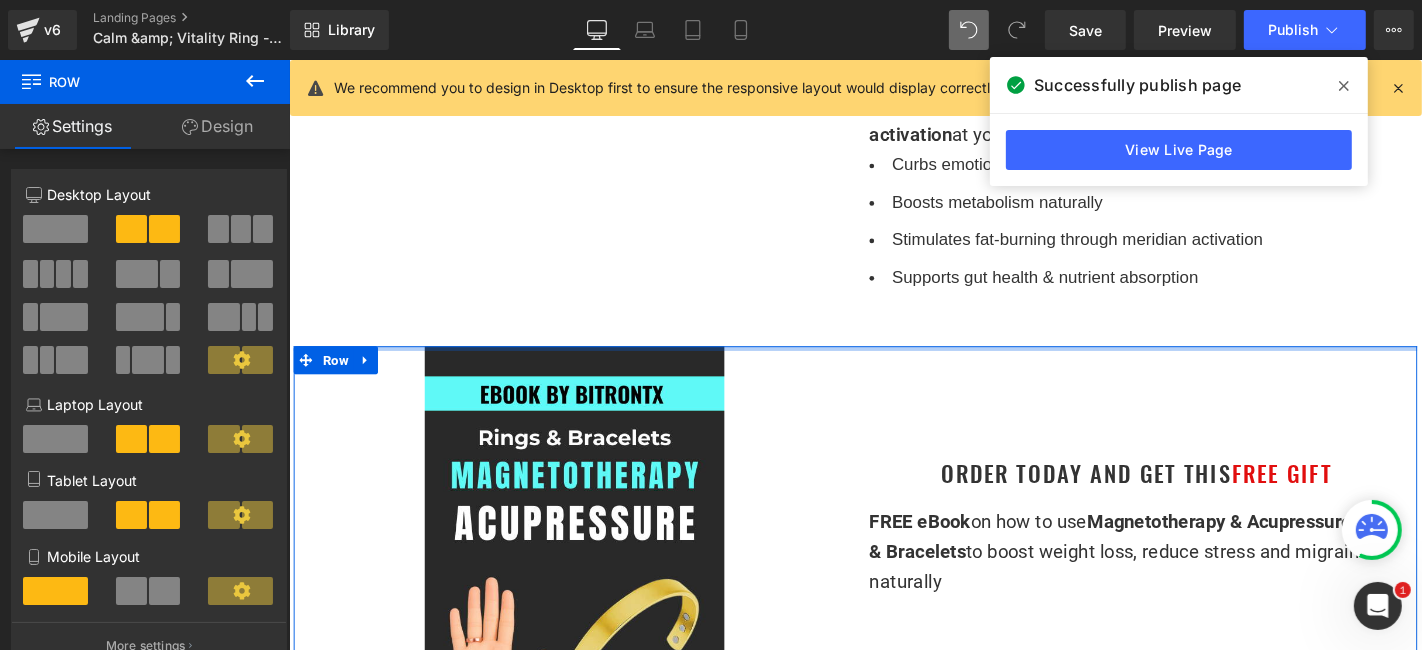 drag, startPoint x: 599, startPoint y: 367, endPoint x: 613, endPoint y: 325, distance: 44.27189 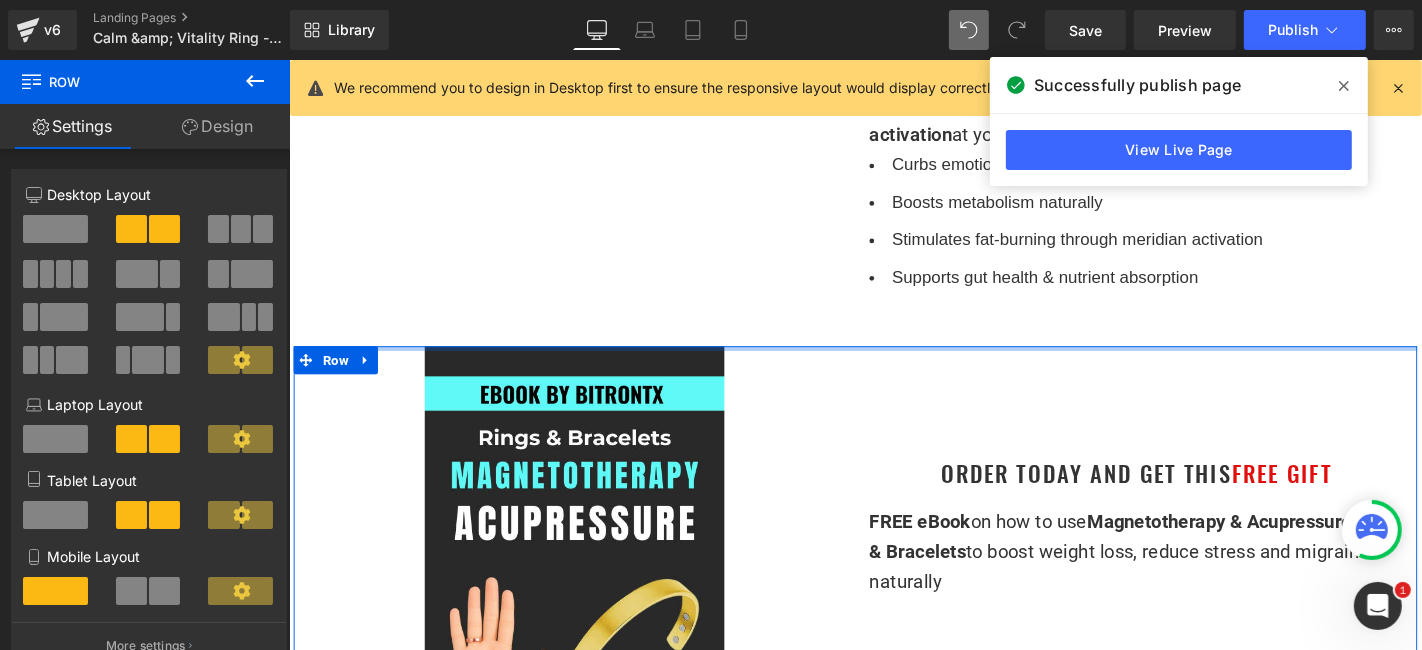 click on "Sale Off
(P) Image" at bounding box center (893, 3103) 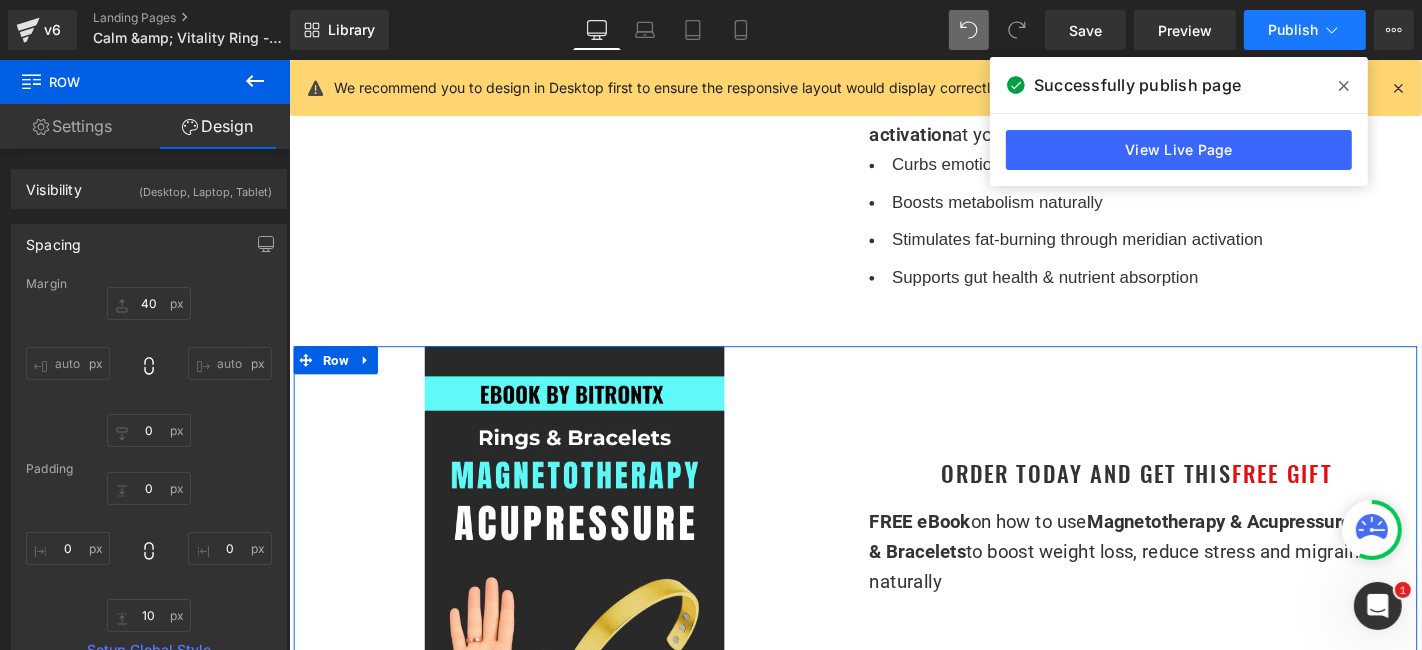 click on "Publish" at bounding box center [1305, 30] 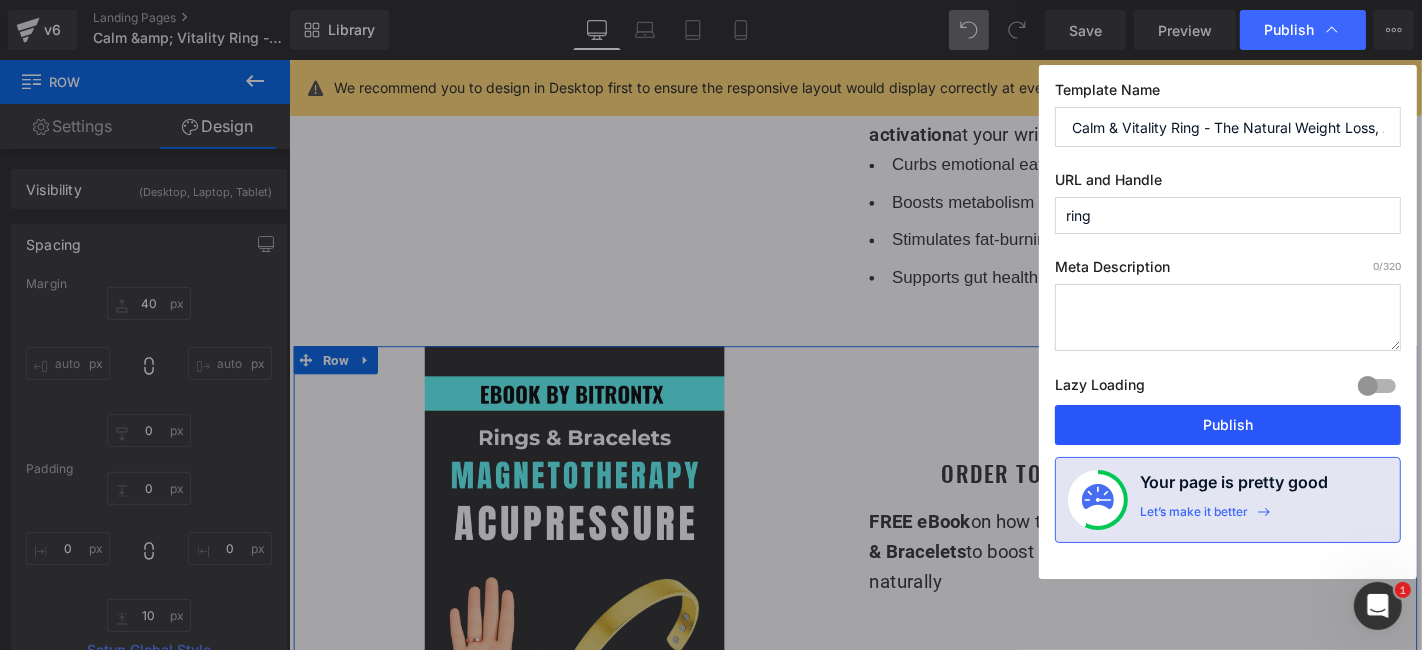 click on "Publish" at bounding box center [1228, 425] 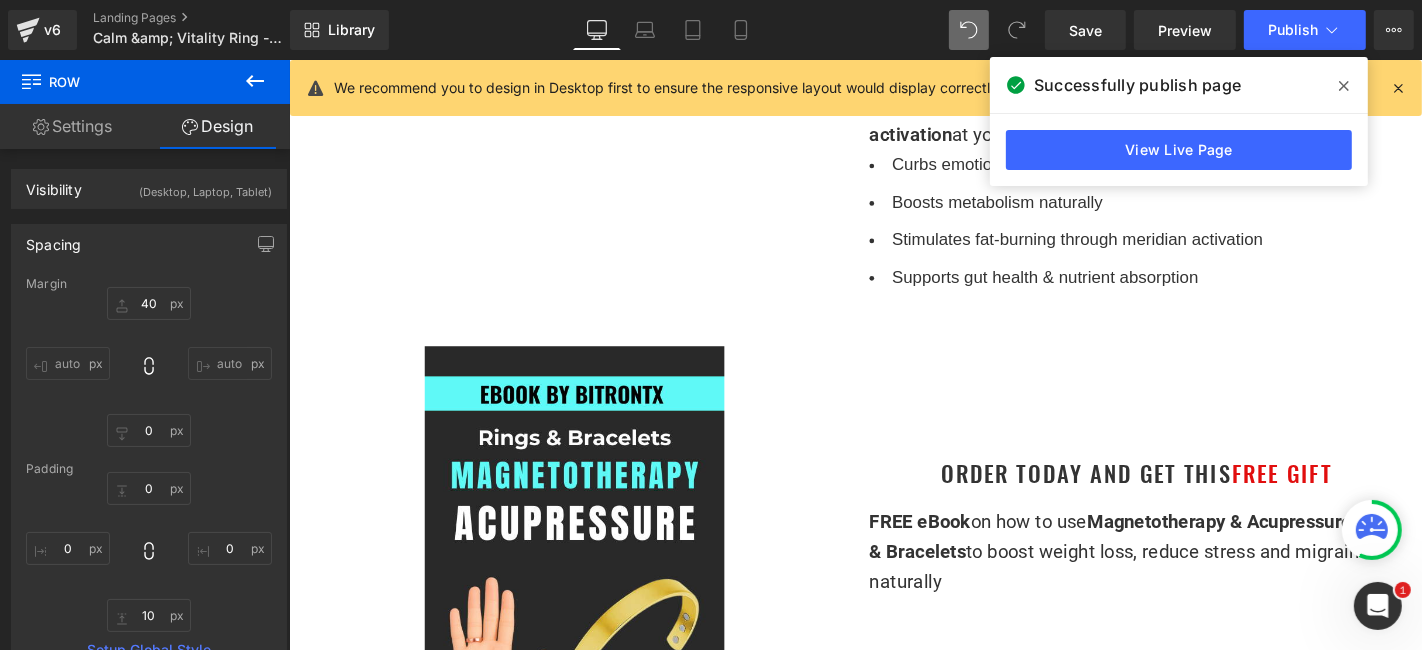 click at bounding box center (1344, 86) 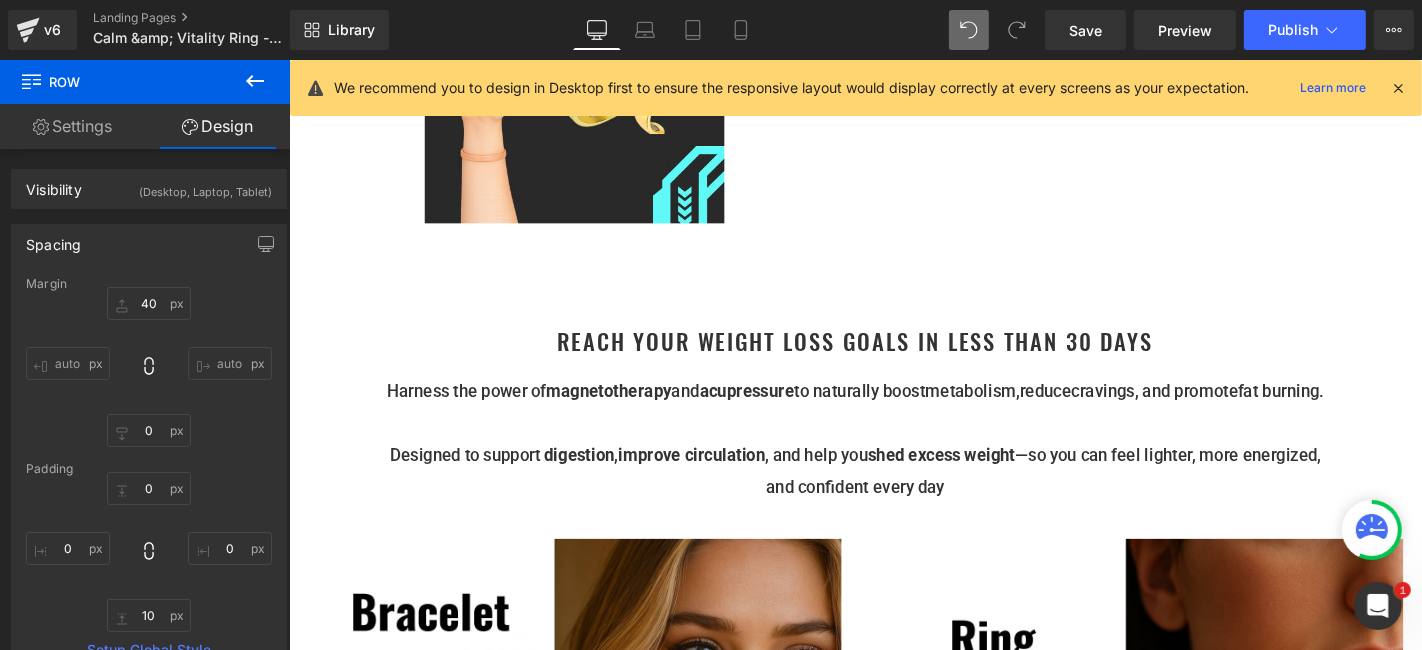 scroll, scrollTop: 2333, scrollLeft: 0, axis: vertical 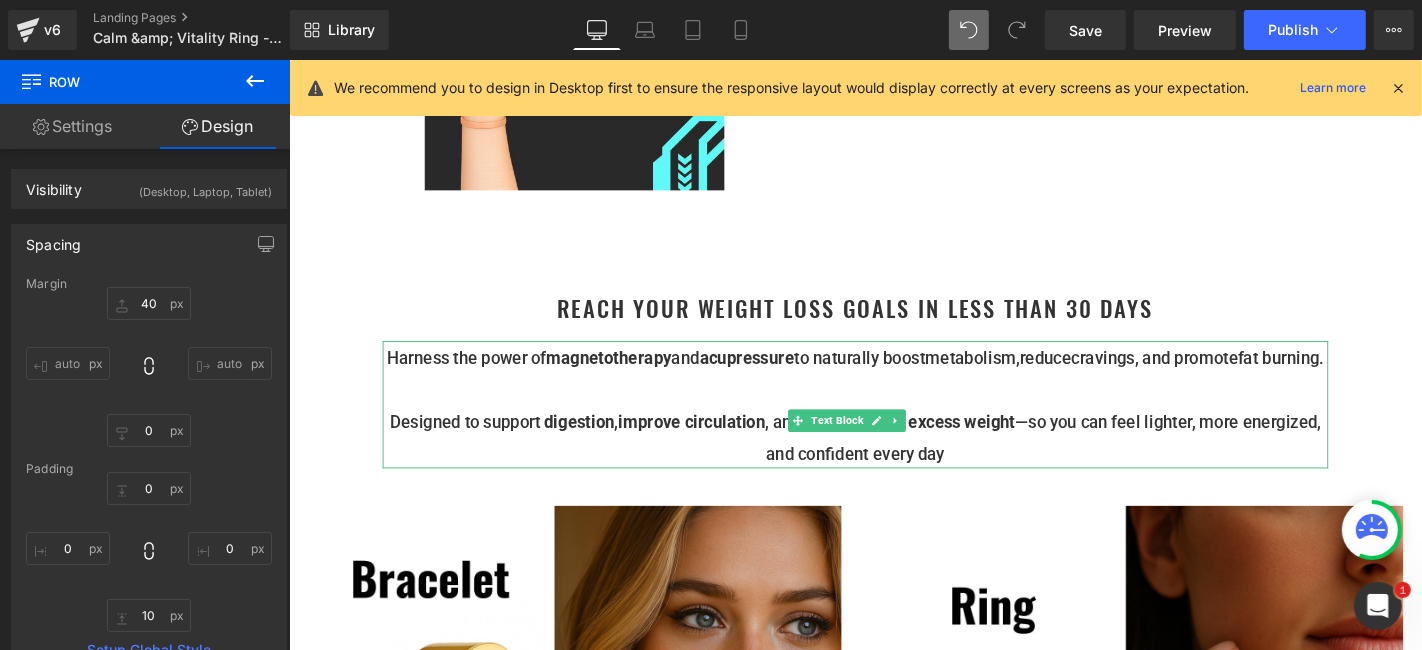 click on "." at bounding box center (1391, 377) 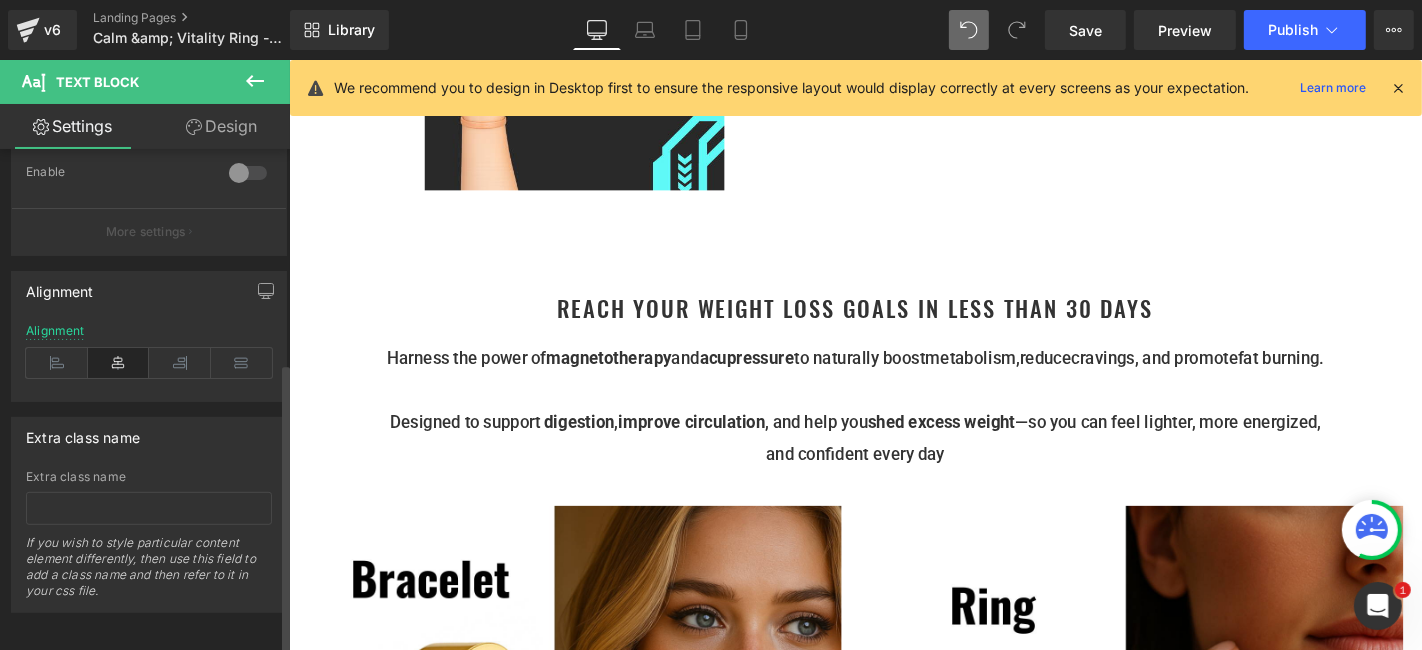 scroll, scrollTop: 760, scrollLeft: 0, axis: vertical 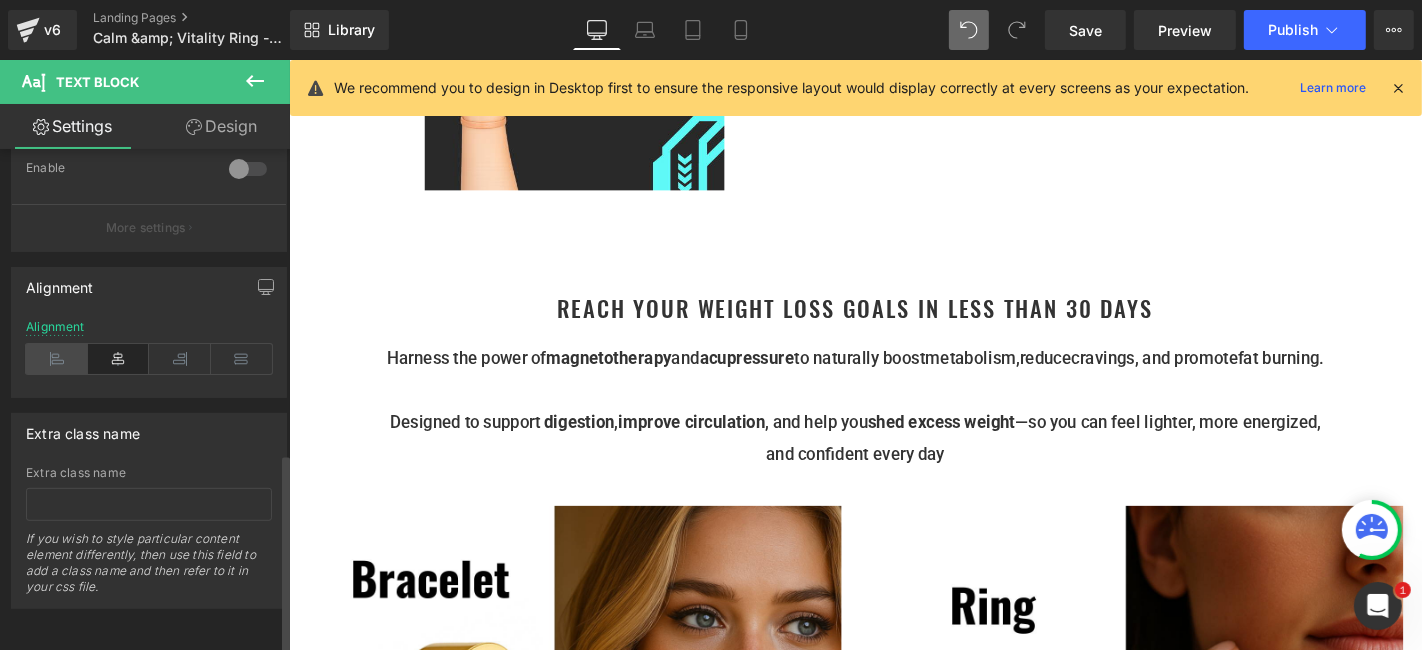 click at bounding box center [57, 359] 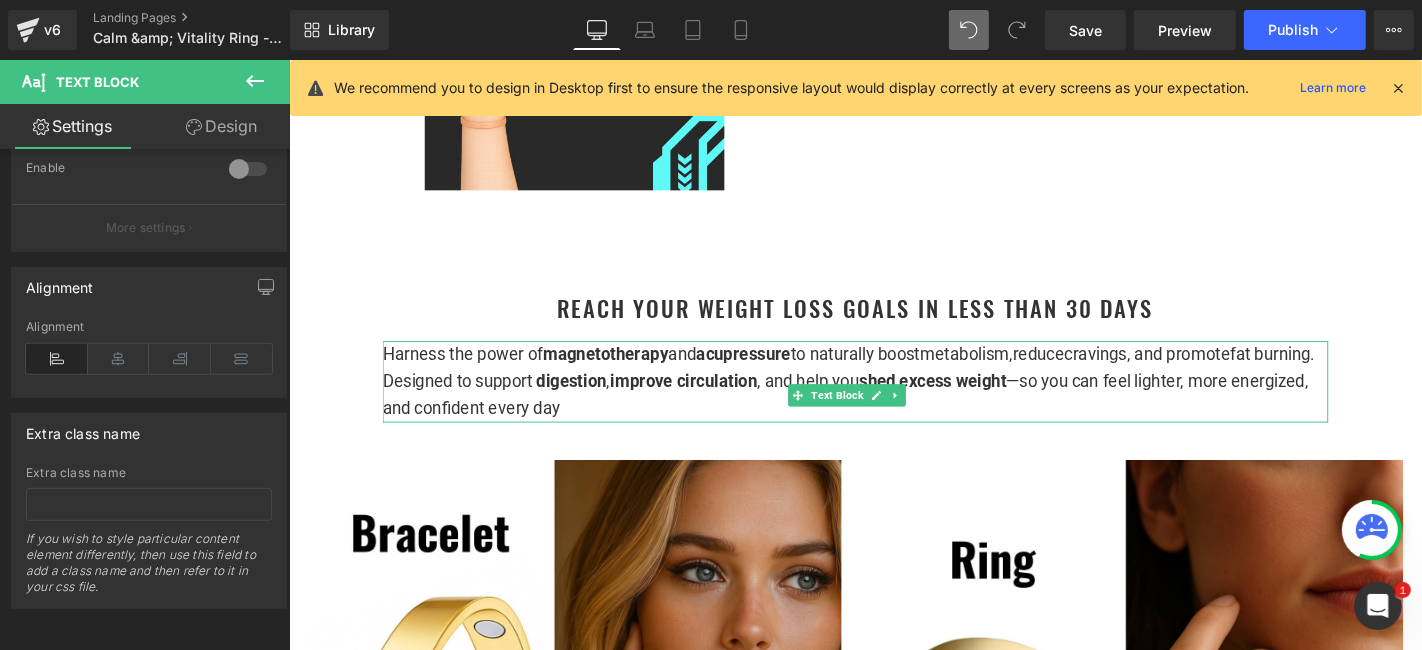 click on "Harness the power of  magnetotherap y  and  acupressure  to naturally boost  metabolism,  reduce  cravings , and promote  fat burning .  Designed to support   digestion ,  improve   circulation , and help you  shed   excess weight —so you can feel lighter, more energized, and confident every day" at bounding box center (893, 402) 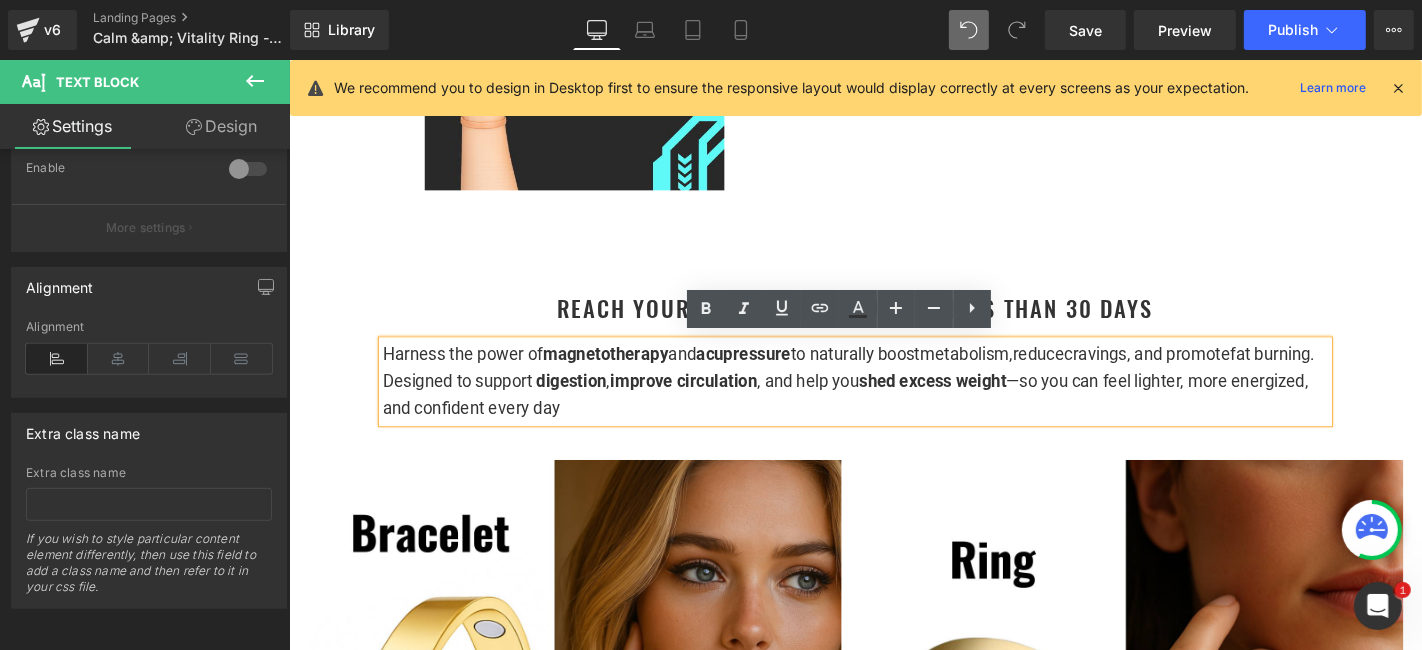 type 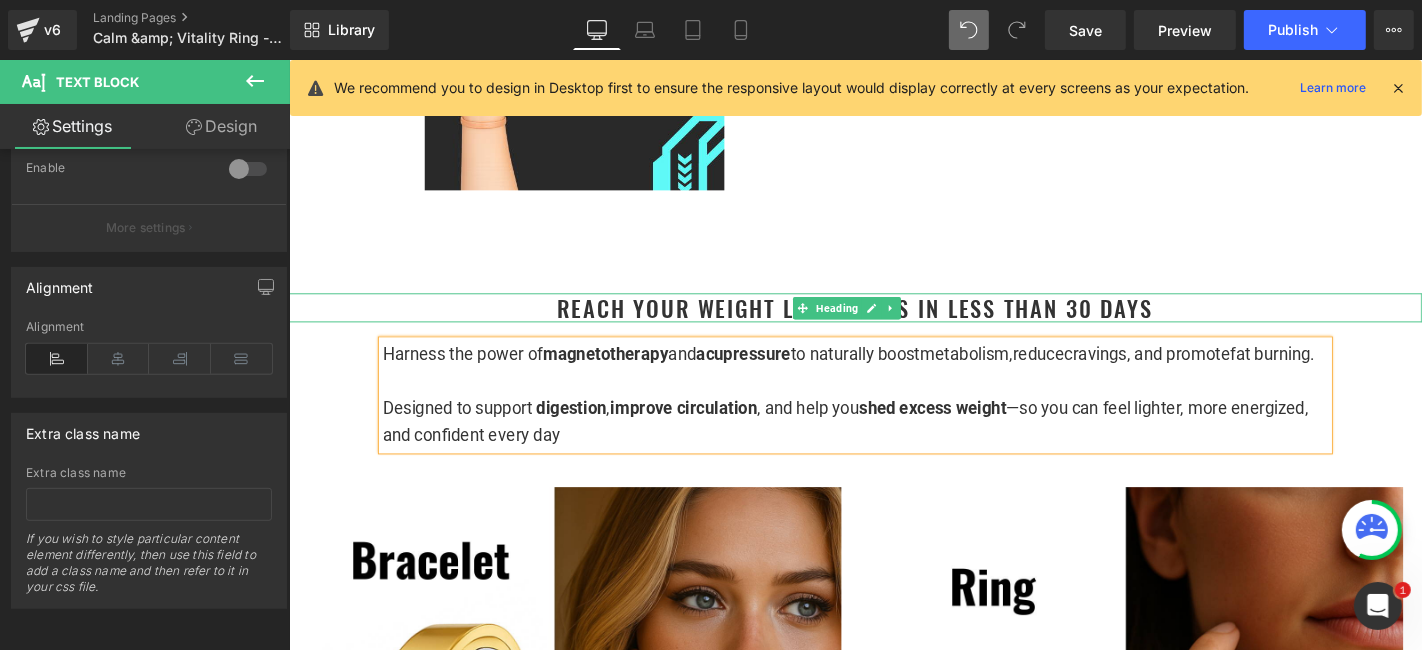 click on "Reach Your Weight Loss Goals in Less Than 30 Days" at bounding box center [893, 323] 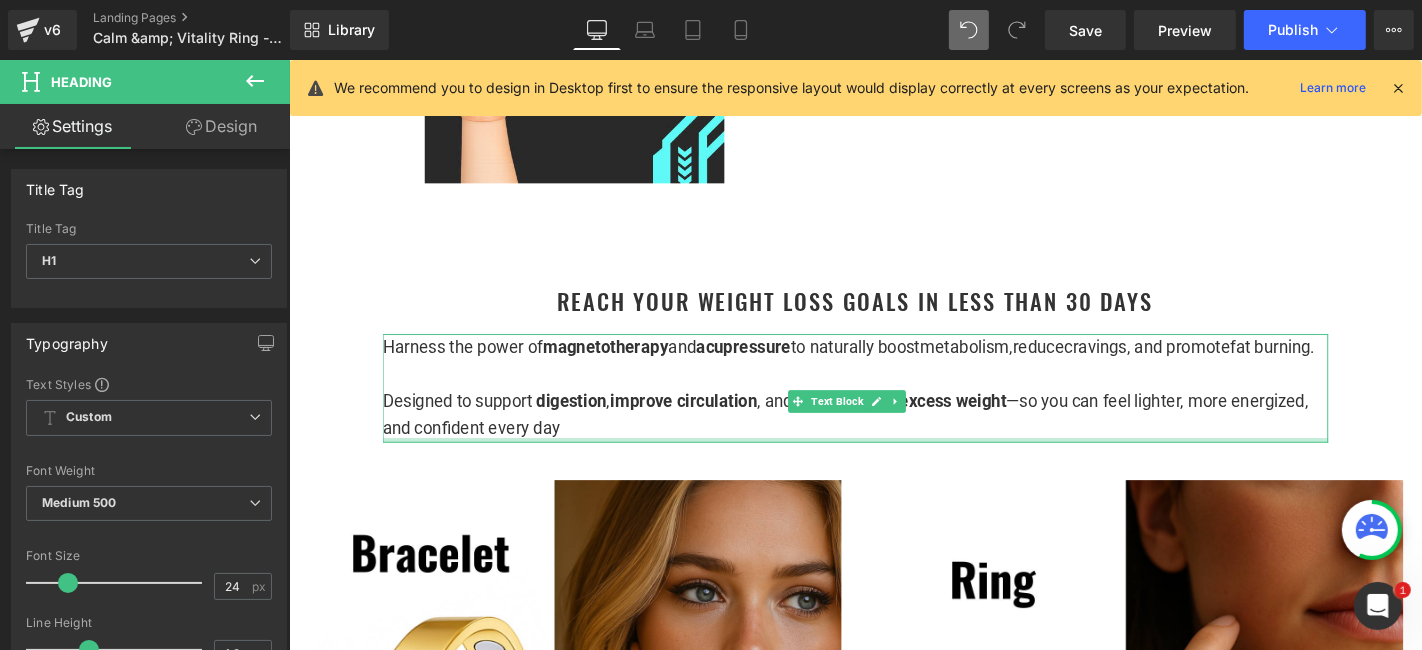 scroll, scrollTop: 2333, scrollLeft: 0, axis: vertical 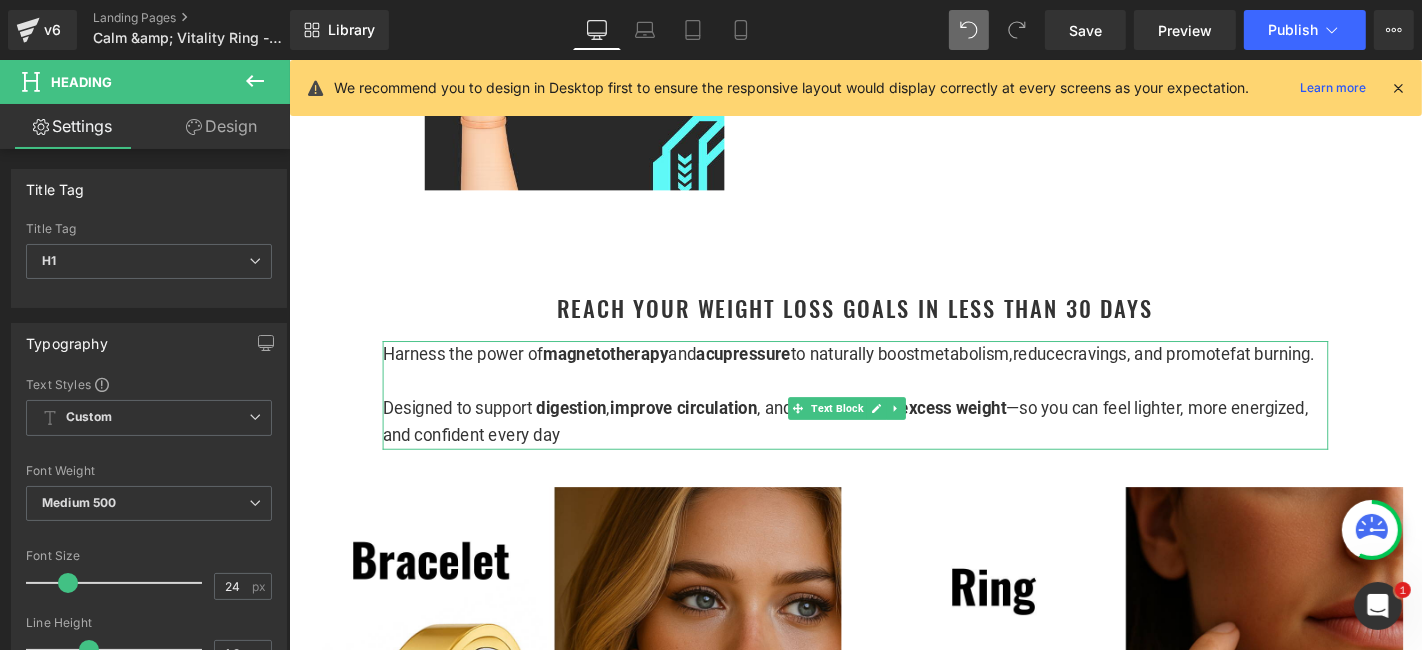 click on "Harness the power of  magnetotherap y  and  acupressure  to naturally boost  metabolism,  reduce  cravings , and promote  fat burning .  Designed to support   digestion ,  improve   circulation , and help you  shed   excess weight —so you can feel lighter, more energized, and confident every day" at bounding box center (893, 416) 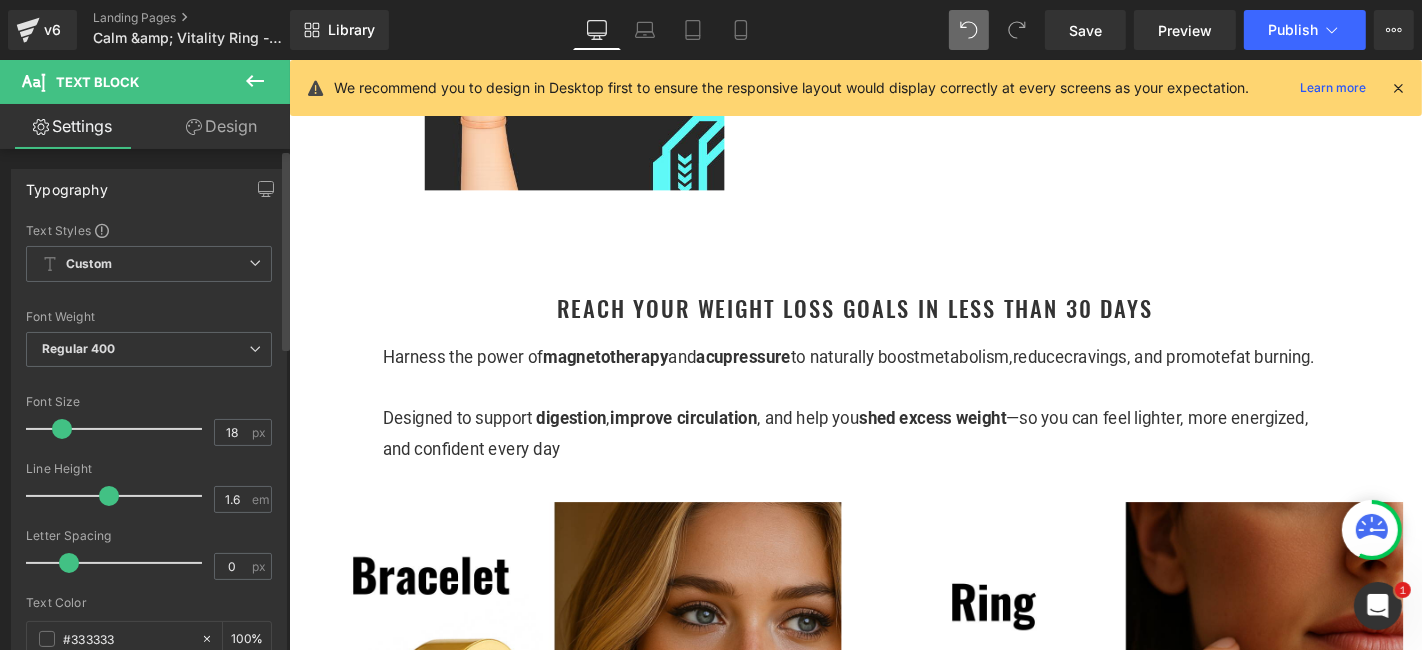 click at bounding box center [62, 429] 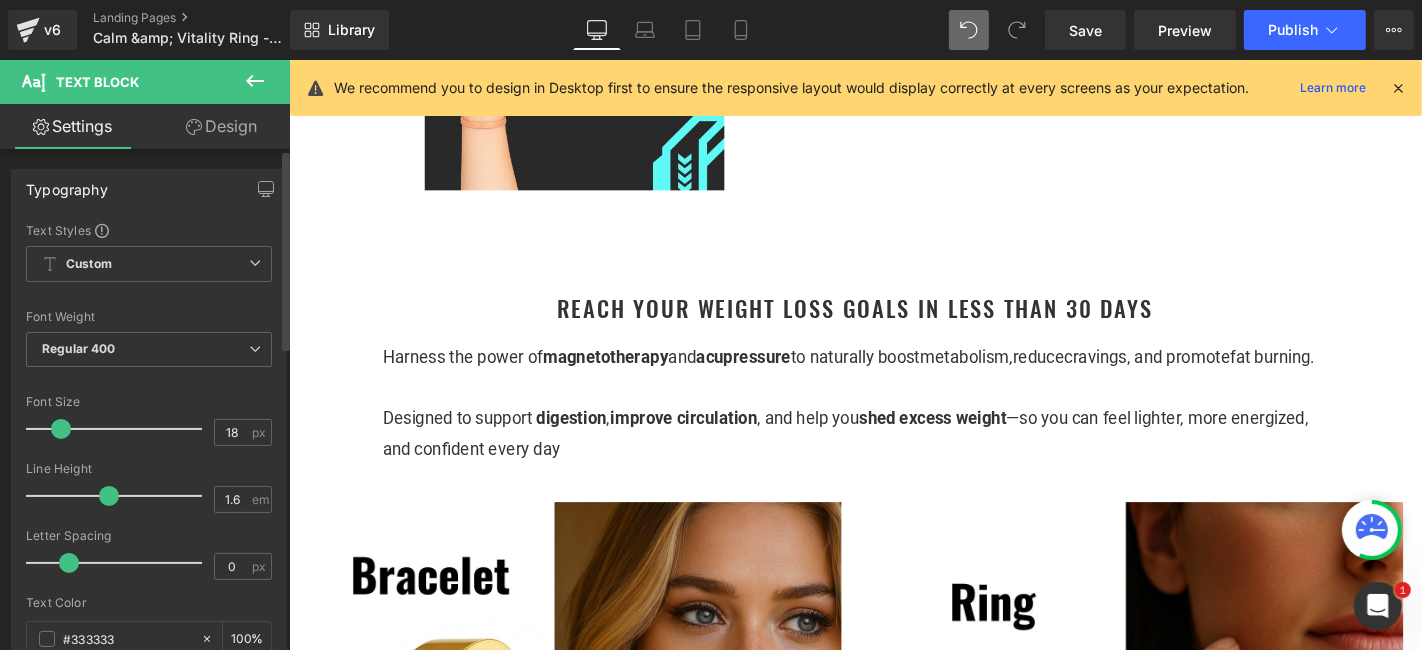 click at bounding box center [61, 429] 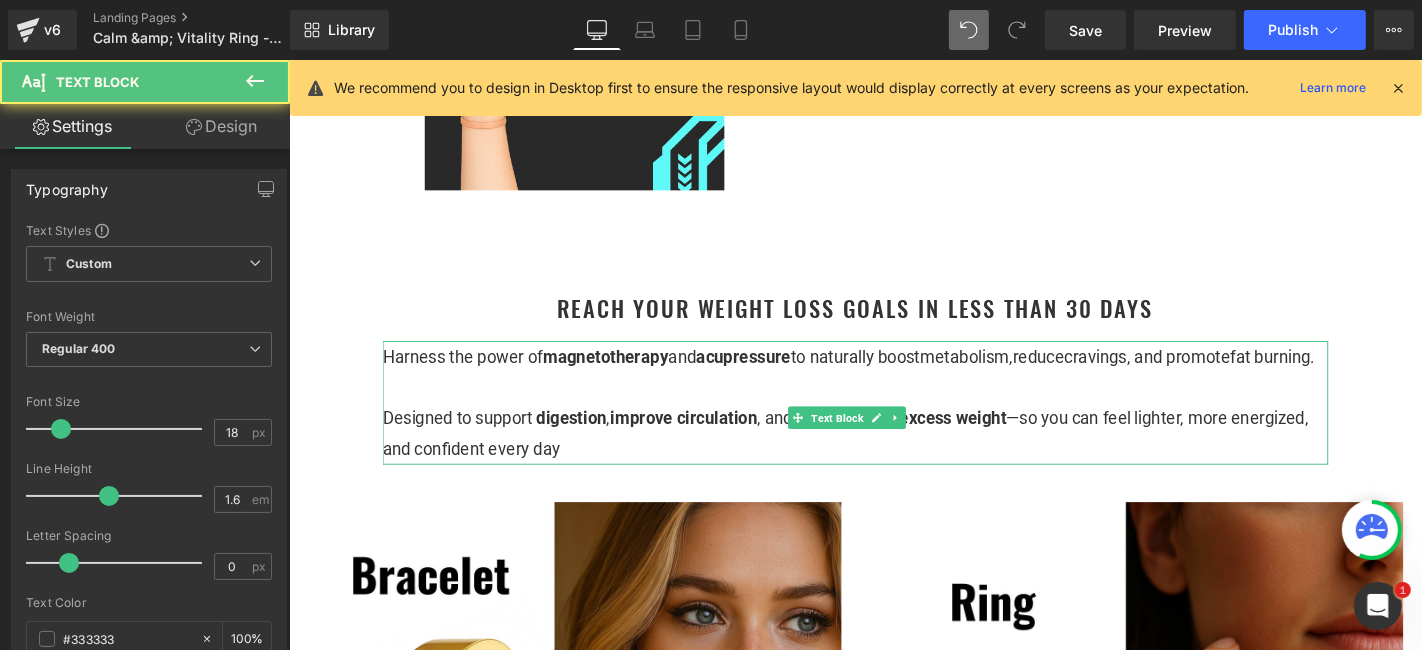 click on "Harness the power of  magnetotherap y  and  acupressure  to naturally boost  metabolism,  reduce  cravings , and promote  fat burning .  Designed to support   digestion ,  improve   circulation , and help you  shed   excess weight —so you can feel lighter, more energized, and confident every day" at bounding box center (893, 425) 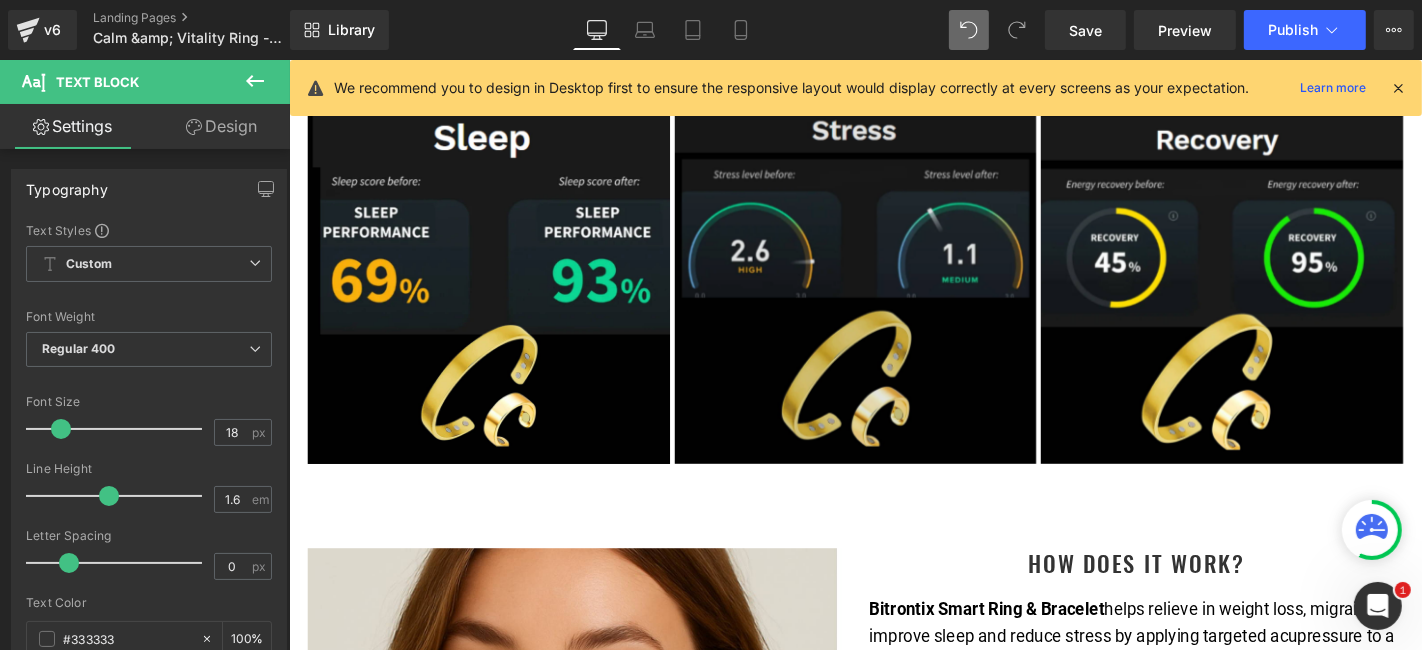 scroll, scrollTop: 5444, scrollLeft: 0, axis: vertical 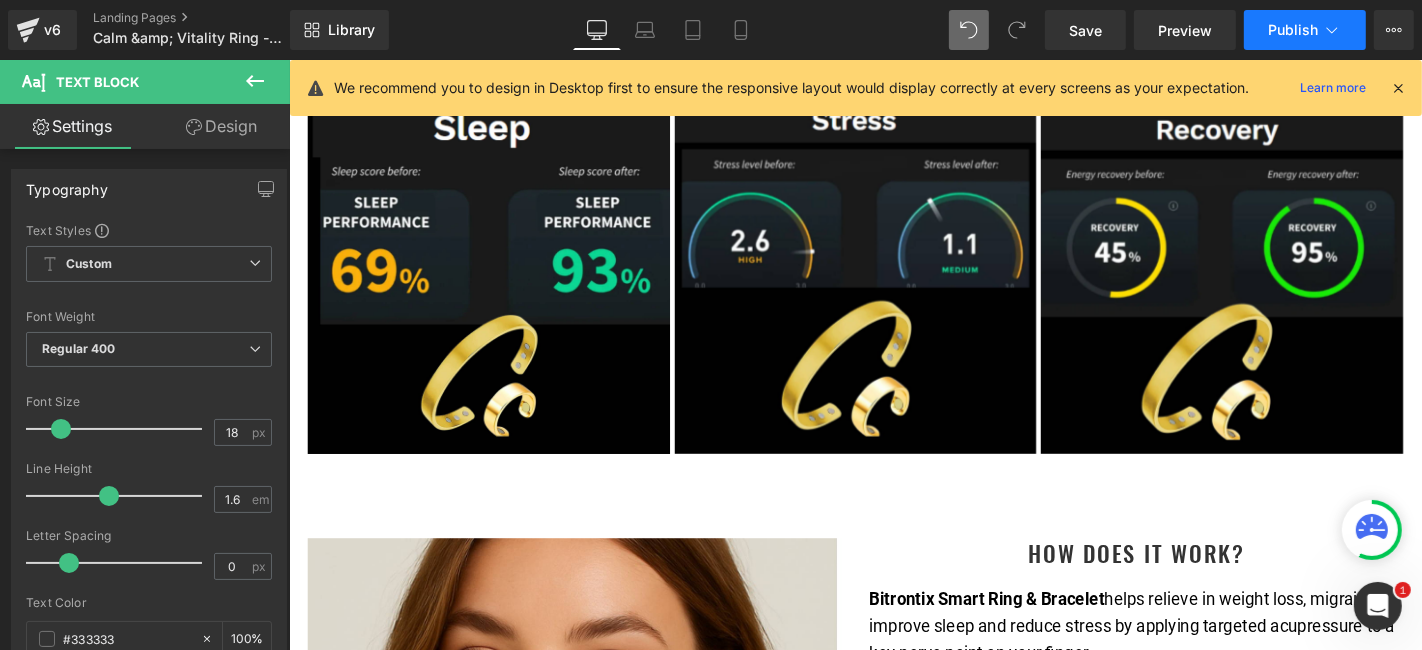 click on "Publish" at bounding box center [1305, 30] 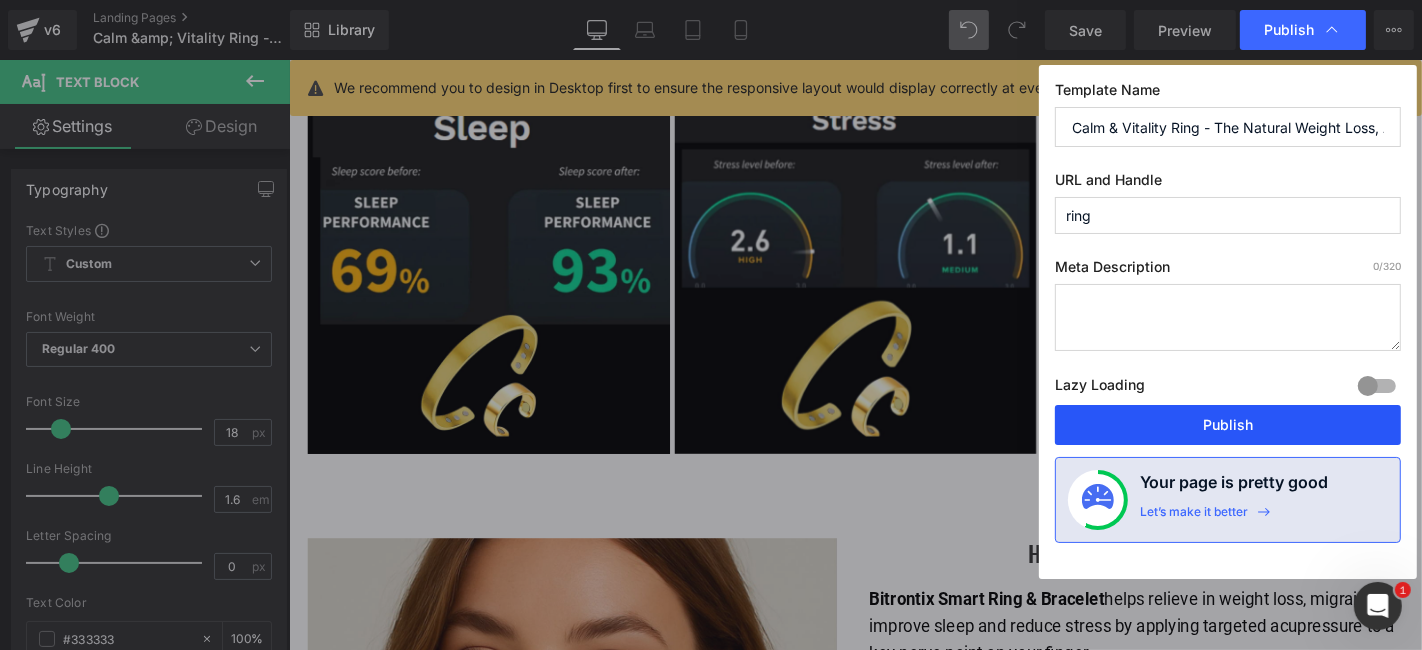 click on "Publish" at bounding box center (1228, 425) 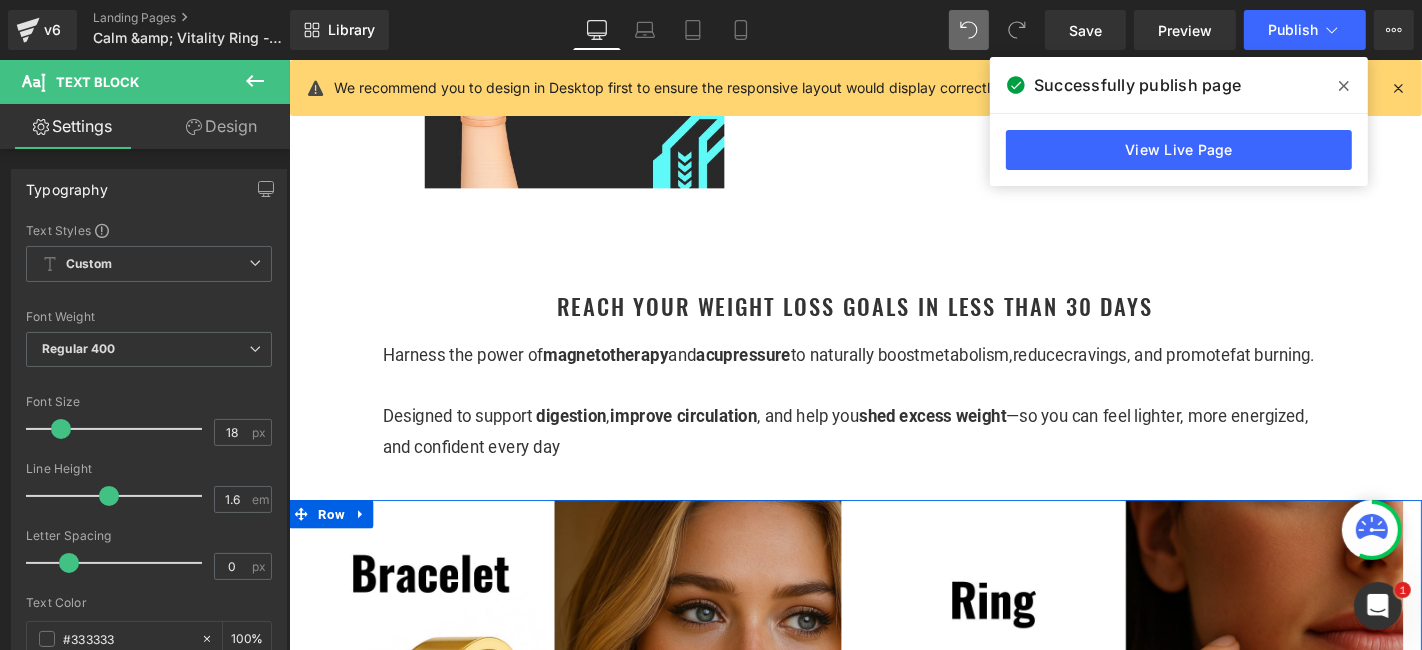 scroll, scrollTop: 2222, scrollLeft: 0, axis: vertical 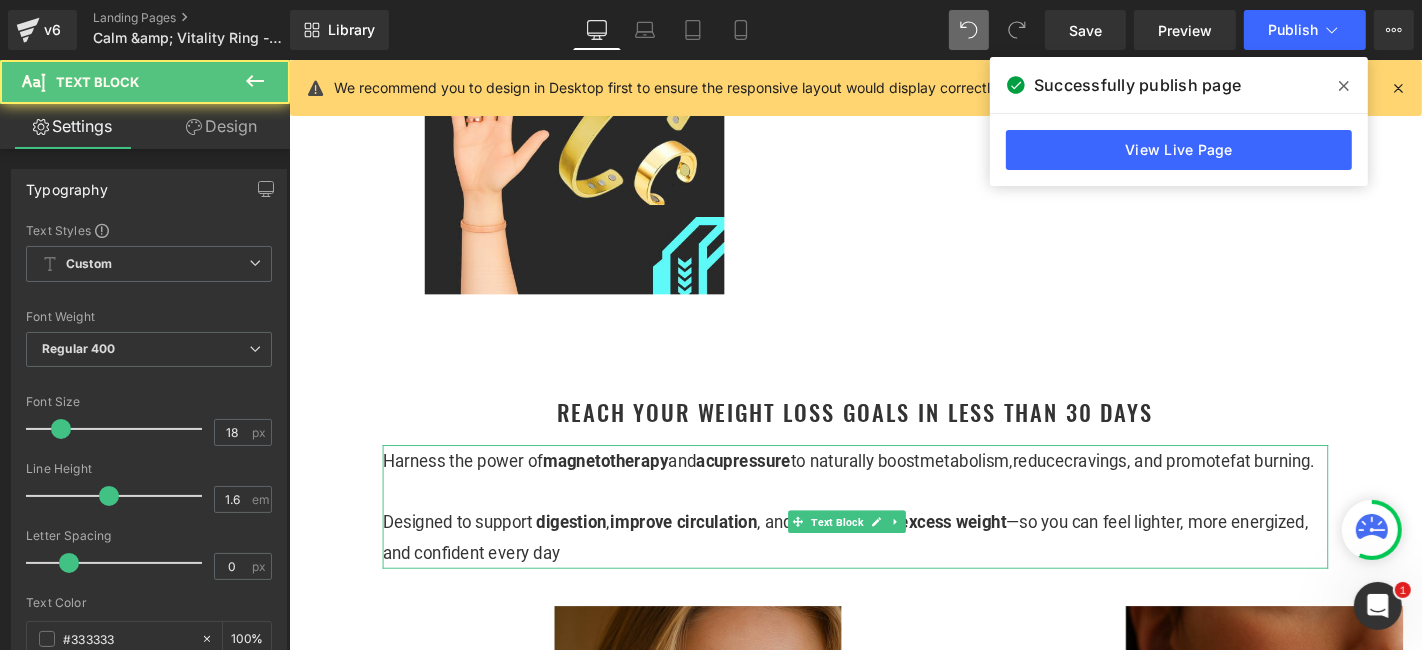 click on "Harness the power of  magnetotherap y  and  acupressure  to naturally boost  metabolism,  reduce  cravings , and promote  fat burning .  Designed to support   digestion ,  improve   circulation , and help you  shed   excess weight —so you can feel lighter, more energized, and confident every day" at bounding box center [893, 536] 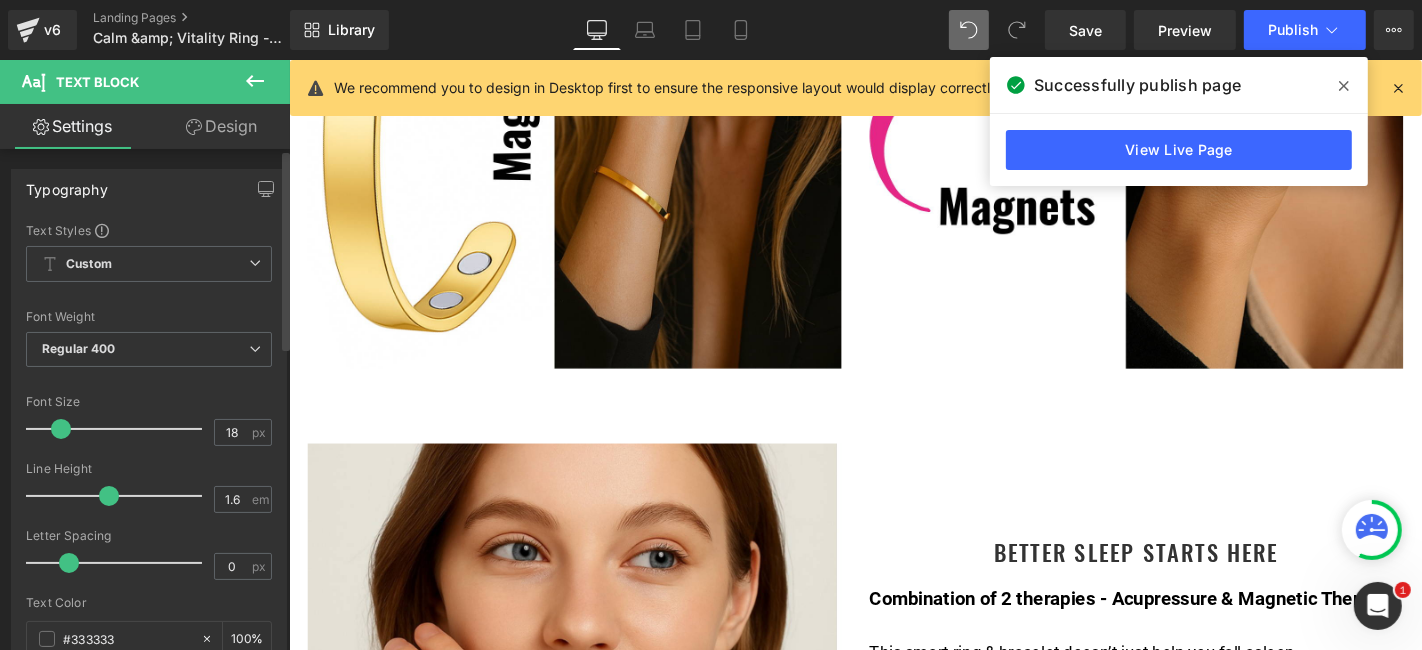 scroll, scrollTop: 3444, scrollLeft: 0, axis: vertical 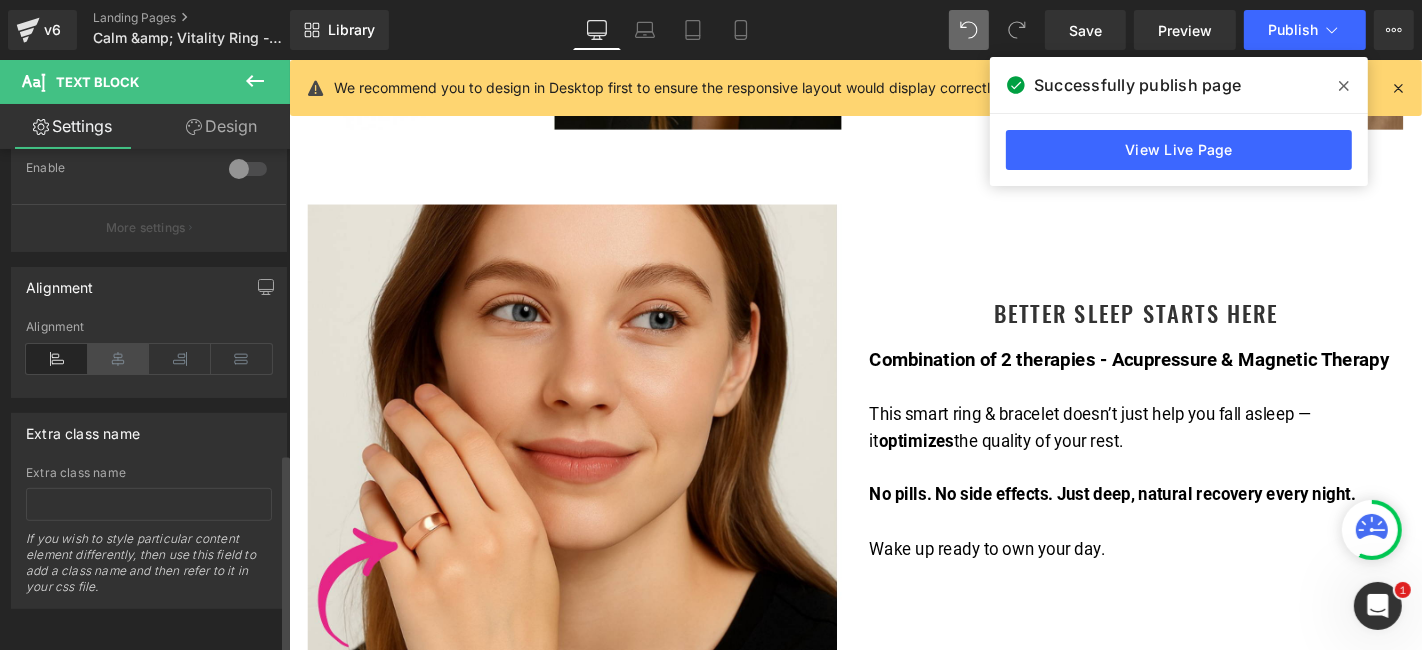 click at bounding box center (119, 359) 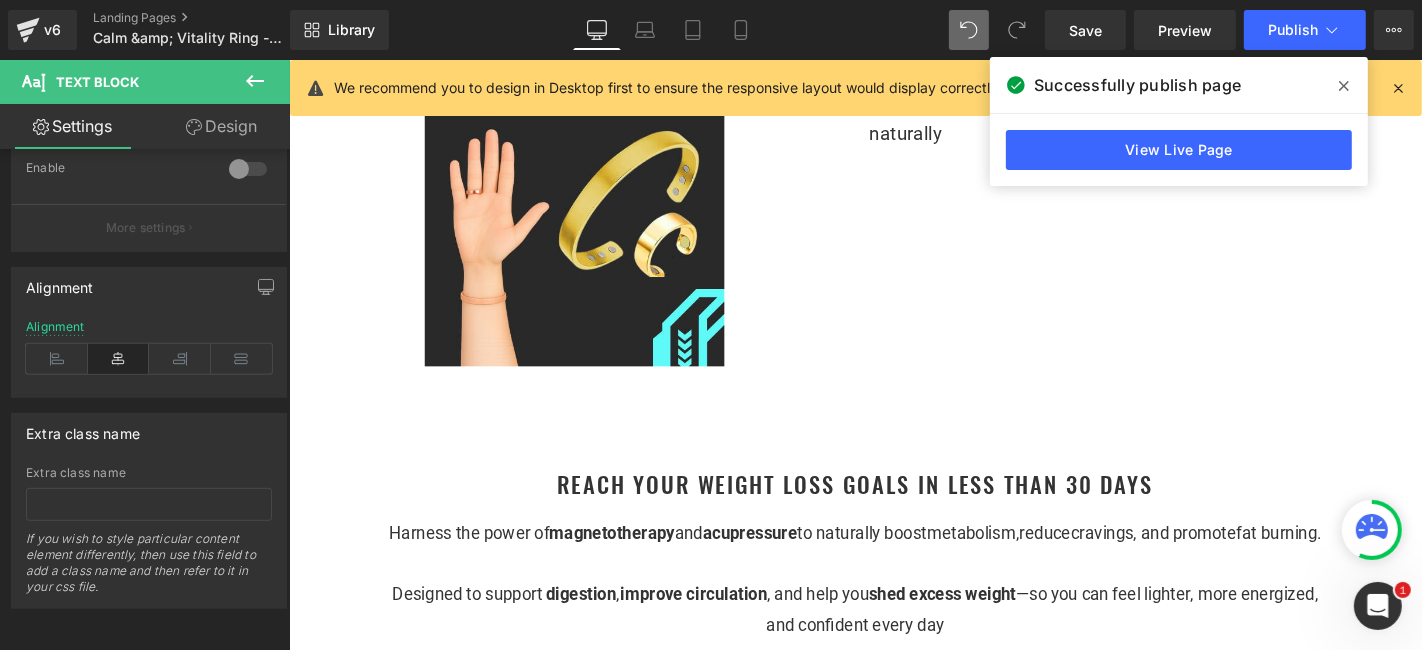 scroll, scrollTop: 2111, scrollLeft: 0, axis: vertical 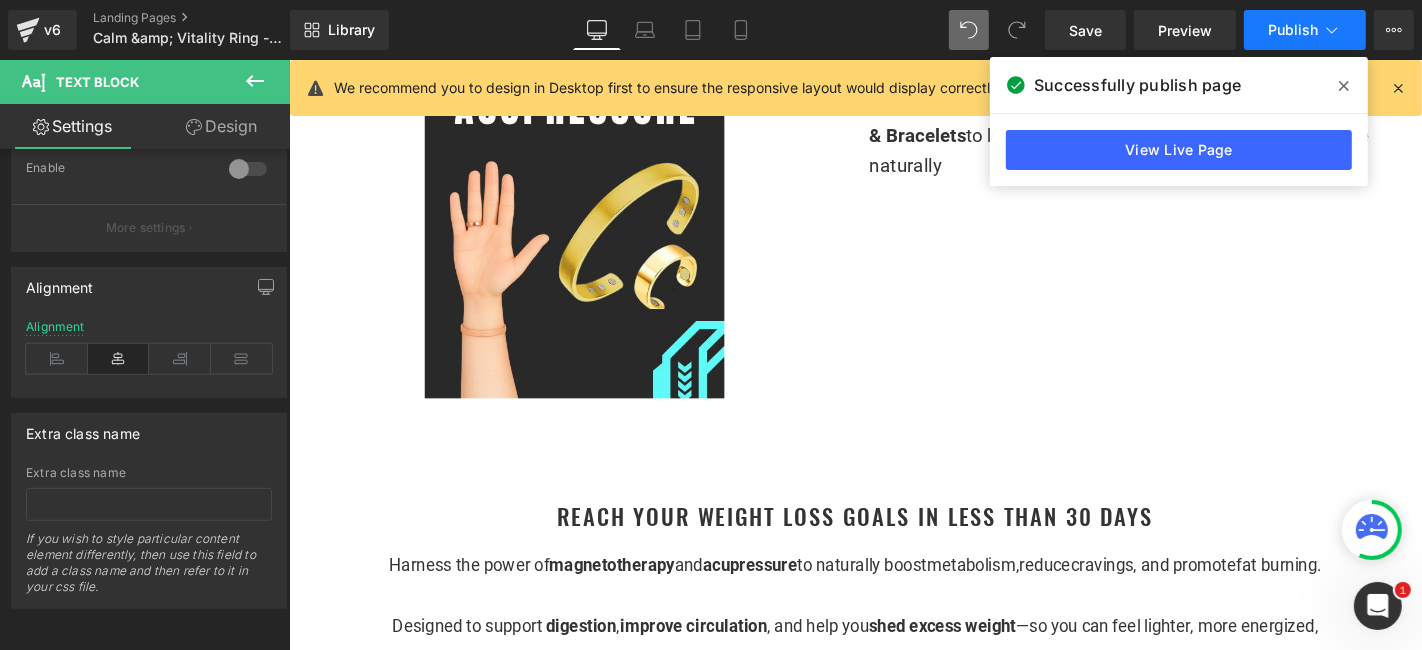 click on "Publish" at bounding box center [1293, 30] 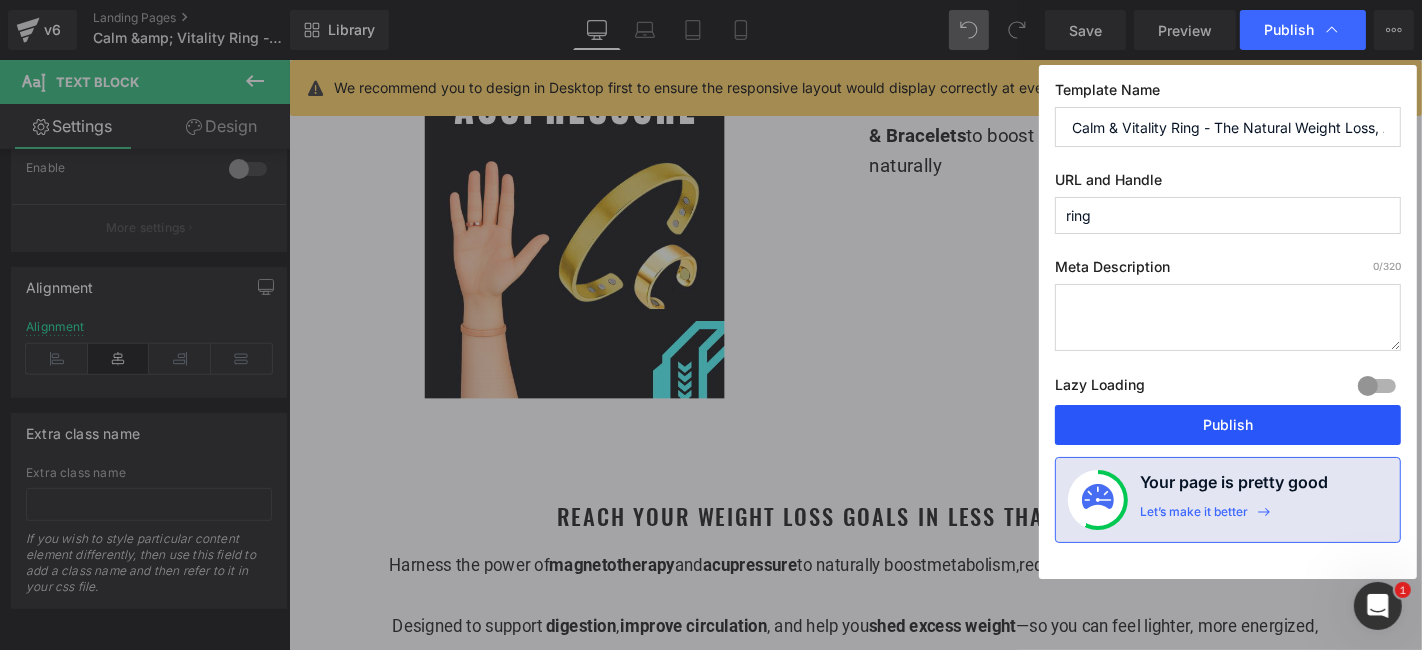 drag, startPoint x: 1155, startPoint y: 420, endPoint x: 743, endPoint y: 362, distance: 416.0625 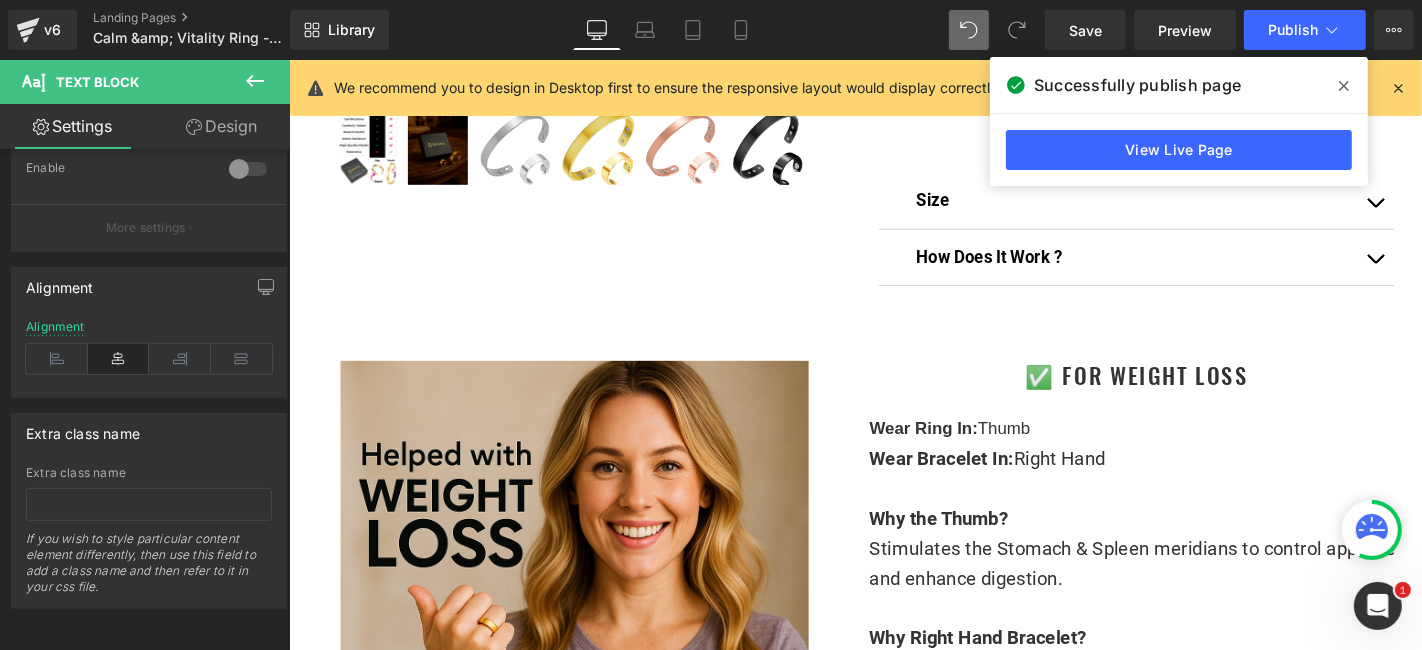 scroll, scrollTop: 888, scrollLeft: 0, axis: vertical 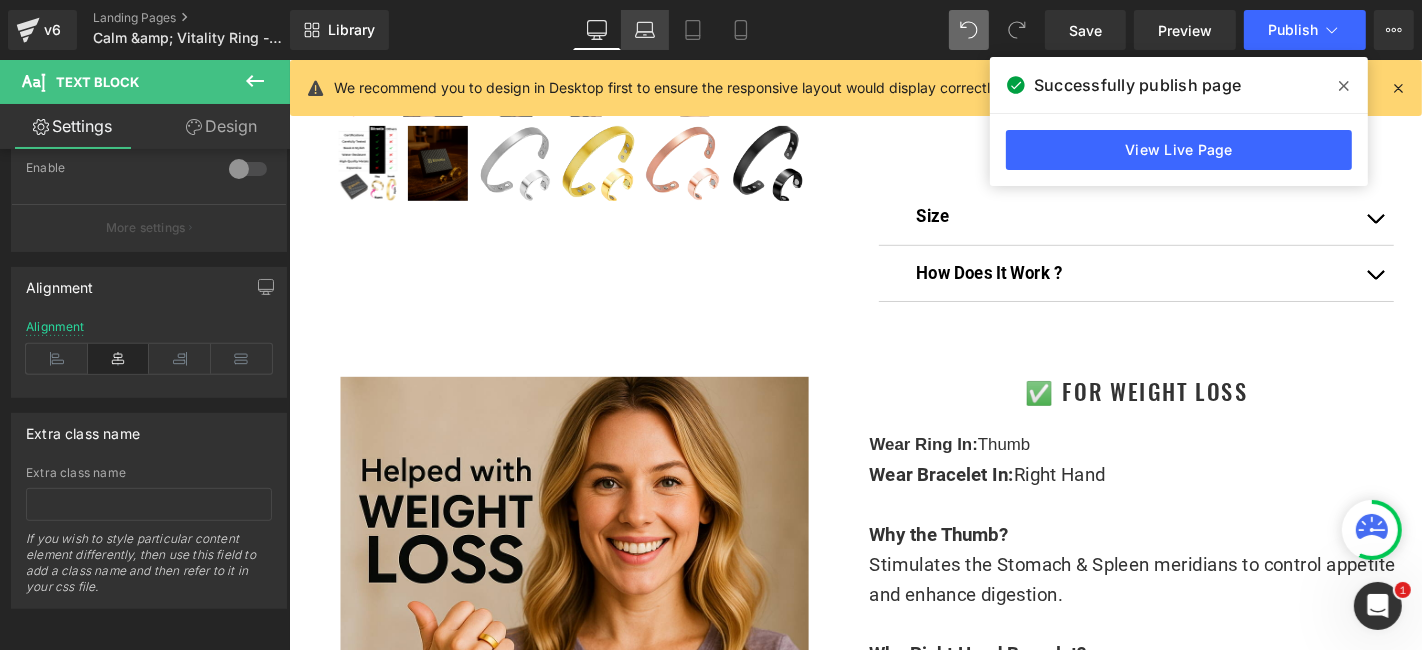 click on "Laptop" at bounding box center [645, 30] 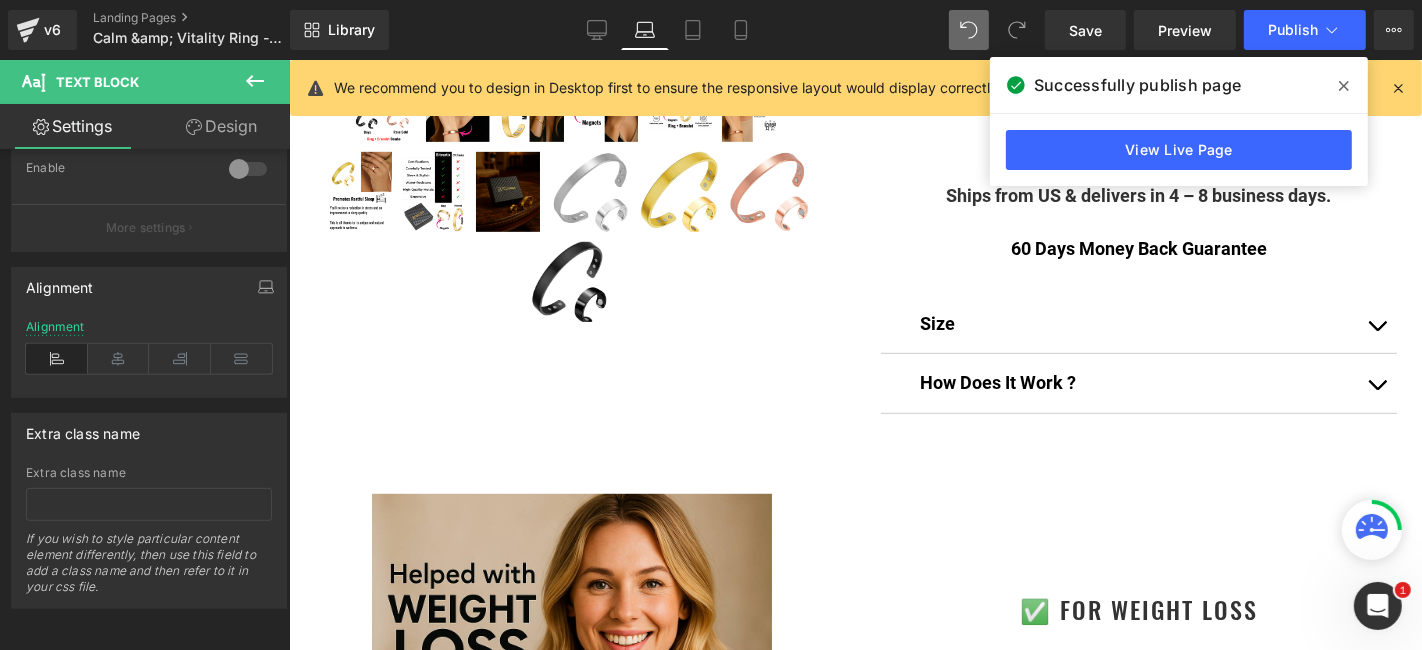 scroll, scrollTop: 1117, scrollLeft: 0, axis: vertical 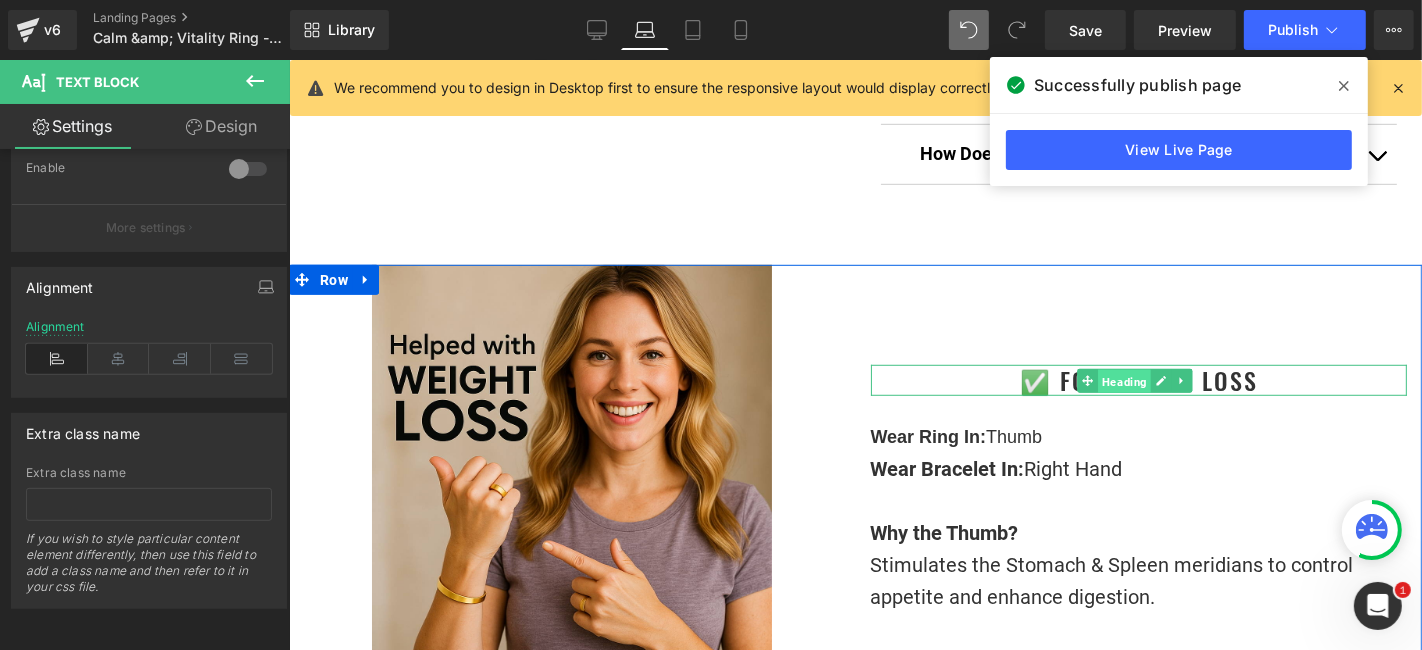 click on "Heading" at bounding box center (1123, 381) 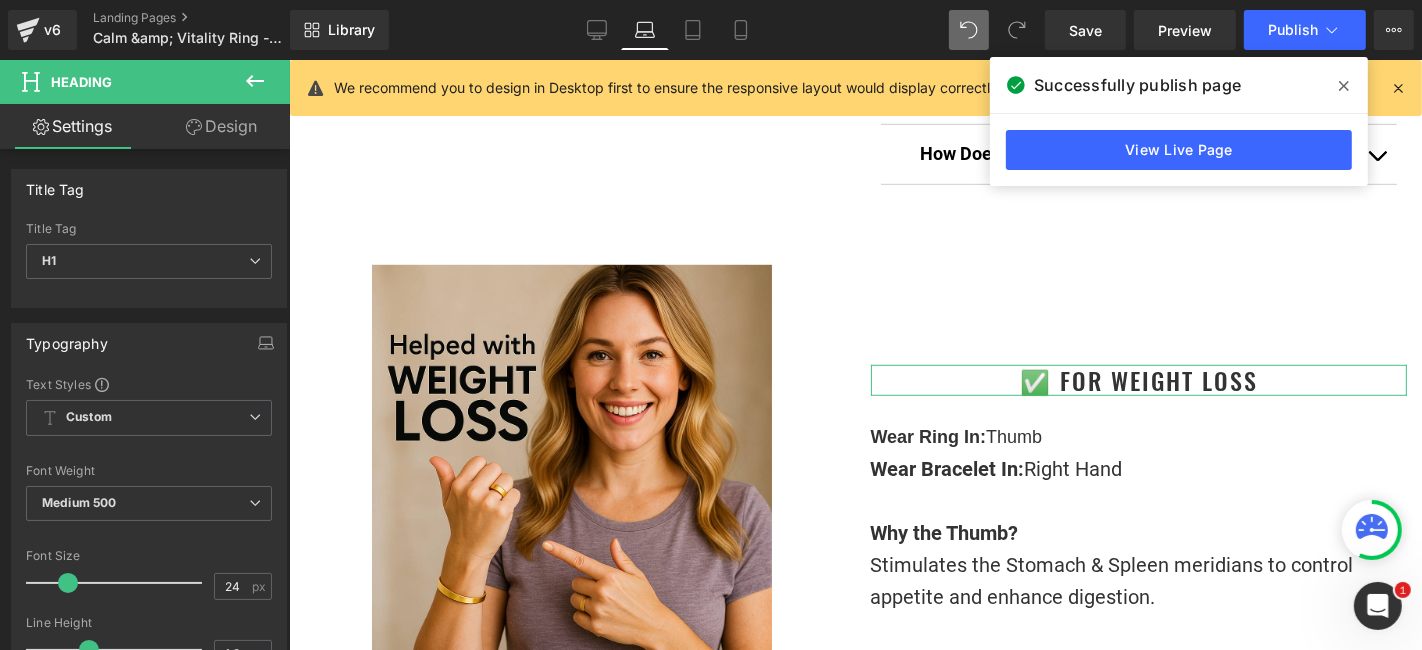 click on "Design" at bounding box center (221, 126) 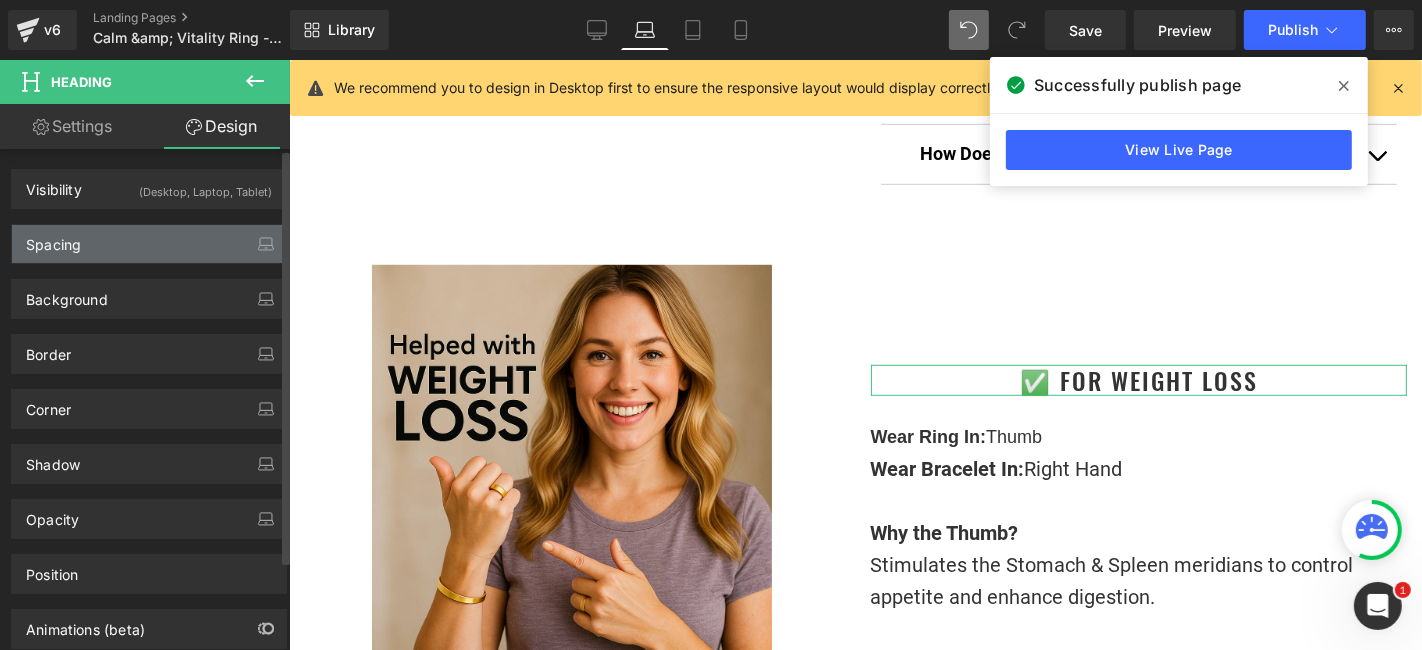 click on "Spacing" at bounding box center (149, 244) 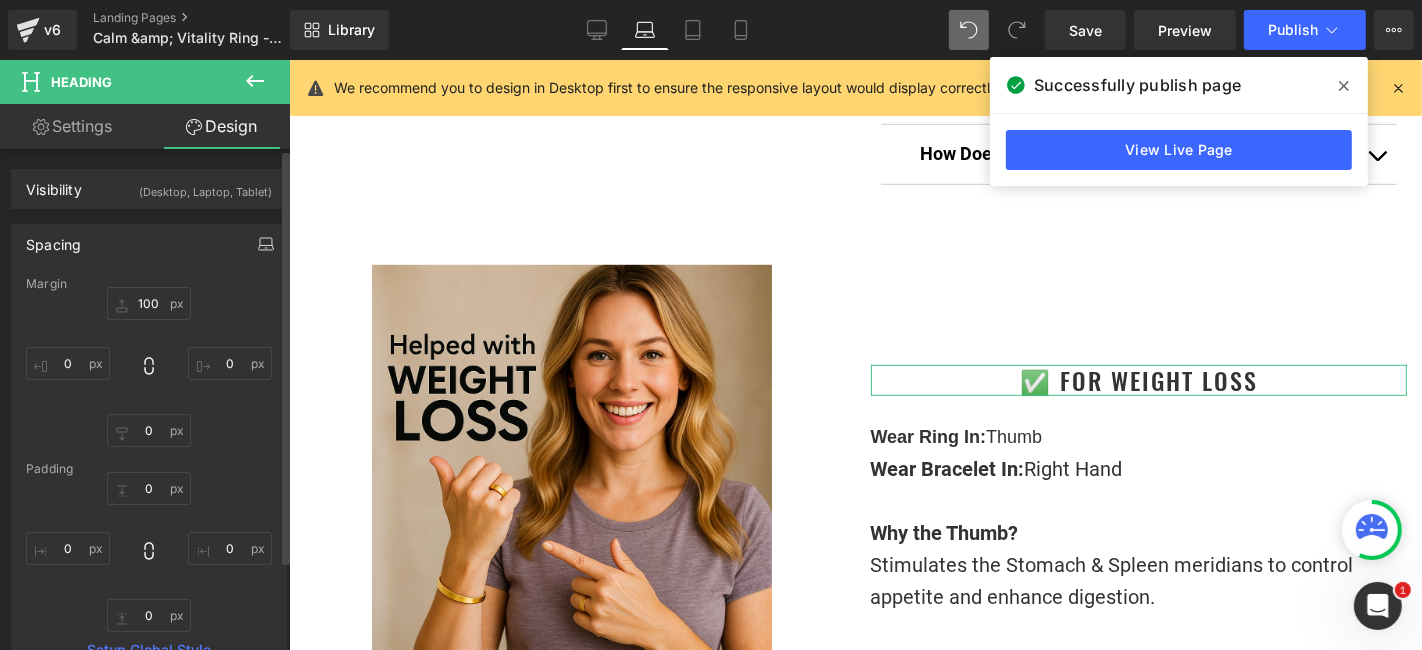 click at bounding box center (266, 244) 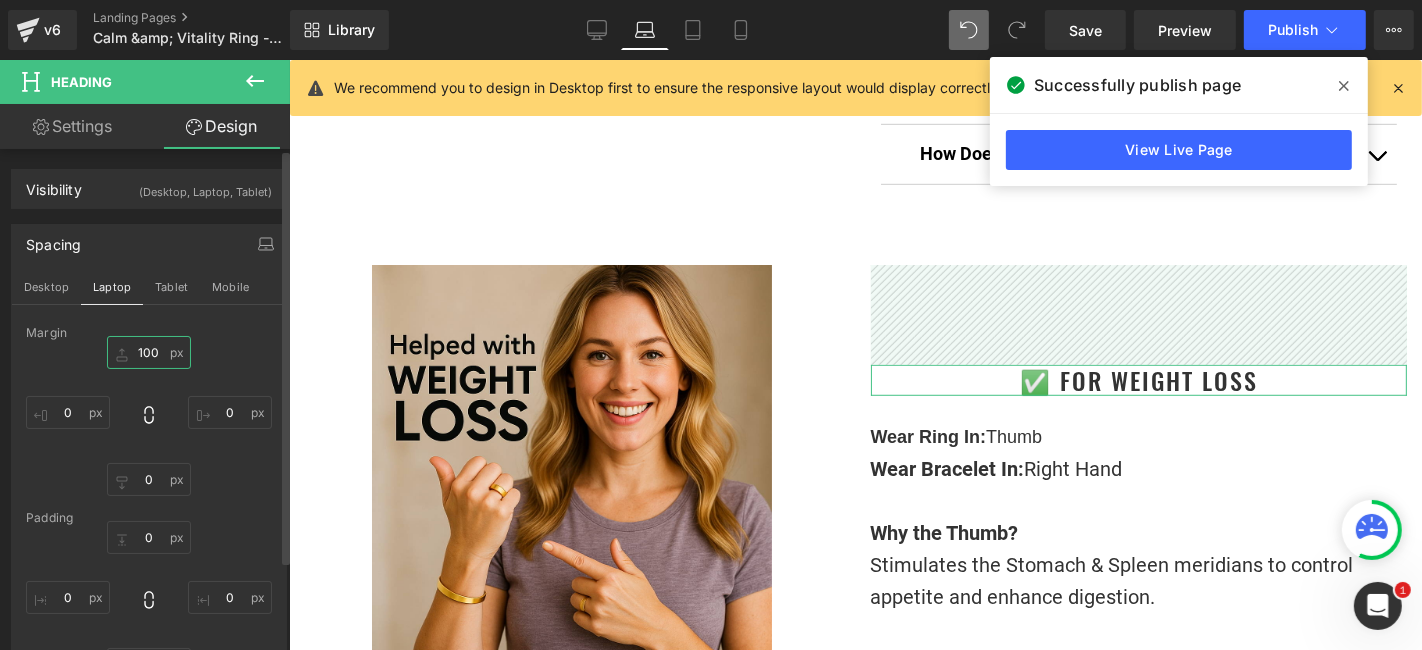 click on "100" at bounding box center [149, 352] 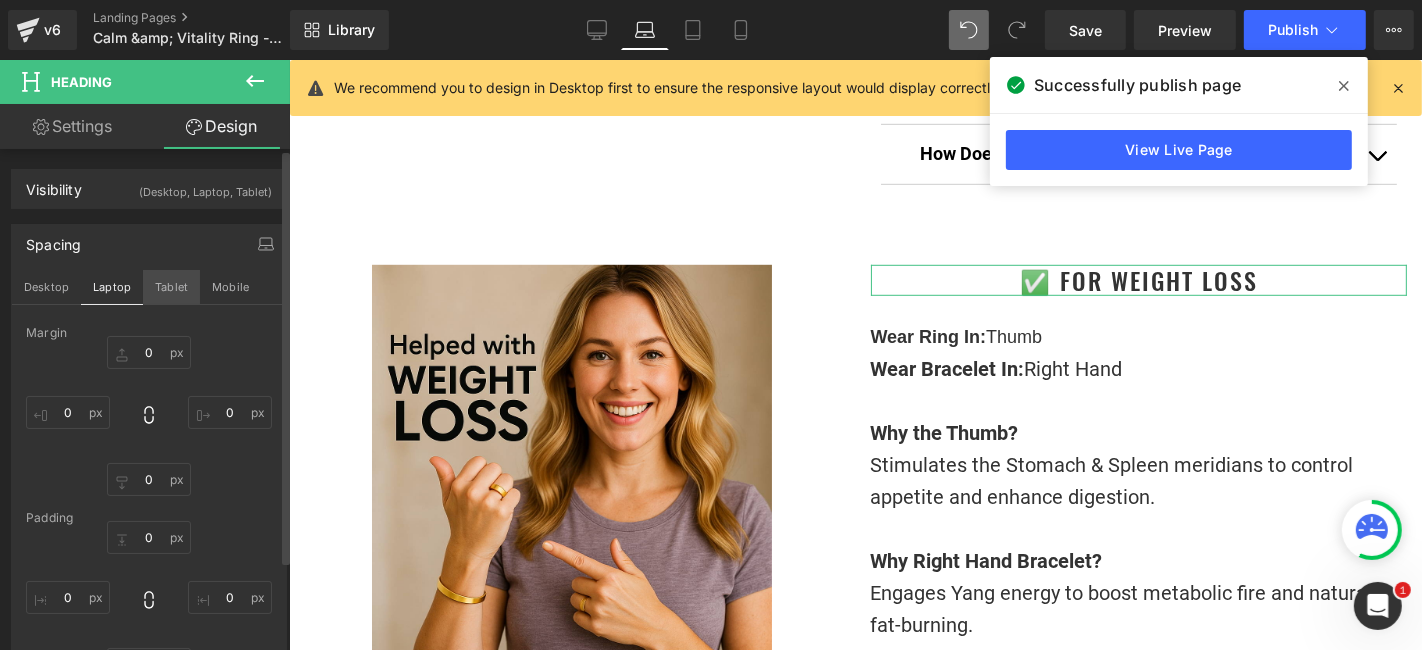 click on "Tablet" at bounding box center [171, 287] 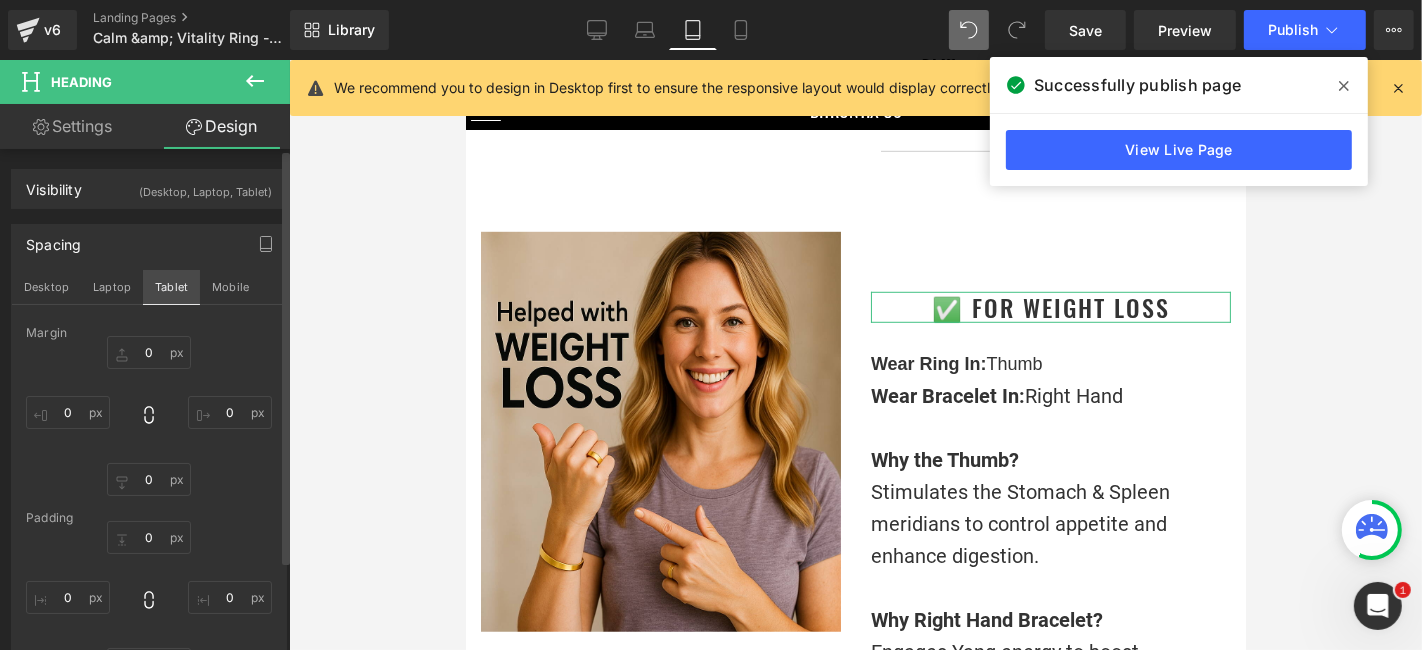 scroll, scrollTop: 1167, scrollLeft: 0, axis: vertical 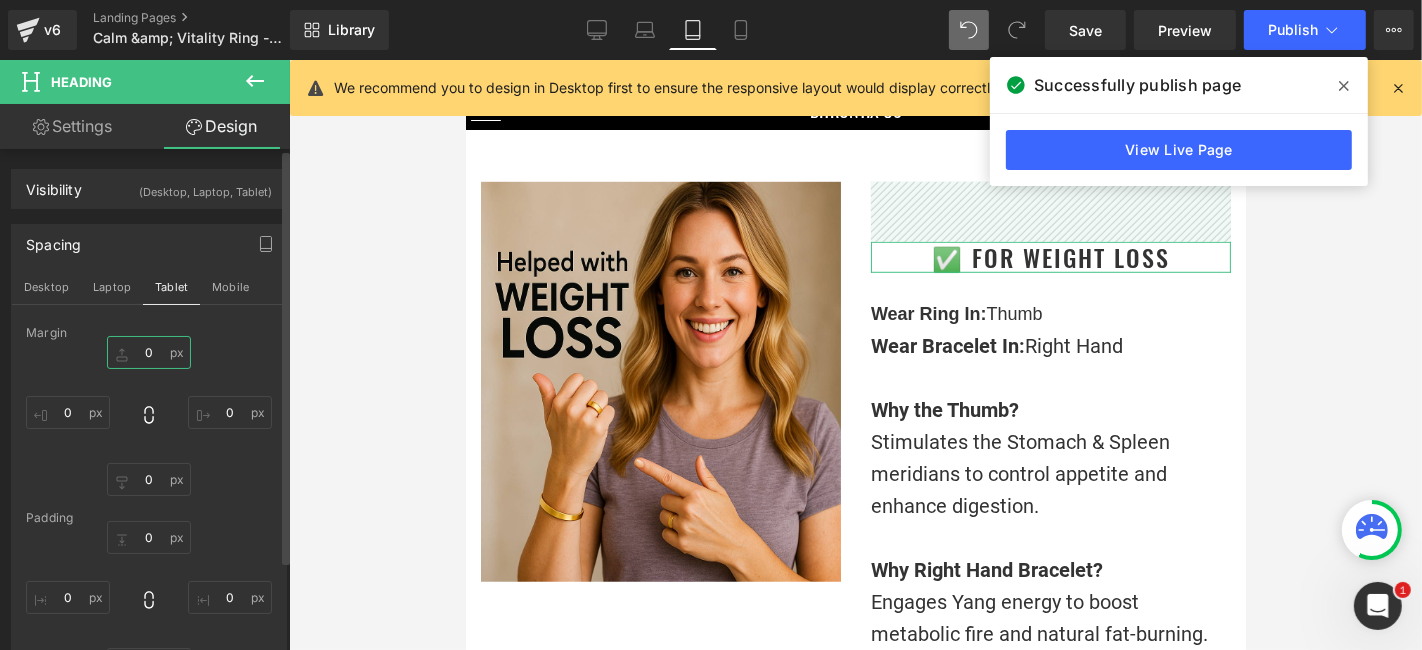 click at bounding box center (149, 352) 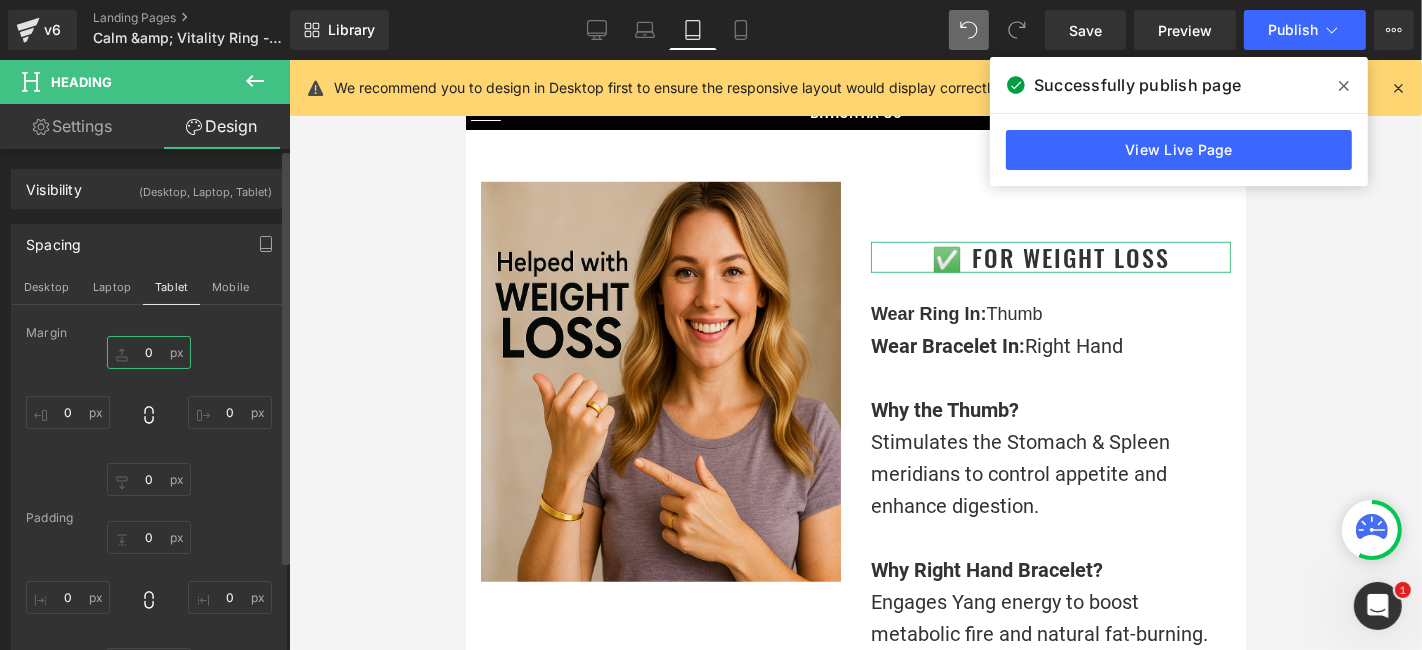 type on "60" 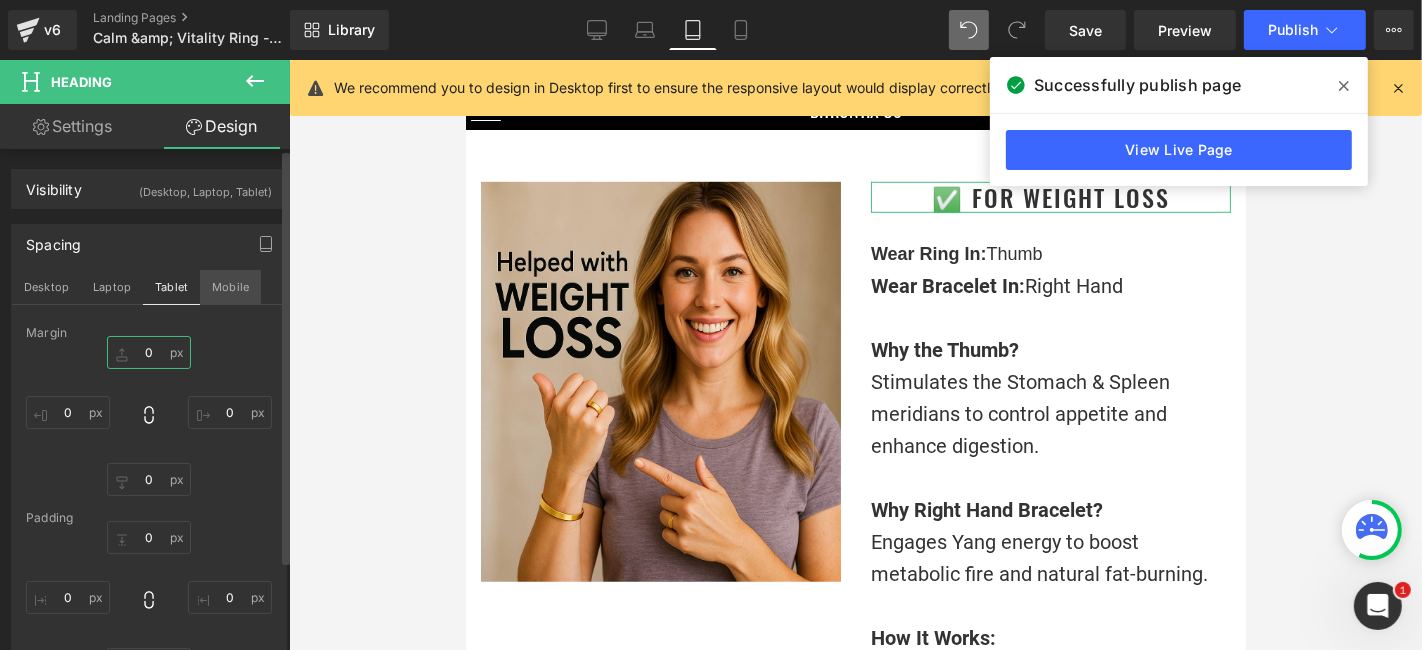 type 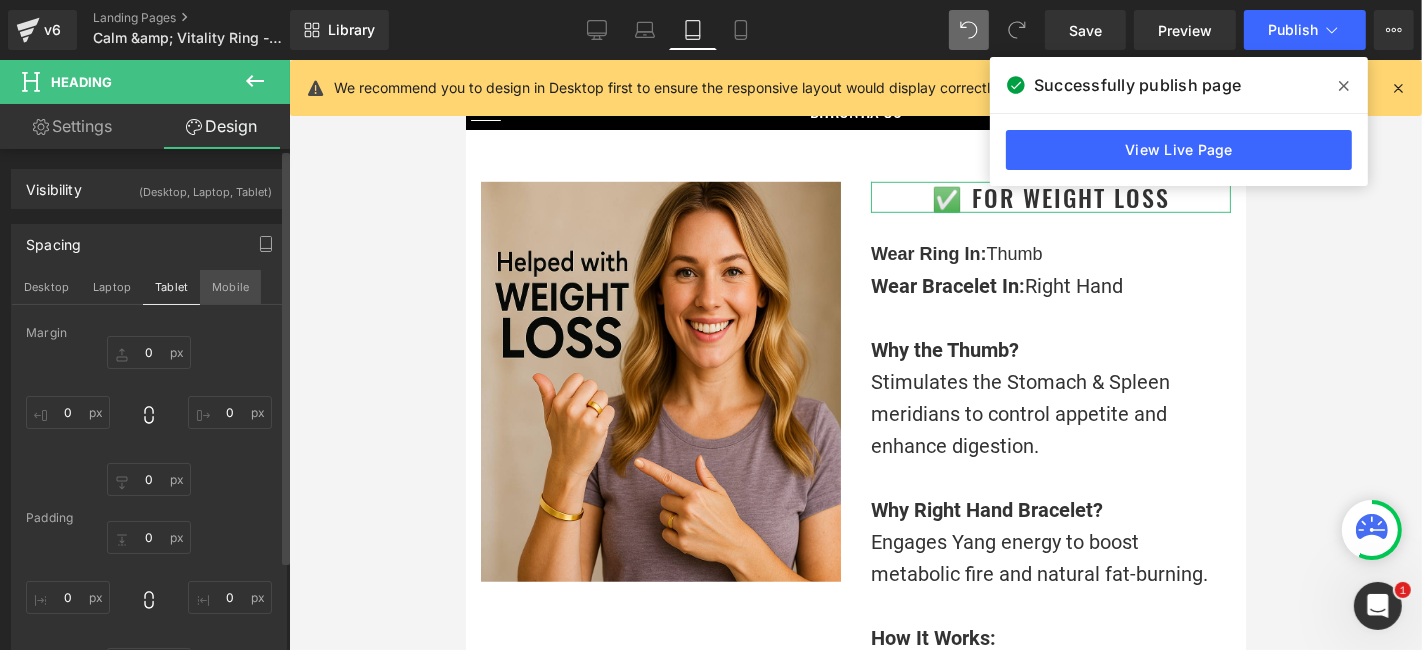 click on "Mobile" at bounding box center (230, 287) 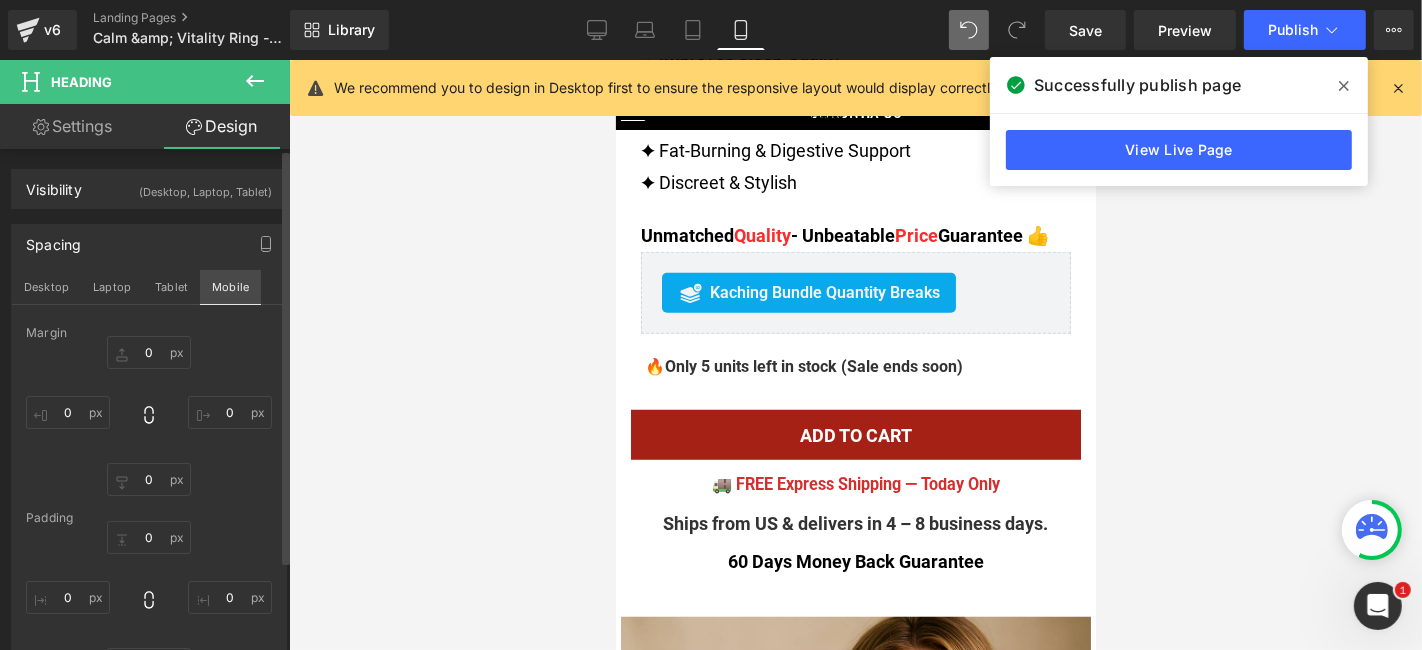 scroll, scrollTop: 0, scrollLeft: 0, axis: both 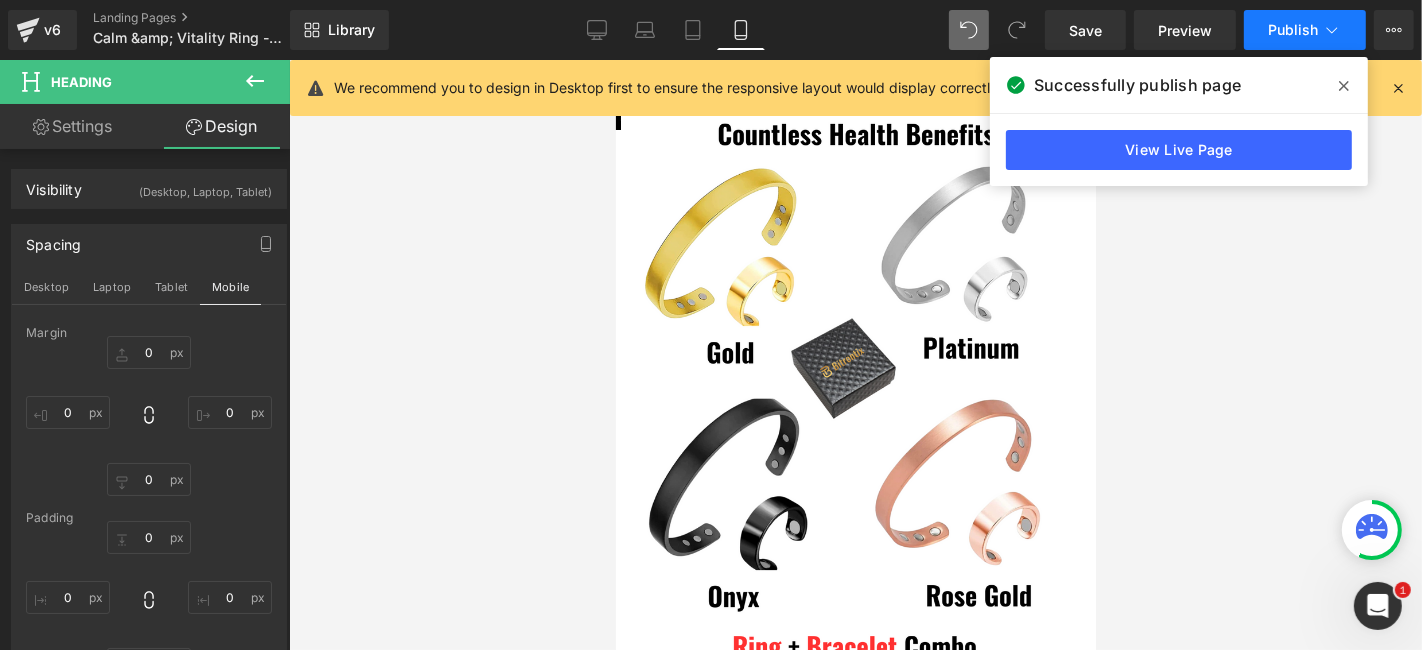 click on "Publish" at bounding box center [1293, 30] 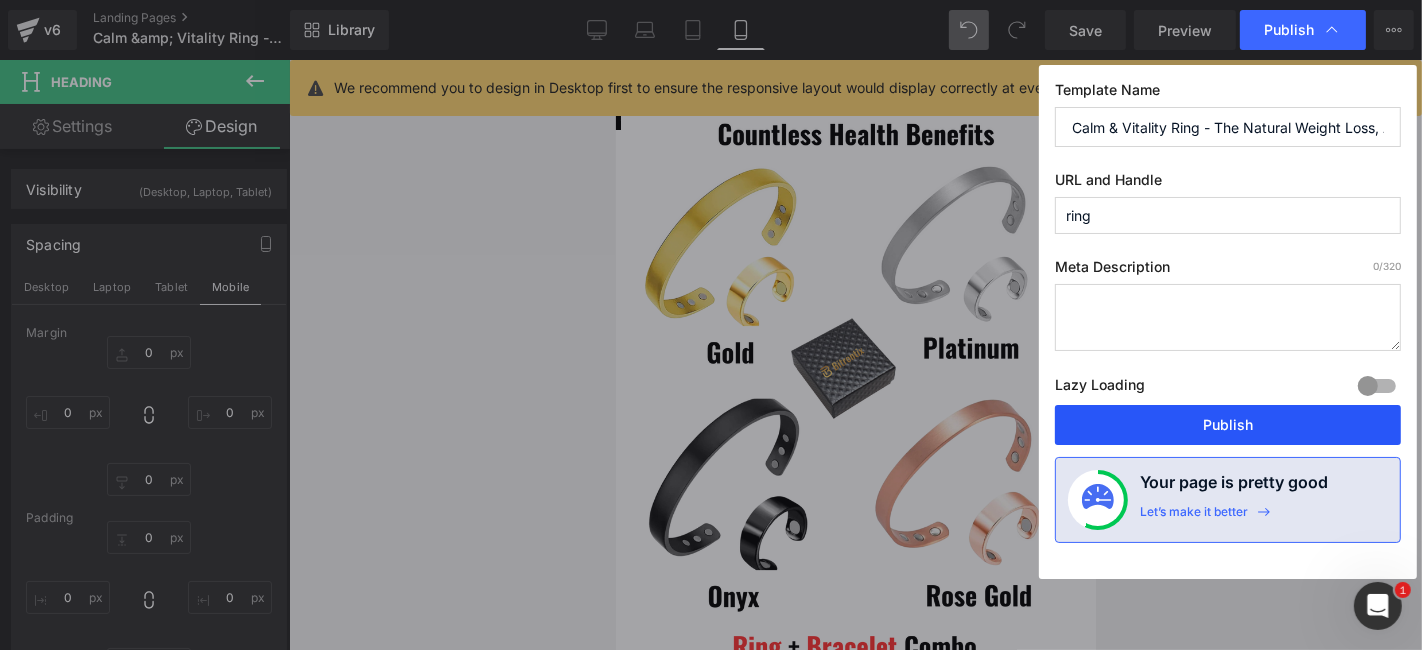click on "Publish" at bounding box center (1228, 425) 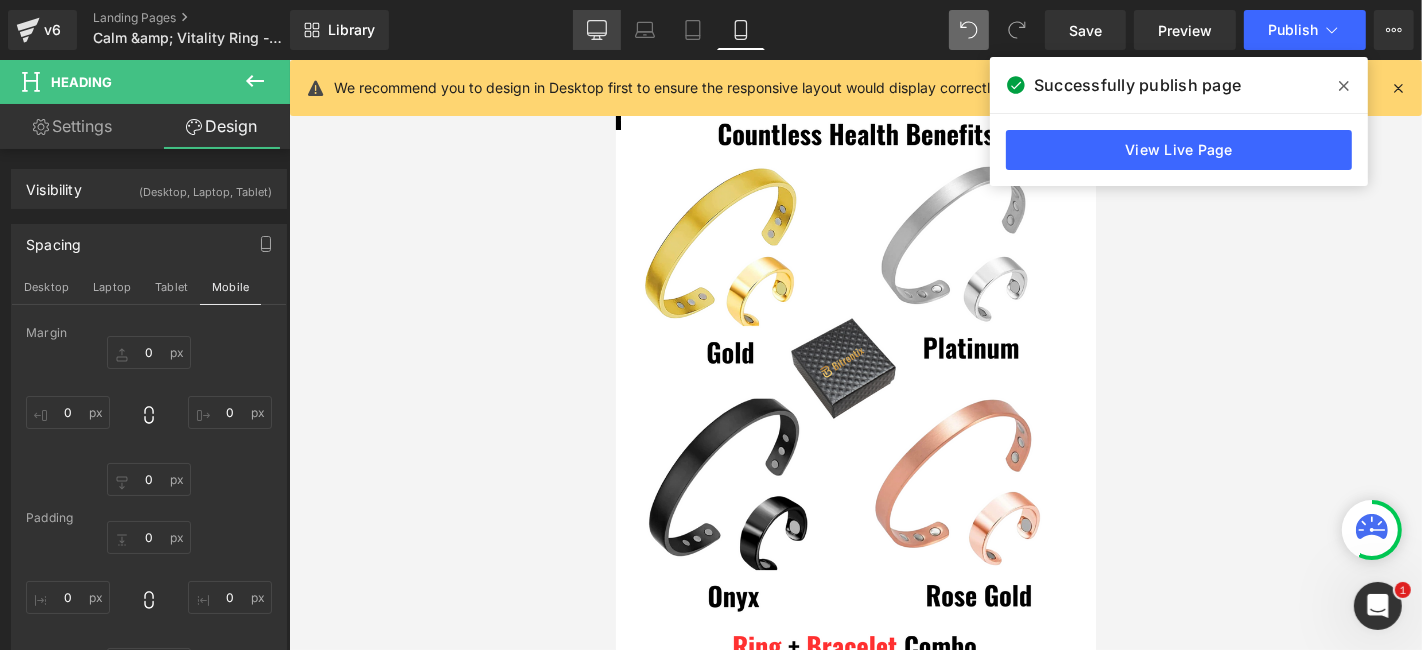 click 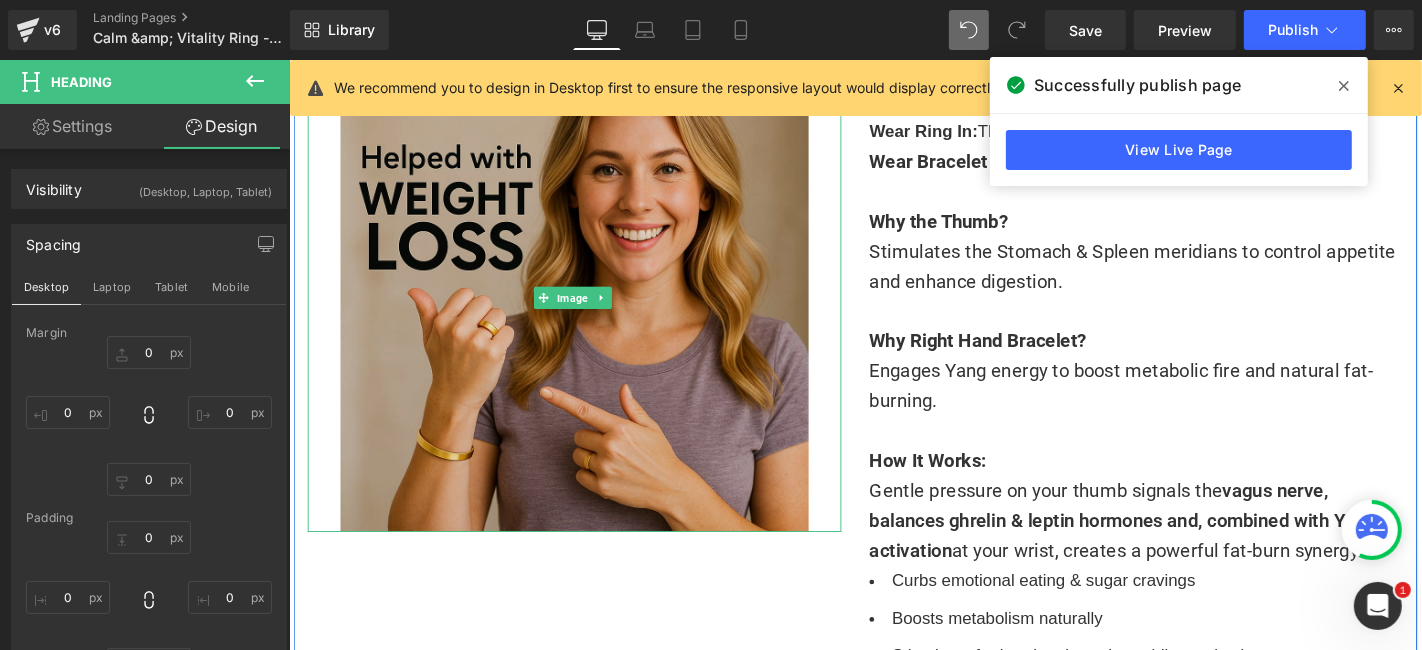 scroll, scrollTop: 1132, scrollLeft: 0, axis: vertical 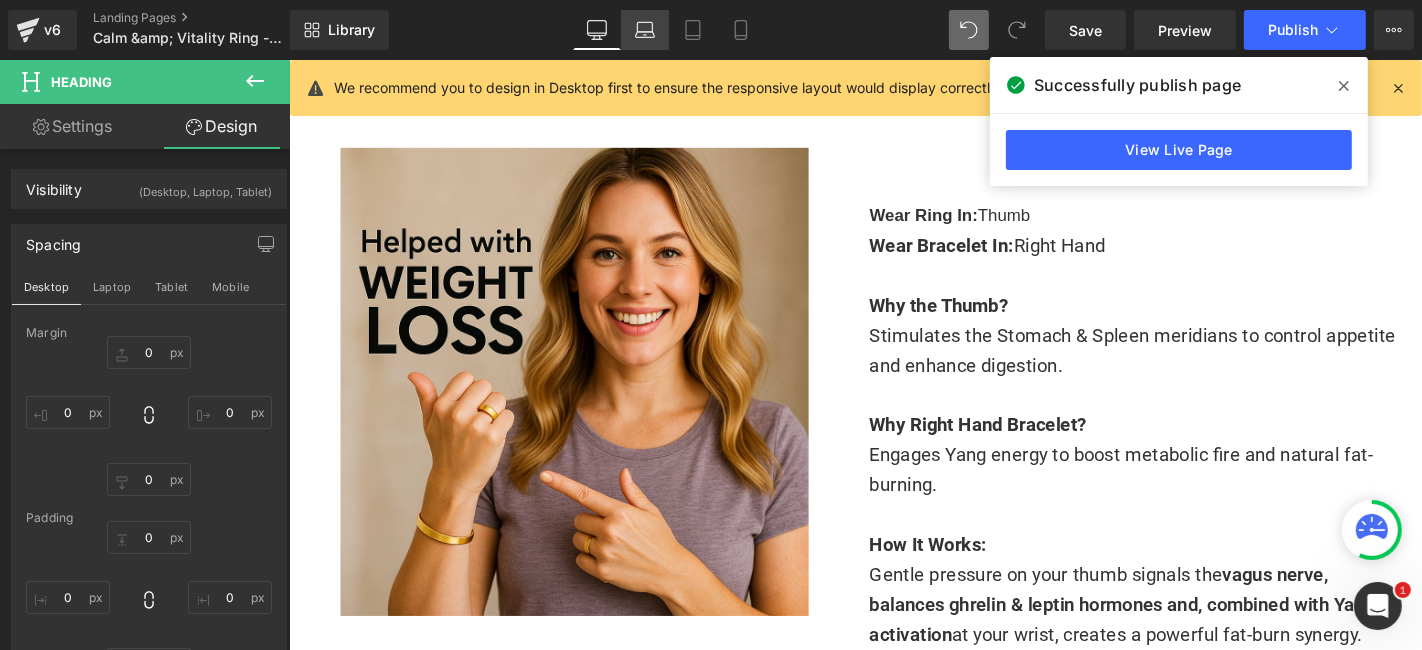 click 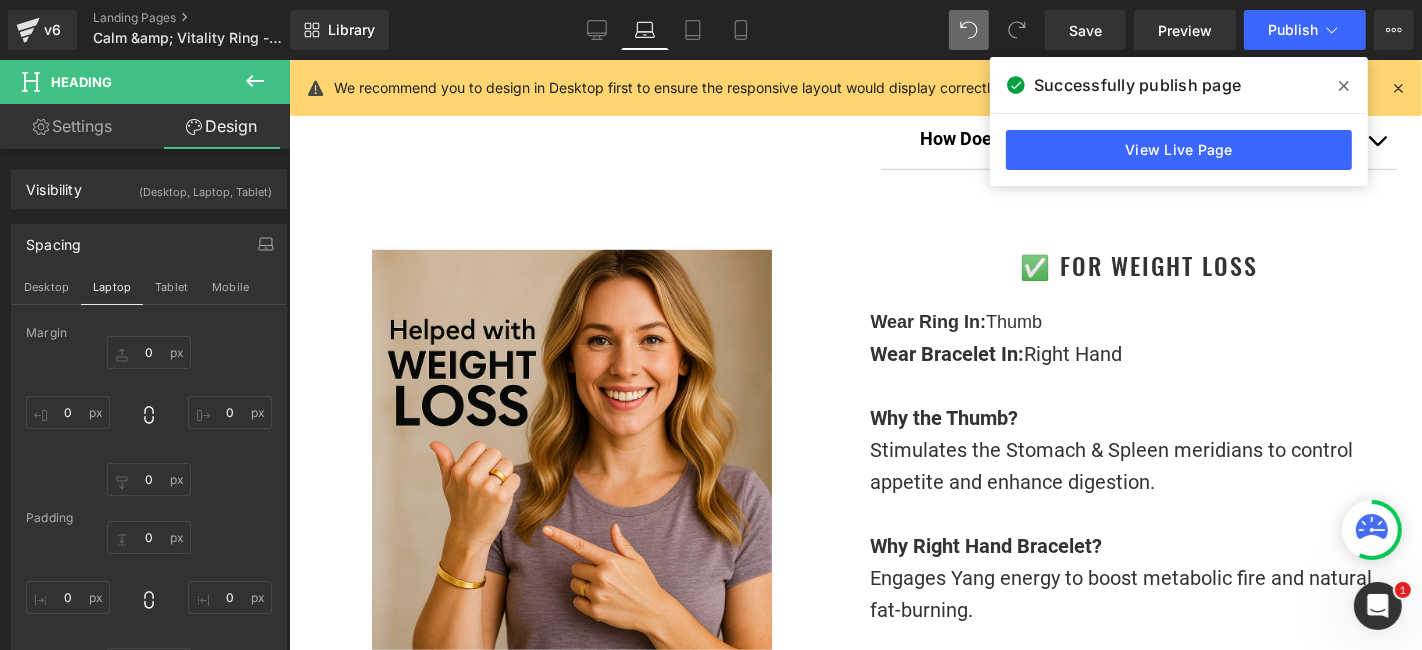 scroll, scrollTop: 1228, scrollLeft: 0, axis: vertical 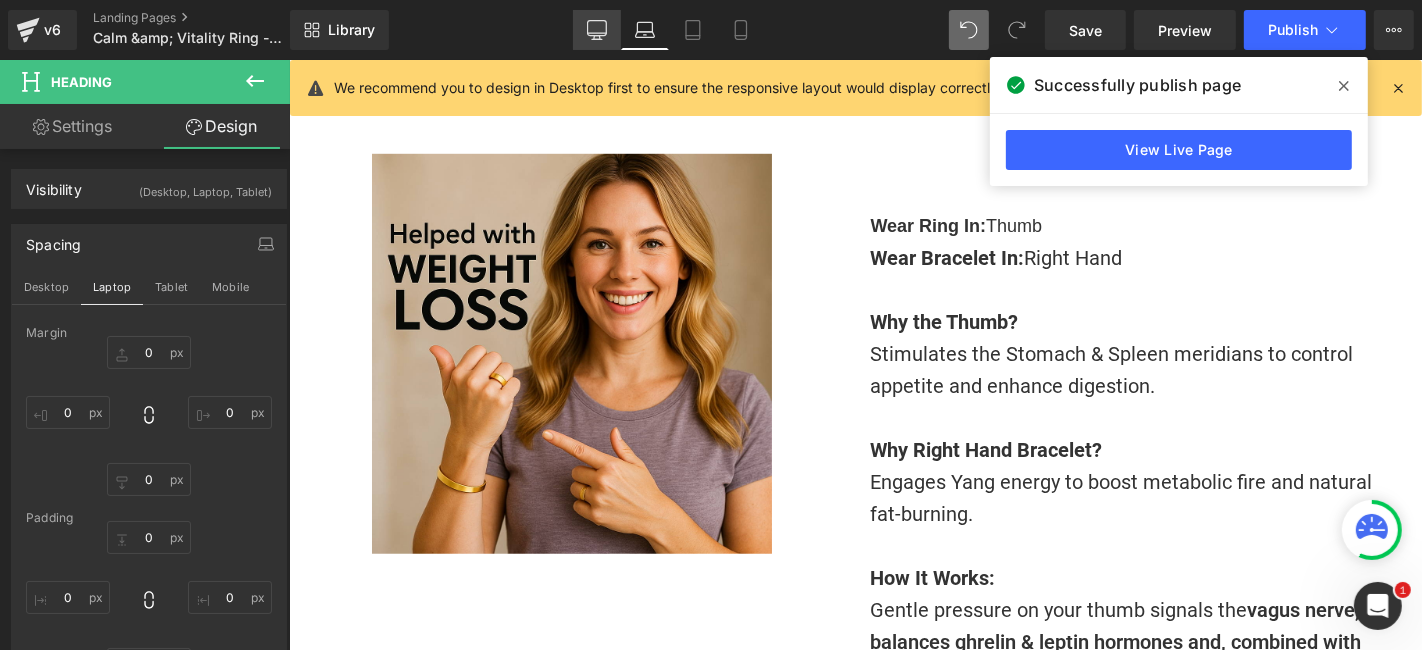 drag, startPoint x: 594, startPoint y: 46, endPoint x: 610, endPoint y: 250, distance: 204.6265 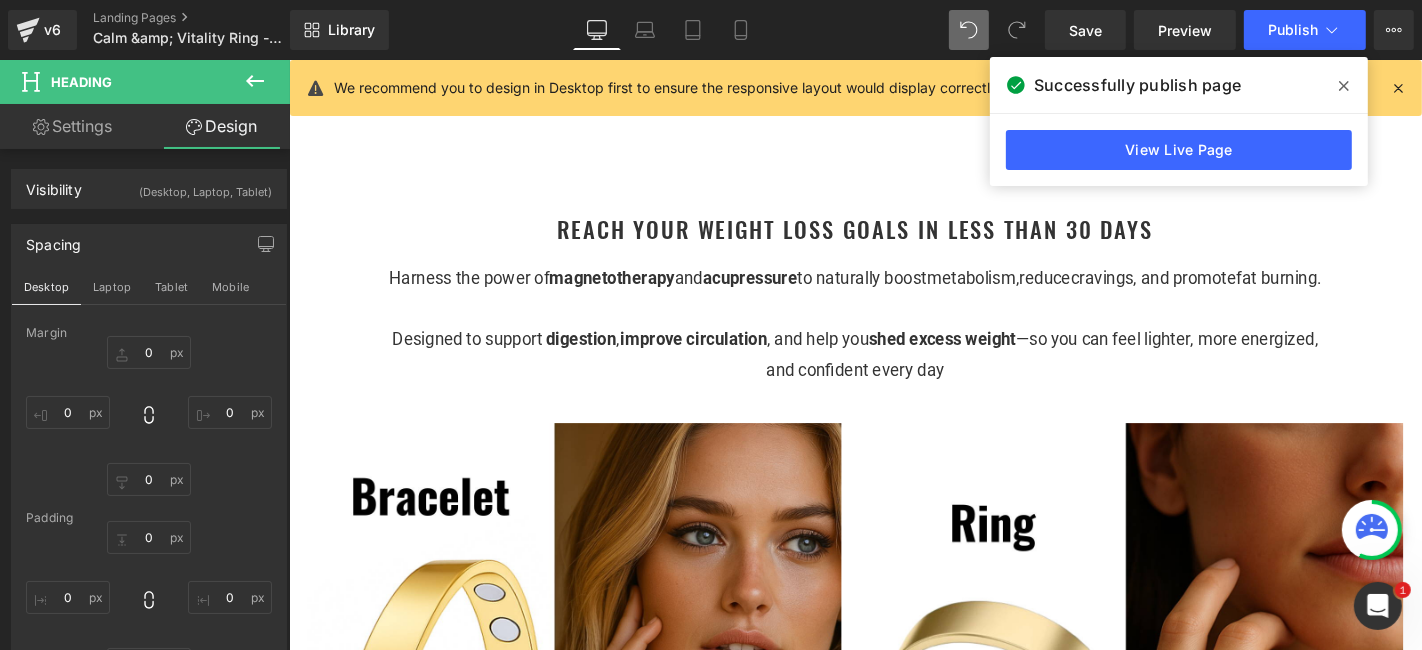 scroll, scrollTop: 2465, scrollLeft: 0, axis: vertical 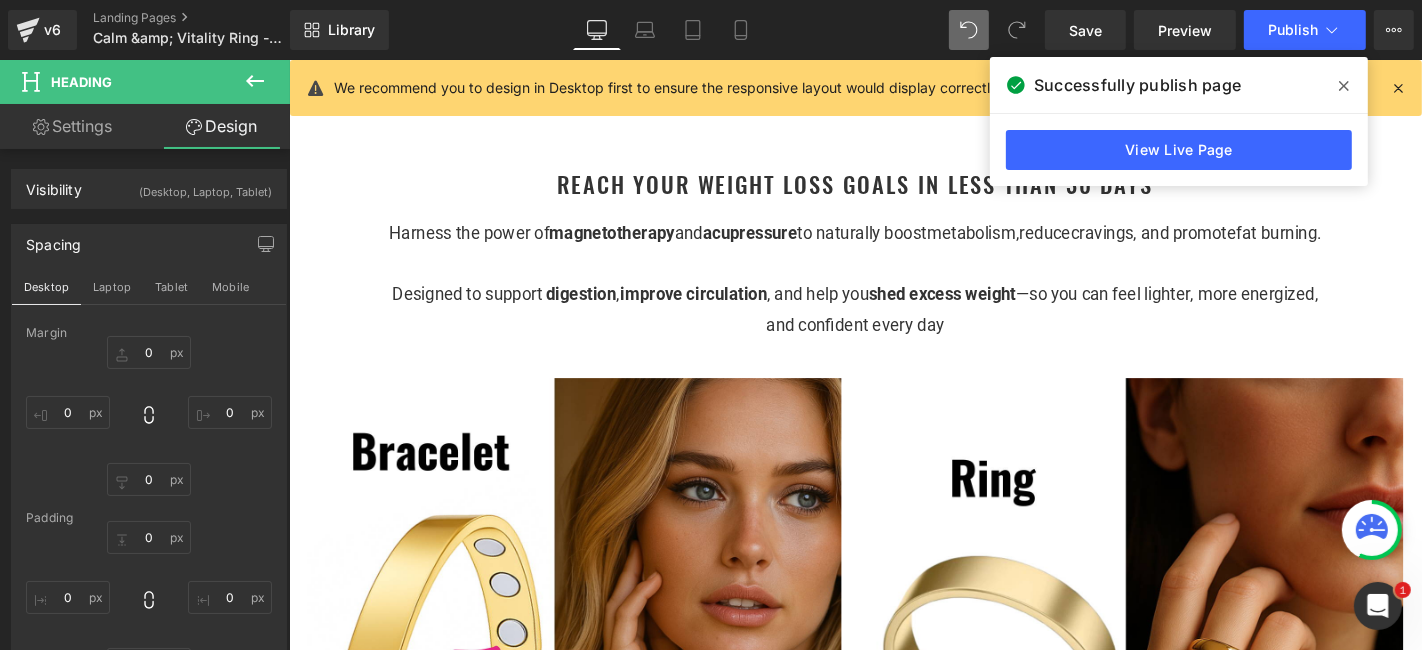 click on "Harness the power of  magnetotherap y  and  acupressure  to naturally boost  metabolism,  reduce  cravings , and promote  fat burning .  Designed to support   digestion ,  improve   circulation , and help you  shed   excess weight —so you can feel lighter, more energized, and confident every day" at bounding box center [893, 293] 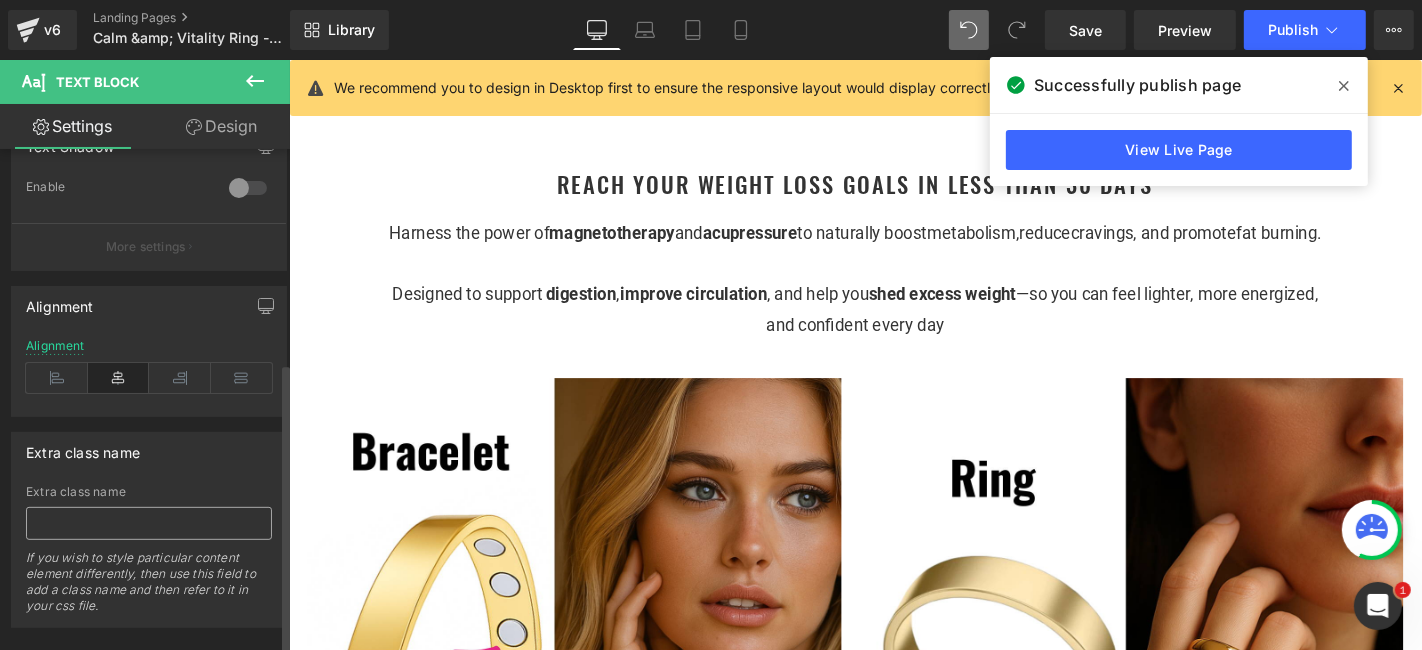 scroll, scrollTop: 760, scrollLeft: 0, axis: vertical 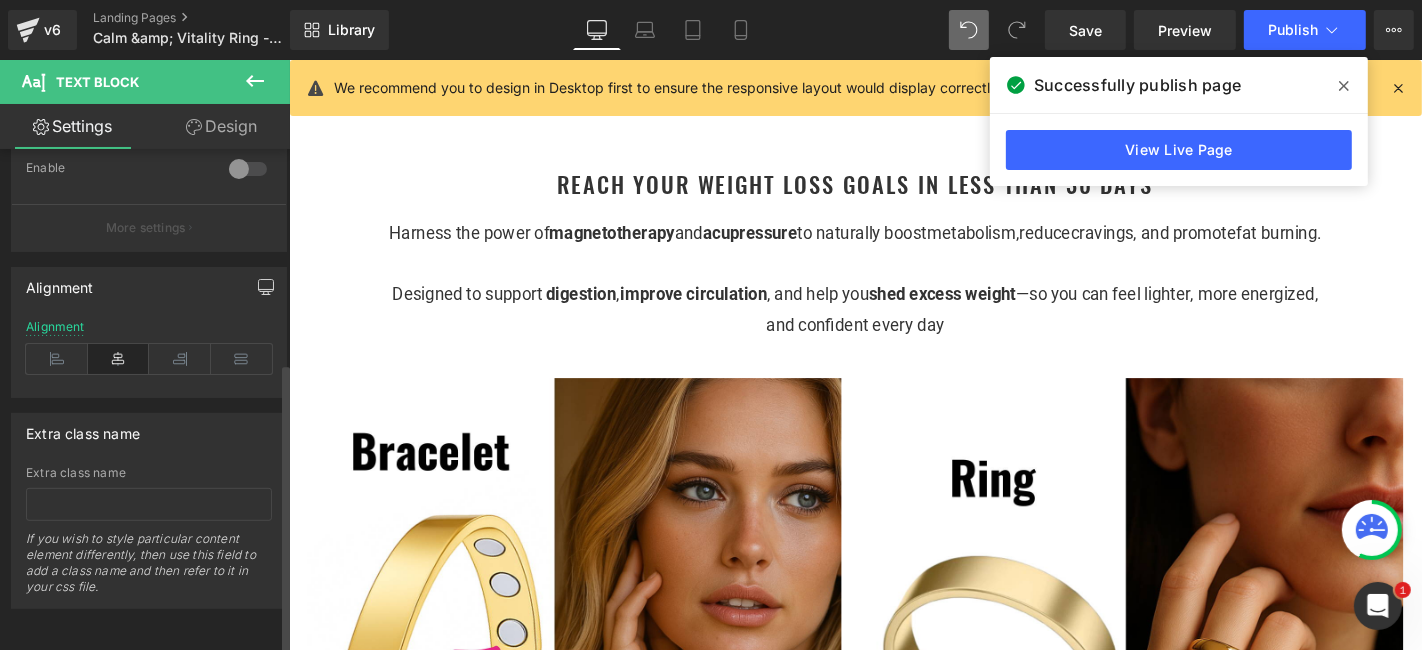 click at bounding box center [266, 287] 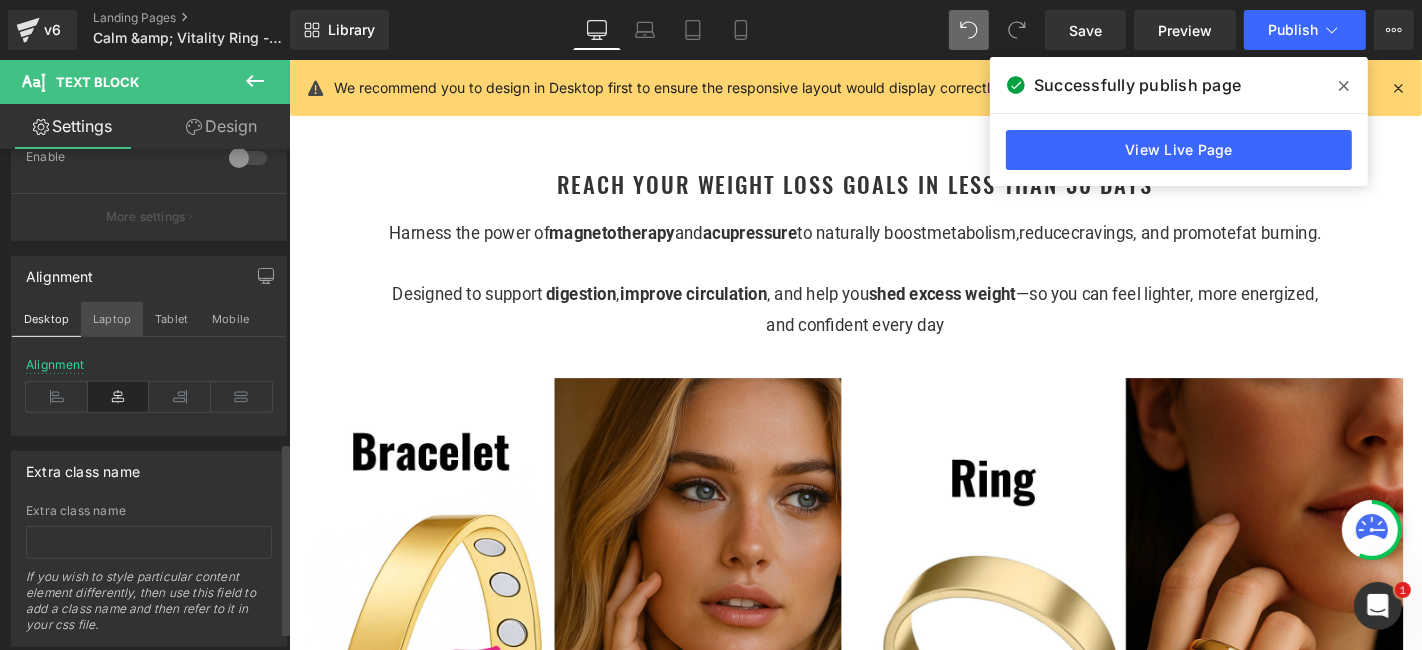 click on "Laptop" at bounding box center [112, 319] 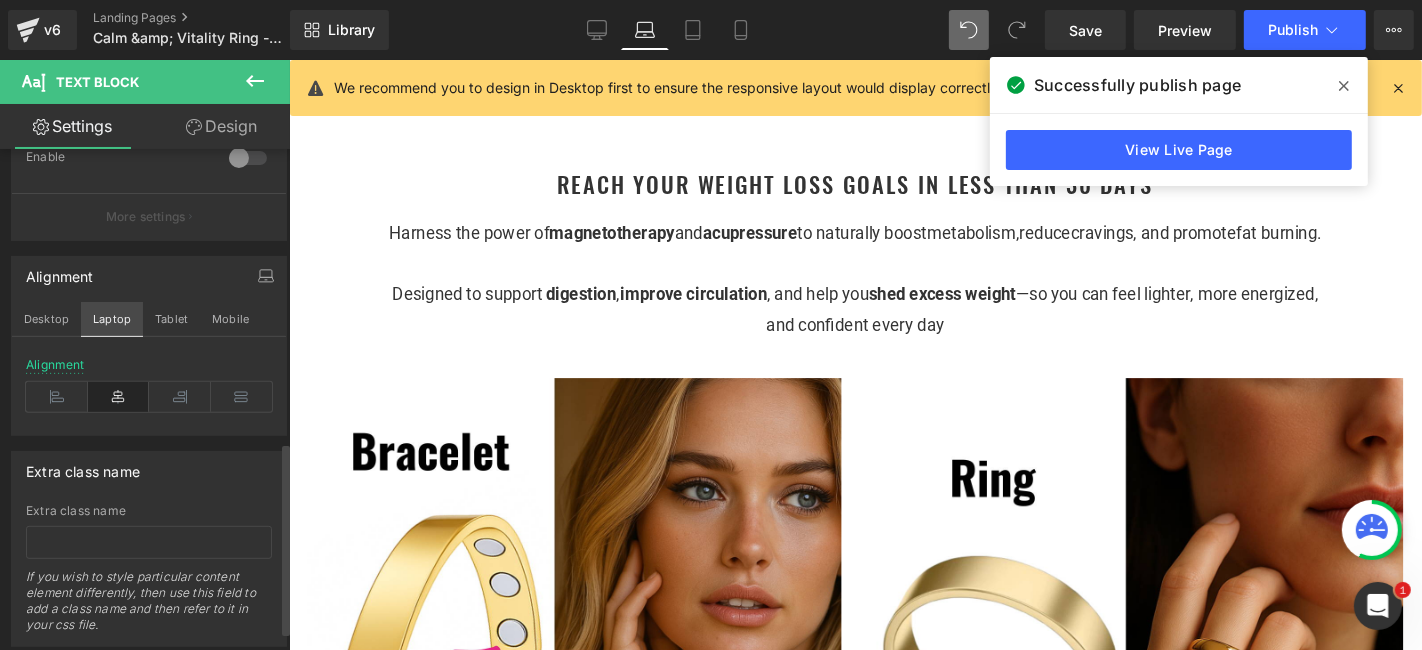 scroll, scrollTop: 2594, scrollLeft: 0, axis: vertical 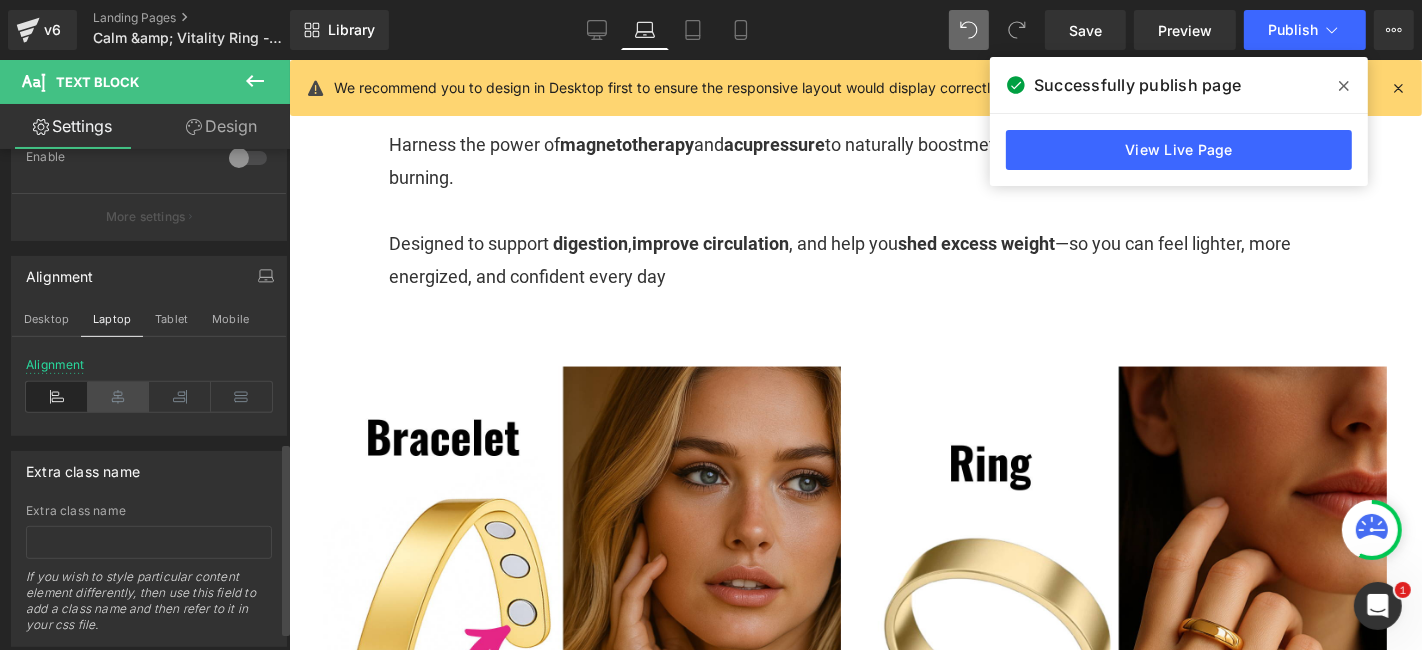 click at bounding box center (119, 397) 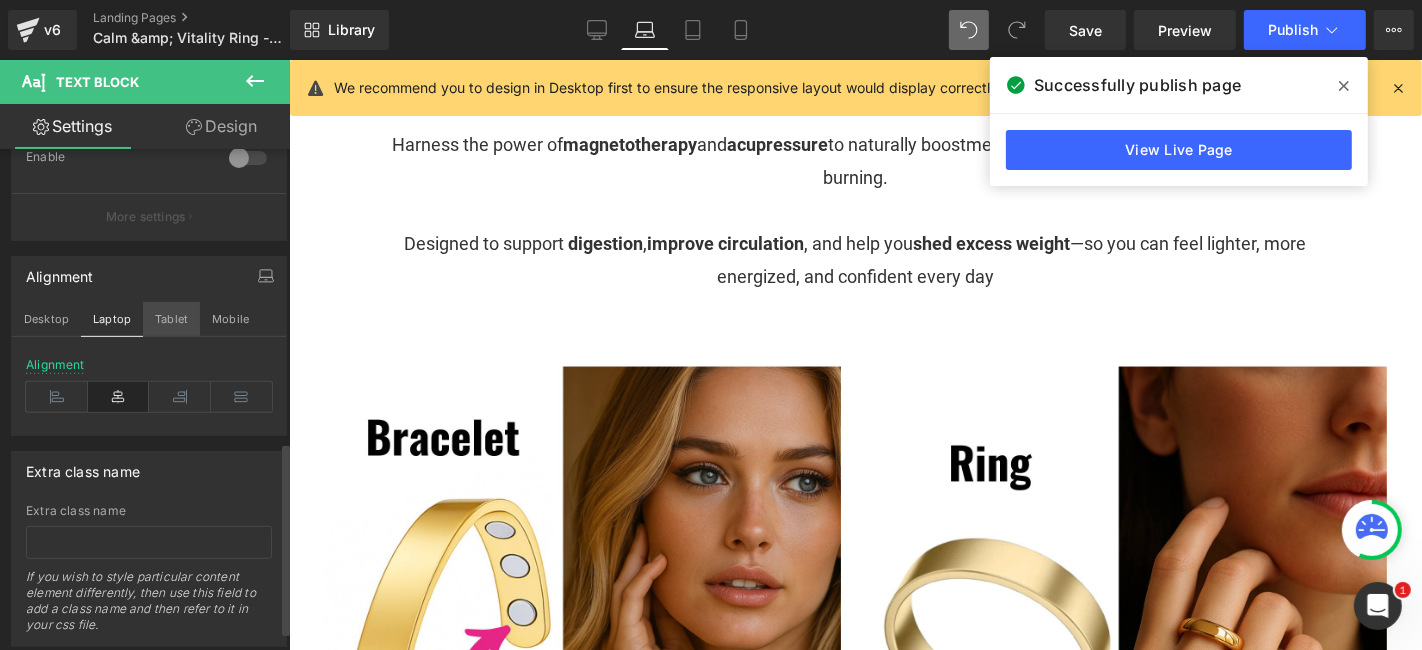 click on "Tablet" at bounding box center [171, 319] 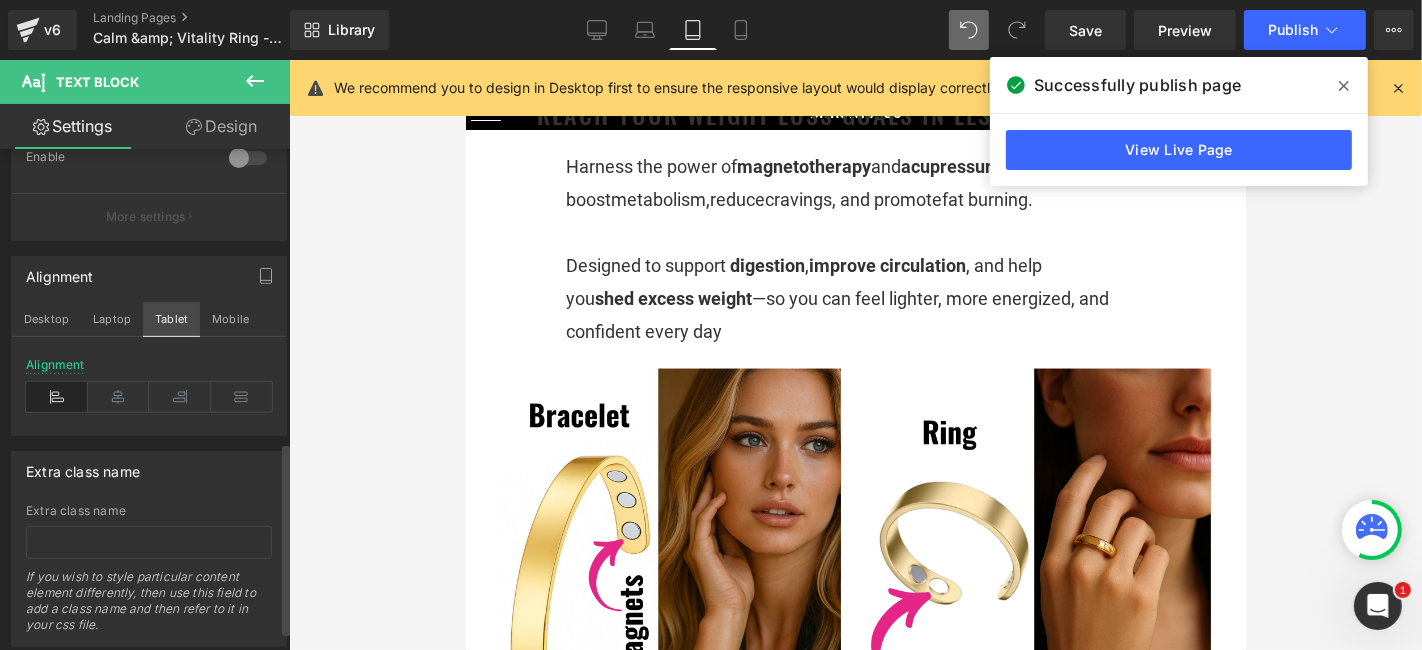 scroll, scrollTop: 2641, scrollLeft: 0, axis: vertical 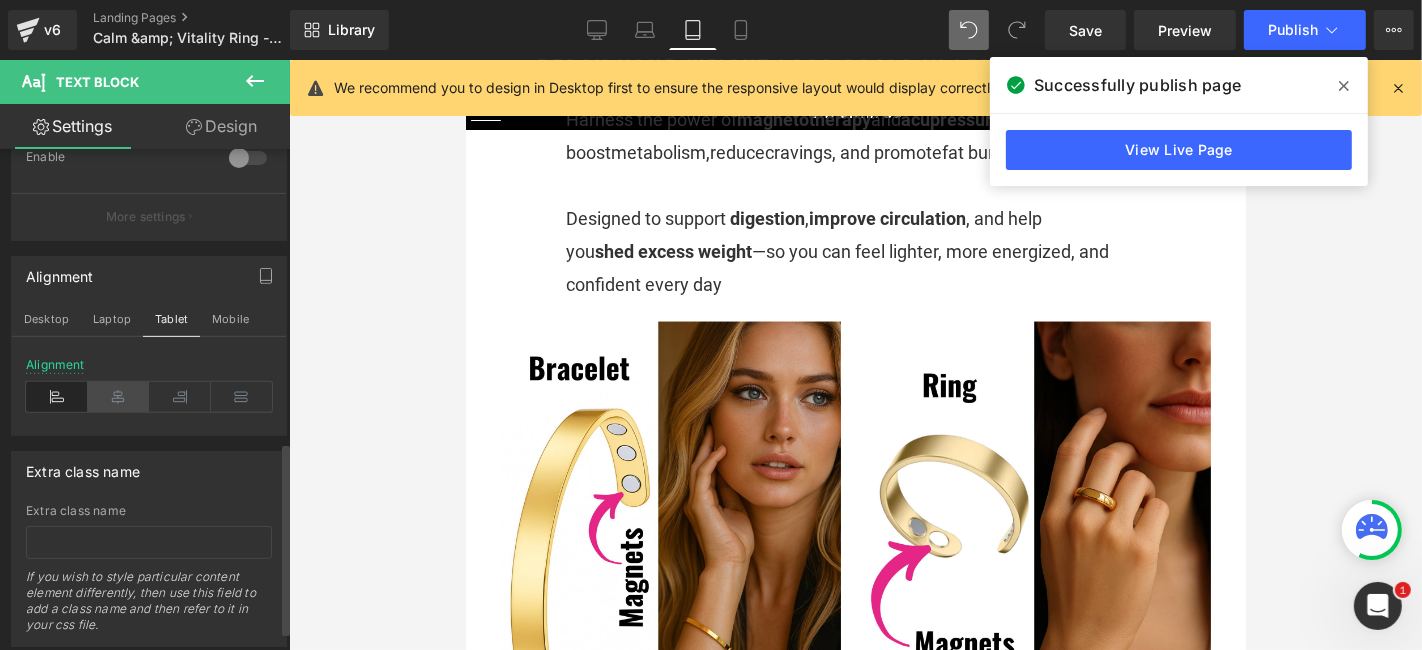 click at bounding box center (119, 397) 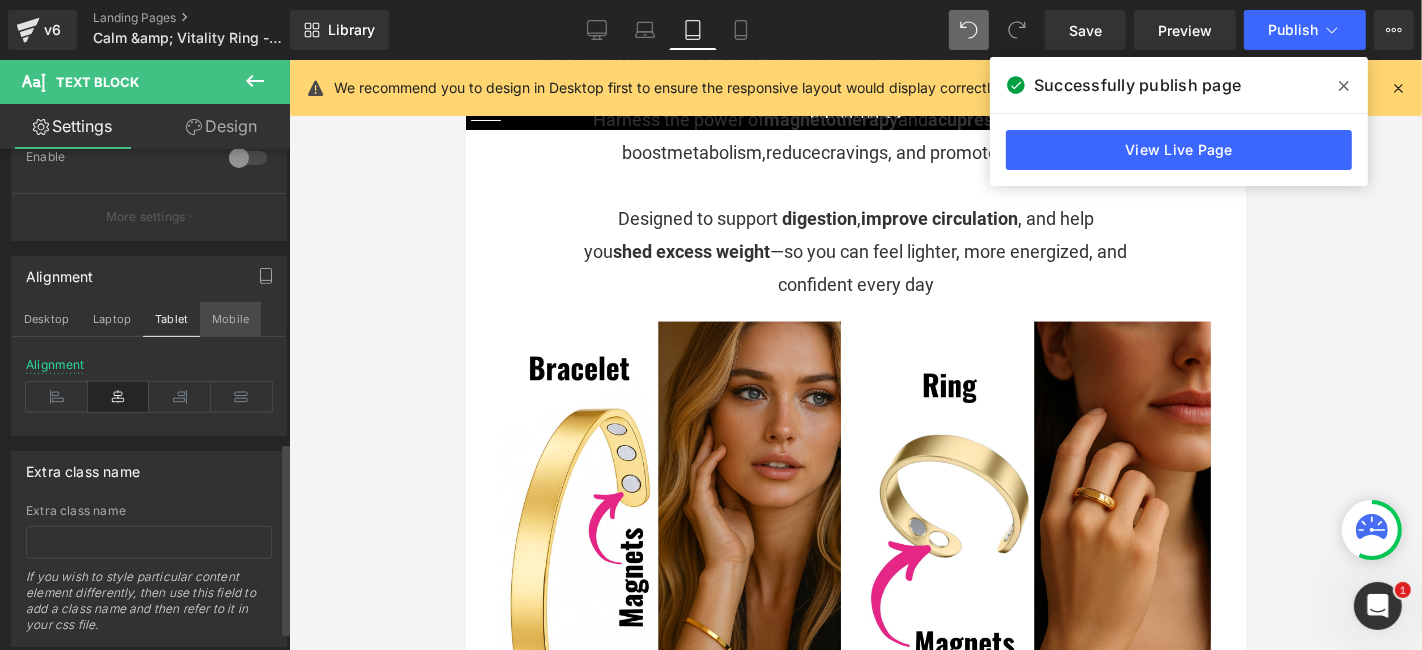 click on "Mobile" at bounding box center (230, 319) 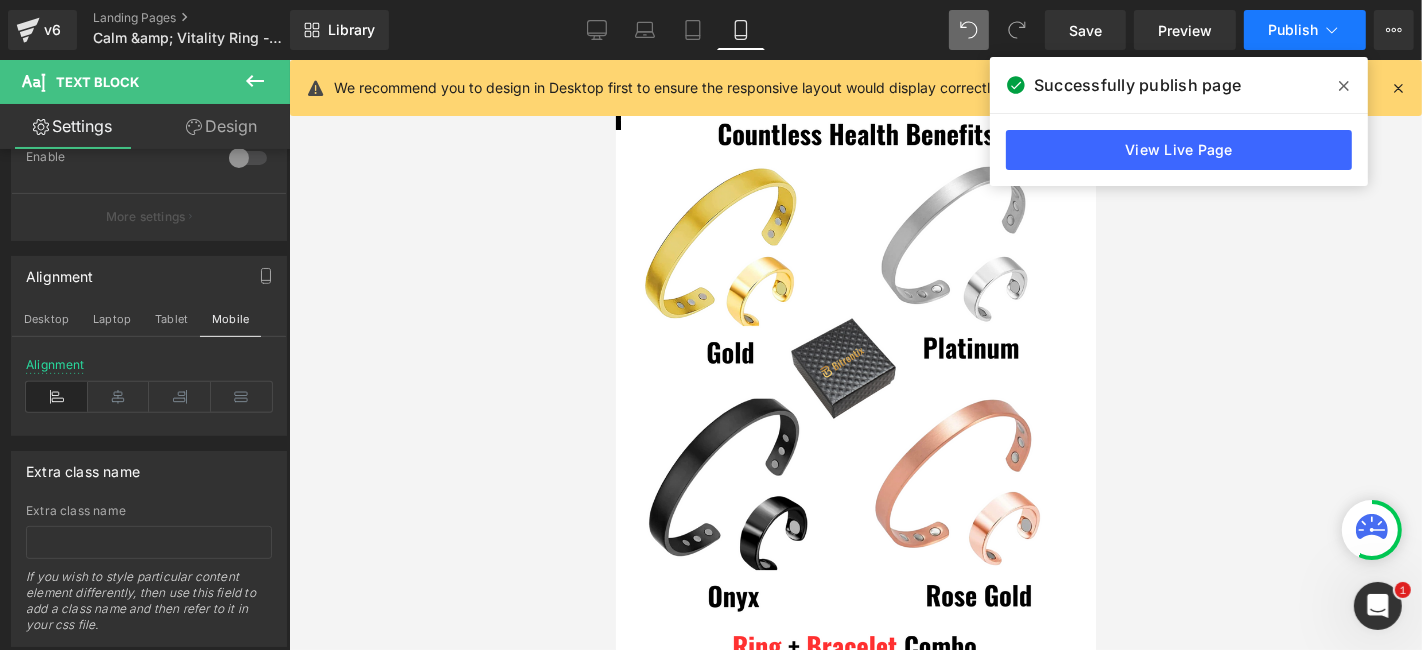 click on "Publish" at bounding box center (1293, 30) 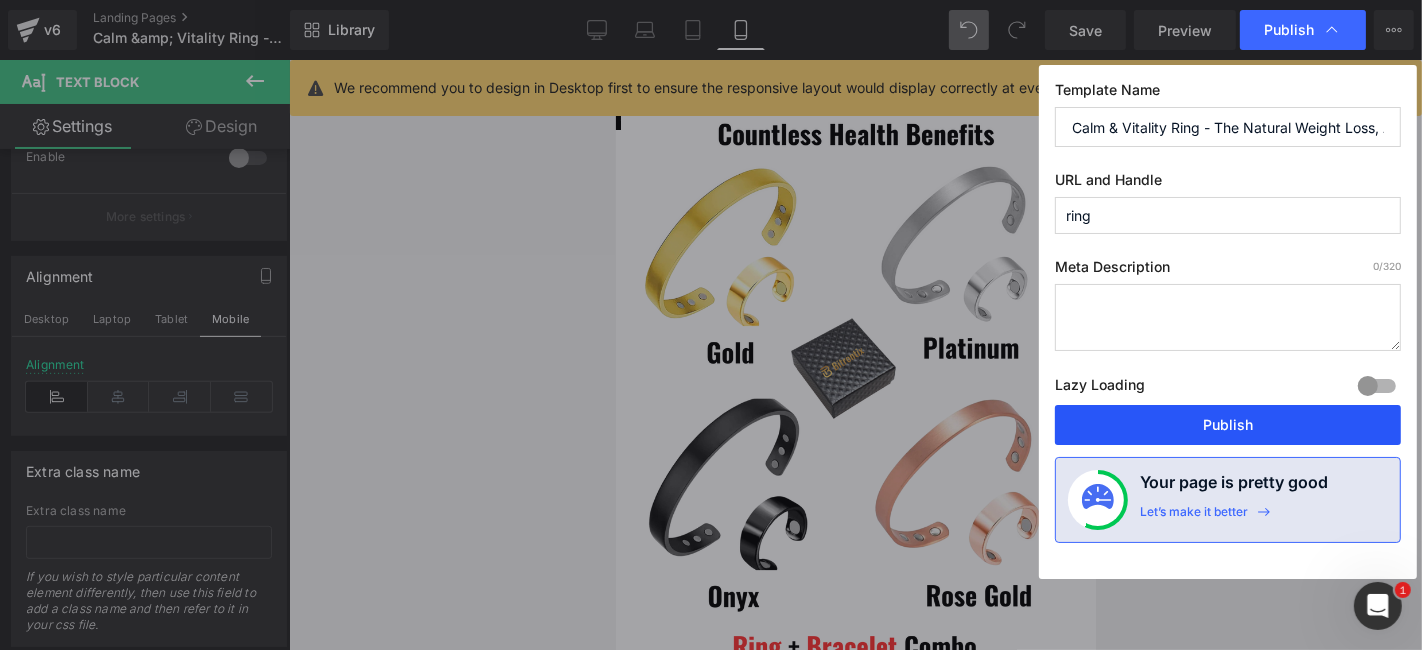 click on "Publish" at bounding box center (1228, 425) 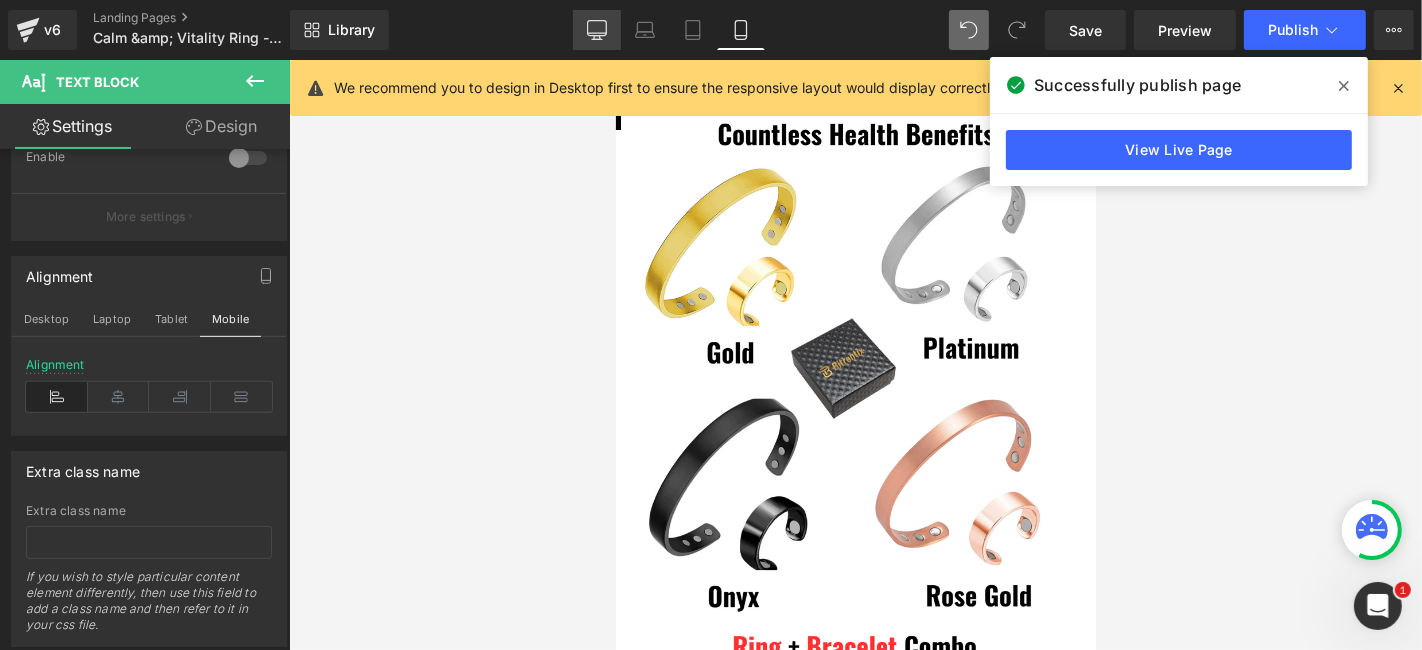 click 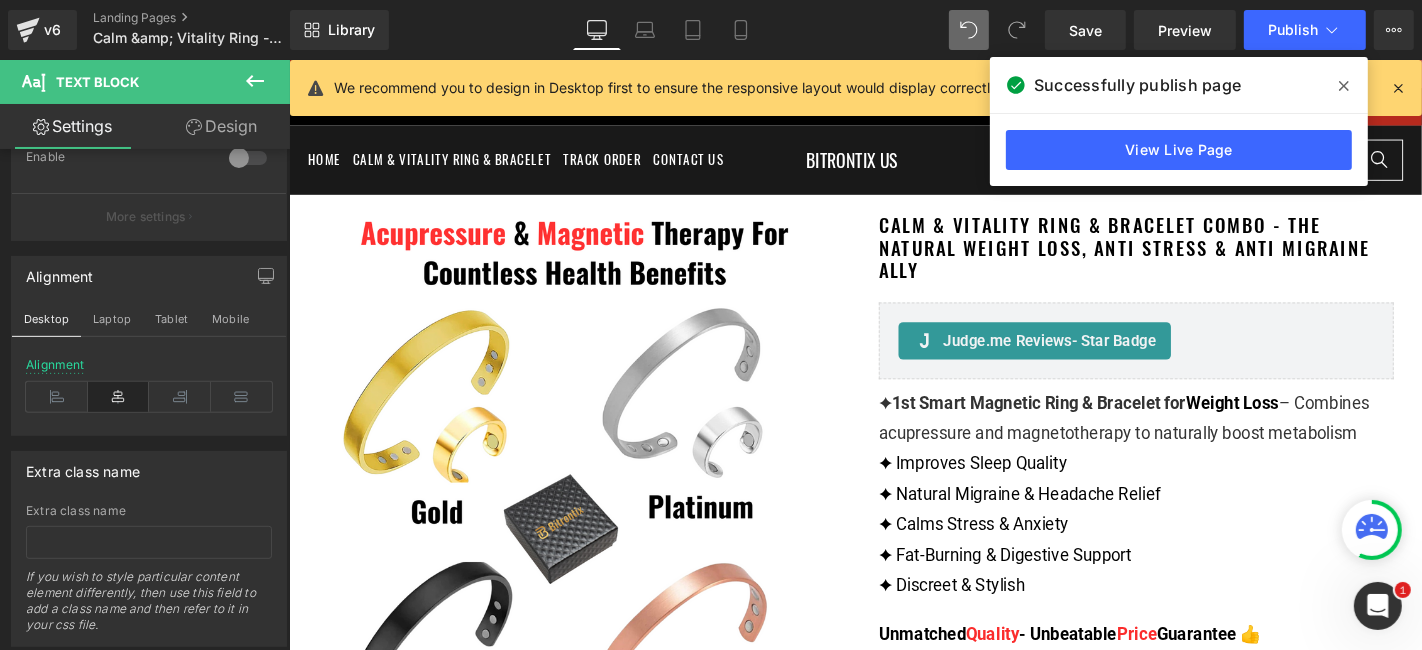 scroll, scrollTop: 2428, scrollLeft: 0, axis: vertical 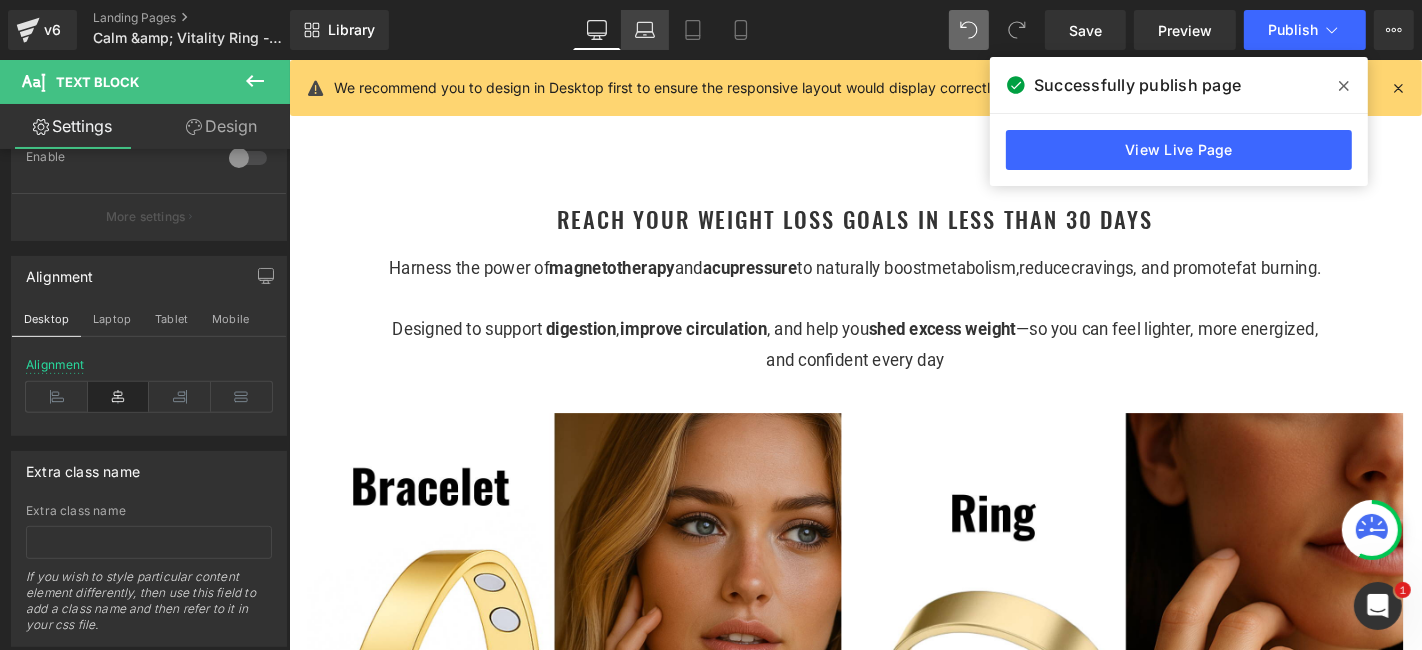 click on "Laptop" at bounding box center (645, 30) 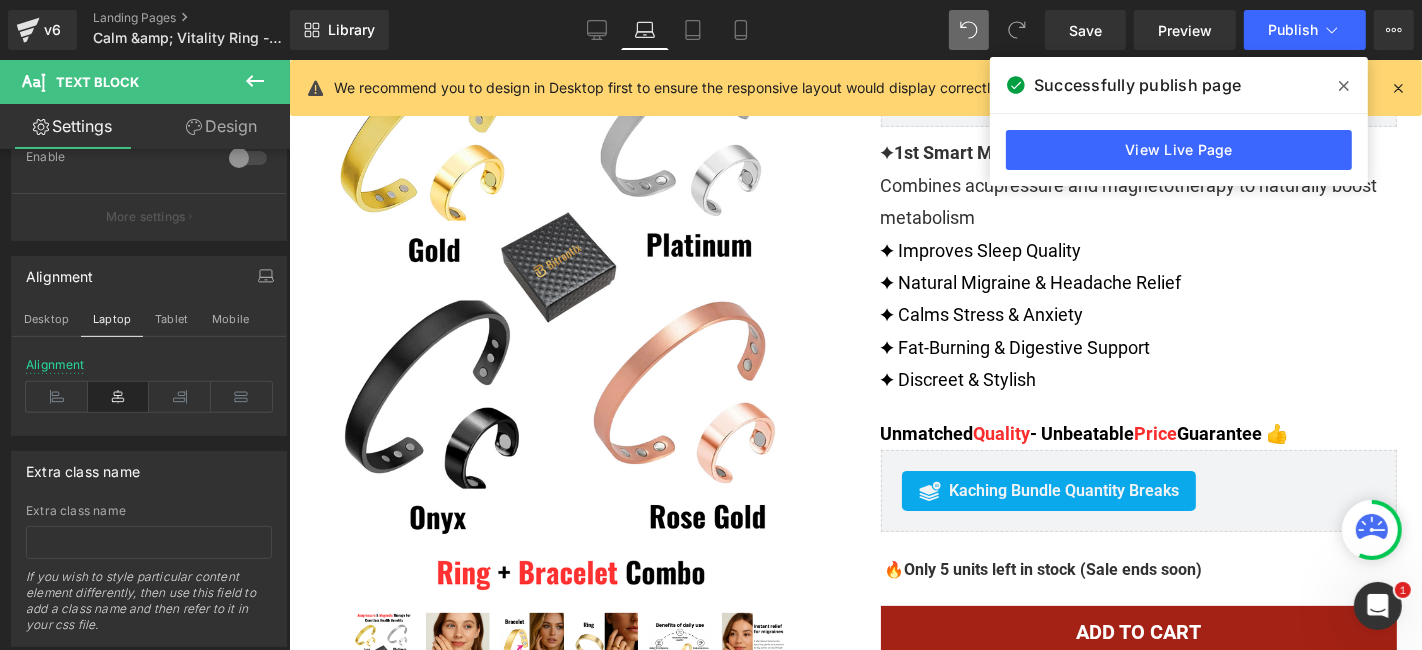 scroll, scrollTop: 112, scrollLeft: 0, axis: vertical 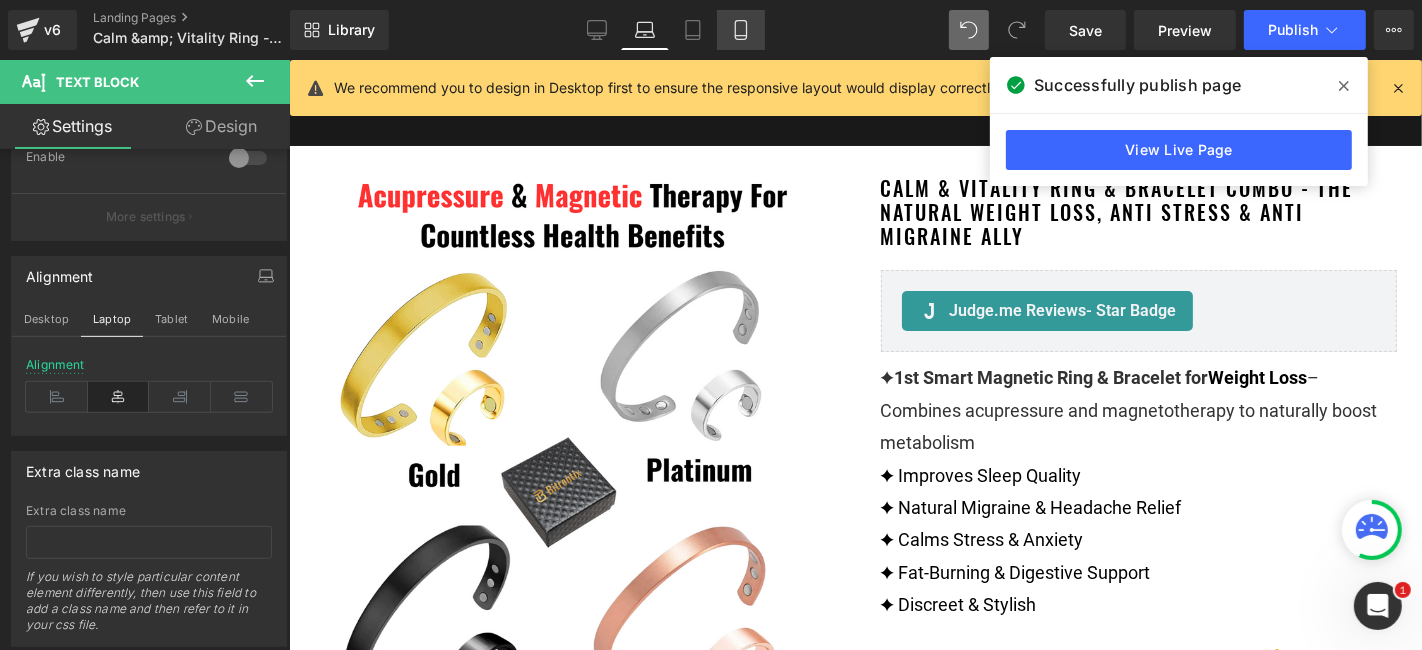 click on "Mobile" at bounding box center (741, 30) 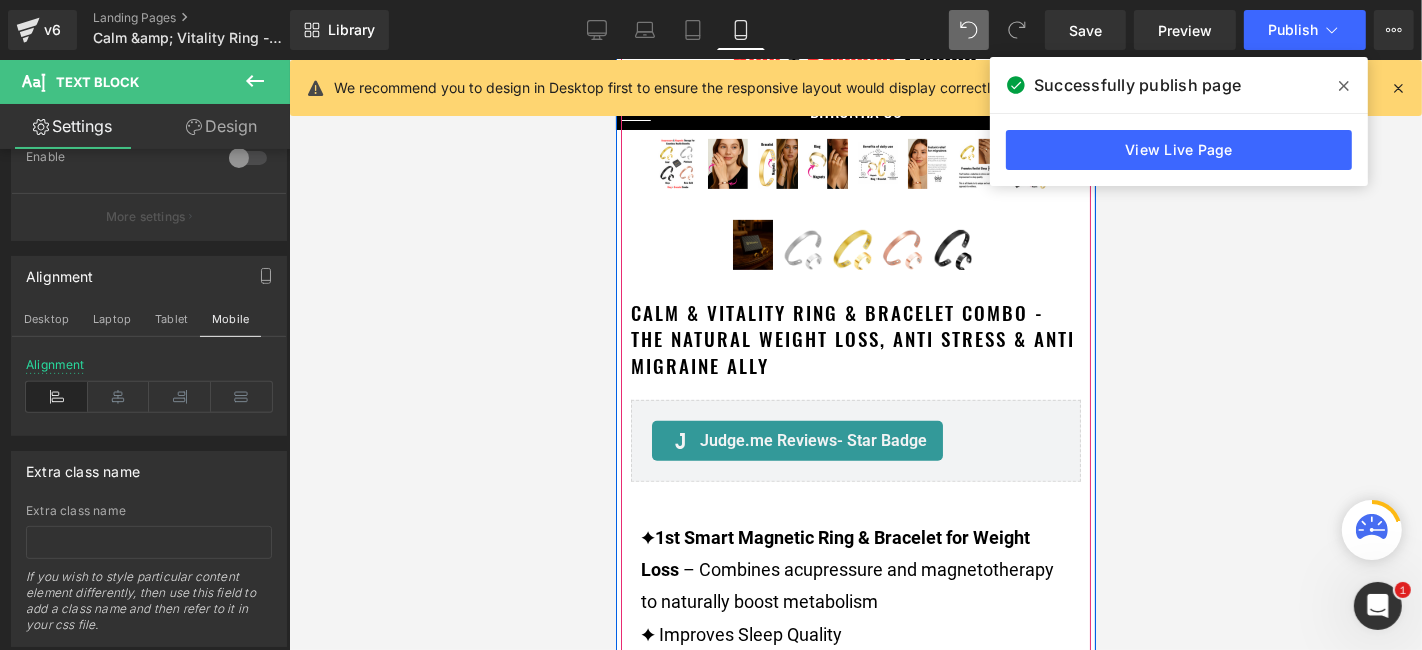 scroll, scrollTop: 666, scrollLeft: 0, axis: vertical 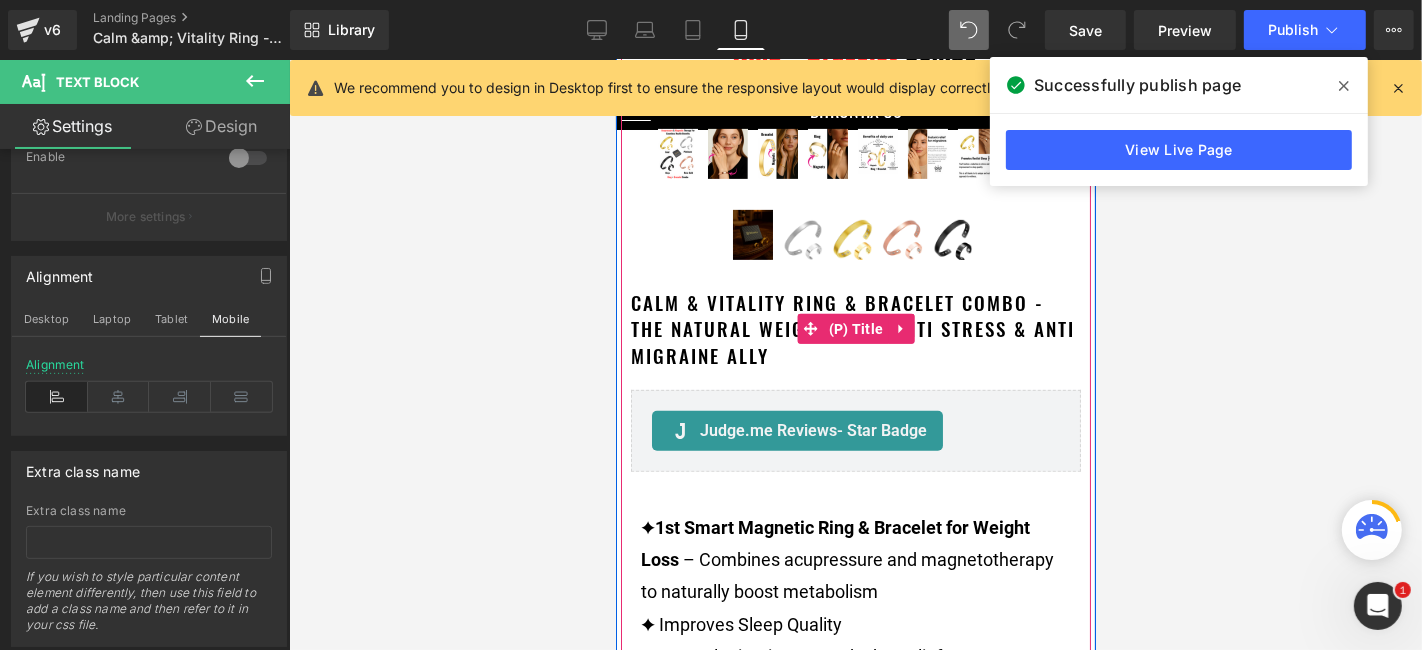 click on "Calm & Vitality Ring & Bracelet Combo - The Natural Weight Loss, Anti Stress & Anti Migraine Ally" at bounding box center (855, 328) 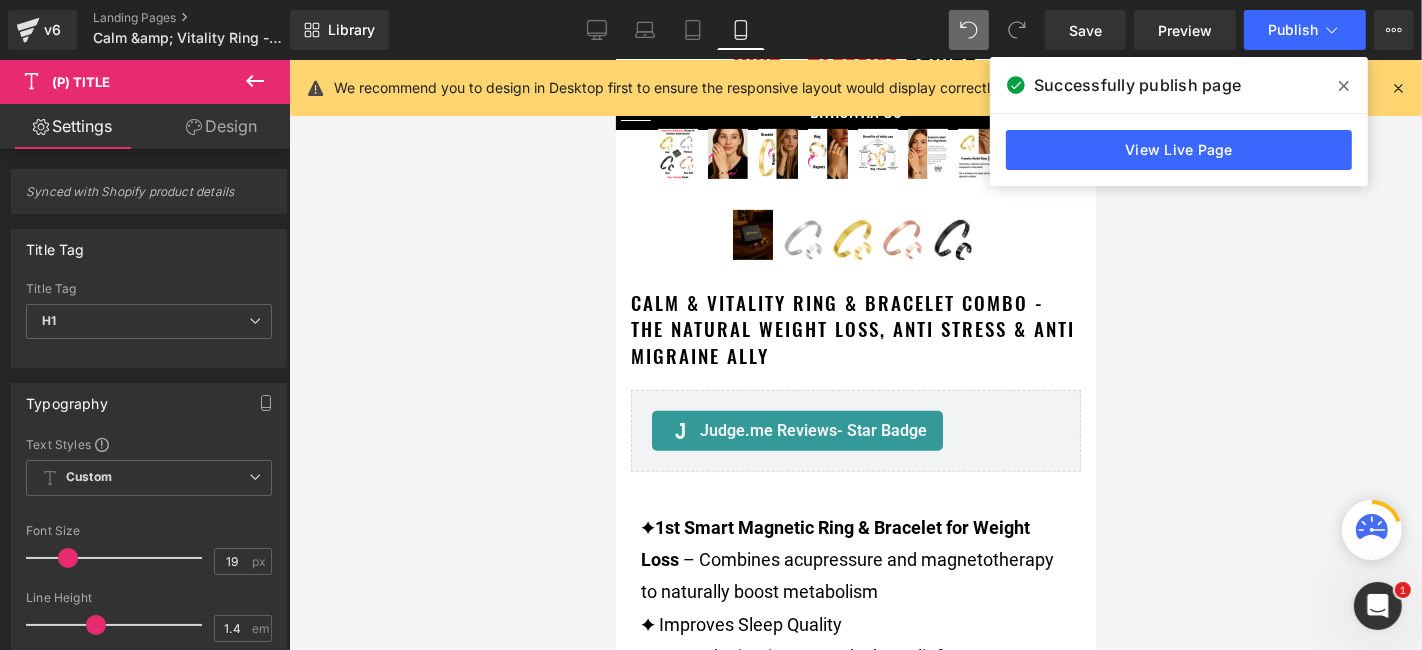 click on "Design" at bounding box center (221, 126) 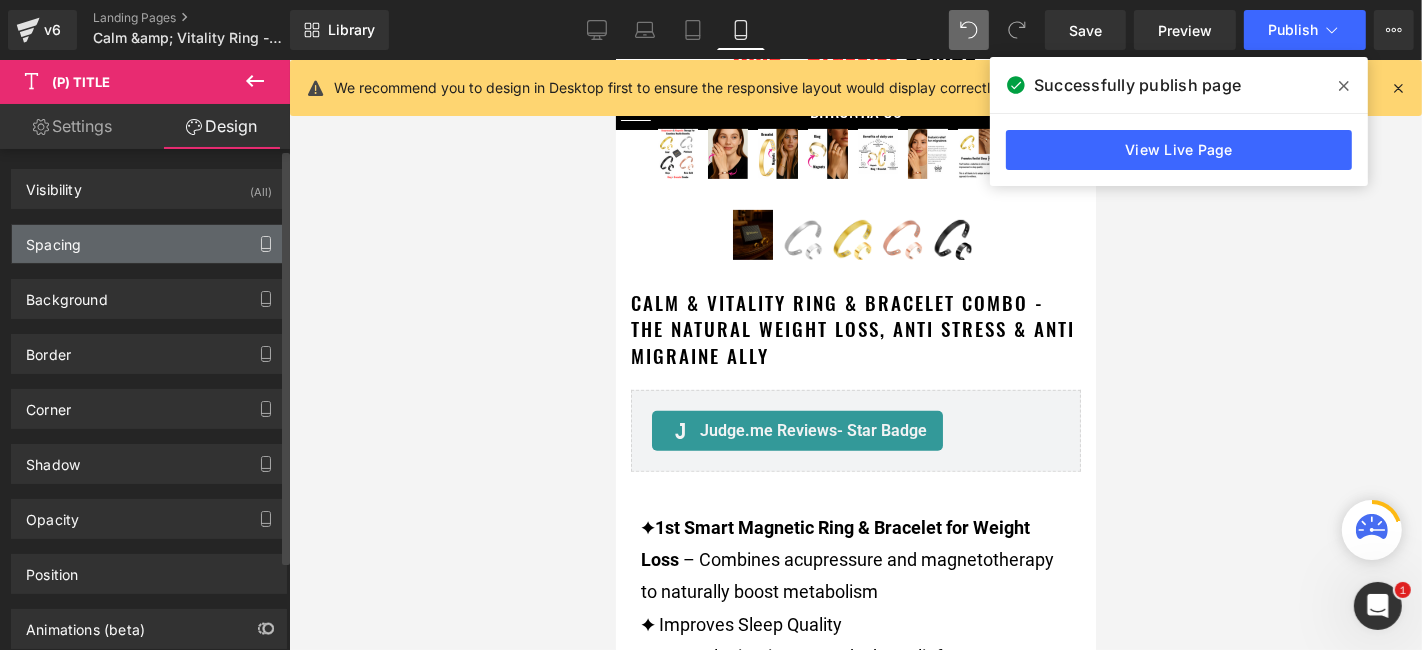 click 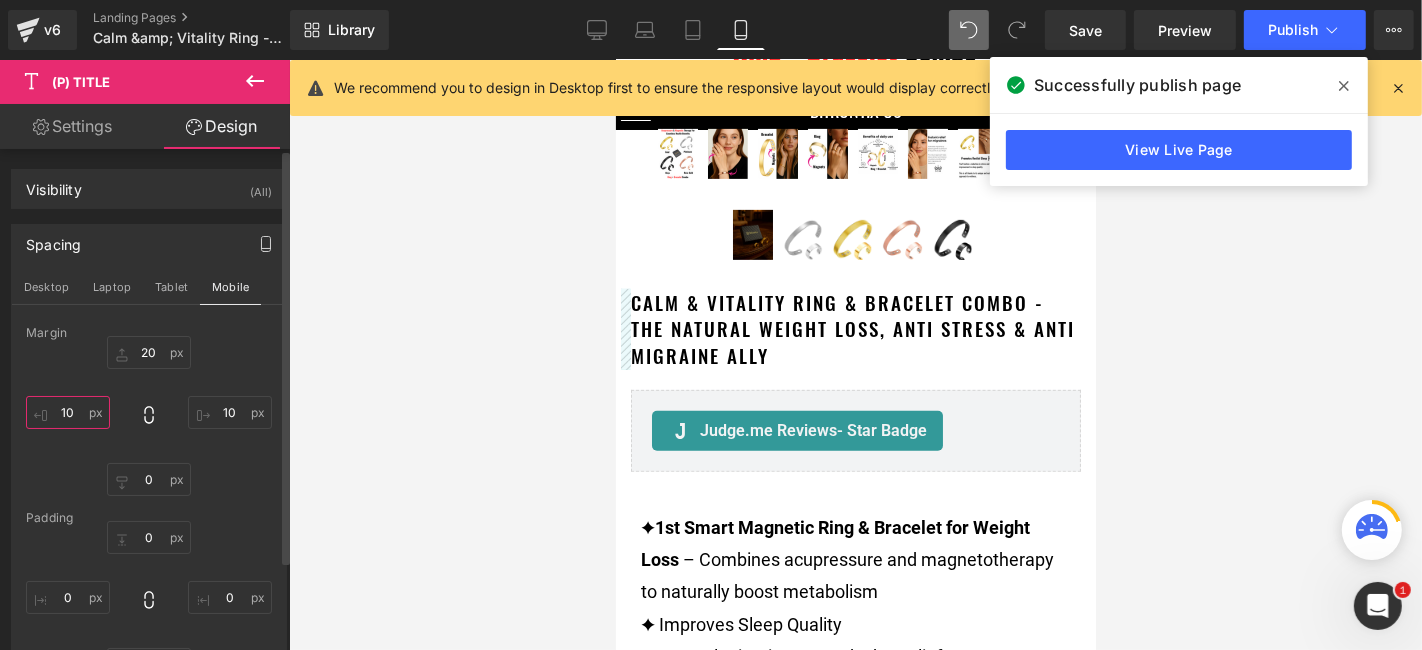 click on "10" at bounding box center (68, 412) 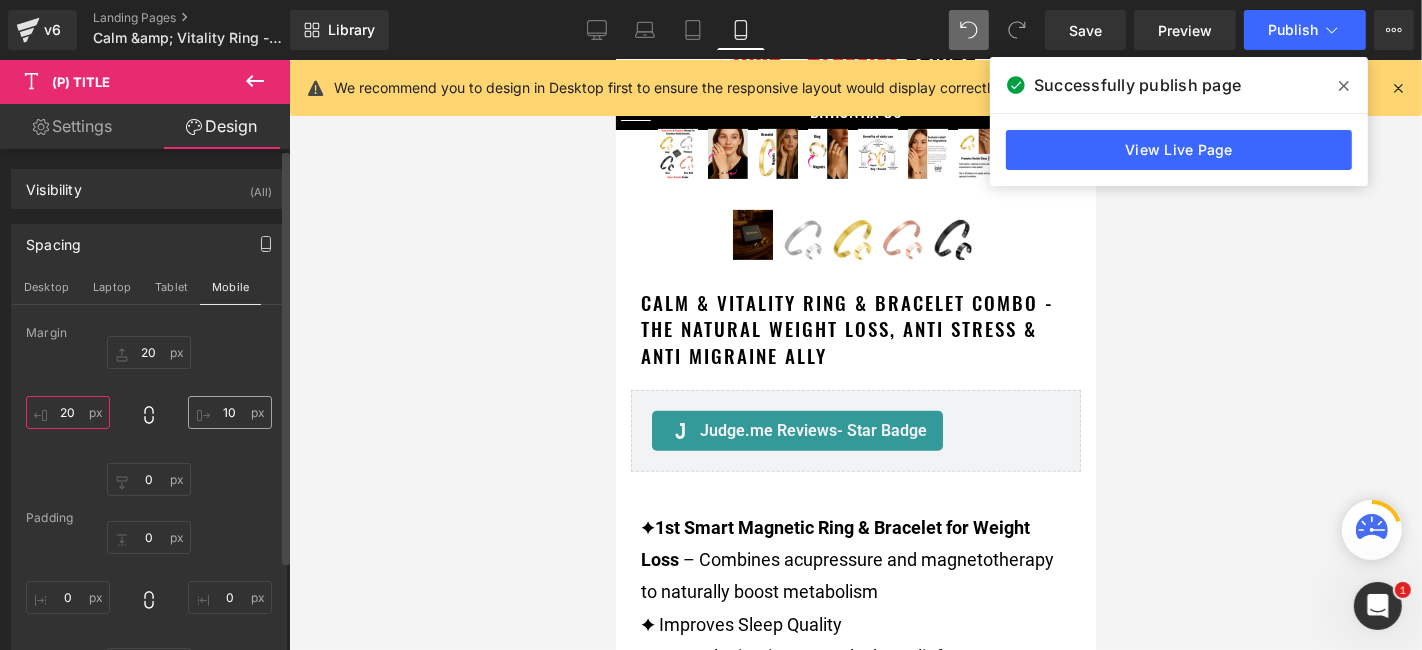 type on "20" 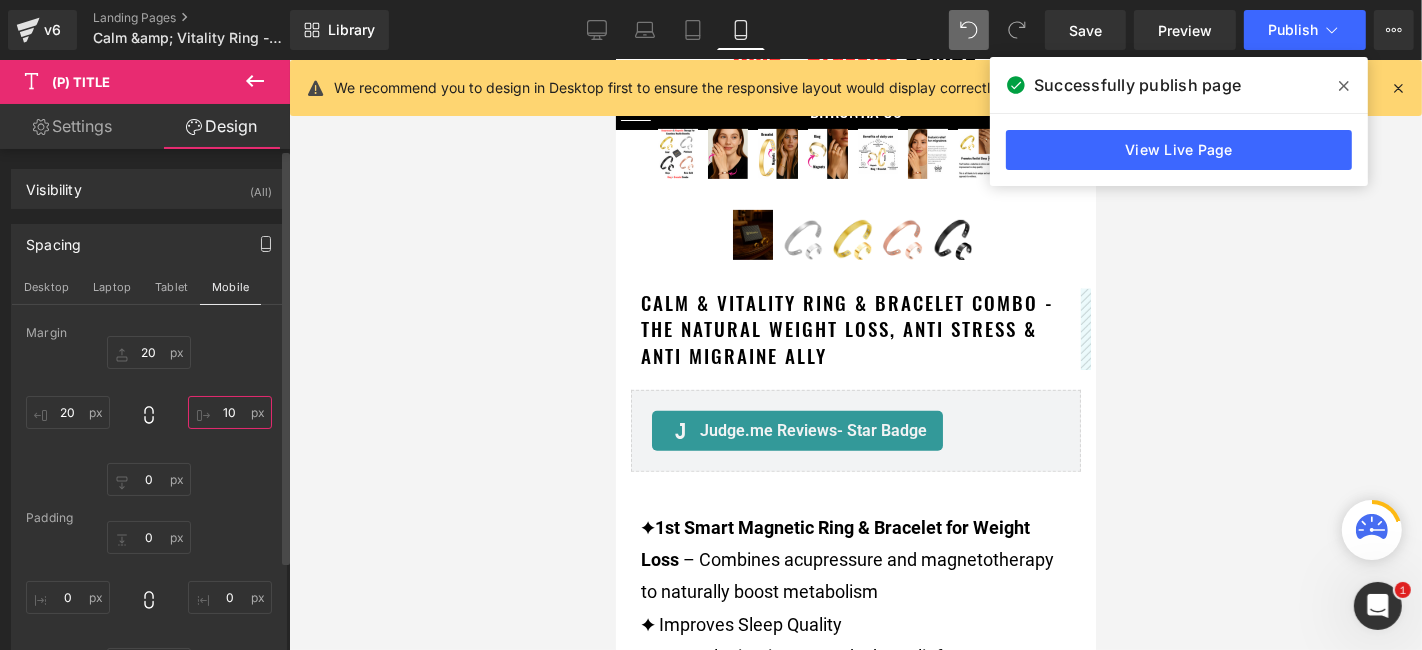 click on "10" at bounding box center [230, 412] 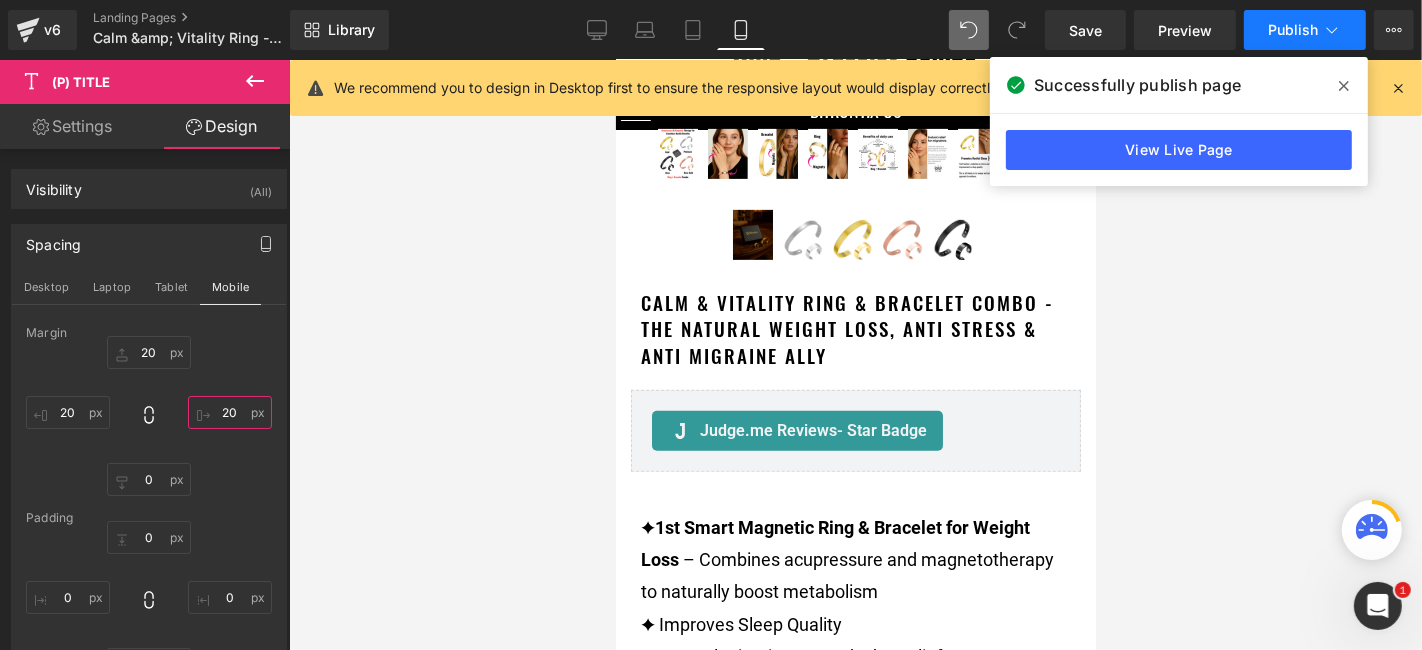 type on "20" 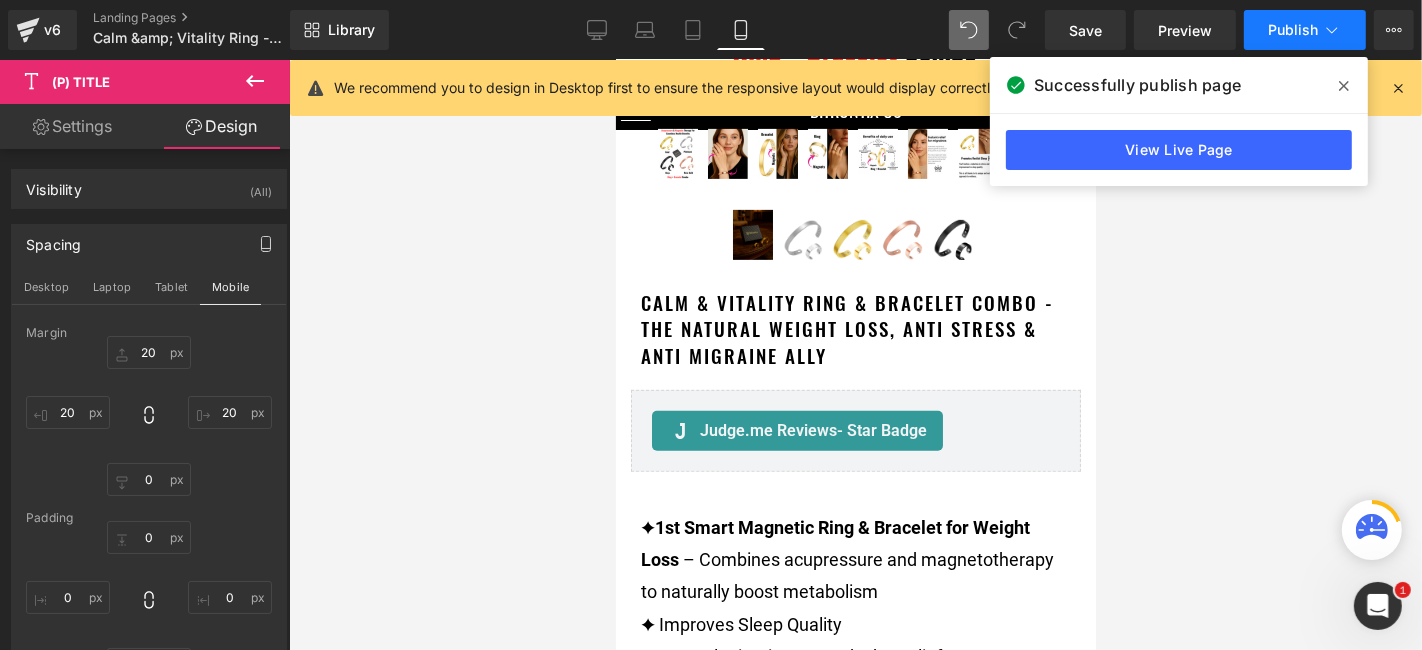 click on "Publish" at bounding box center (1293, 30) 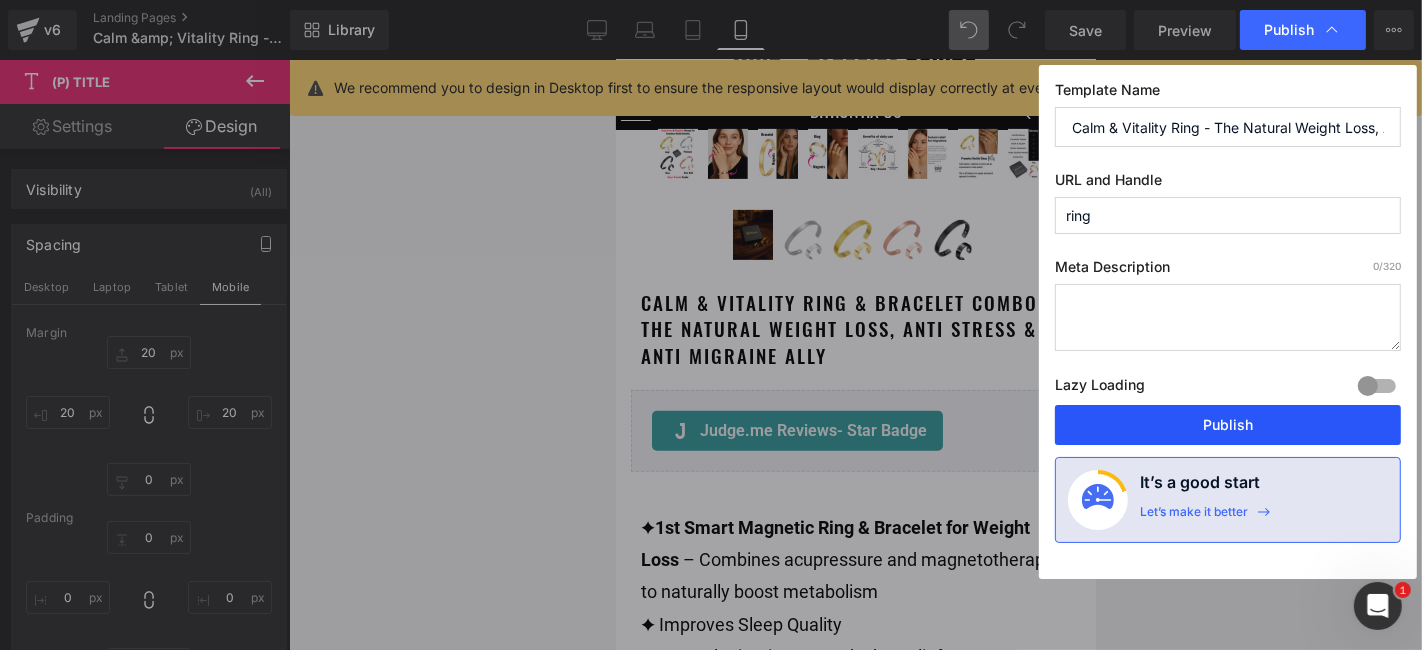 click on "Publish" at bounding box center (1228, 425) 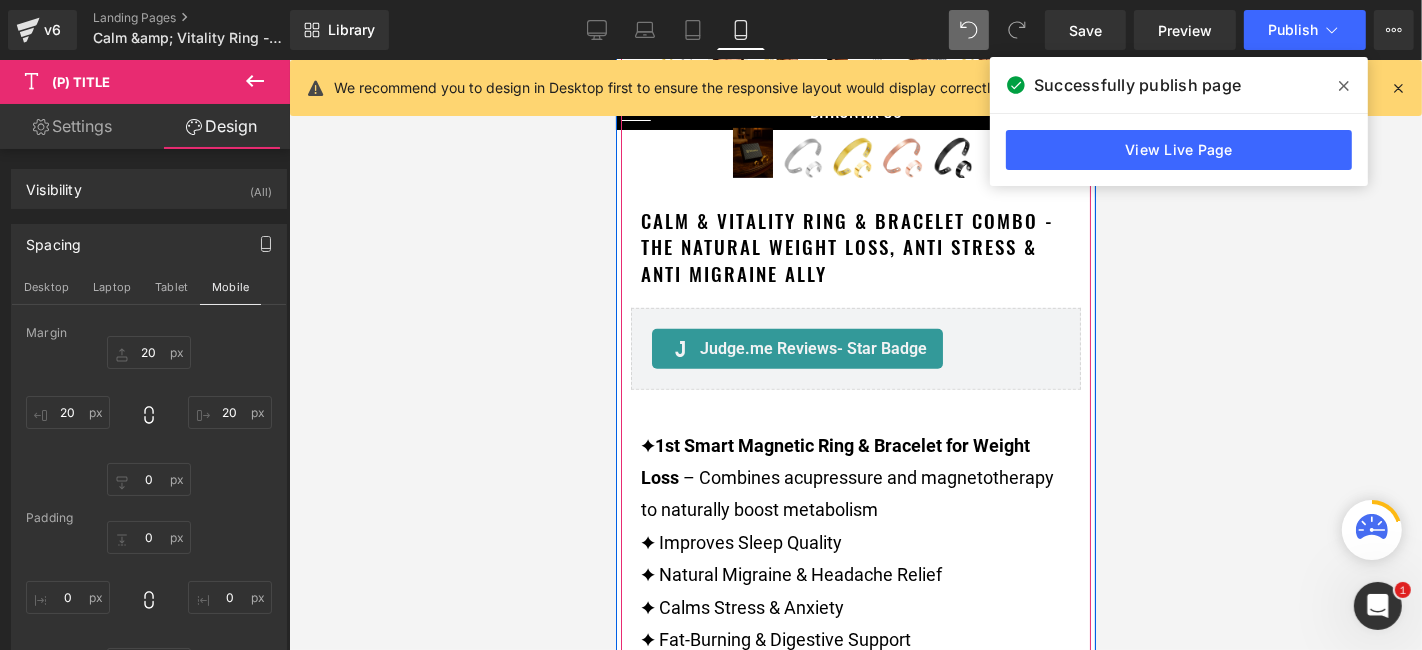 scroll, scrollTop: 777, scrollLeft: 0, axis: vertical 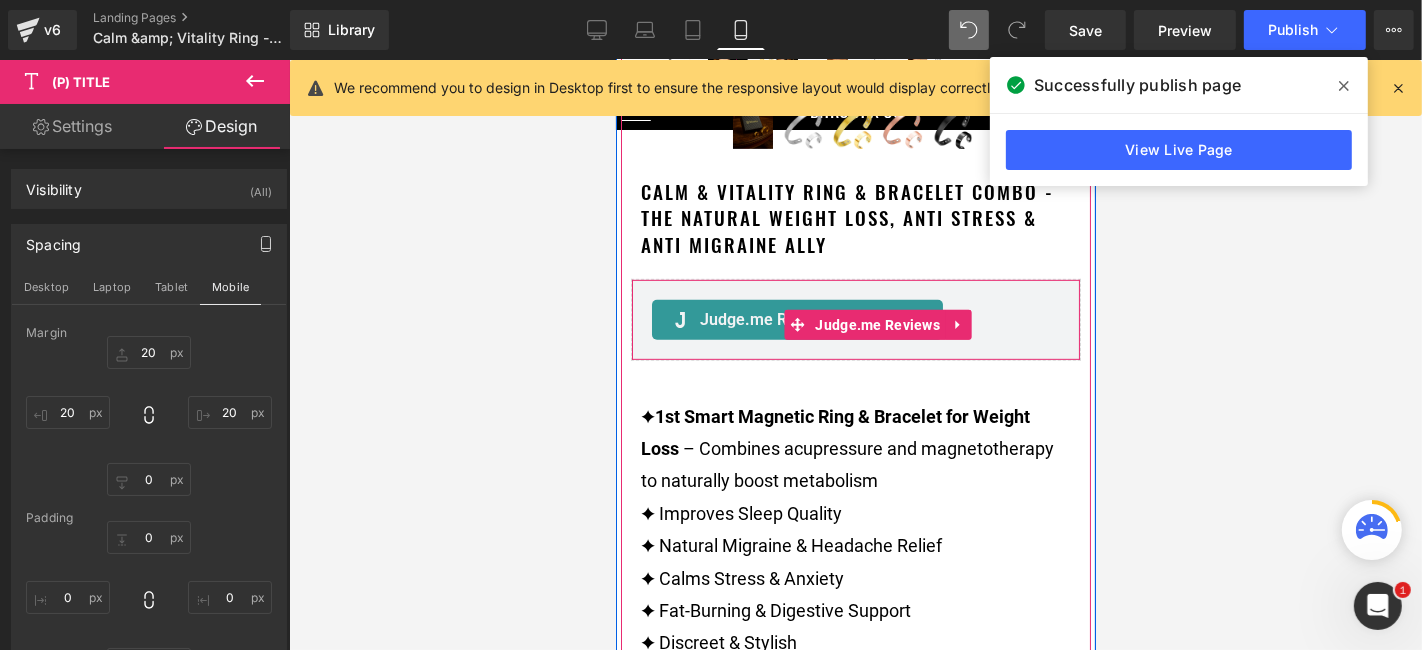 click on "Judge.me Reviews  - Star Badge" at bounding box center [812, 319] 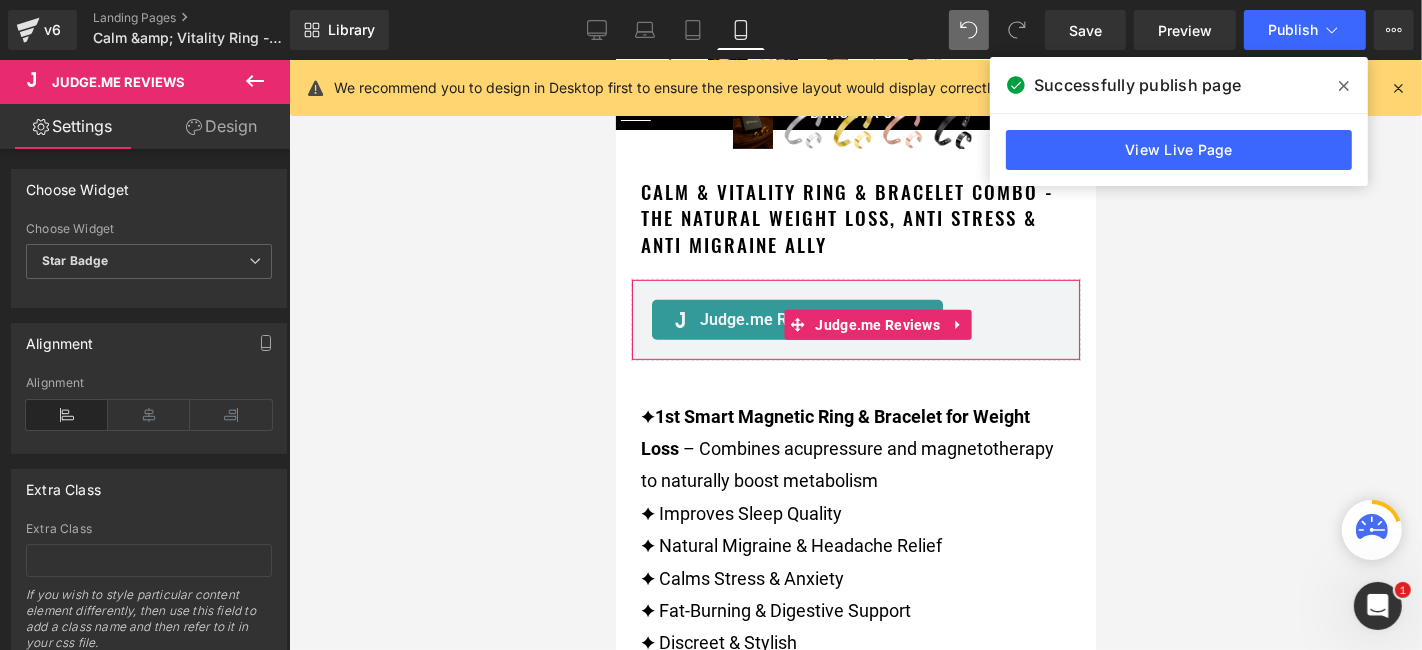 click on "Design" at bounding box center (221, 126) 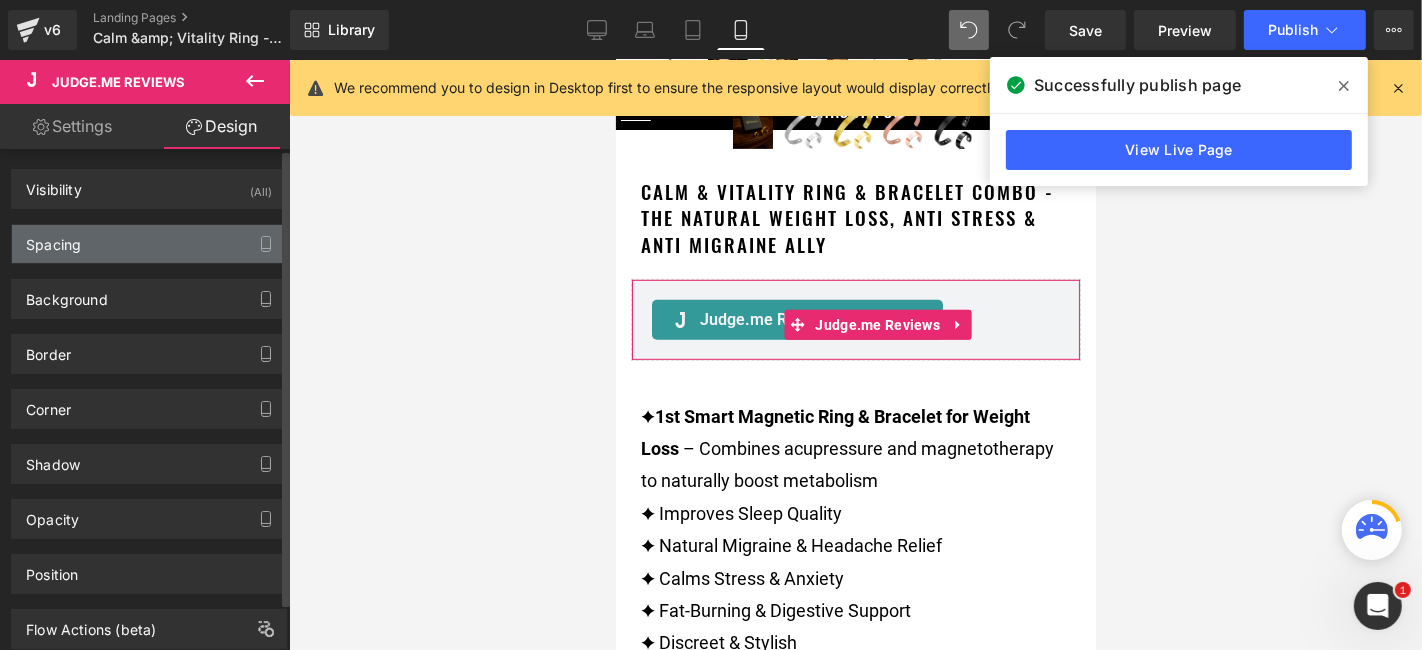 click on "Spacing" at bounding box center [149, 244] 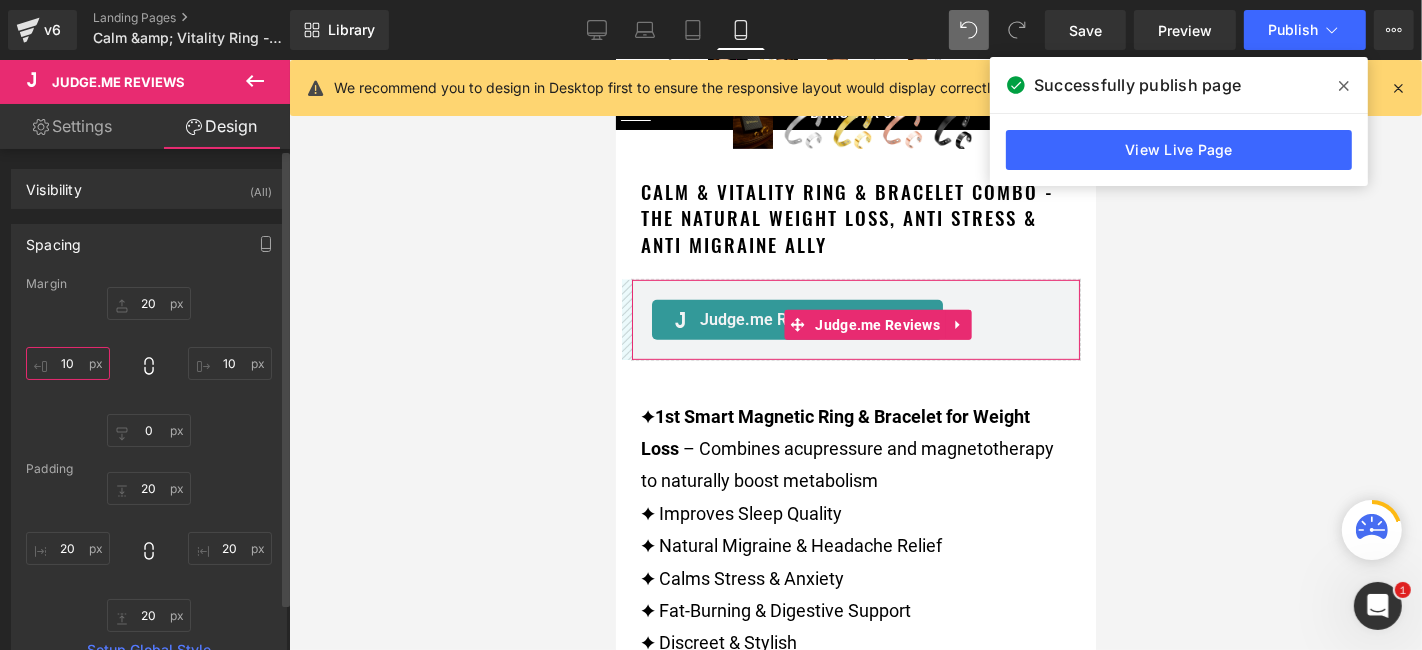 click on "10" at bounding box center (68, 363) 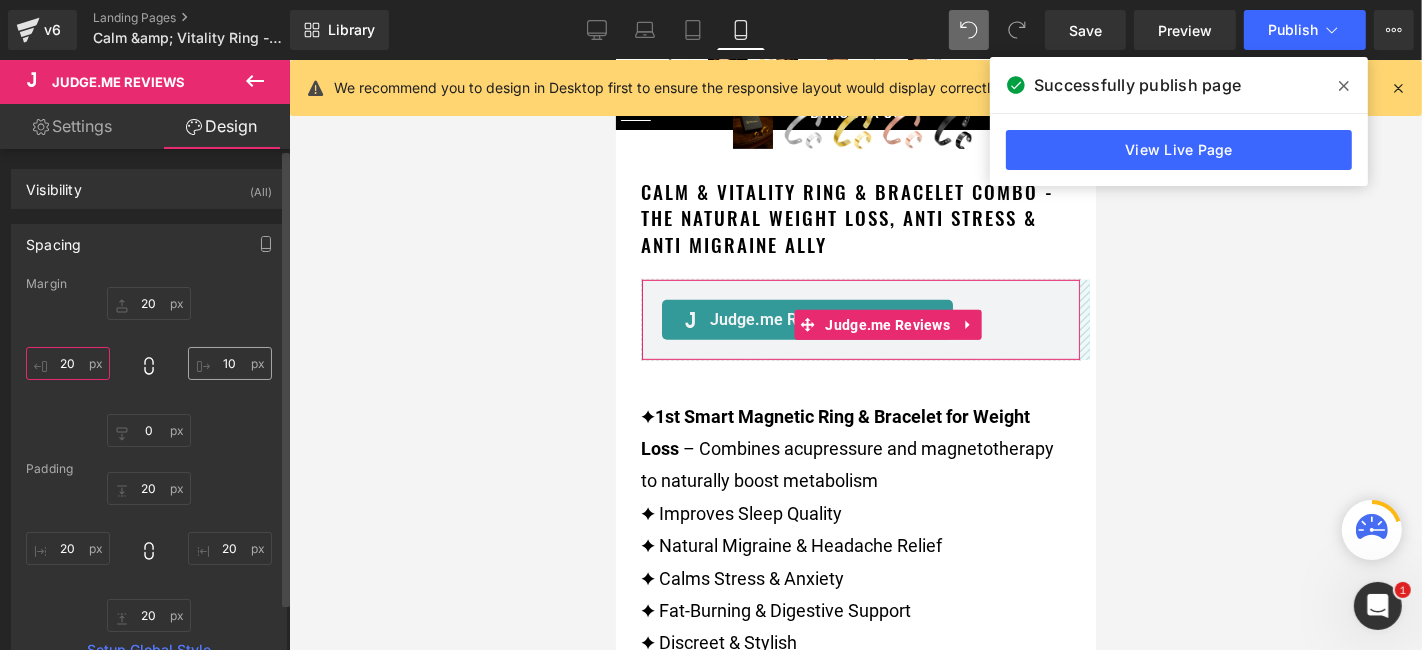 type on "20" 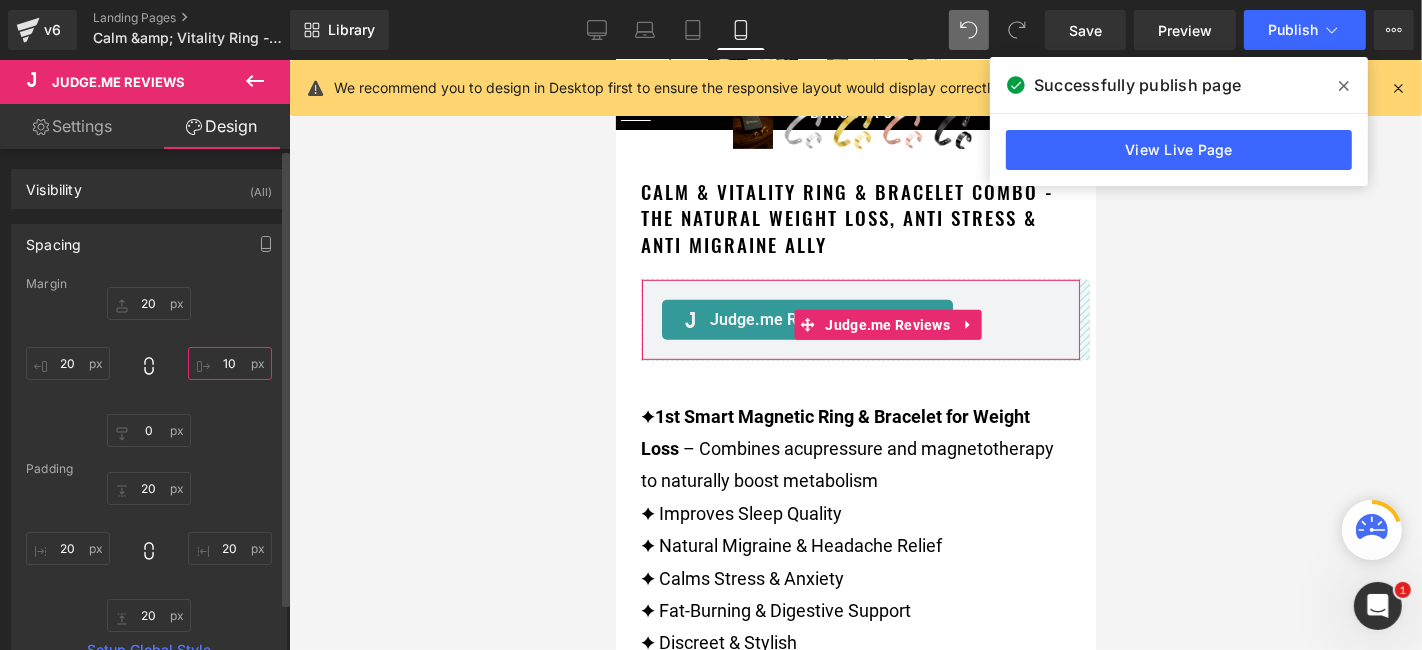 click on "10" at bounding box center [230, 363] 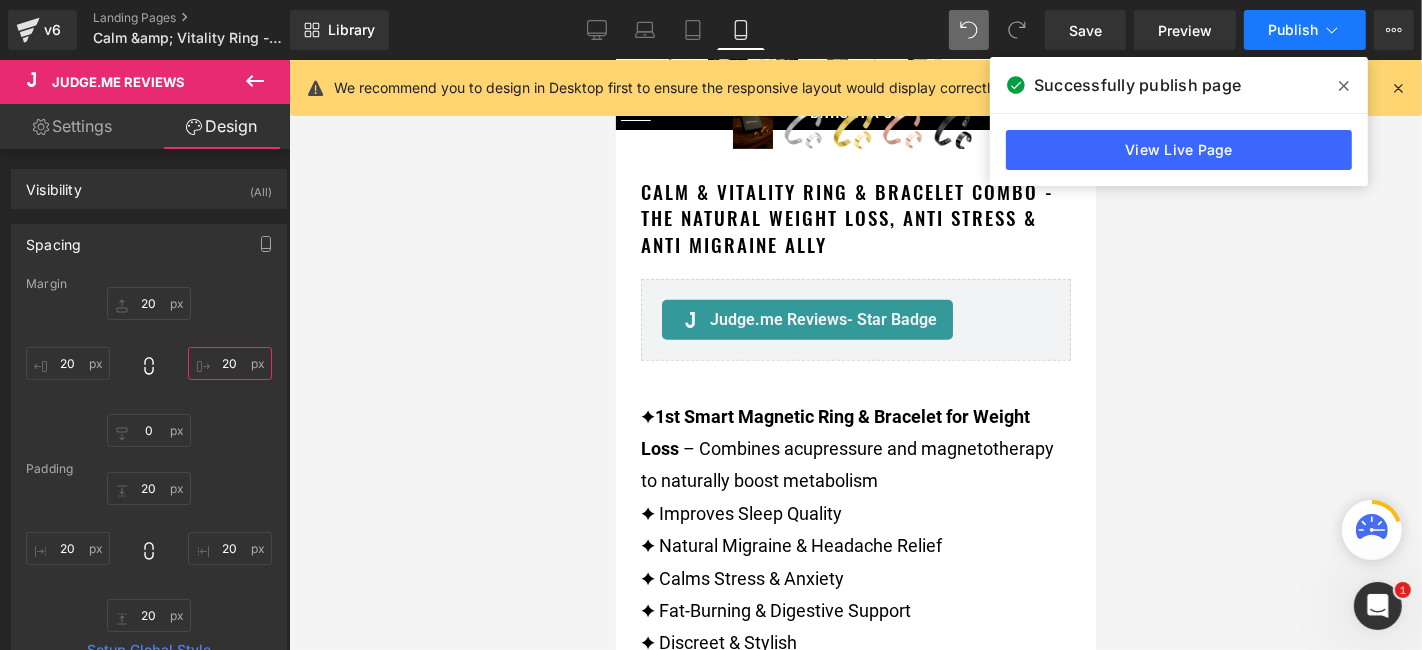 type on "20" 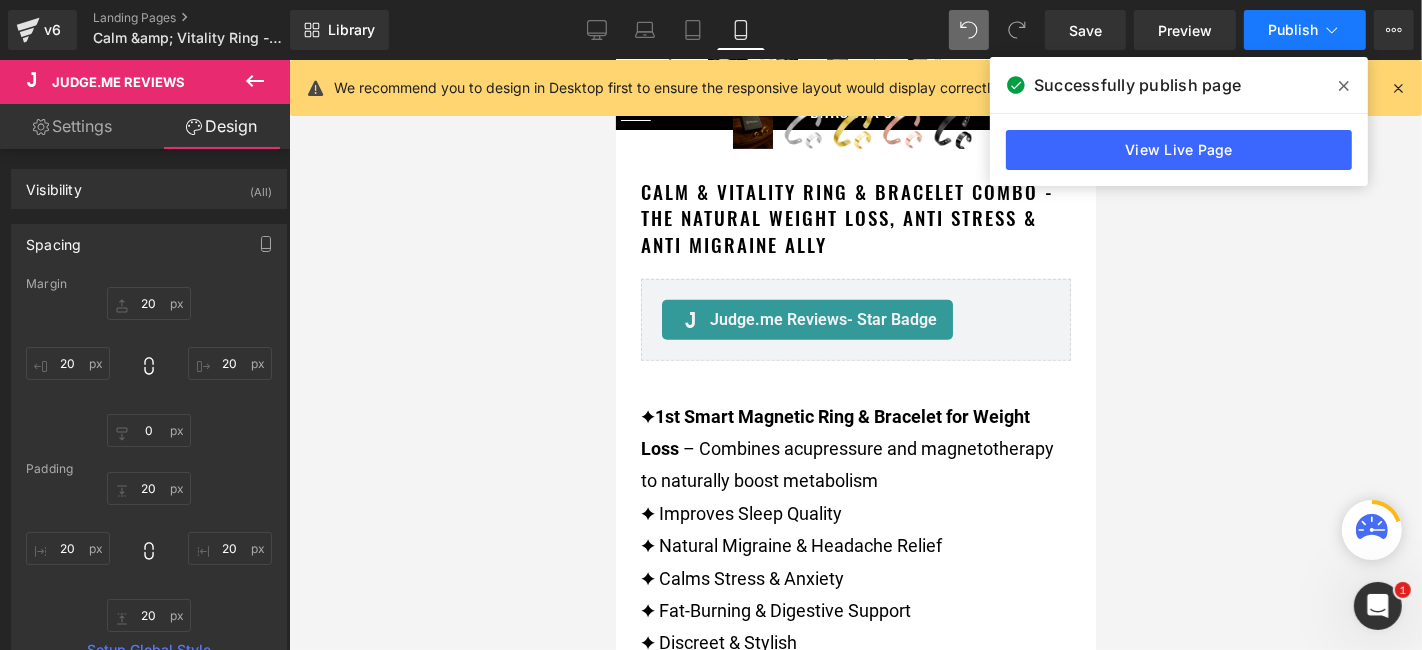 click on "Publish" at bounding box center [1305, 30] 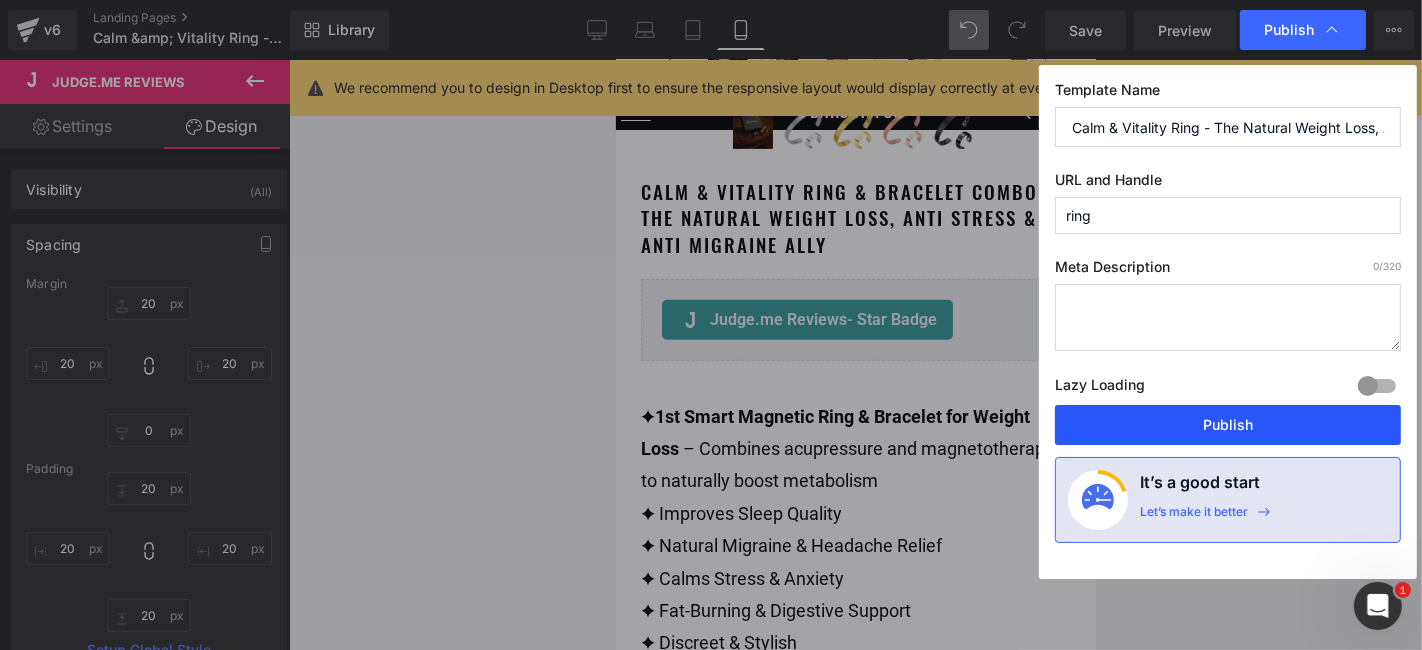 click on "Publish" at bounding box center (1228, 425) 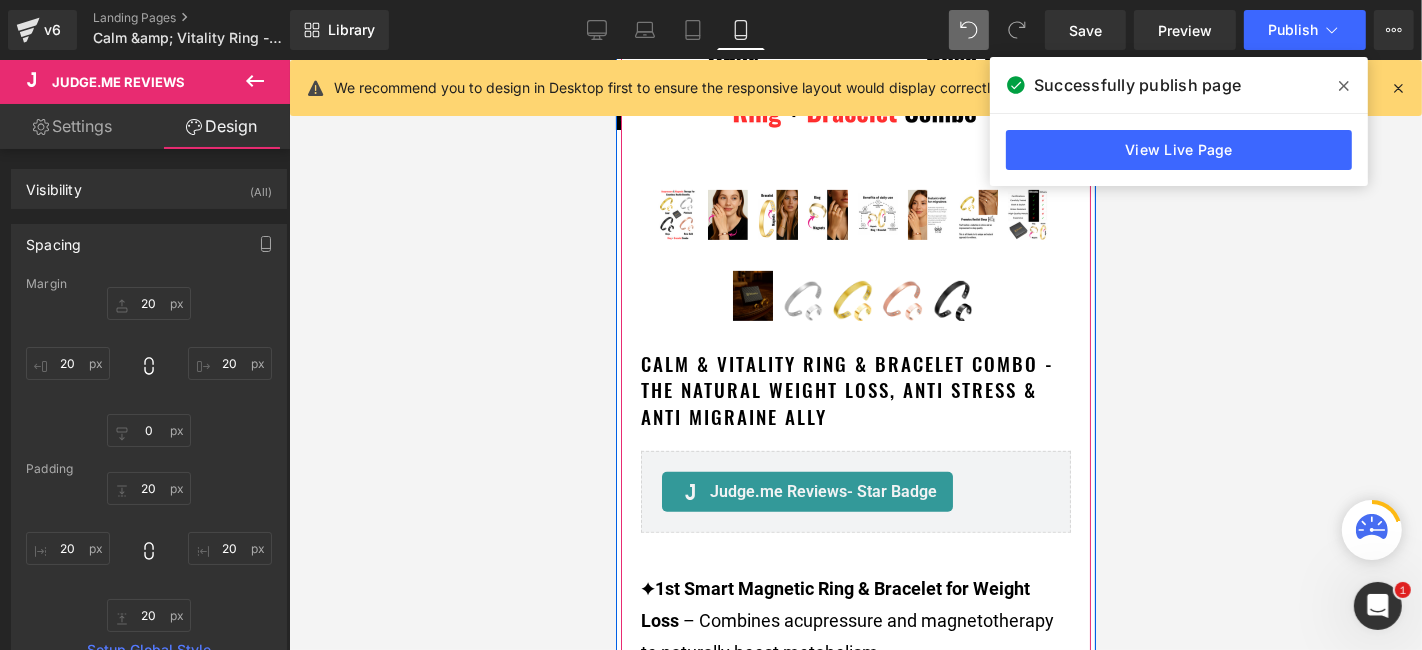 scroll, scrollTop: 666, scrollLeft: 0, axis: vertical 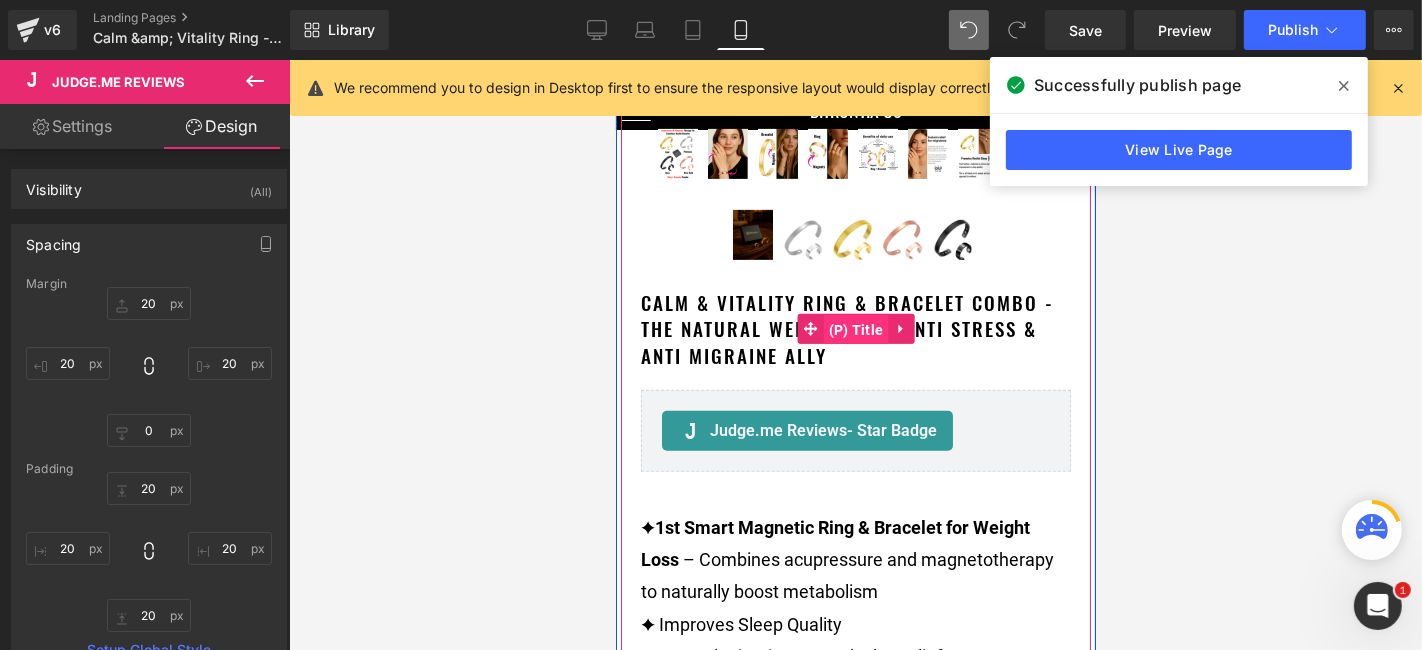 click on "(P) Title" at bounding box center [855, 329] 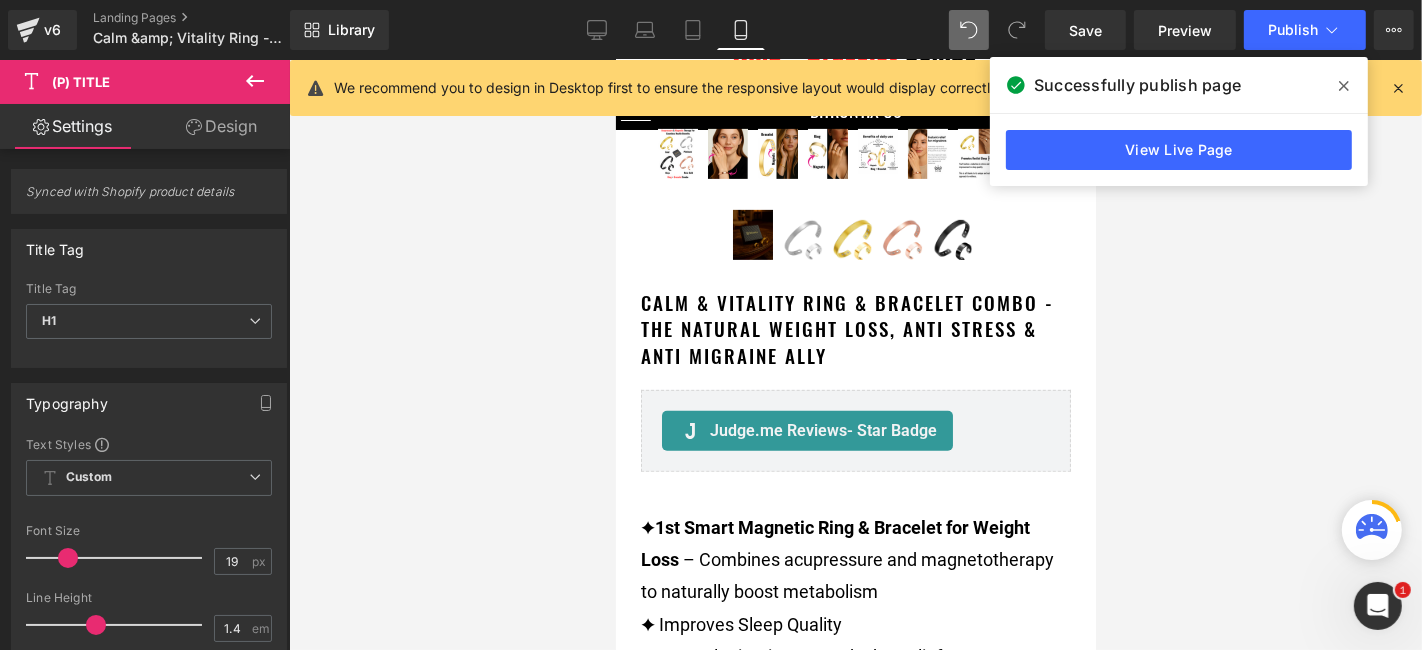 click on "Design" at bounding box center [221, 126] 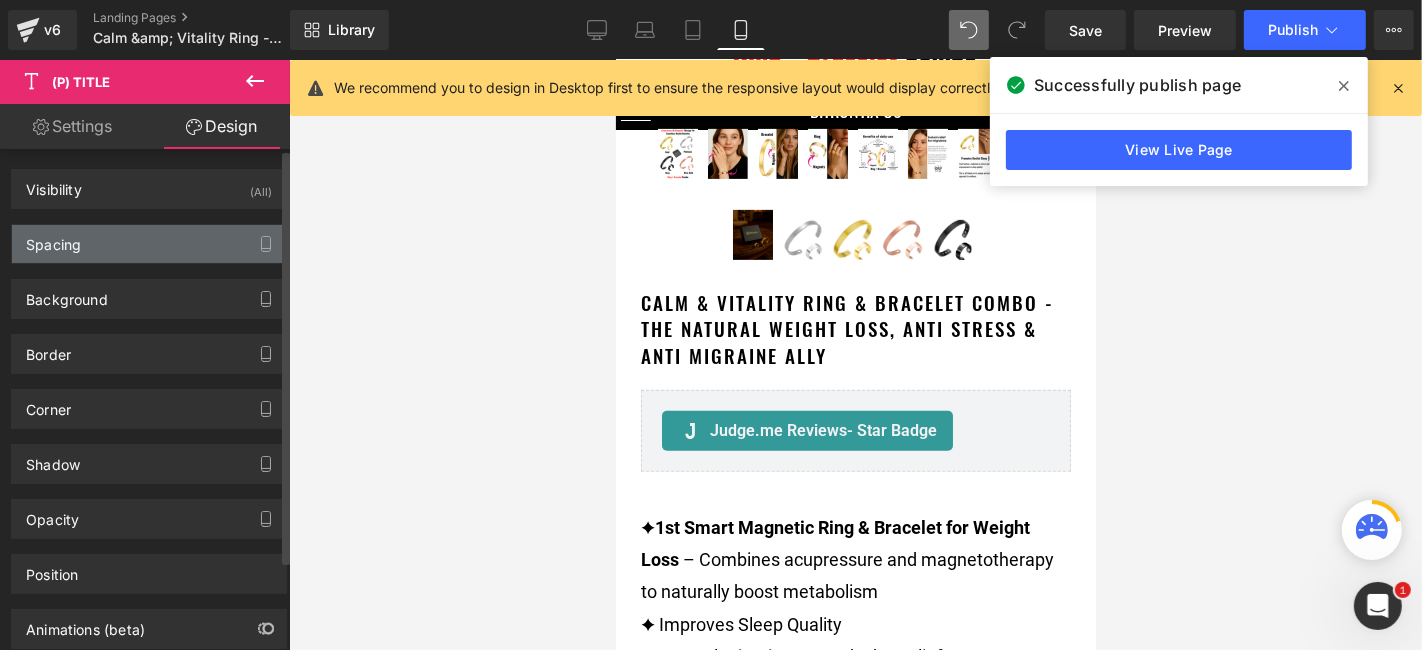 click on "Spacing" at bounding box center [149, 244] 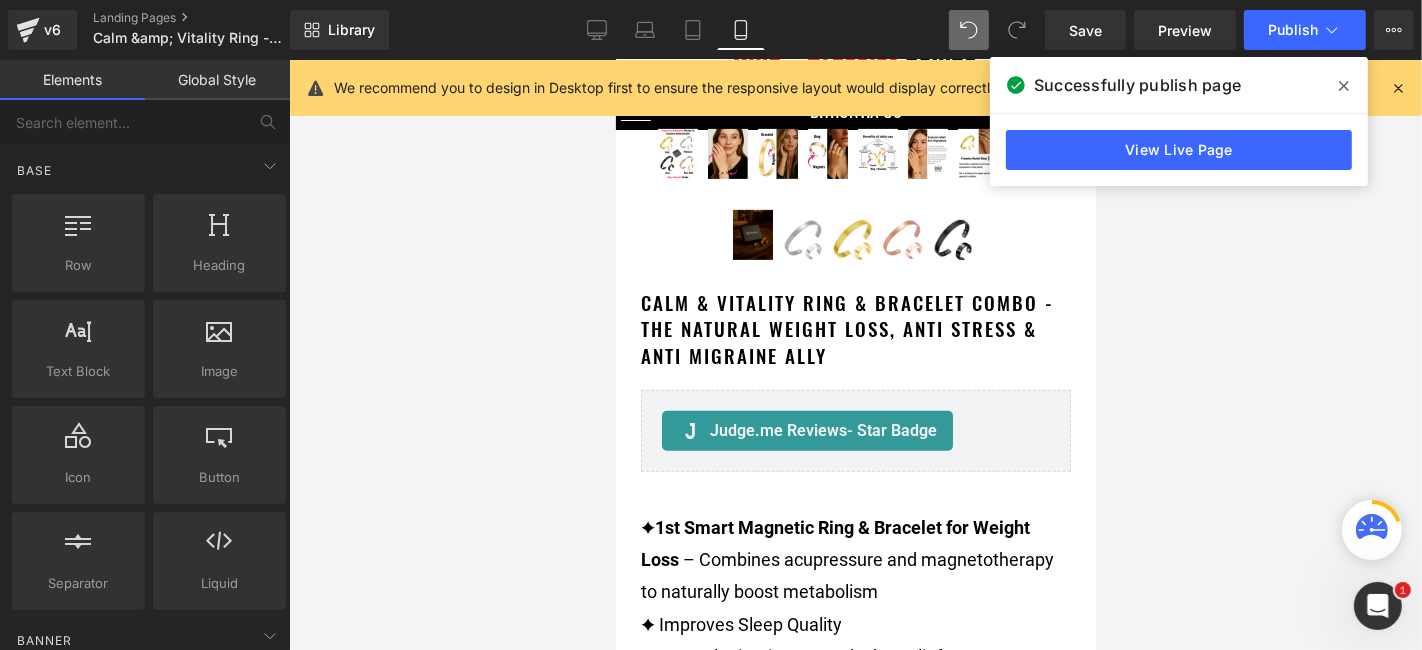 click at bounding box center [855, 355] 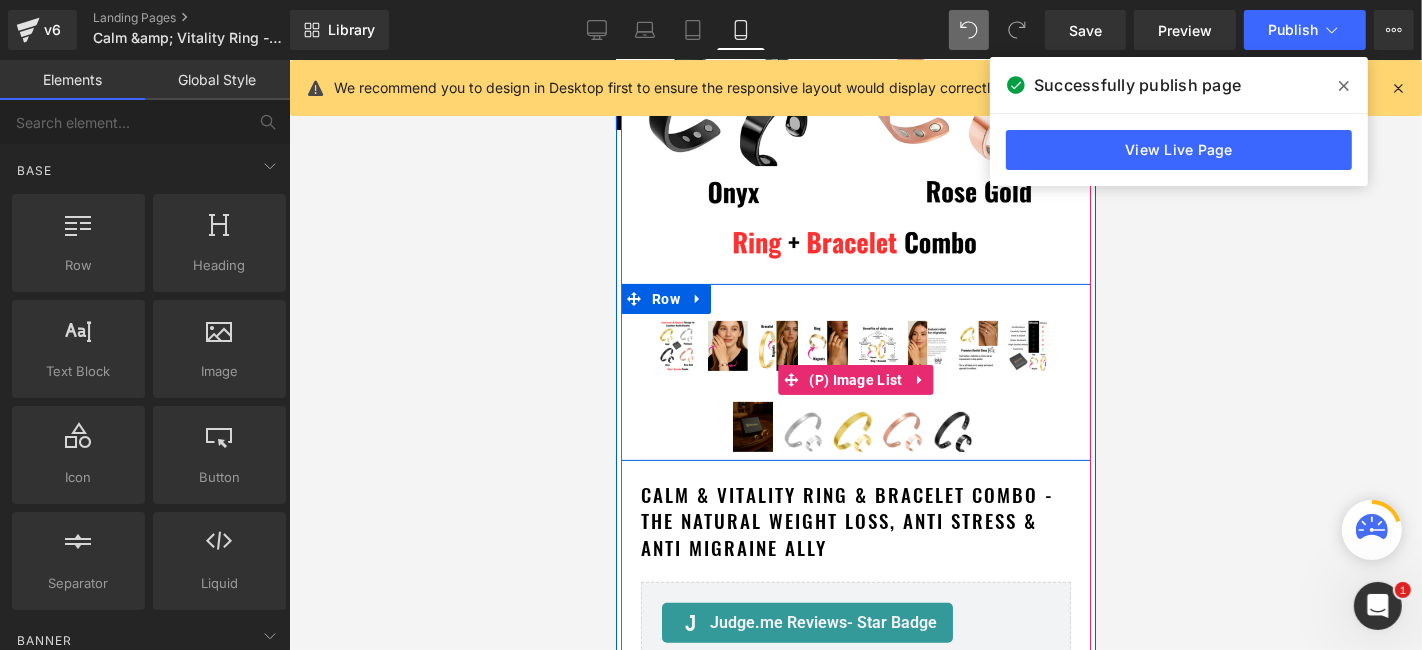 scroll, scrollTop: 0, scrollLeft: 0, axis: both 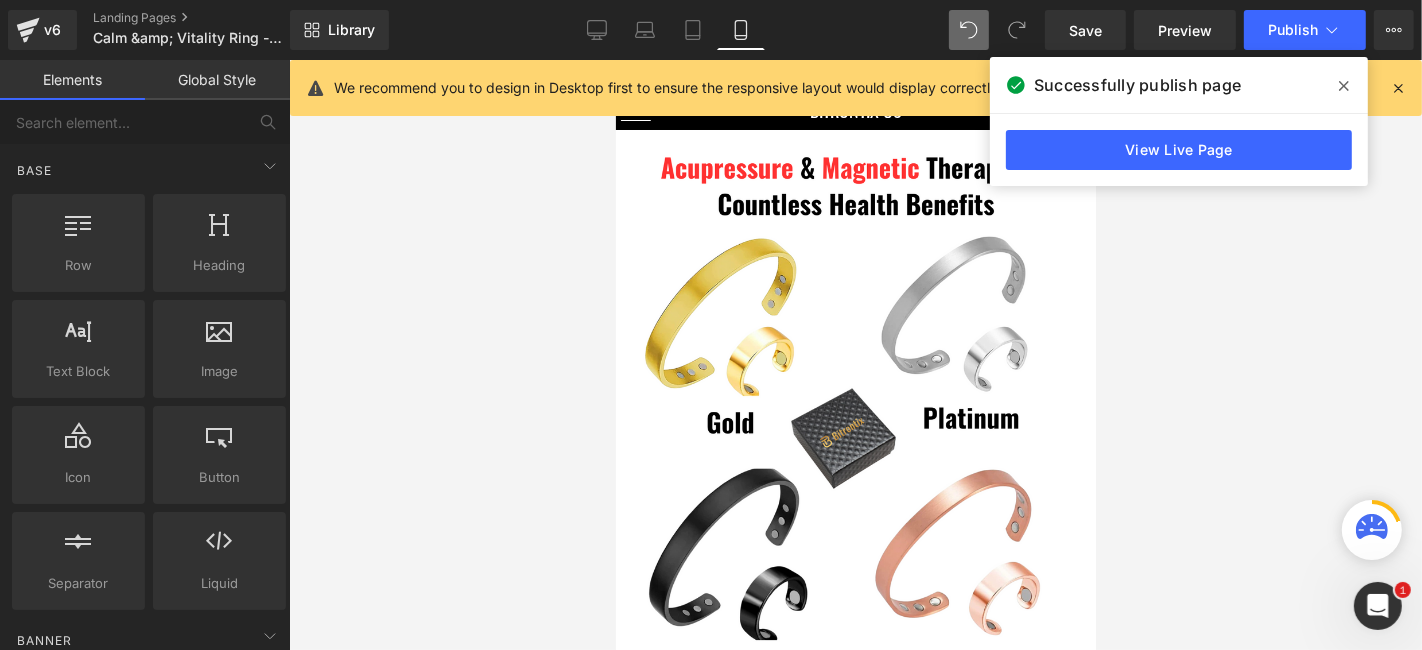click at bounding box center (1344, 86) 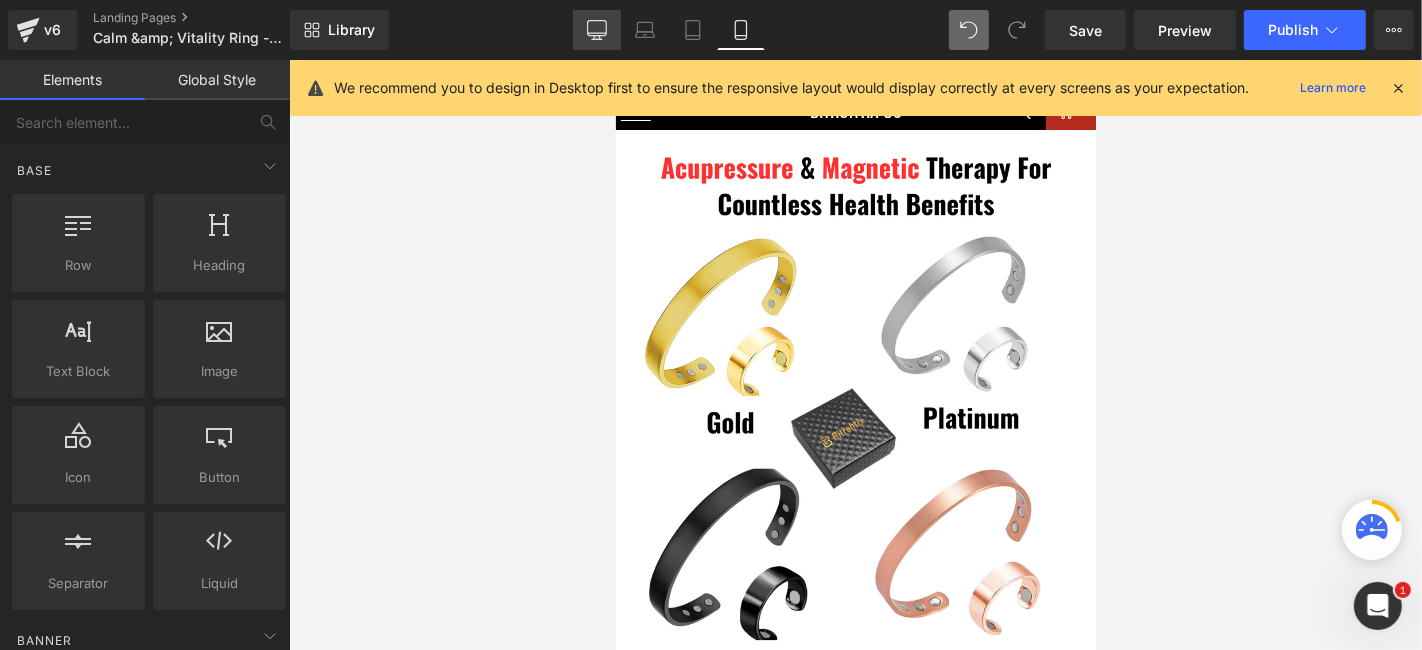 drag, startPoint x: 600, startPoint y: 21, endPoint x: 403, endPoint y: 335, distance: 370.6818 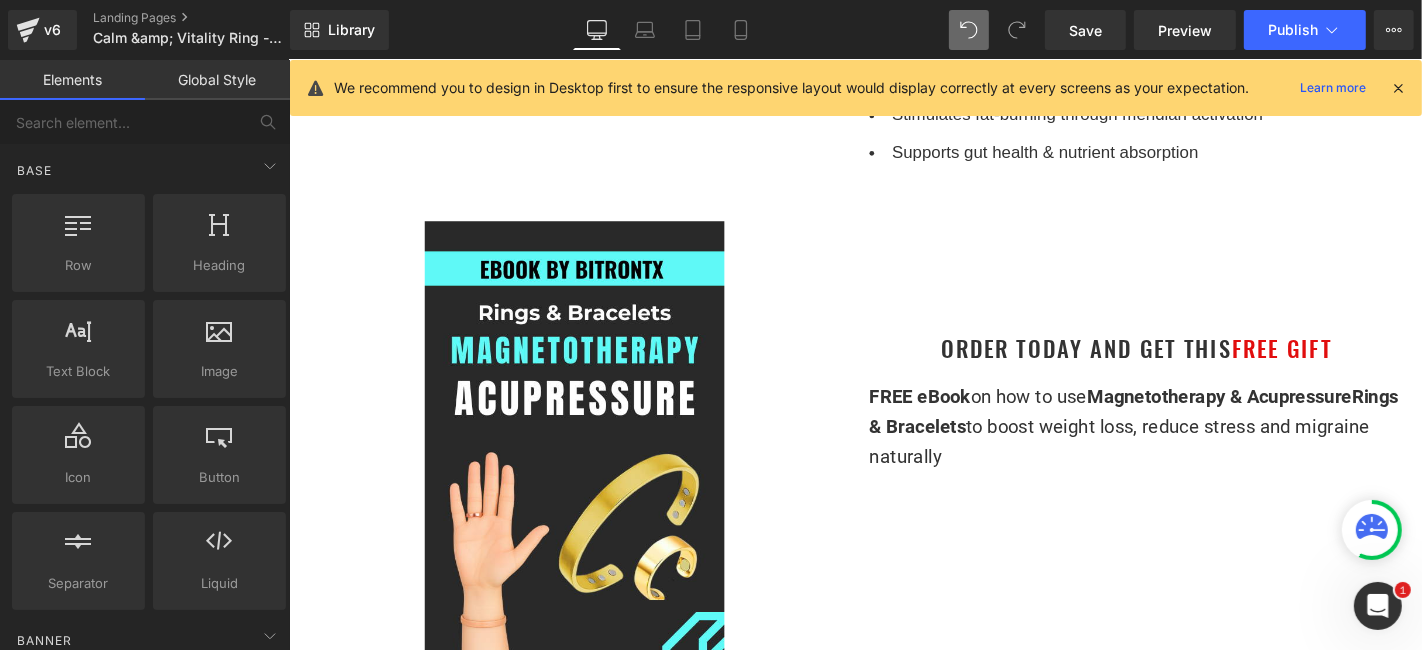 scroll, scrollTop: 1810, scrollLeft: 0, axis: vertical 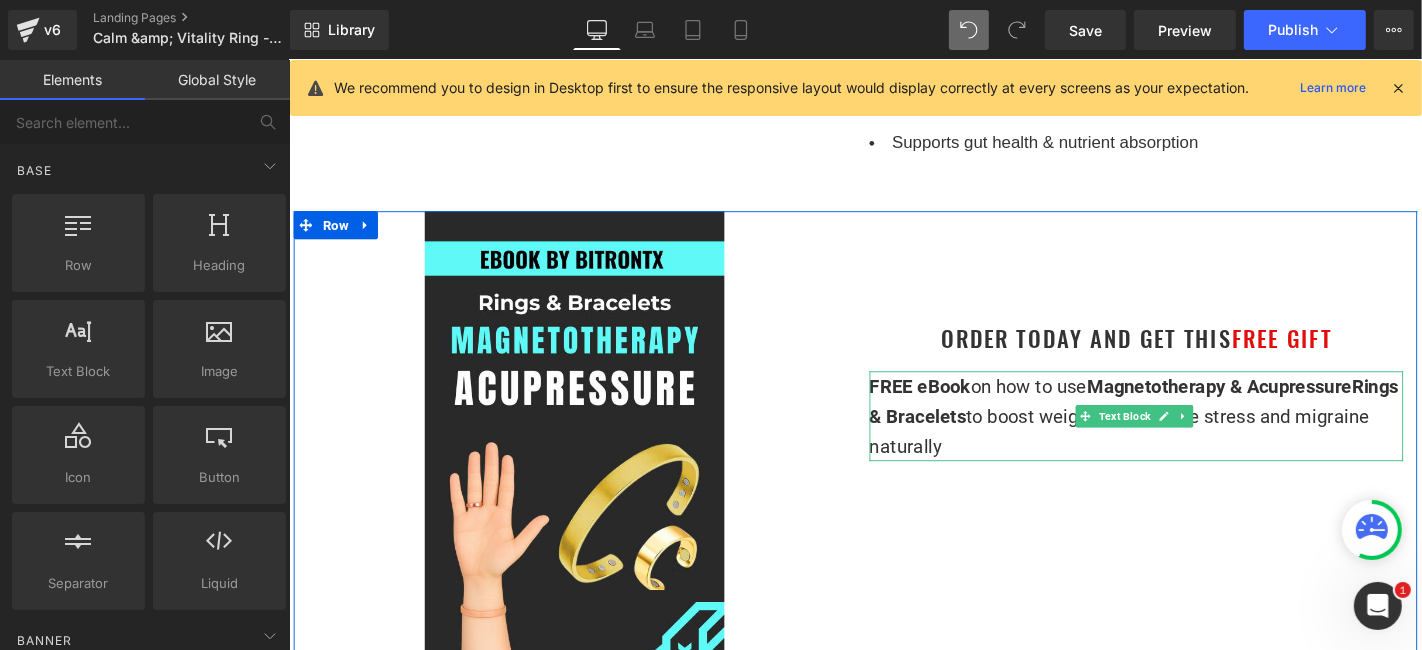 click on "Magnetotherapy & Acupressure" at bounding box center (1281, 408) 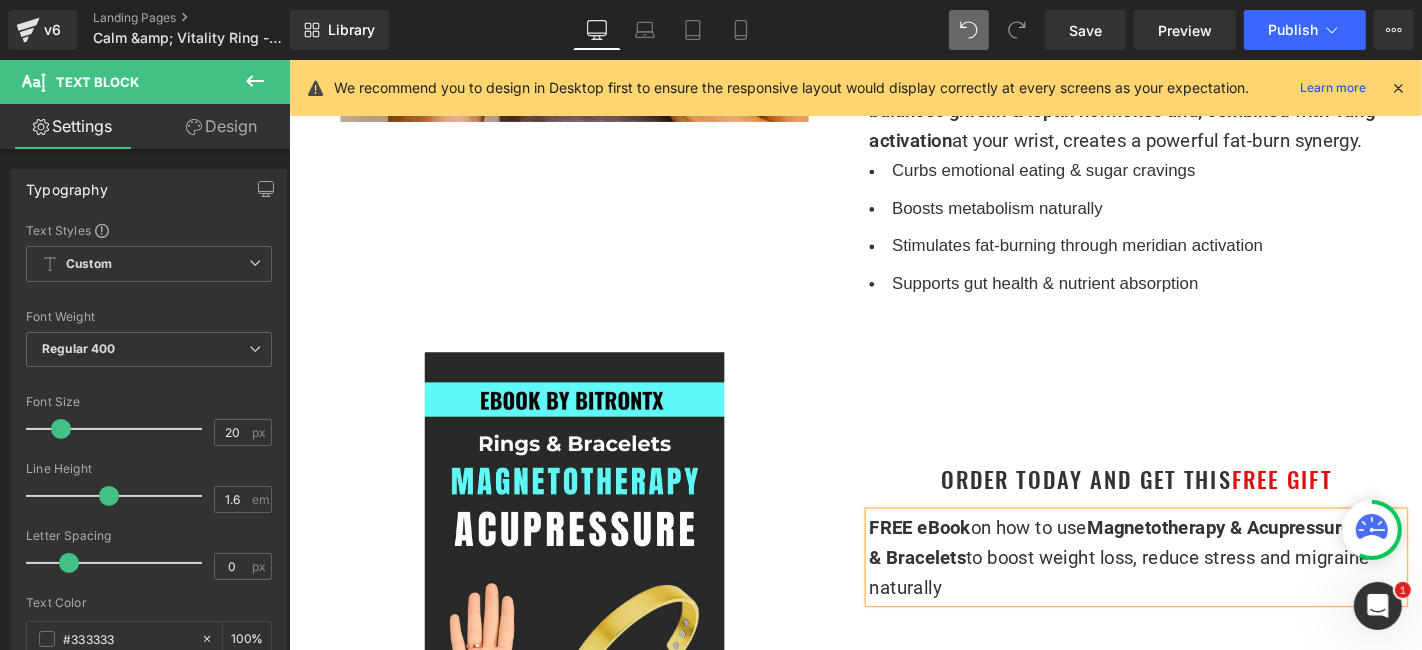 scroll, scrollTop: 1694, scrollLeft: 0, axis: vertical 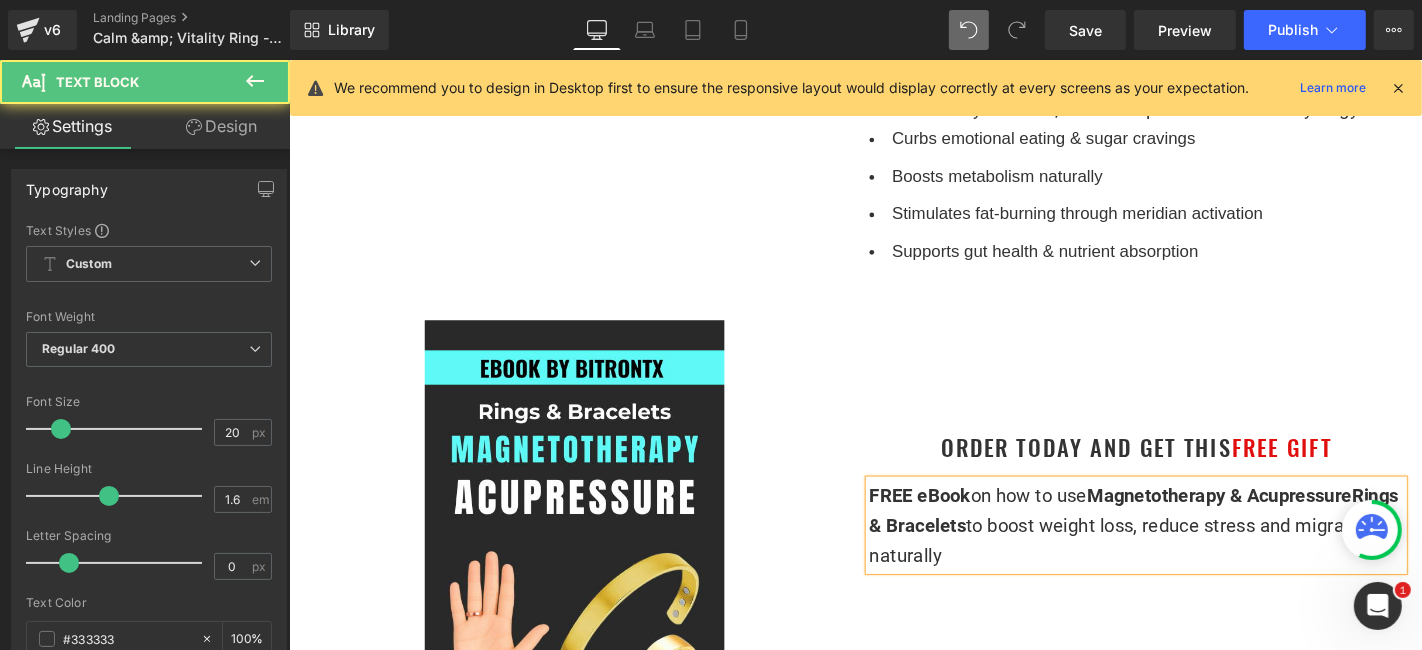 click on "Rings & Bracelets" at bounding box center (1190, 540) 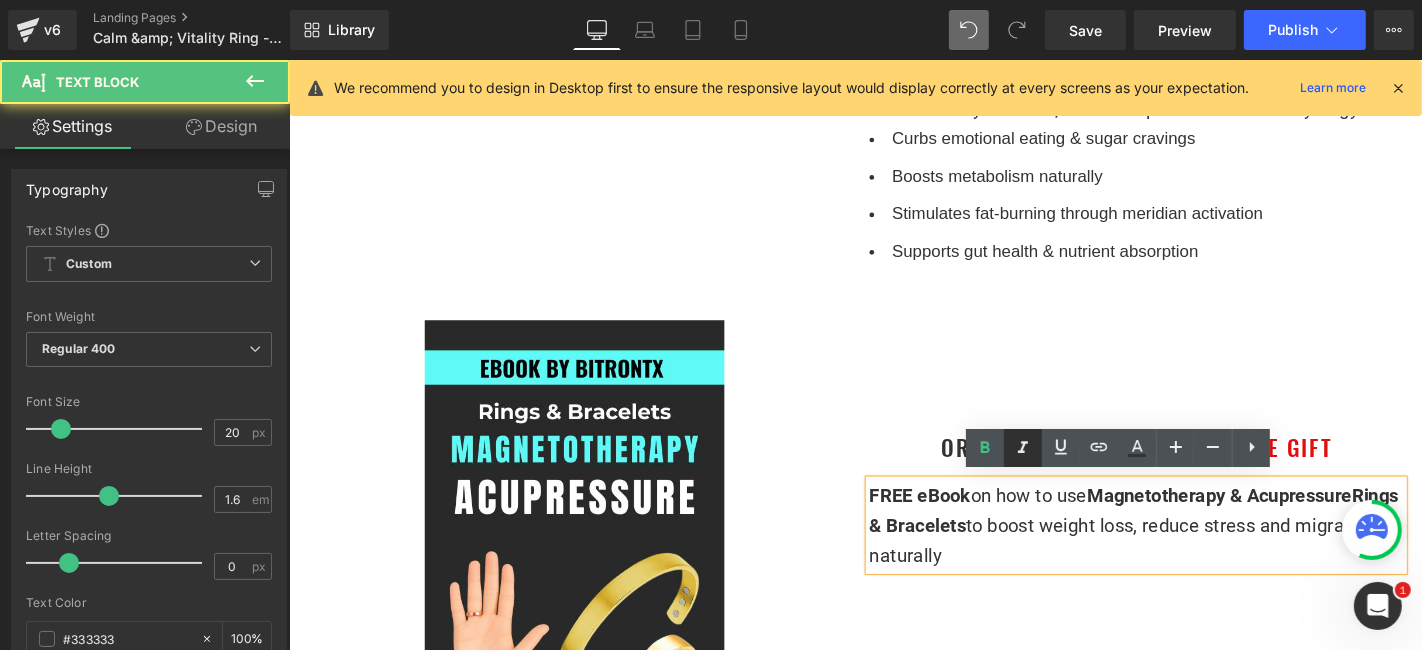 type 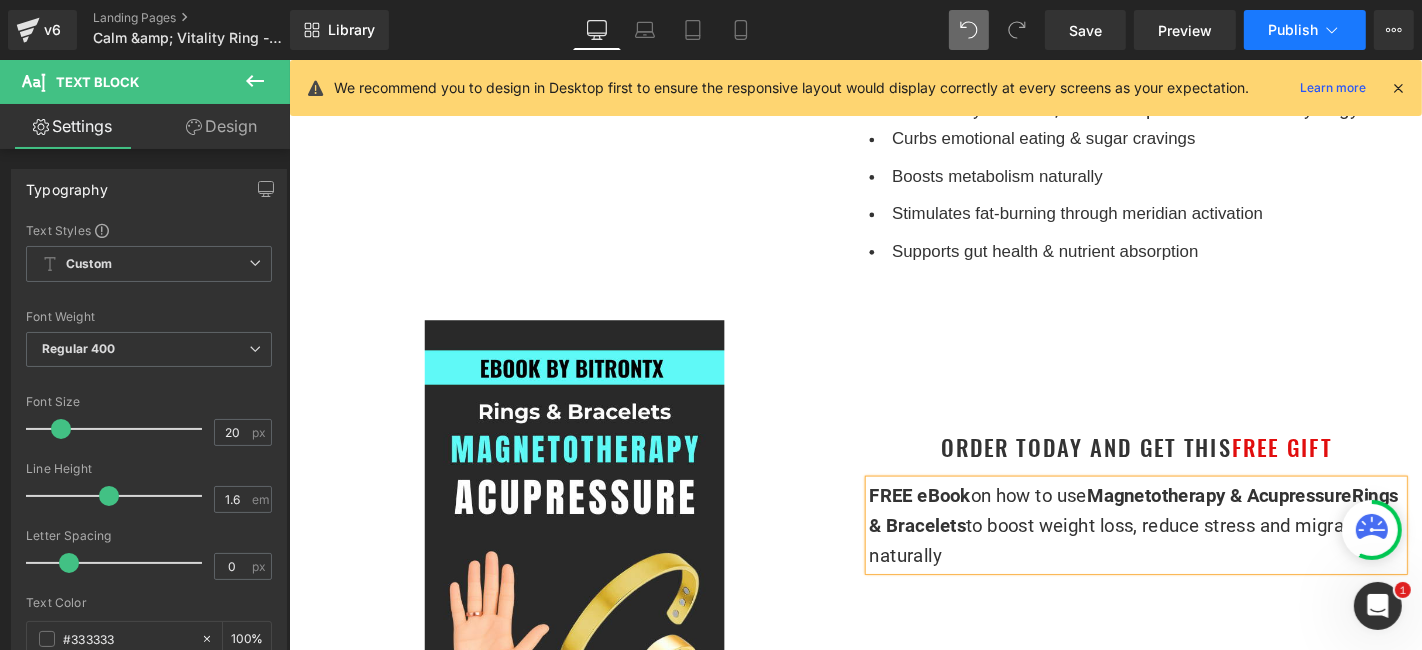 click on "Publish" at bounding box center [1293, 30] 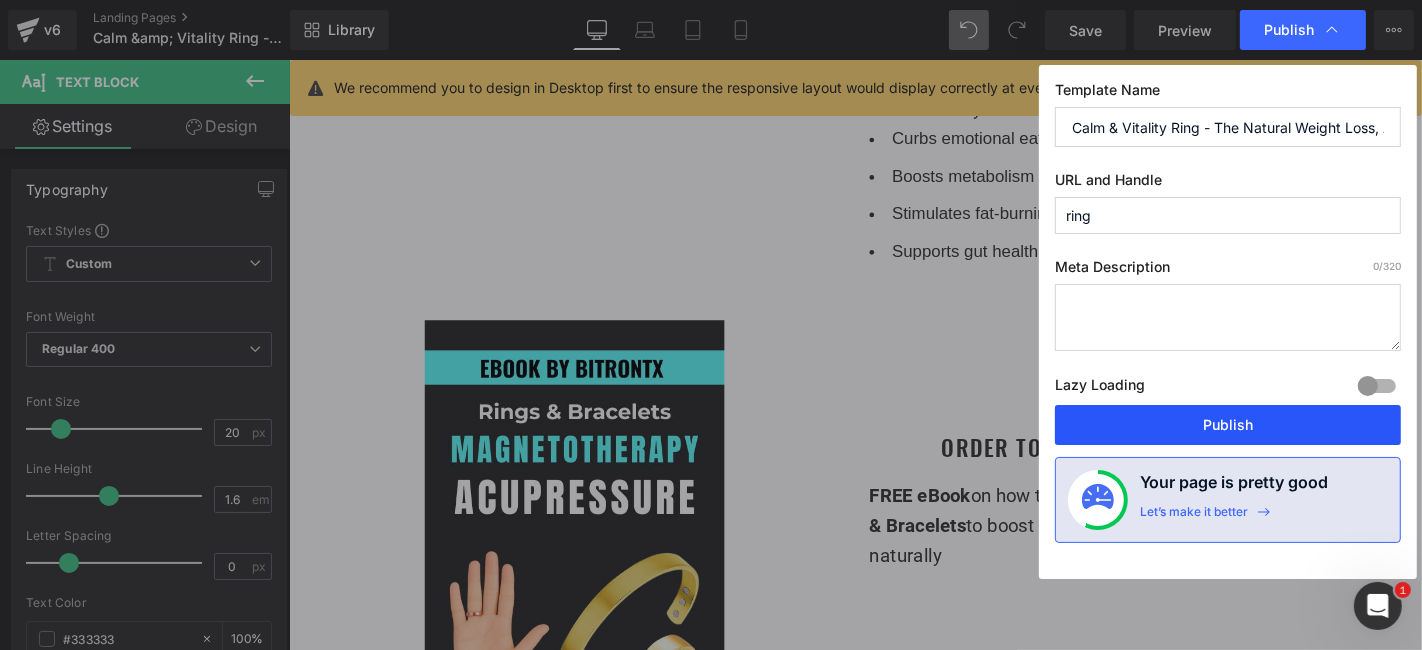 click on "Publish" at bounding box center [1228, 425] 